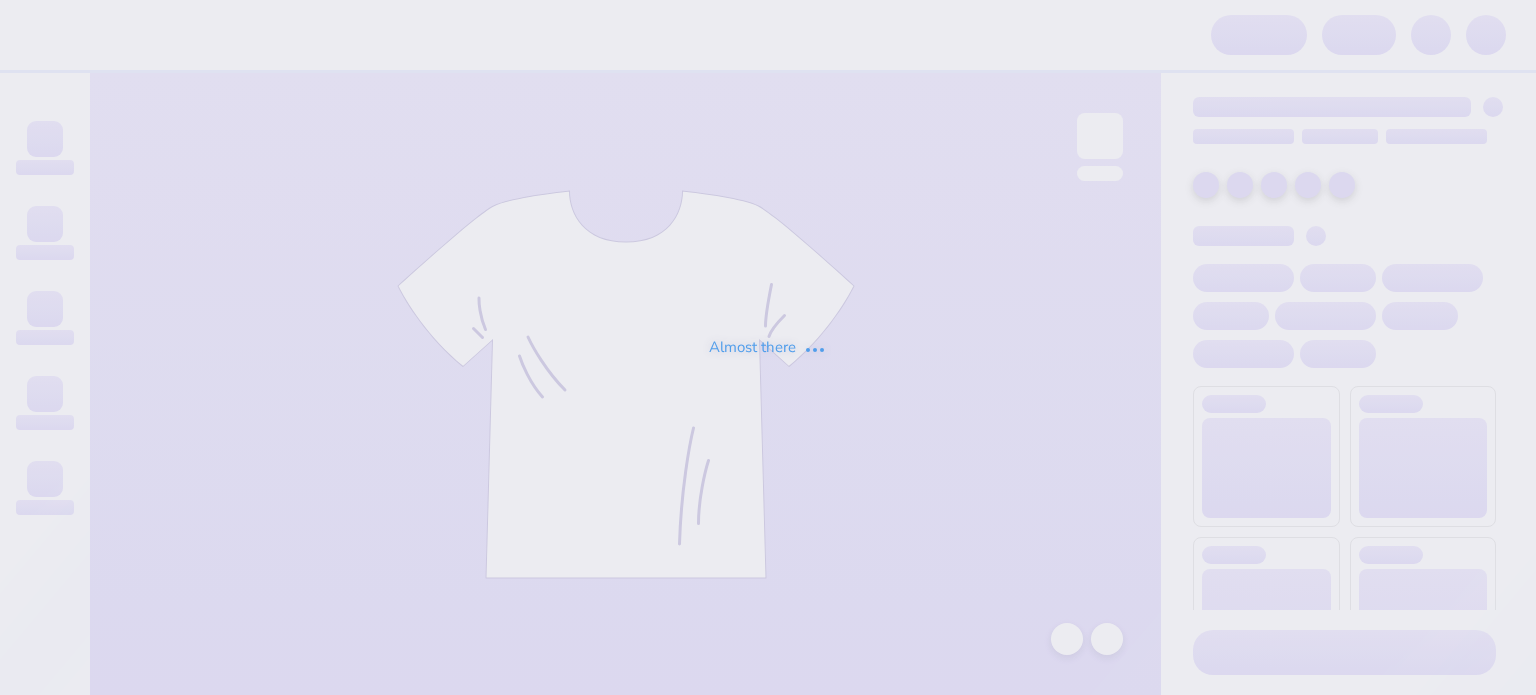 scroll, scrollTop: 0, scrollLeft: 0, axis: both 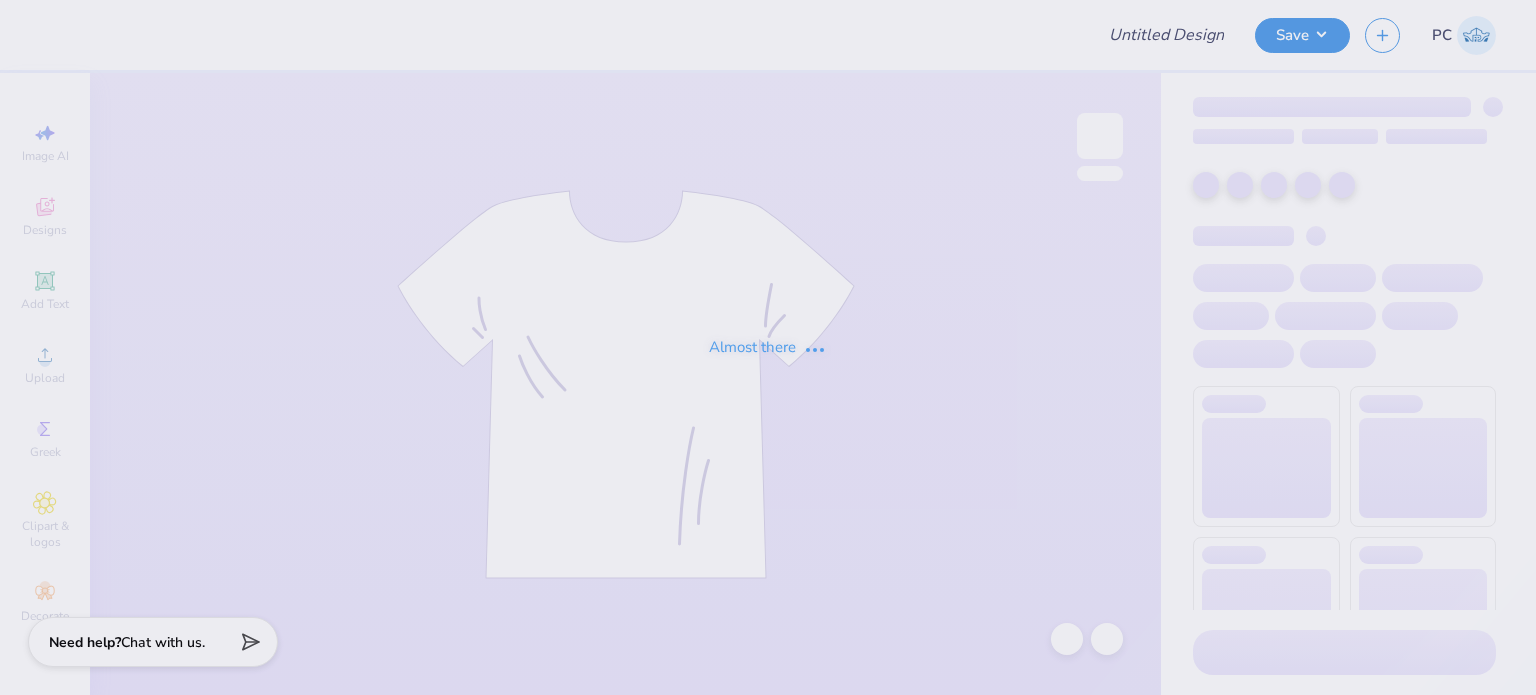 type on "Jacque Schroeder : University of Illinois Urbana-Champaign" 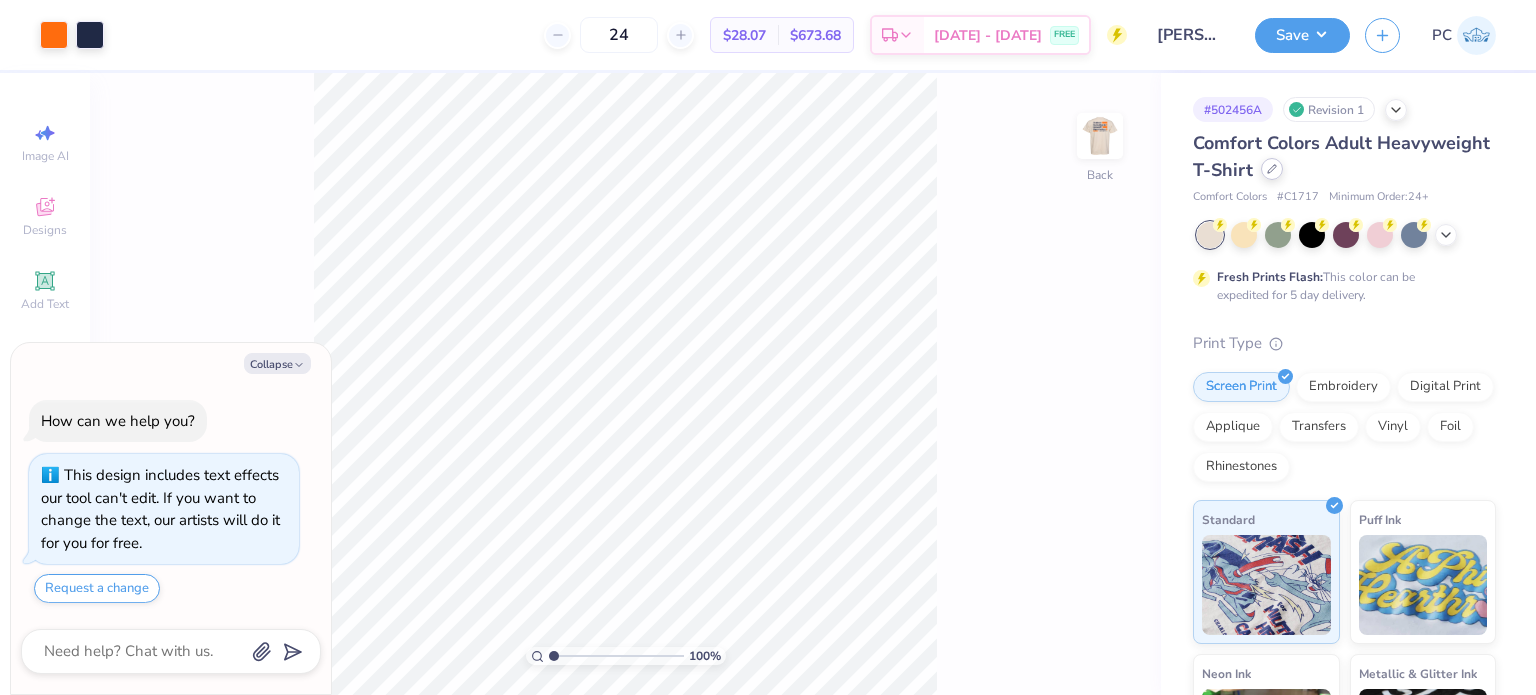 click 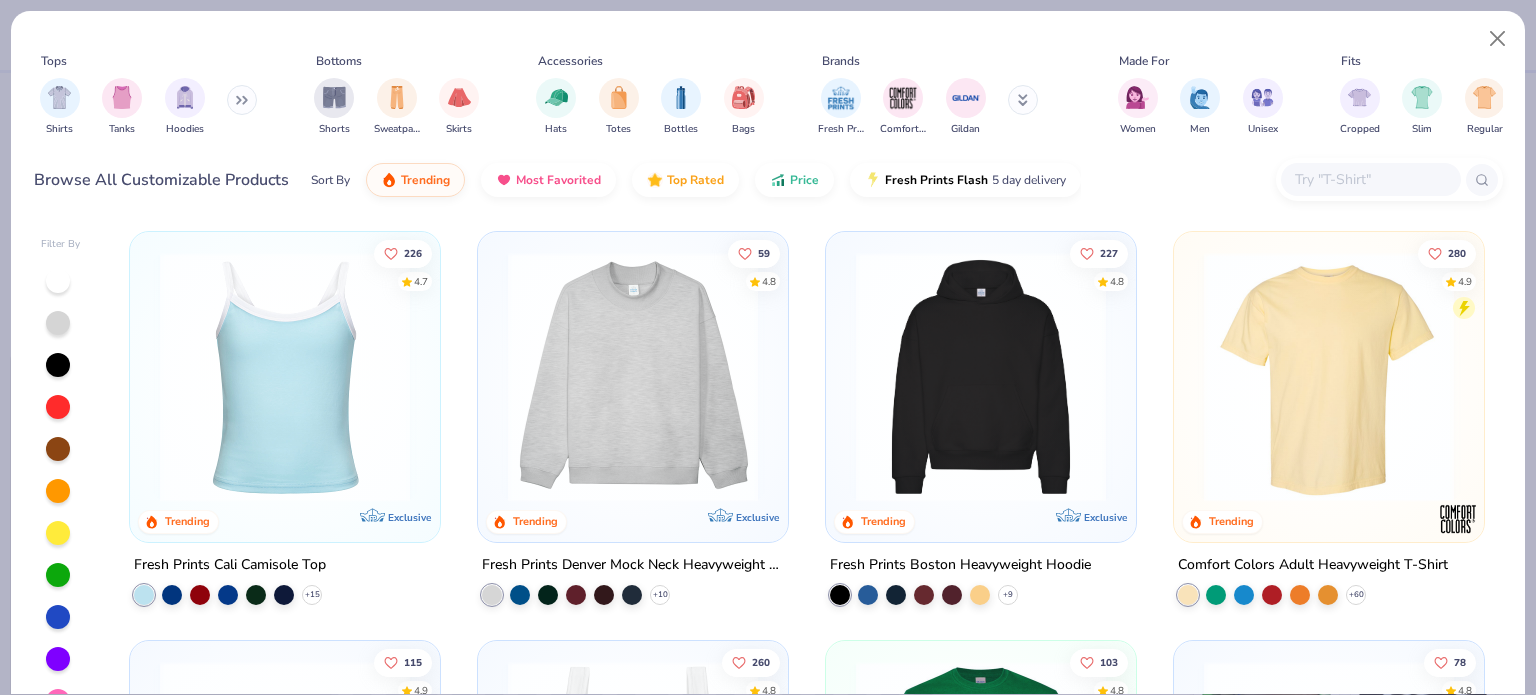 type on "x" 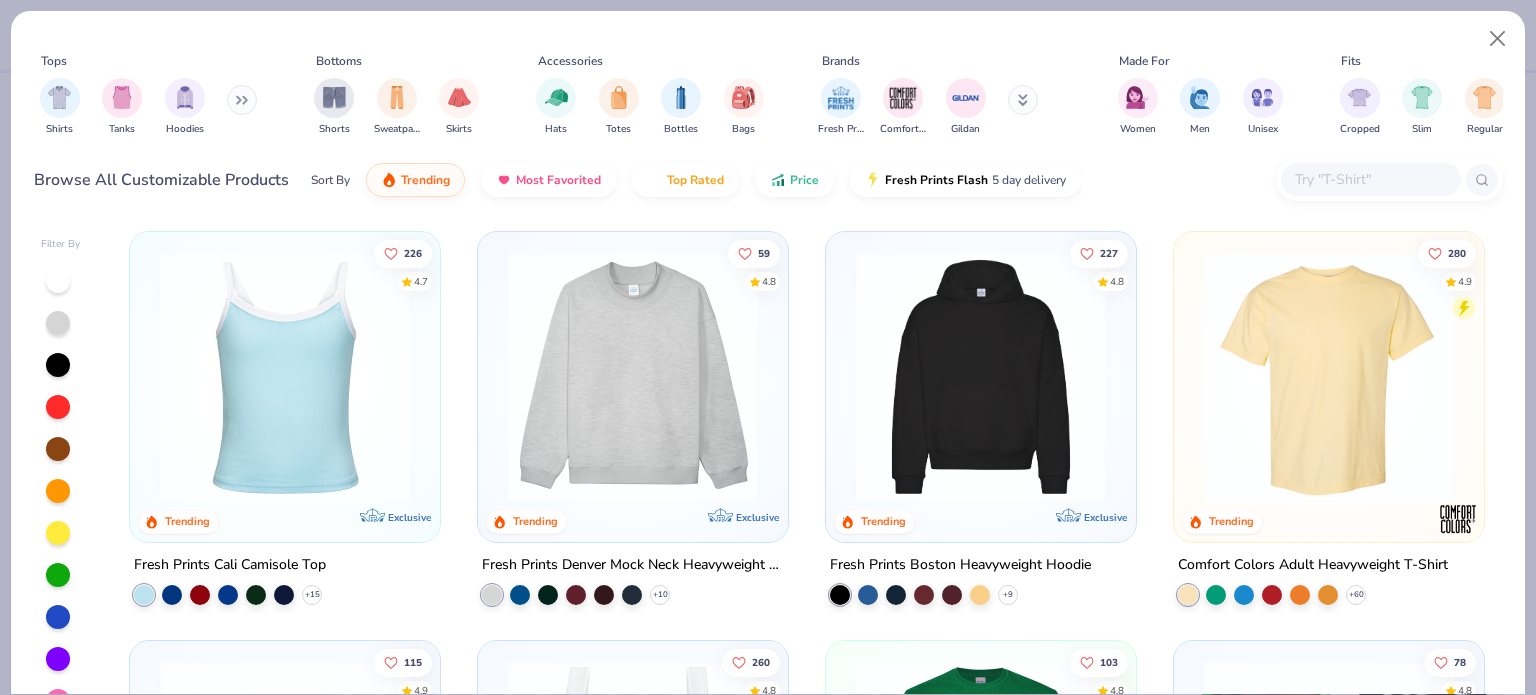 click at bounding box center [1370, 179] 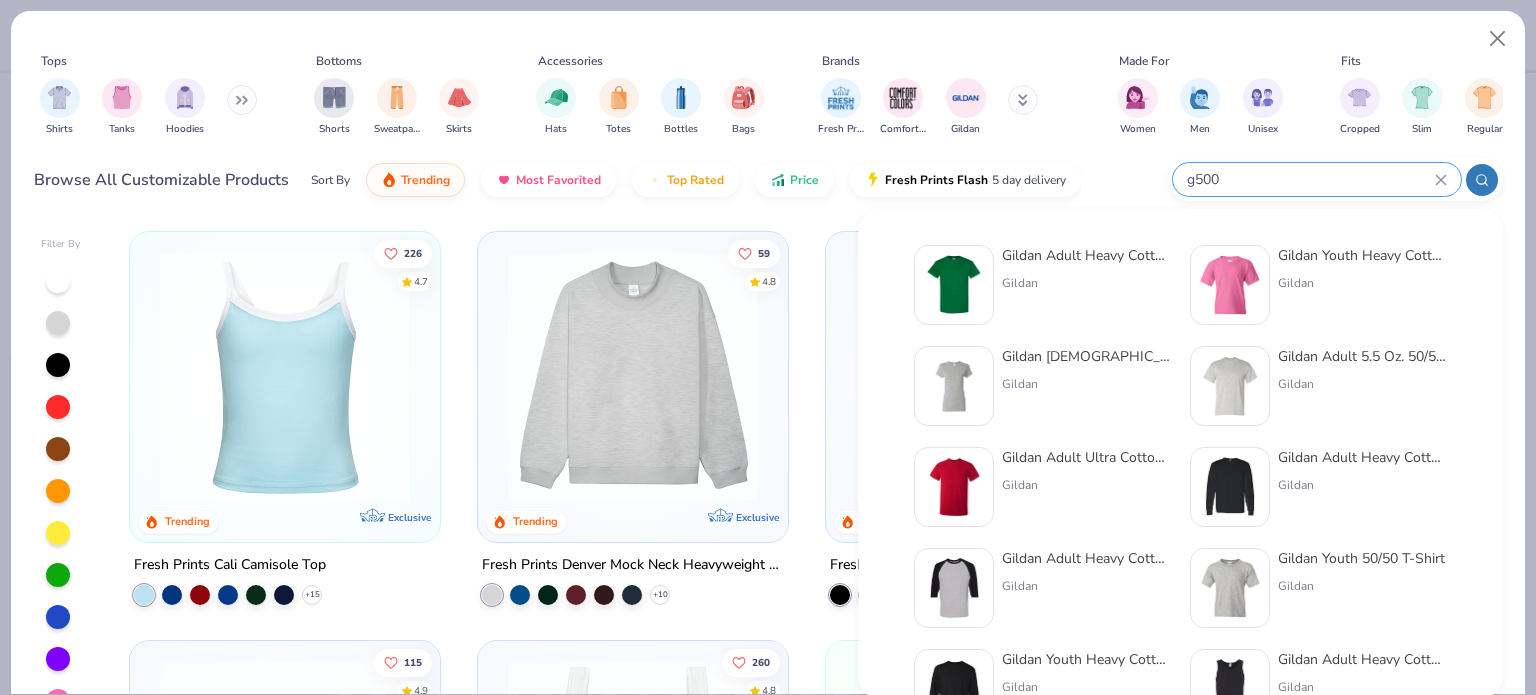 type on "g500" 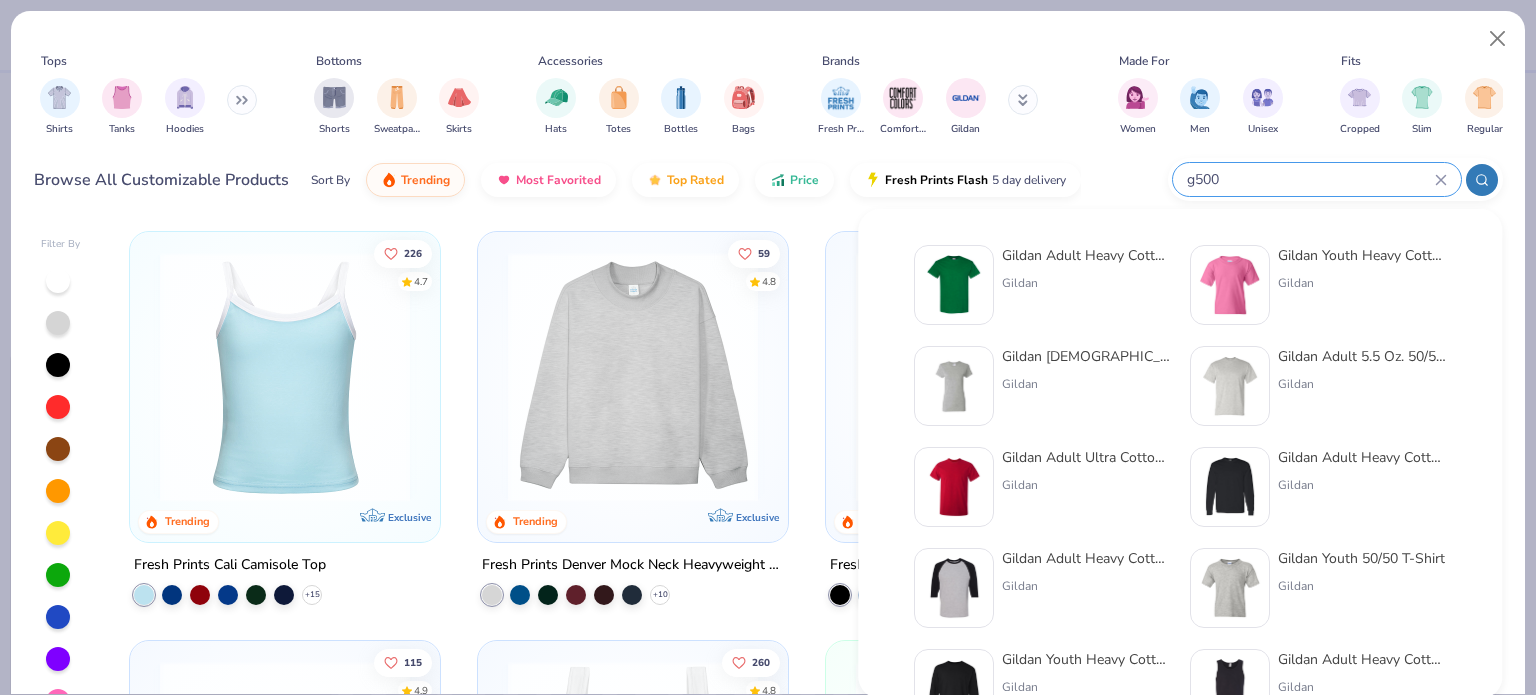 click at bounding box center (954, 285) 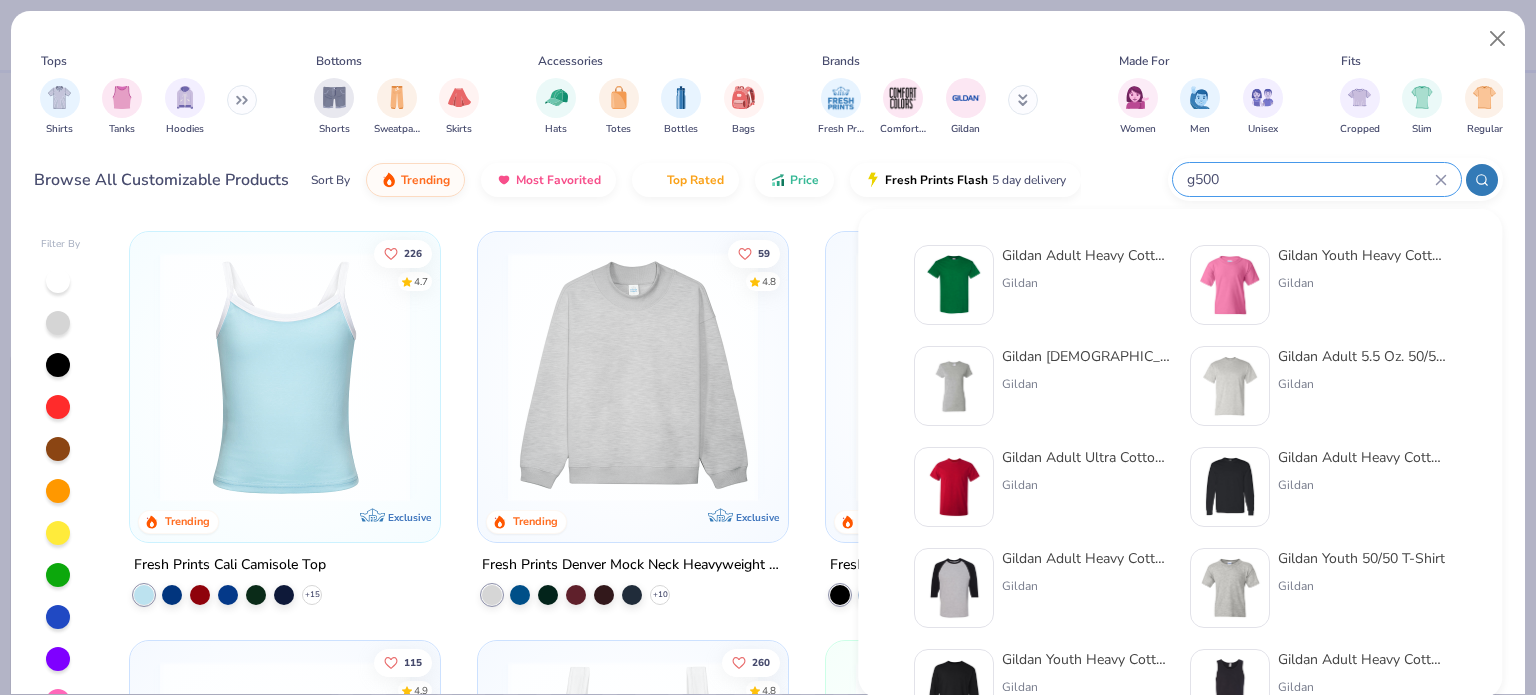type 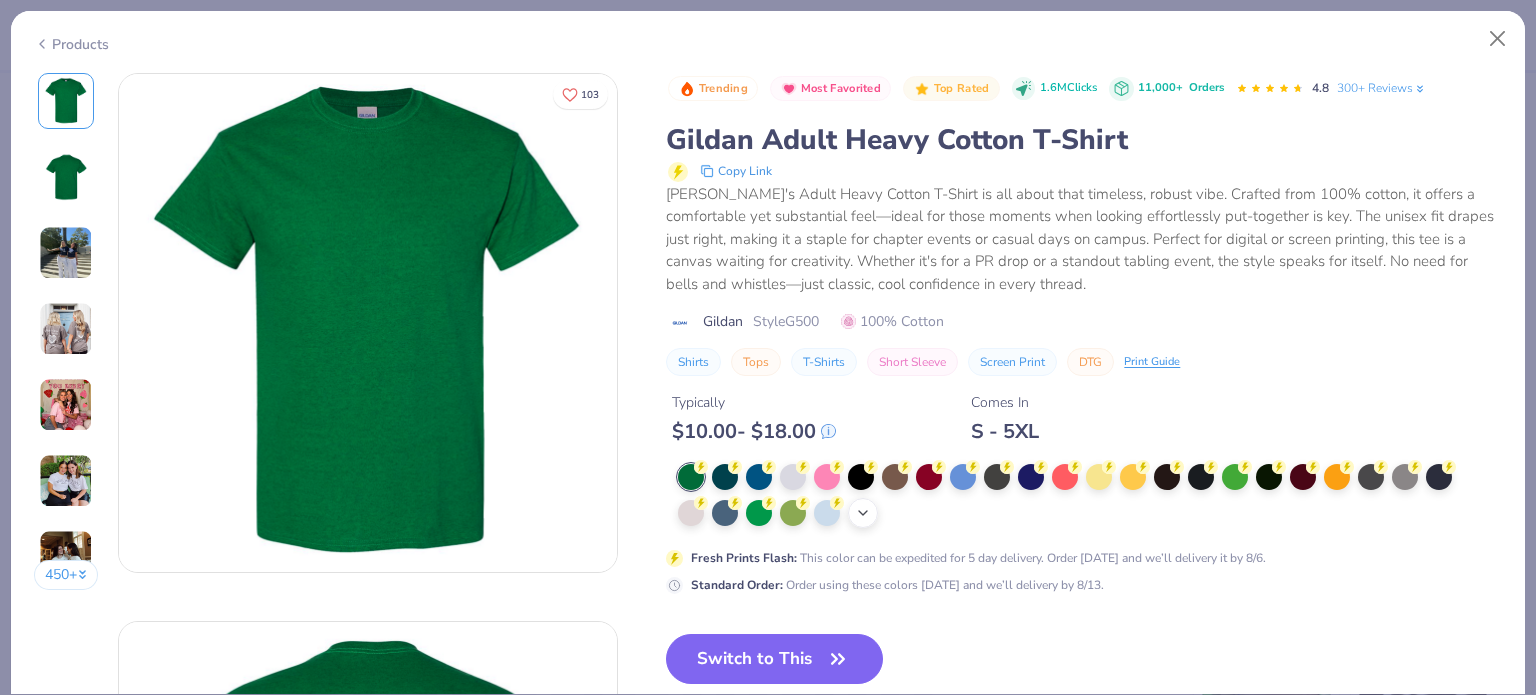 click 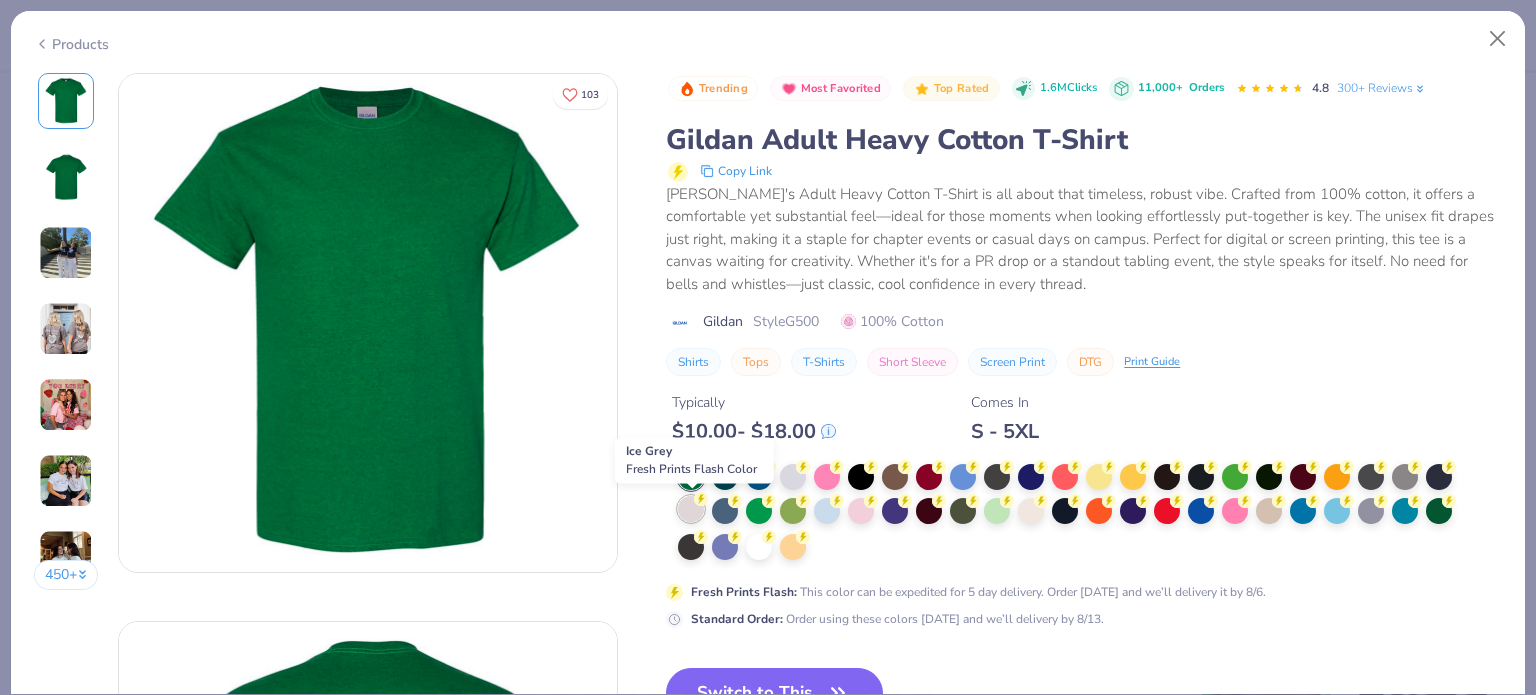 click at bounding box center [691, 509] 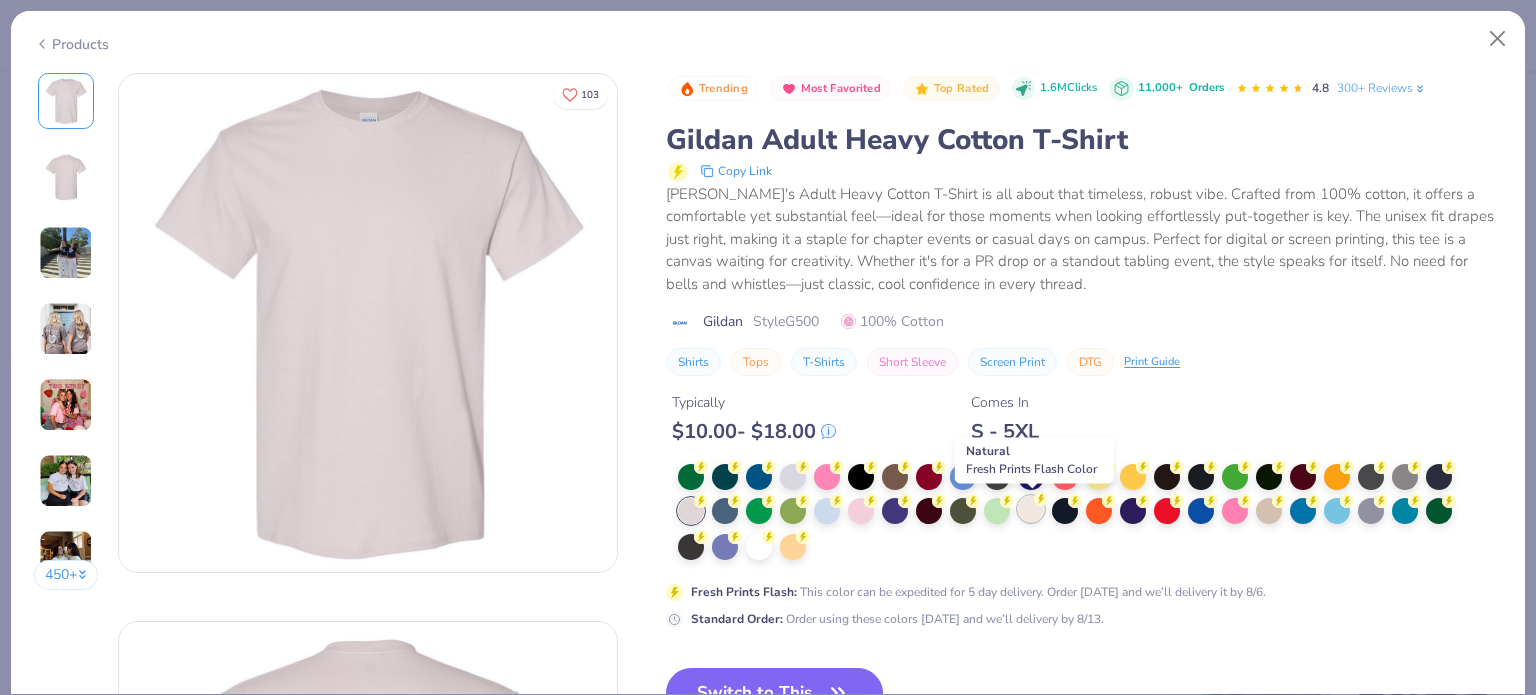 click at bounding box center (1031, 509) 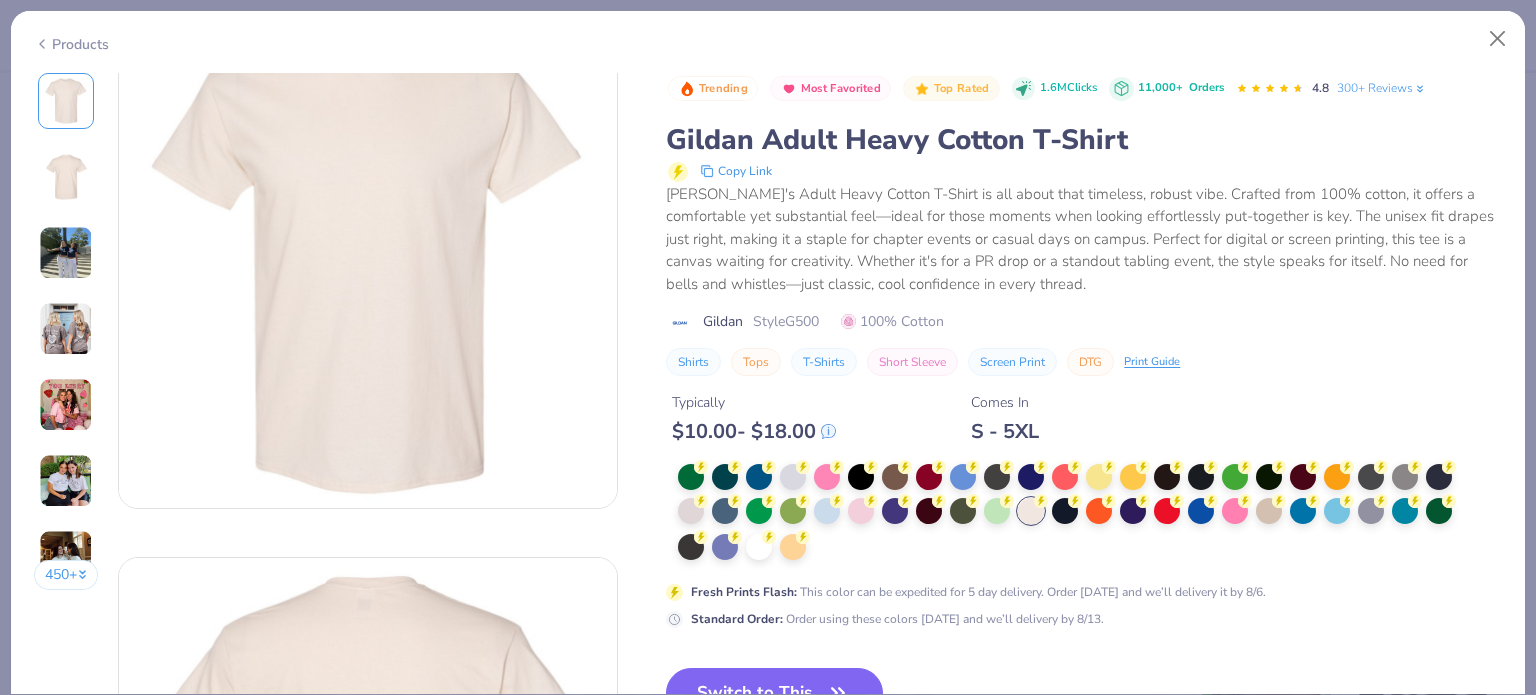 scroll, scrollTop: 100, scrollLeft: 0, axis: vertical 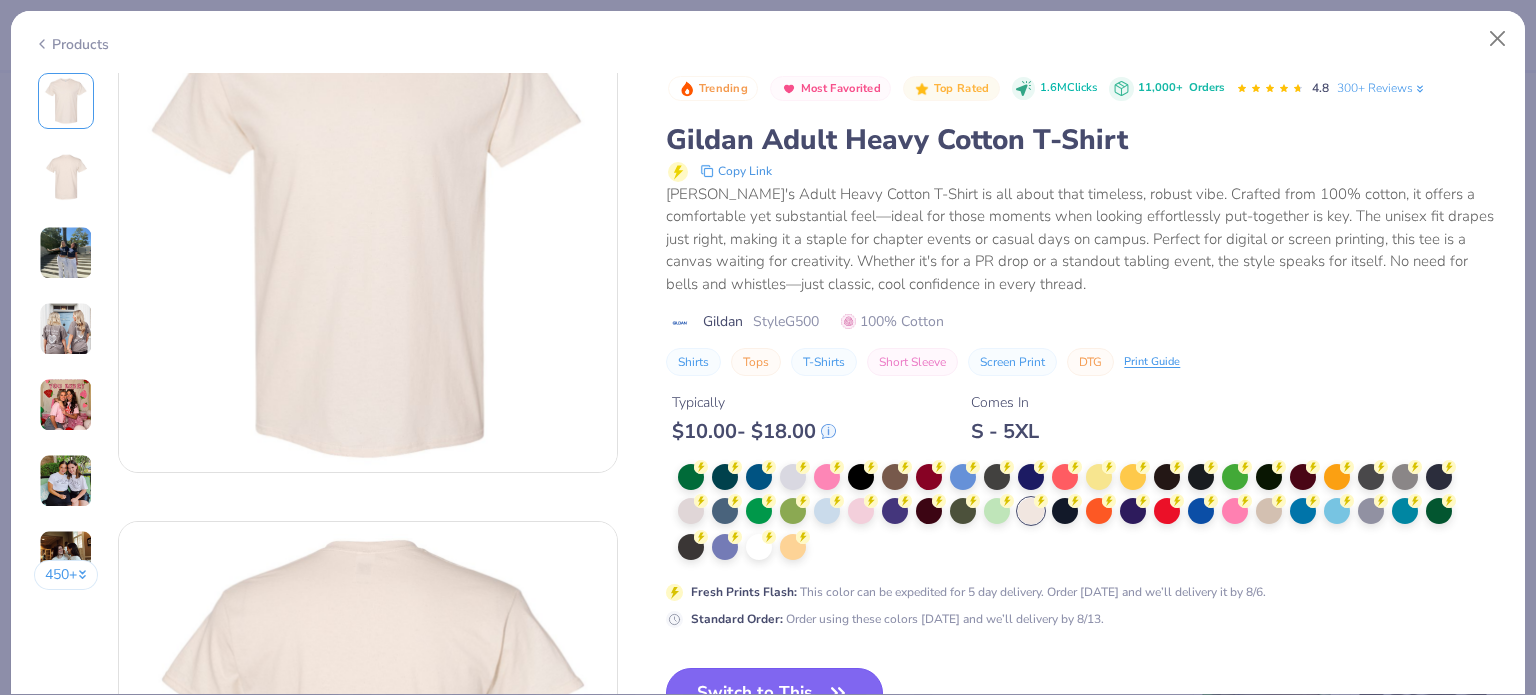click on "Switch to This" at bounding box center [774, 693] 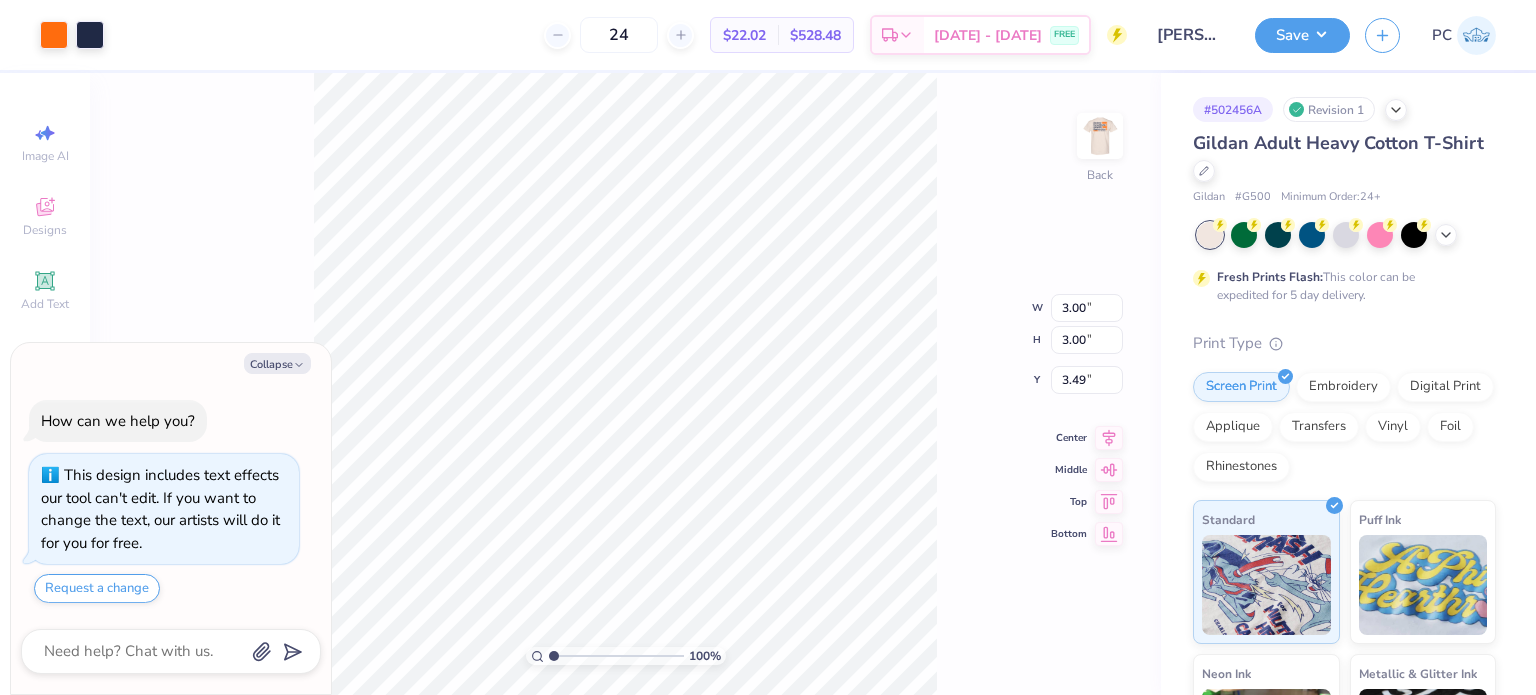 type on "x" 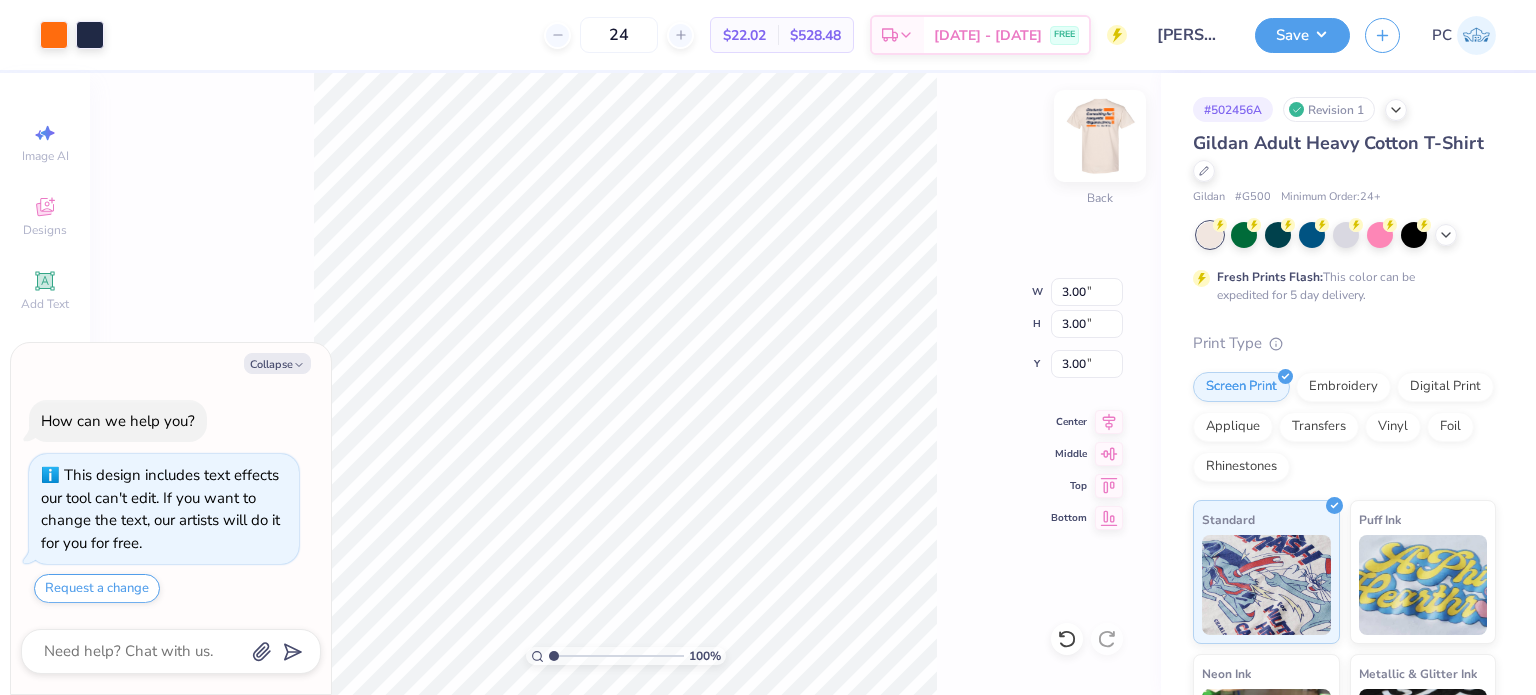 click at bounding box center [1100, 136] 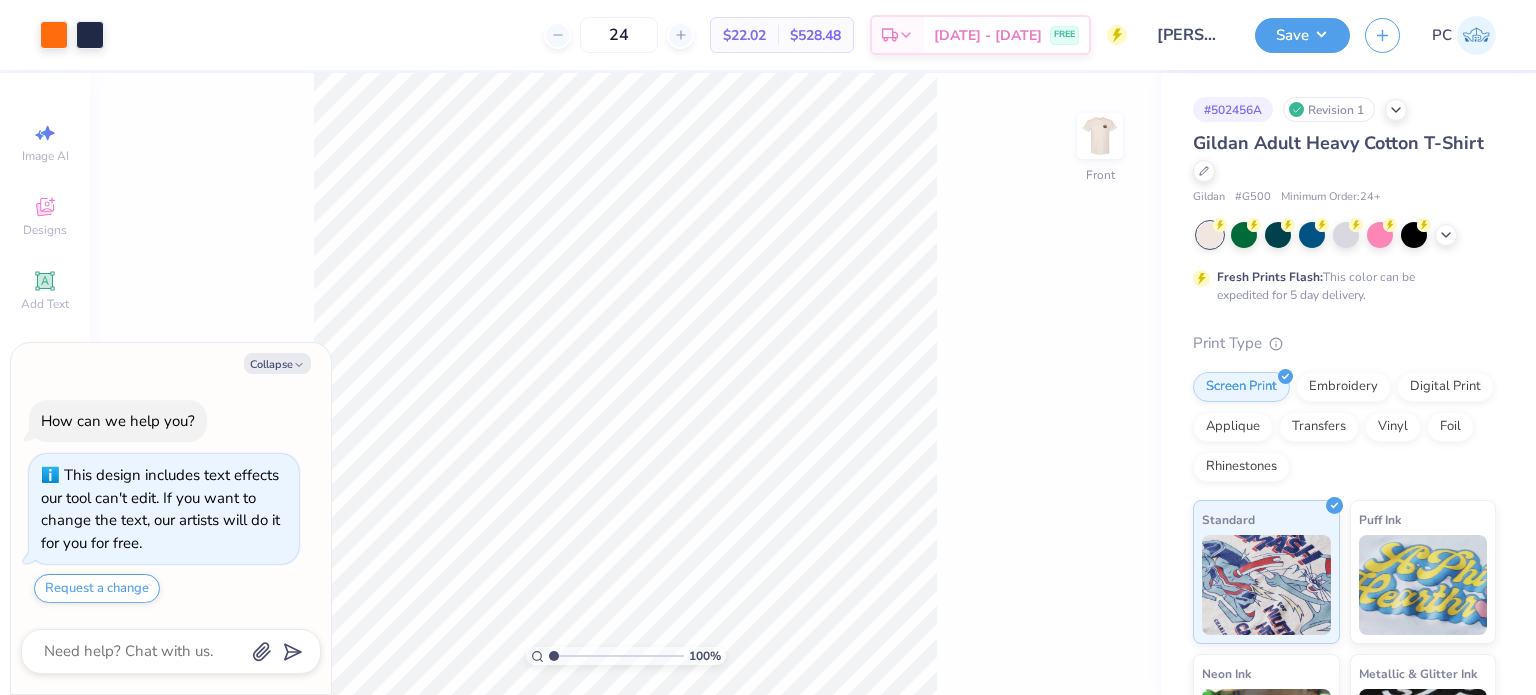 type on "x" 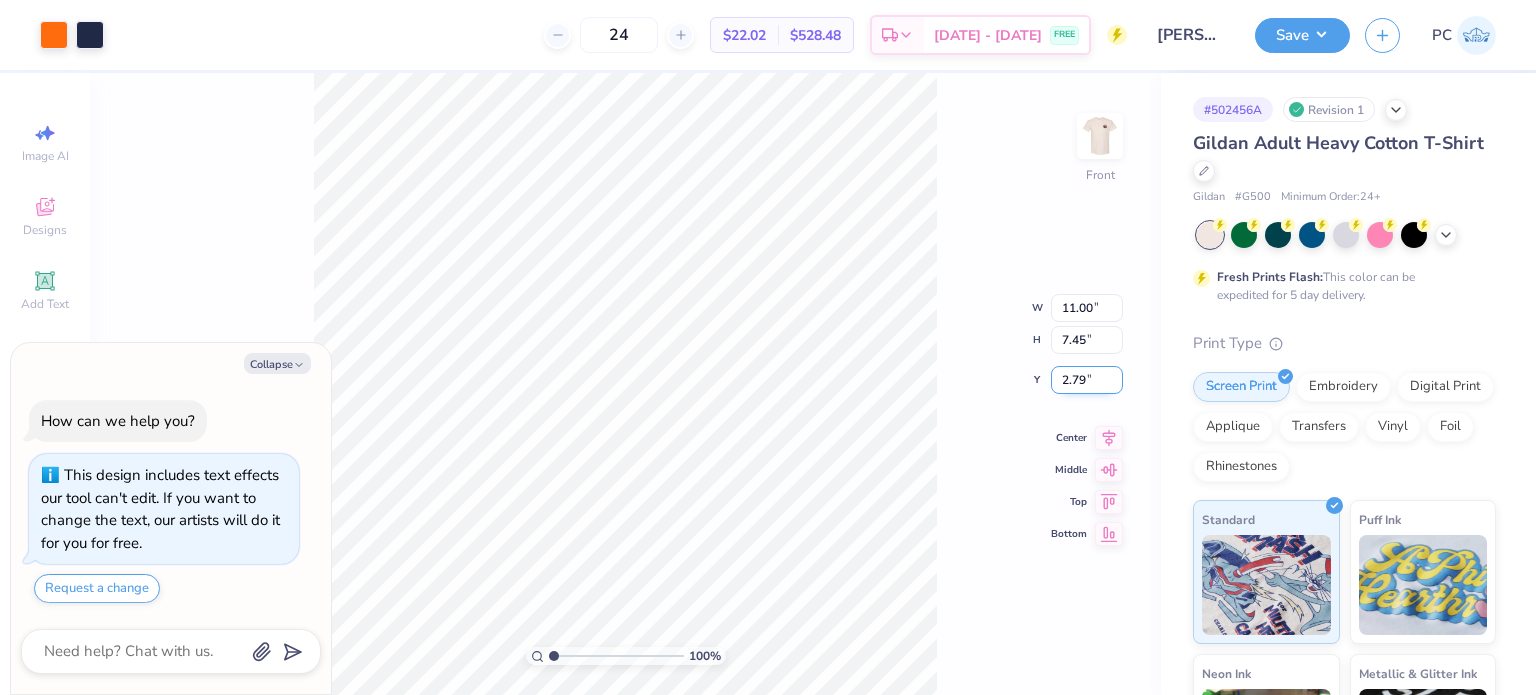 drag, startPoint x: 1090, startPoint y: 388, endPoint x: 1058, endPoint y: 385, distance: 32.140316 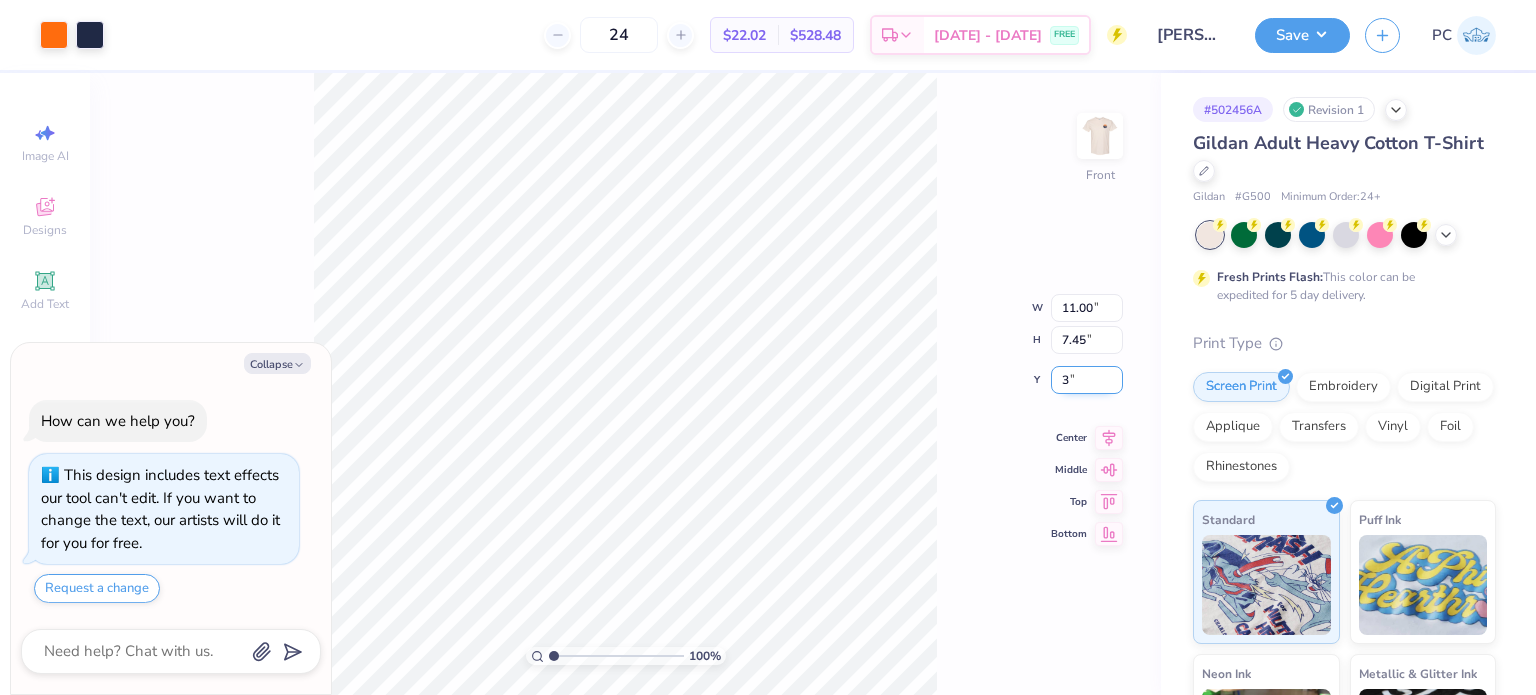 type on "3" 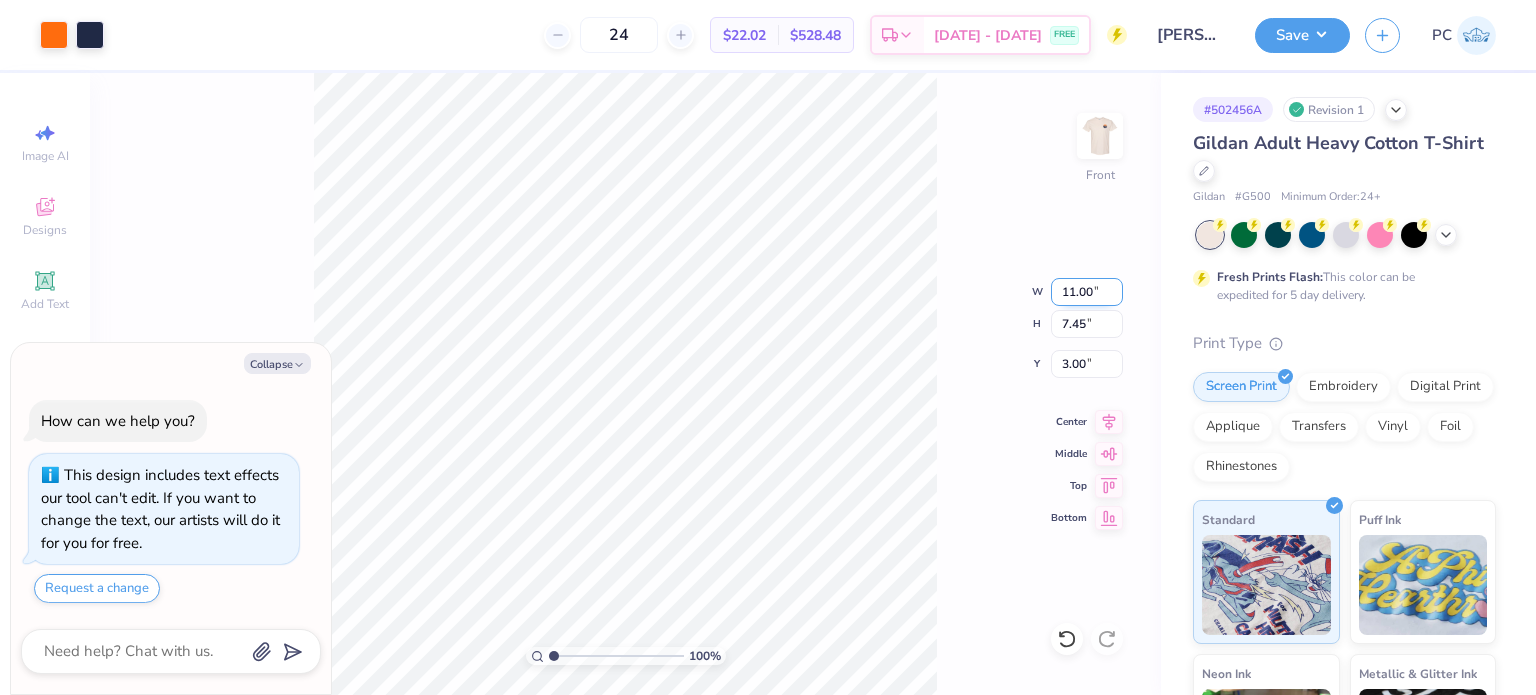 drag, startPoint x: 1092, startPoint y: 291, endPoint x: 1052, endPoint y: 289, distance: 40.04997 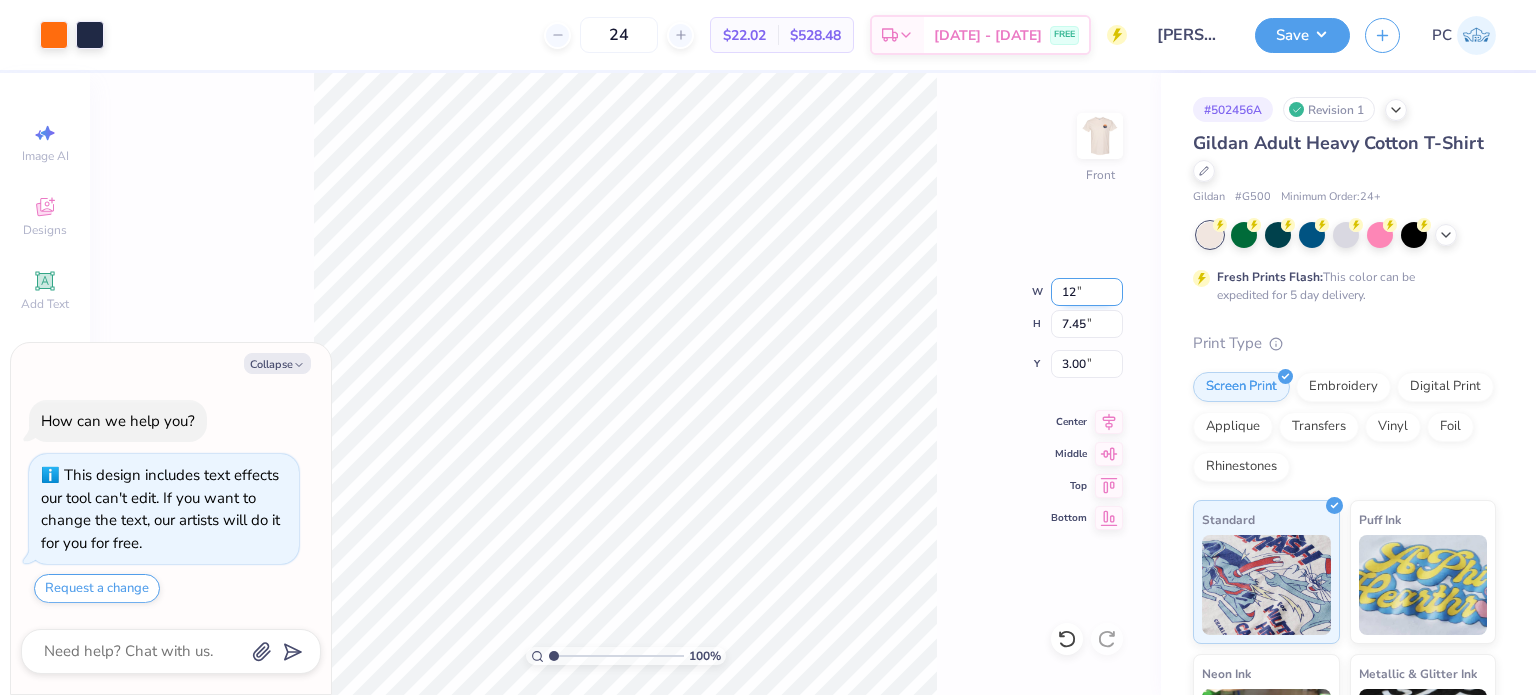 type on "12" 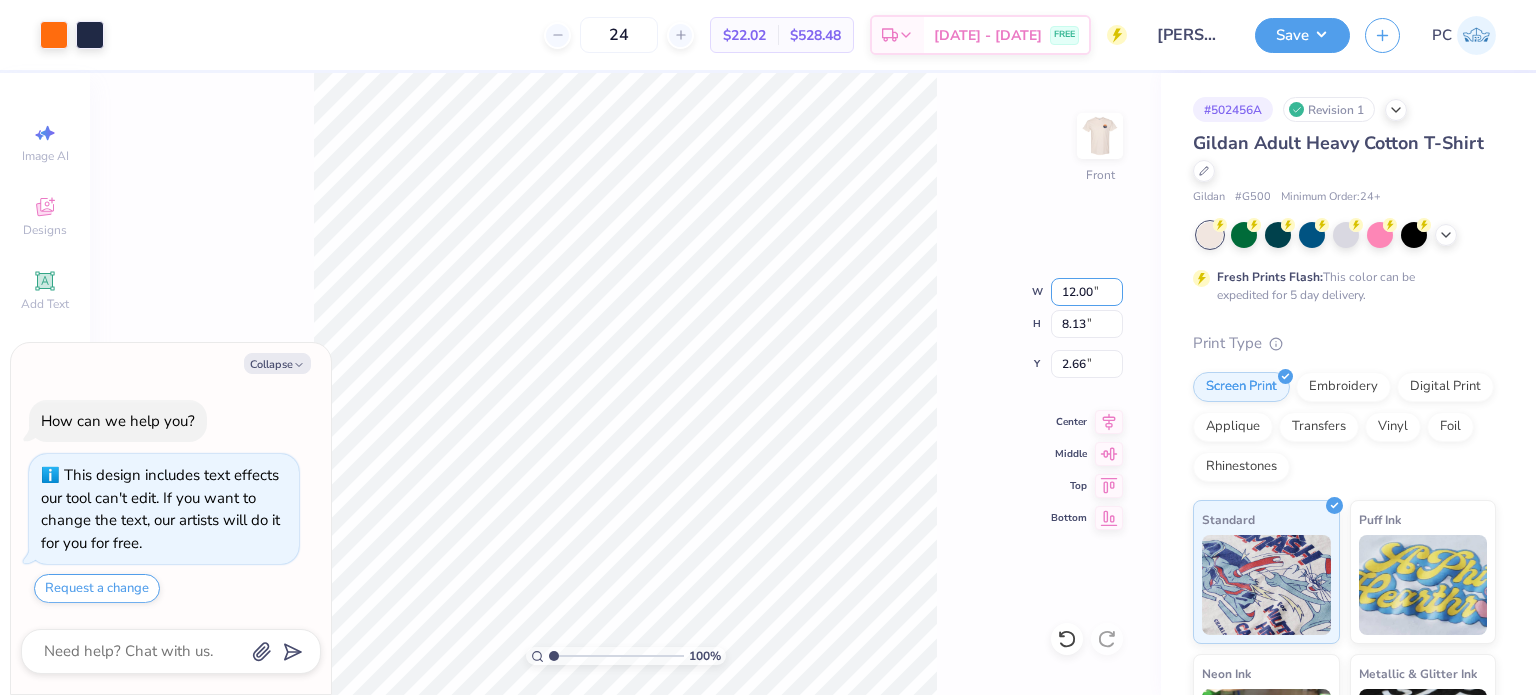 drag, startPoint x: 1099, startPoint y: 292, endPoint x: 1037, endPoint y: 292, distance: 62 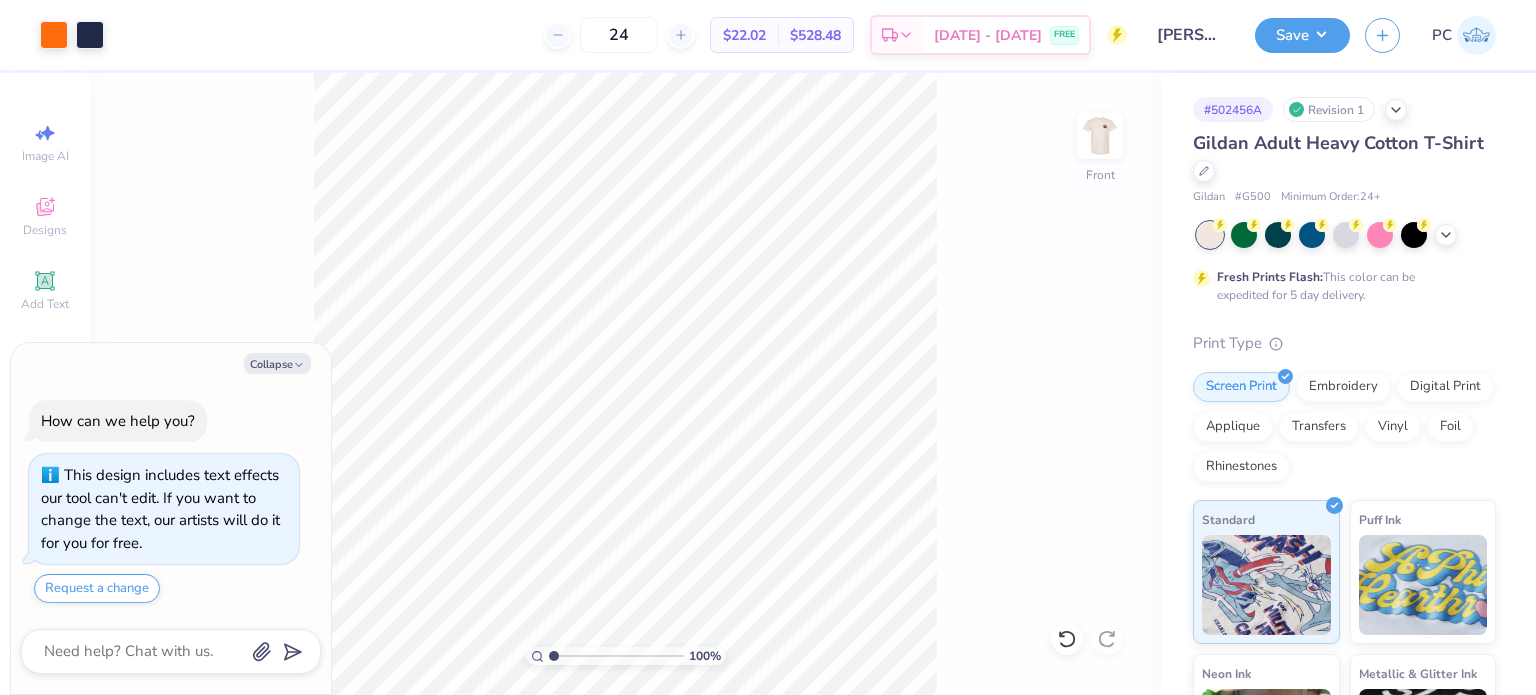 type on "x" 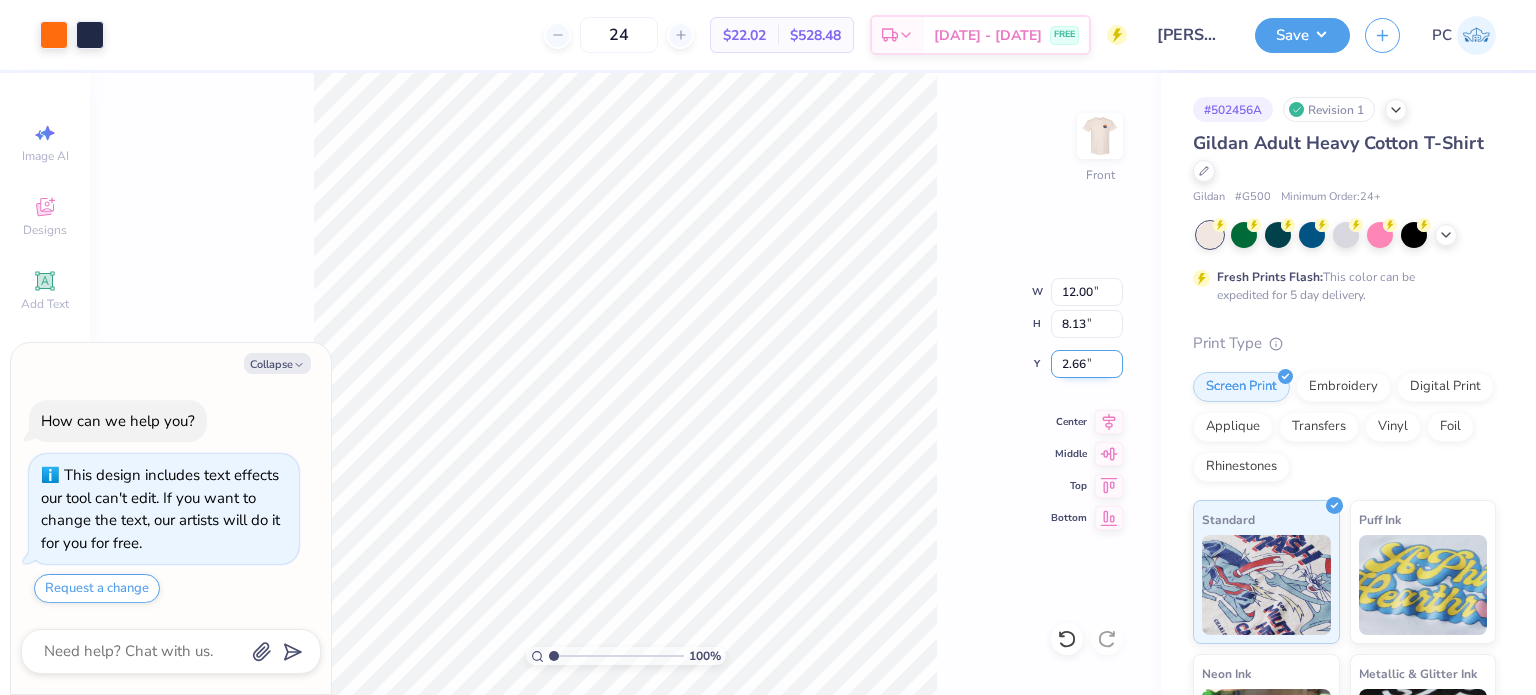 drag, startPoint x: 1075, startPoint y: 358, endPoint x: 1060, endPoint y: 356, distance: 15.132746 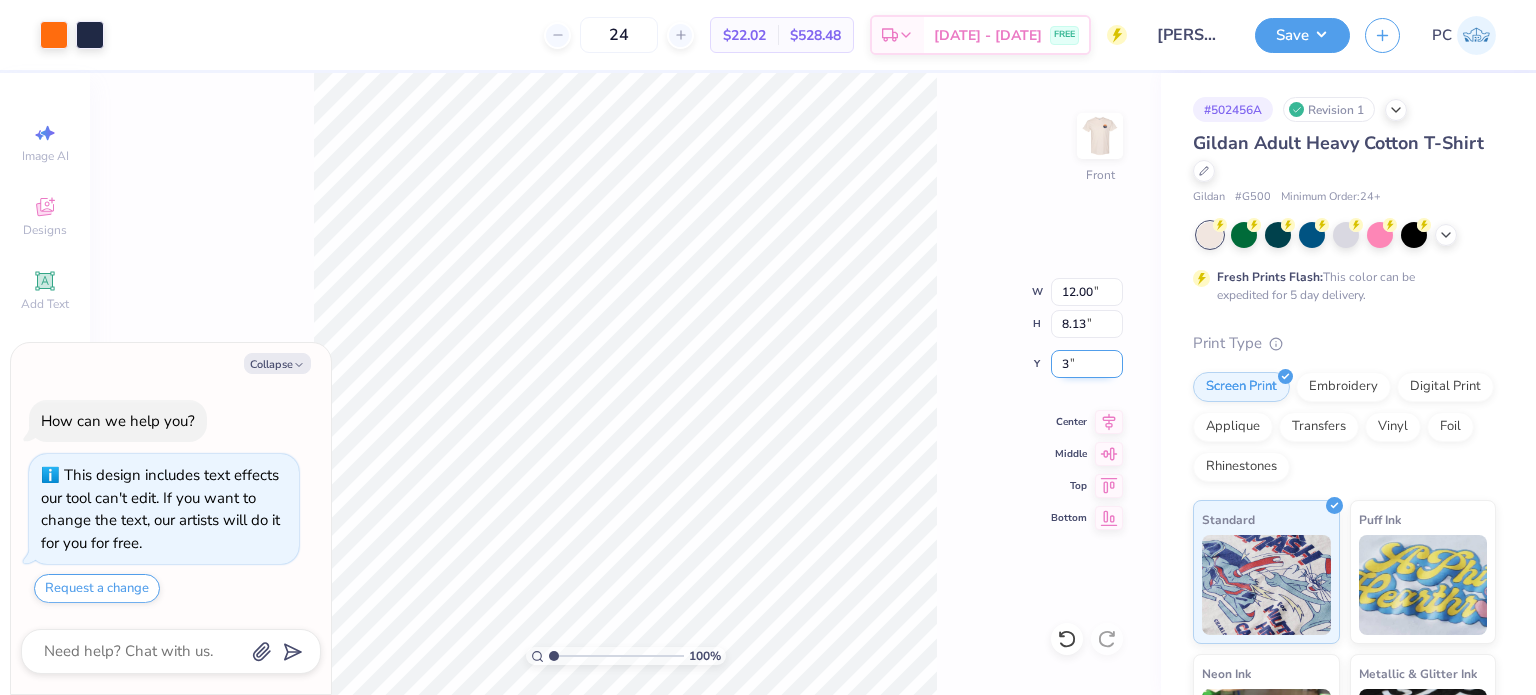 type on "3" 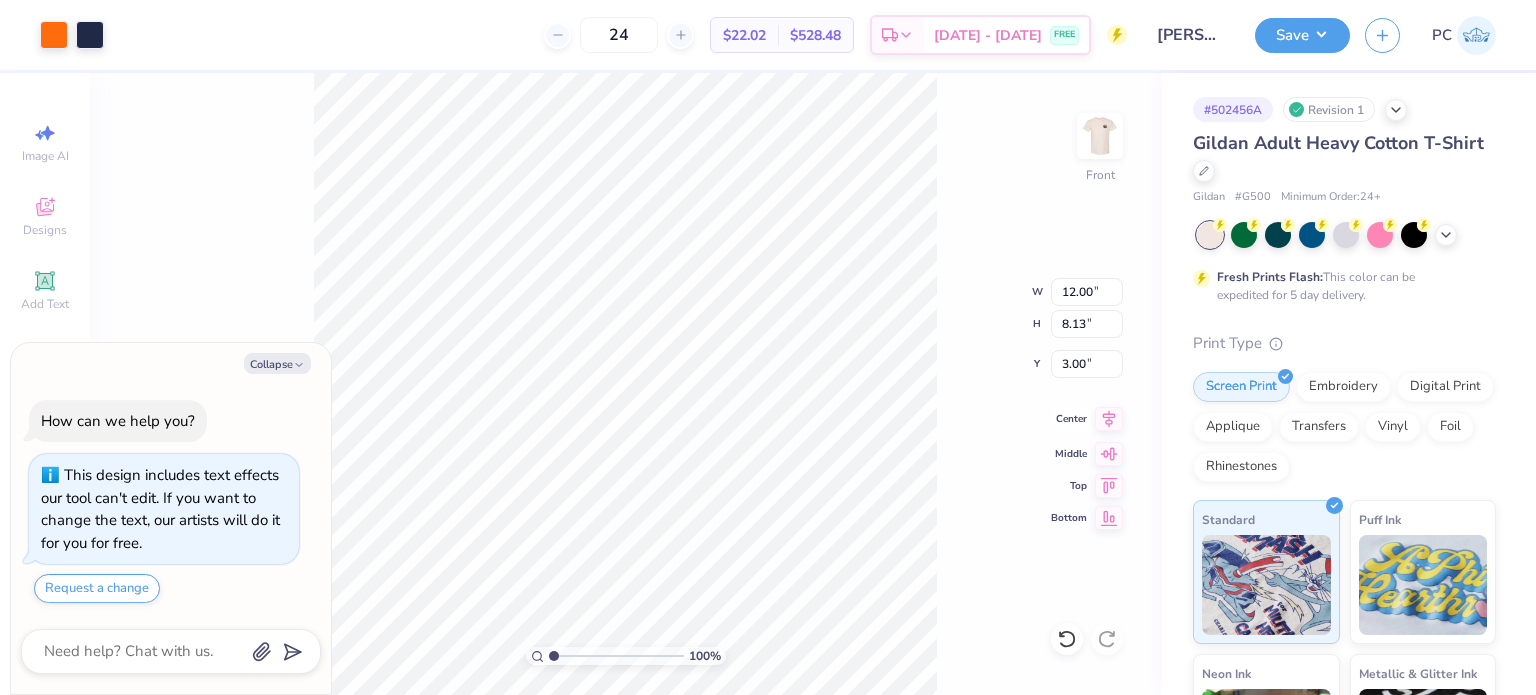 click 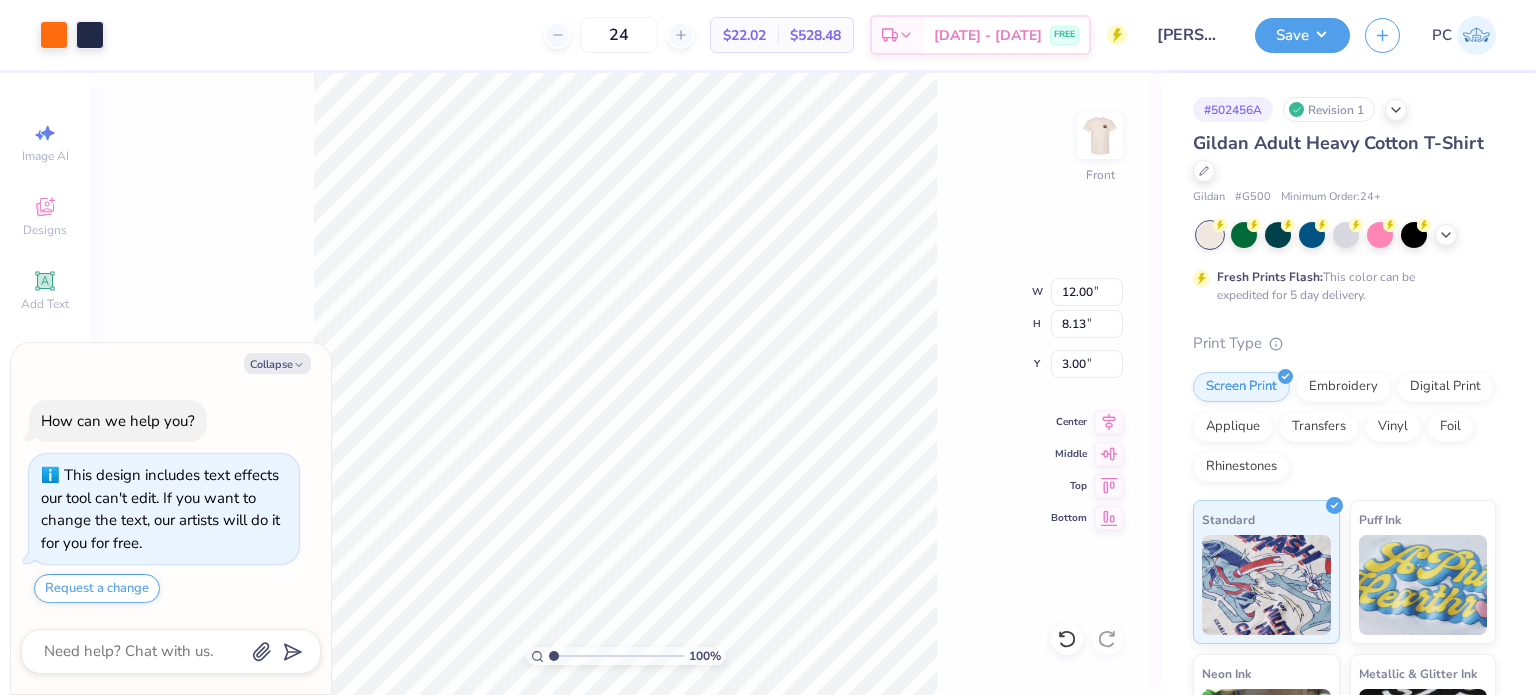 click on "100  % Front W 12.00 12.00 " H 8.13 8.13 " Y 3.00 3.00 " Center Middle Top Bottom" at bounding box center (625, 384) 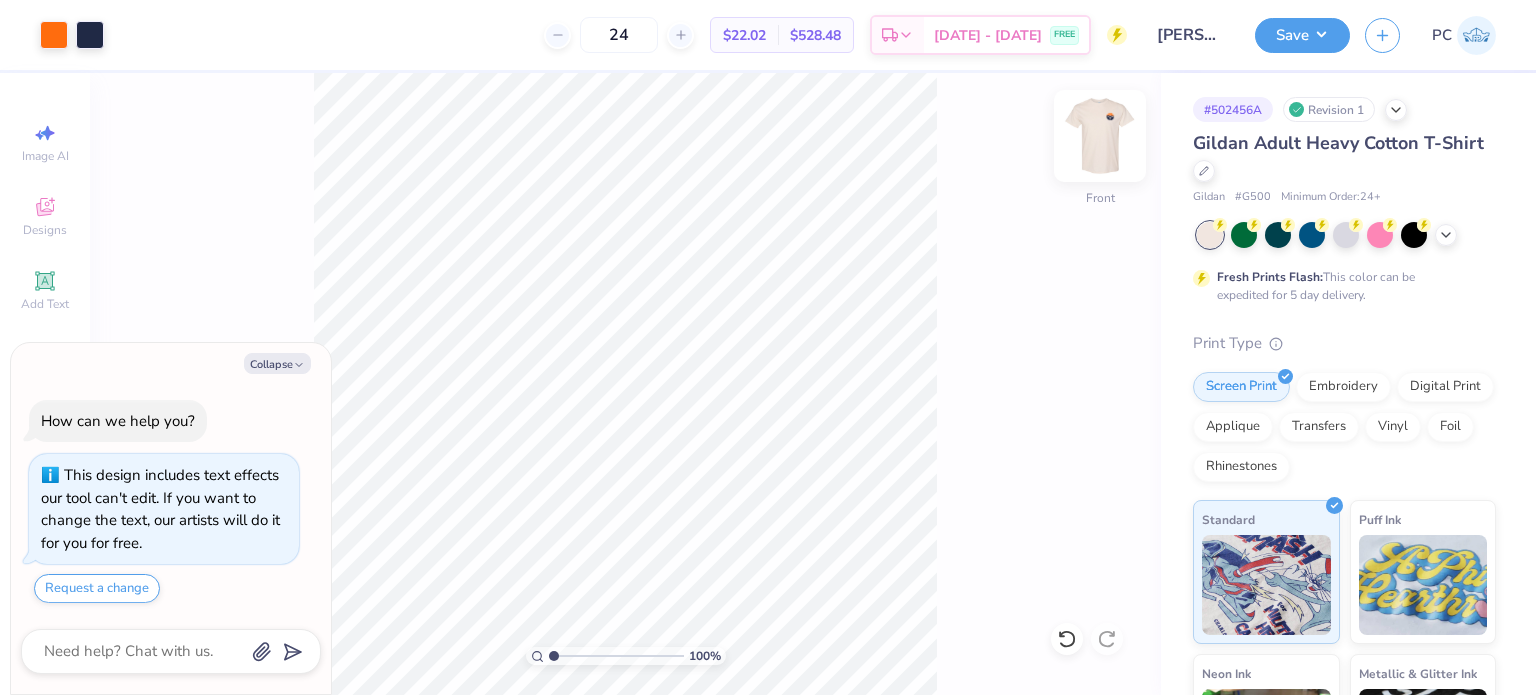 click at bounding box center [1100, 136] 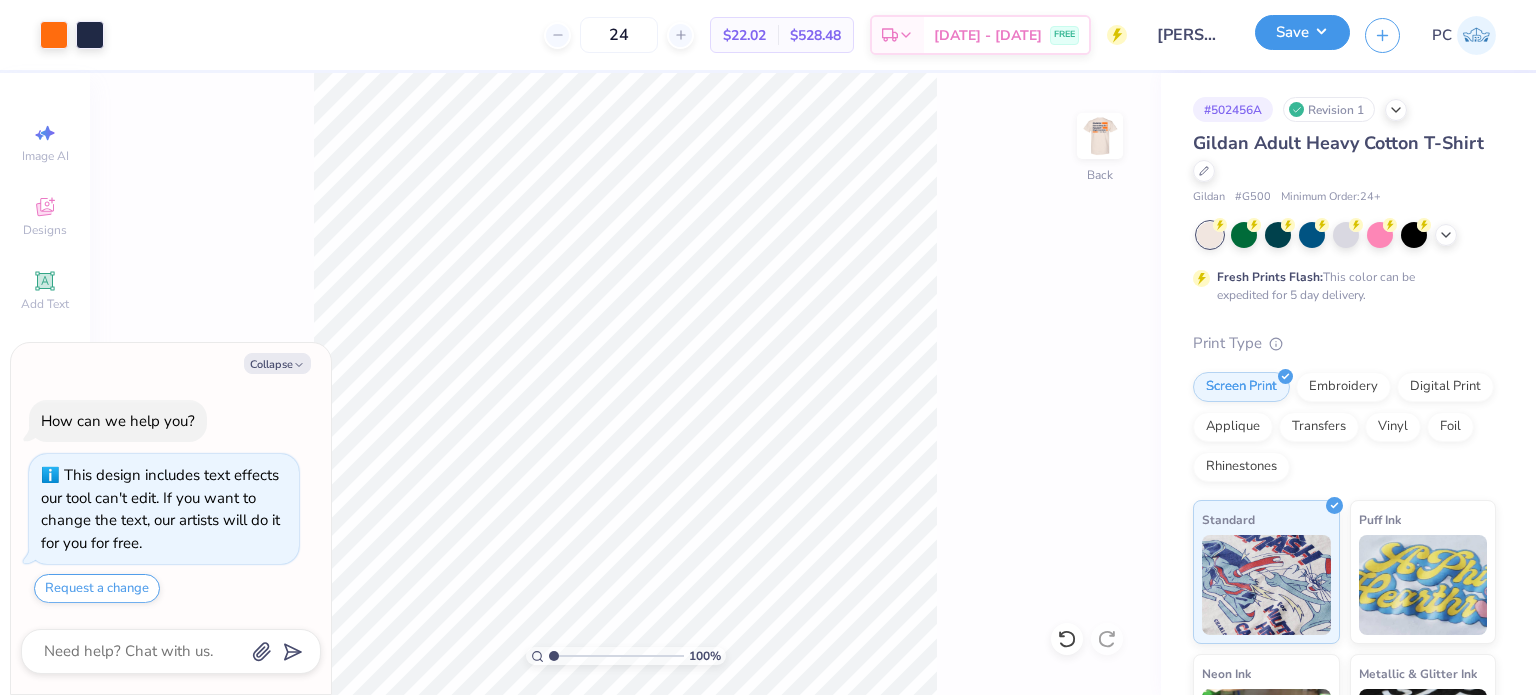 click on "Save" at bounding box center (1302, 32) 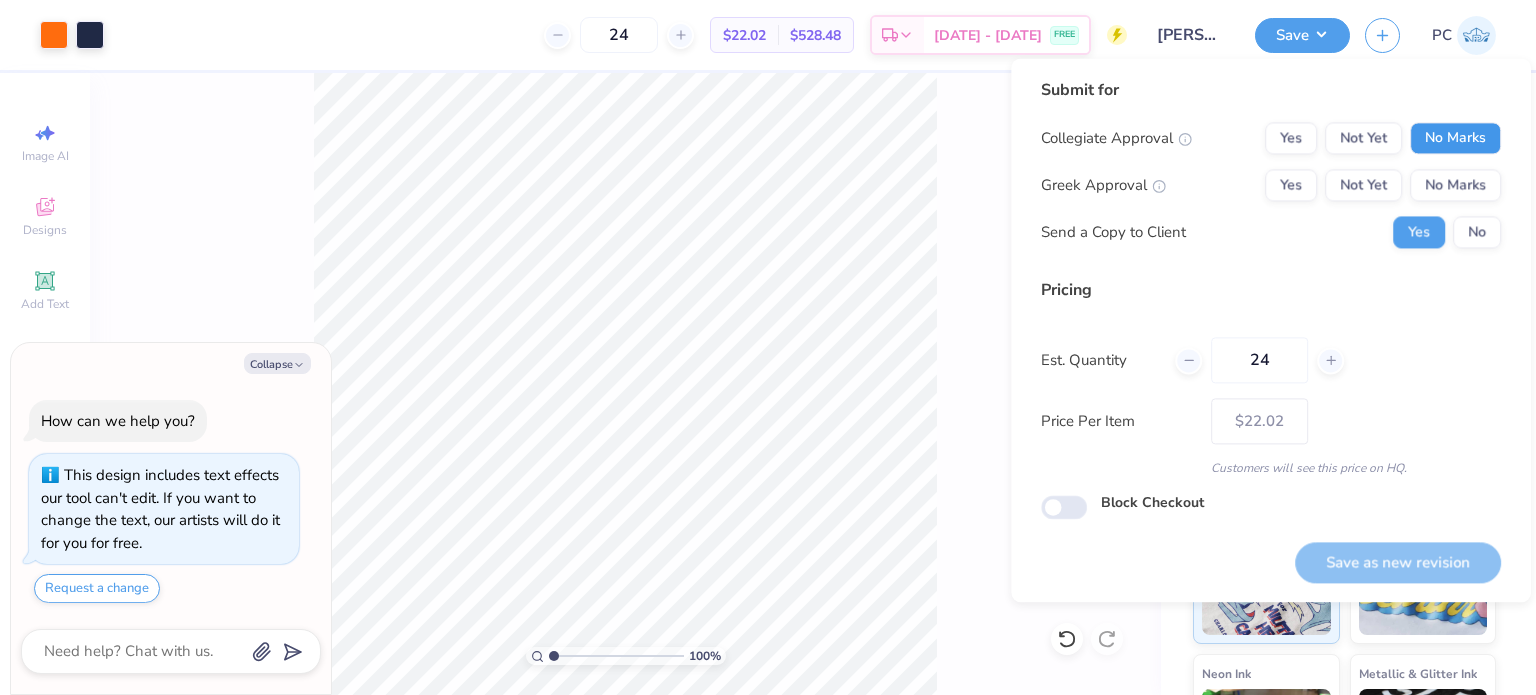 click on "No Marks" at bounding box center (1455, 138) 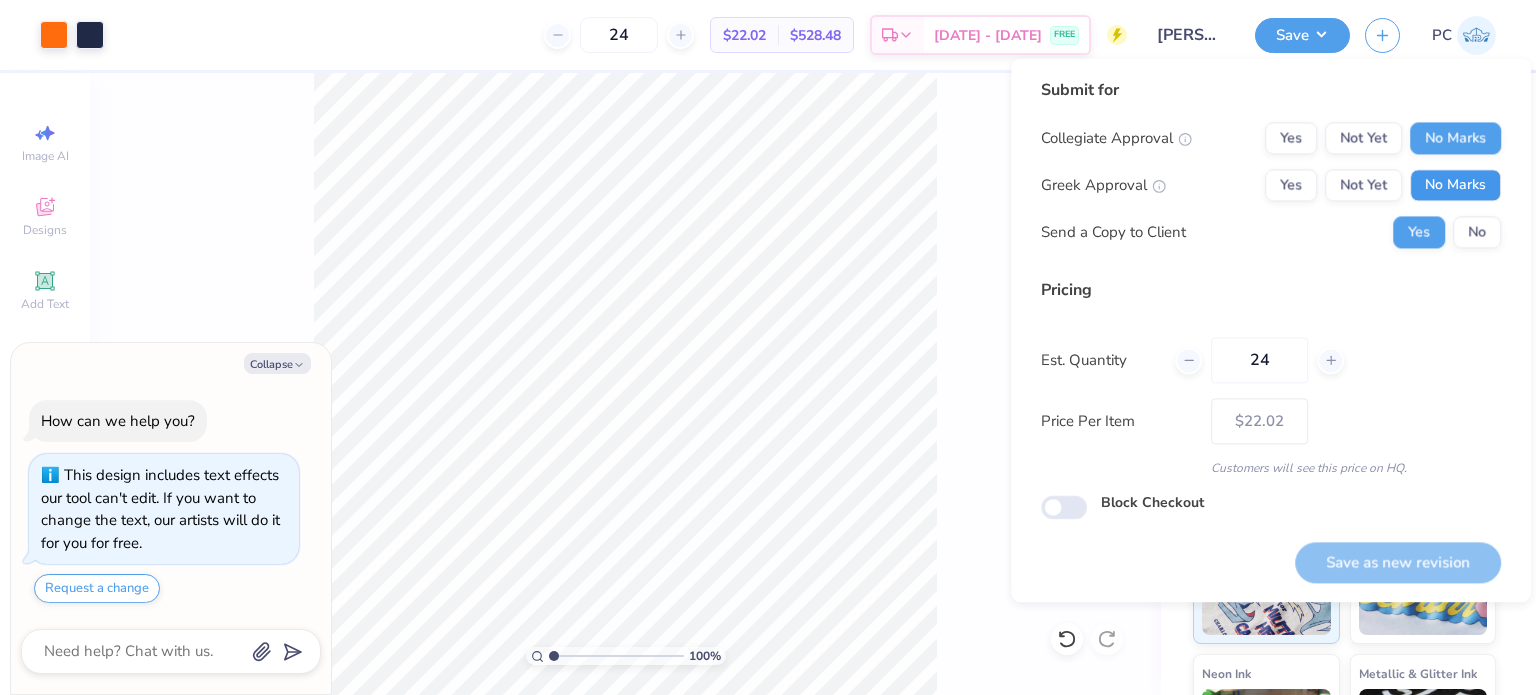 click on "No Marks" at bounding box center [1455, 185] 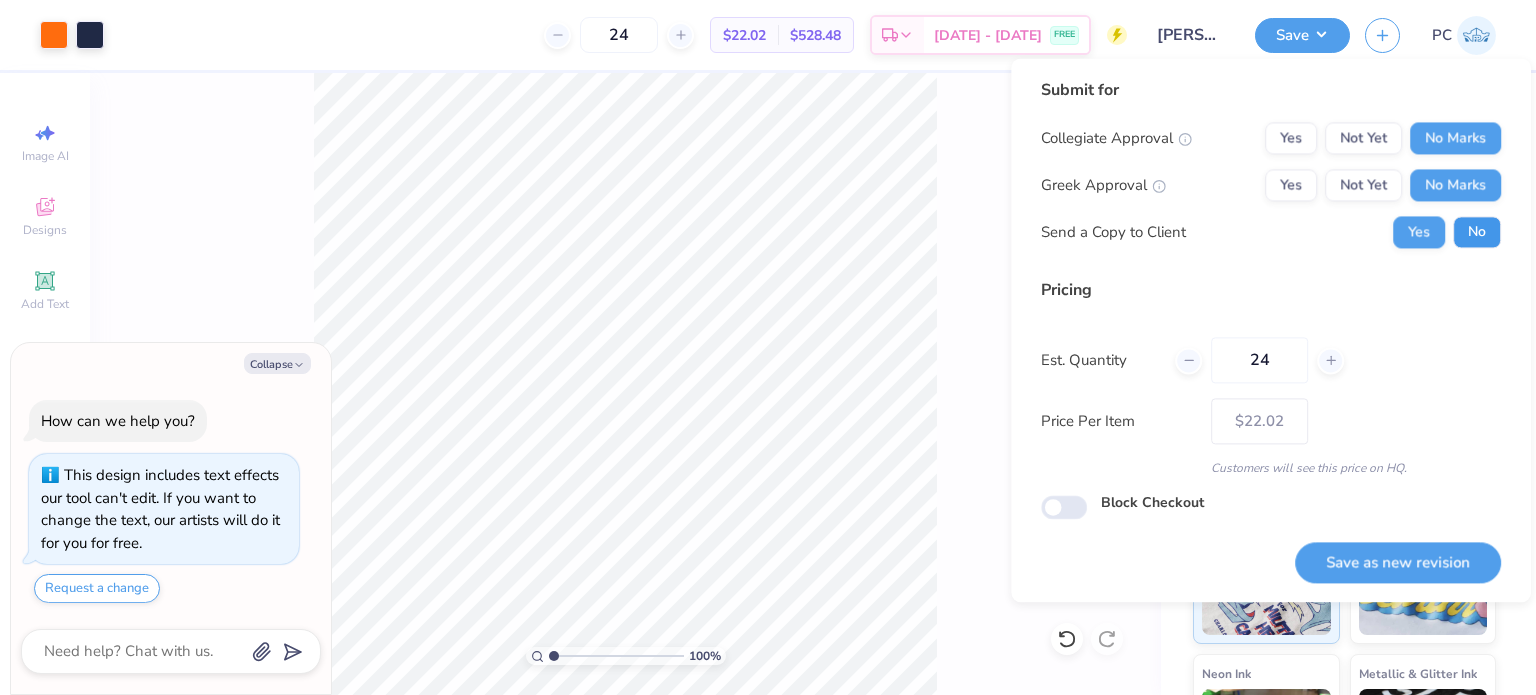 click on "No" at bounding box center [1477, 232] 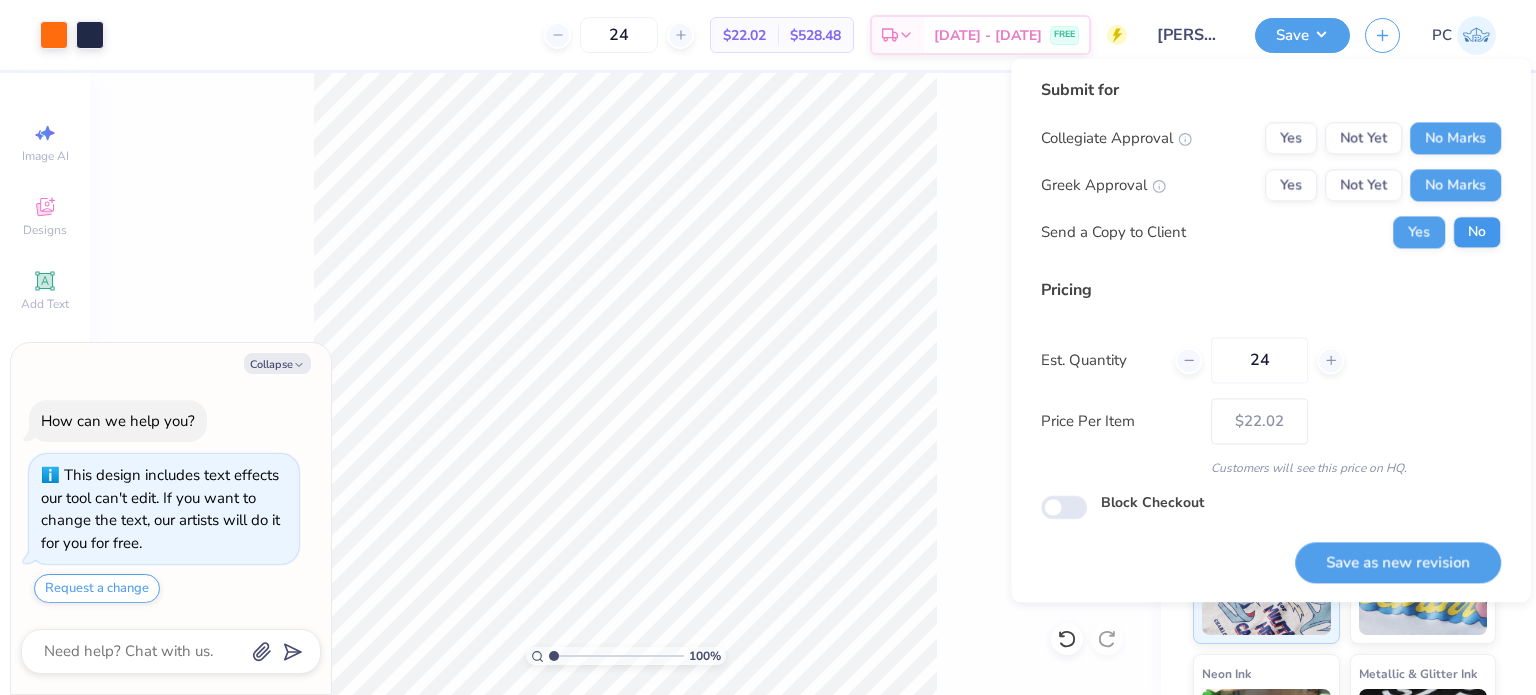 type on "x" 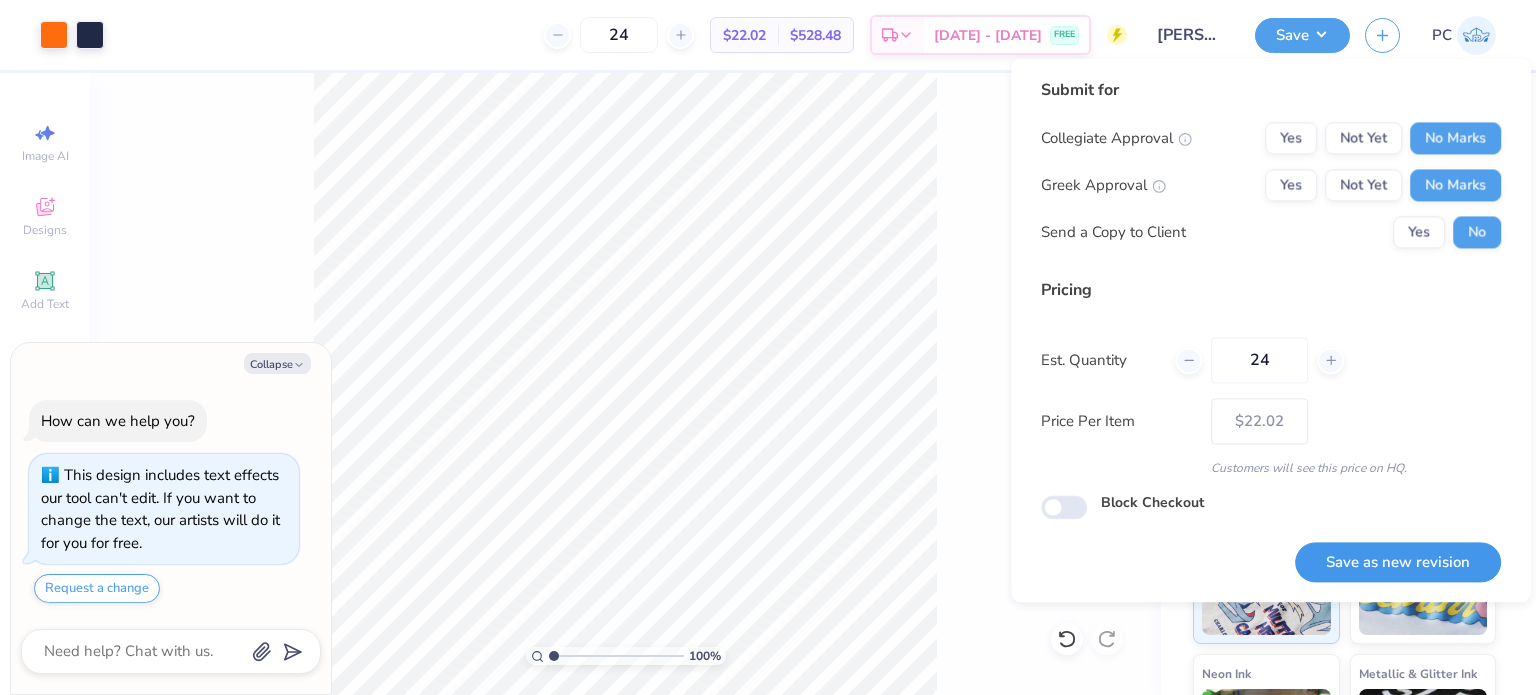 click on "Save as new revision" at bounding box center (1398, 562) 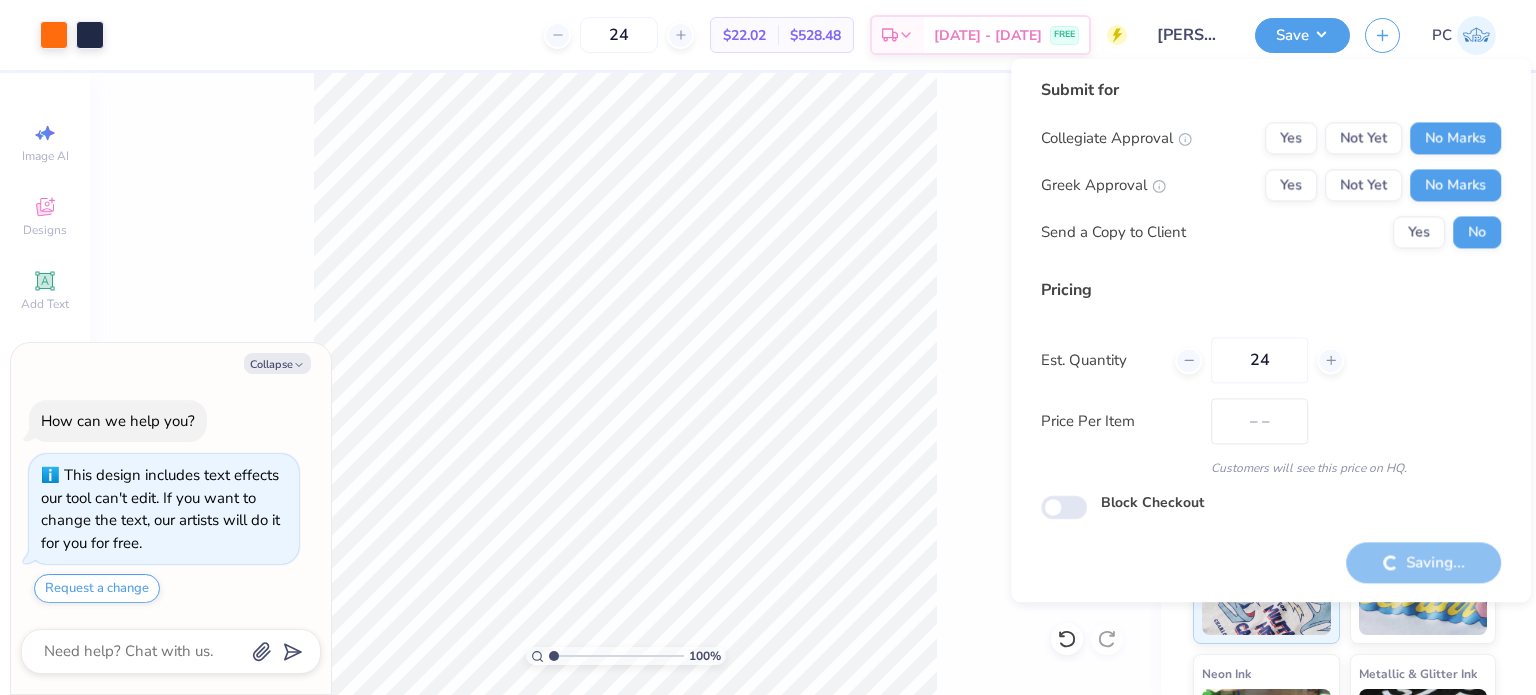 type on "$22.02" 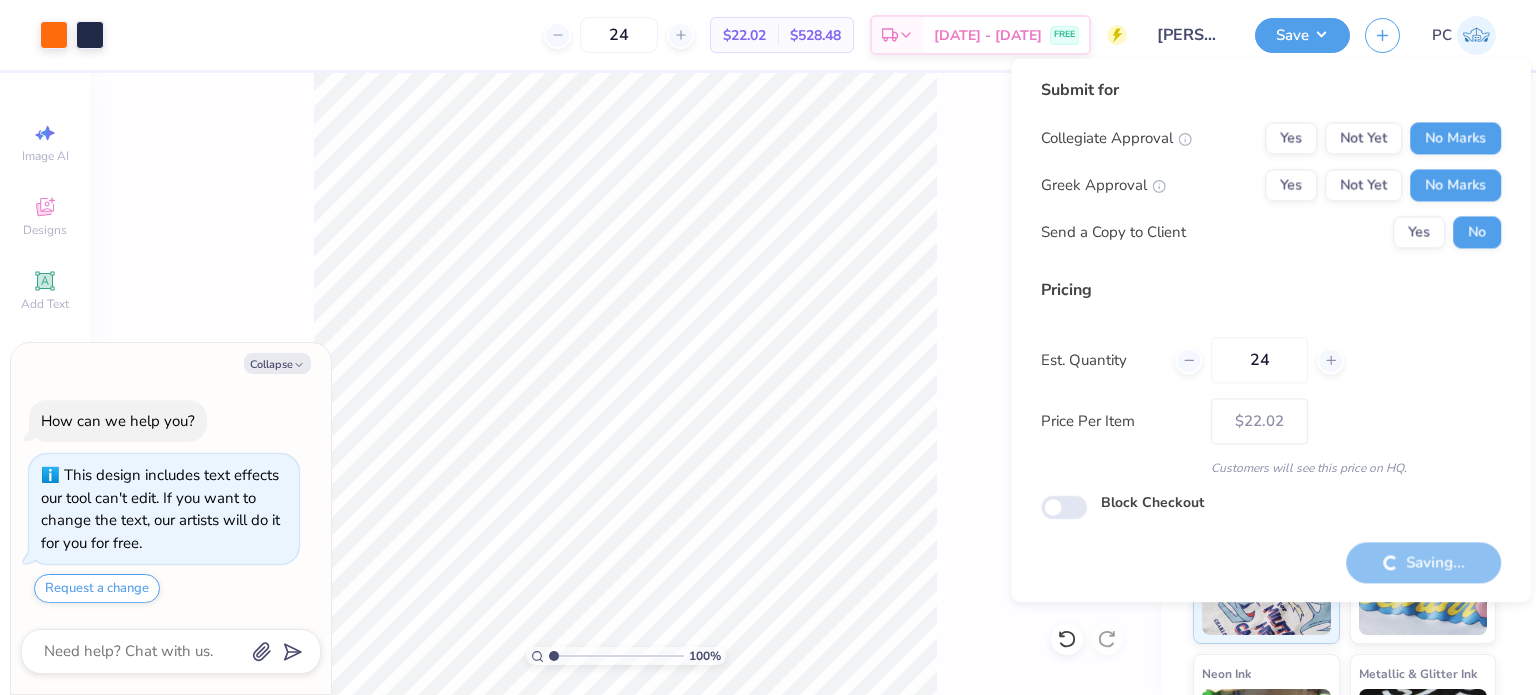 type on "x" 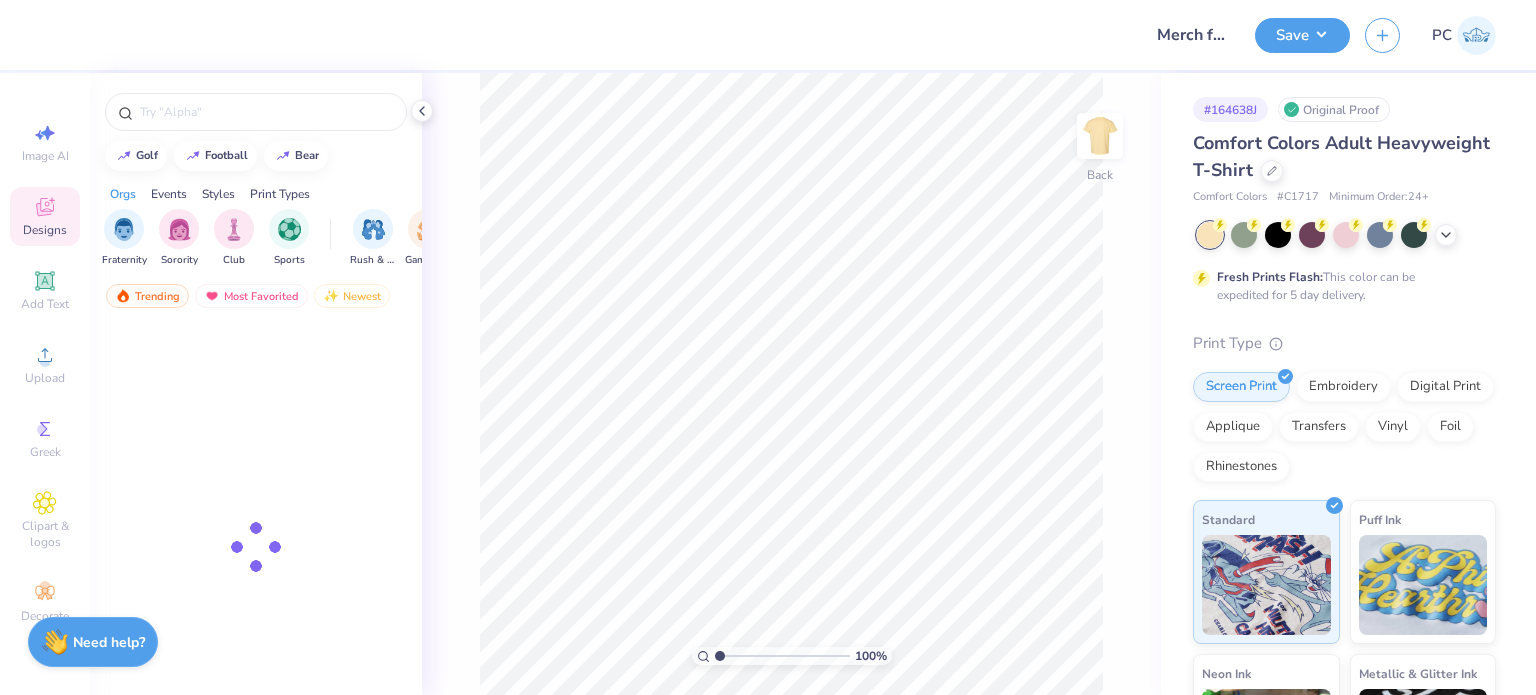 scroll, scrollTop: 0, scrollLeft: 0, axis: both 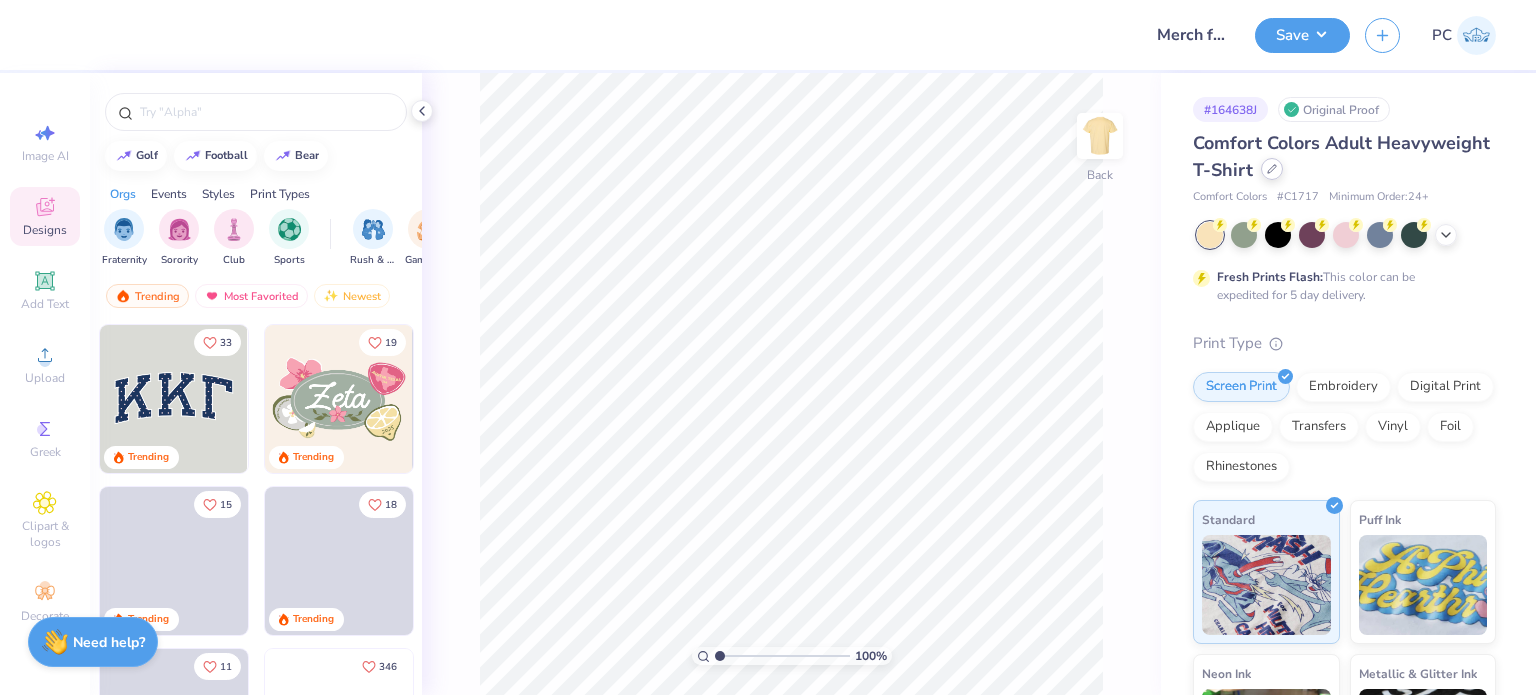 click at bounding box center [1272, 169] 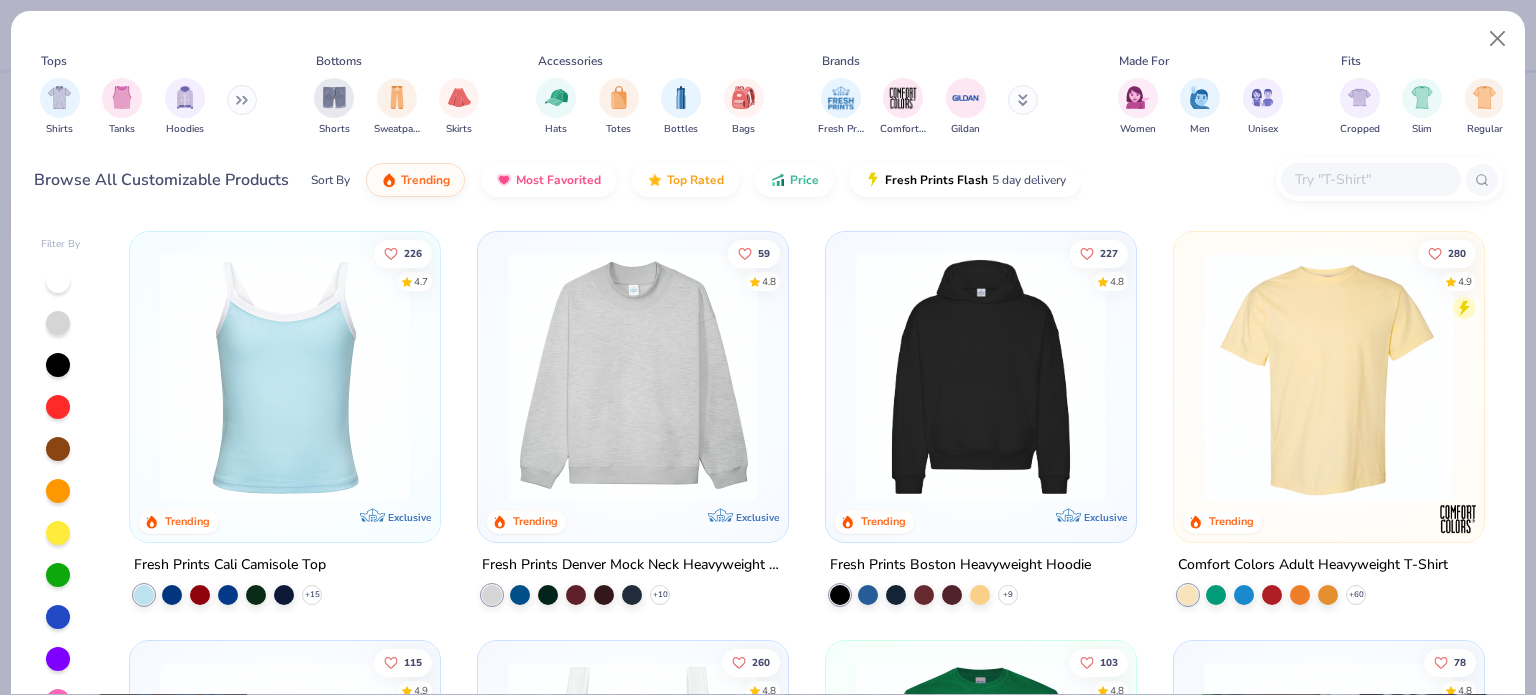click at bounding box center (1370, 179) 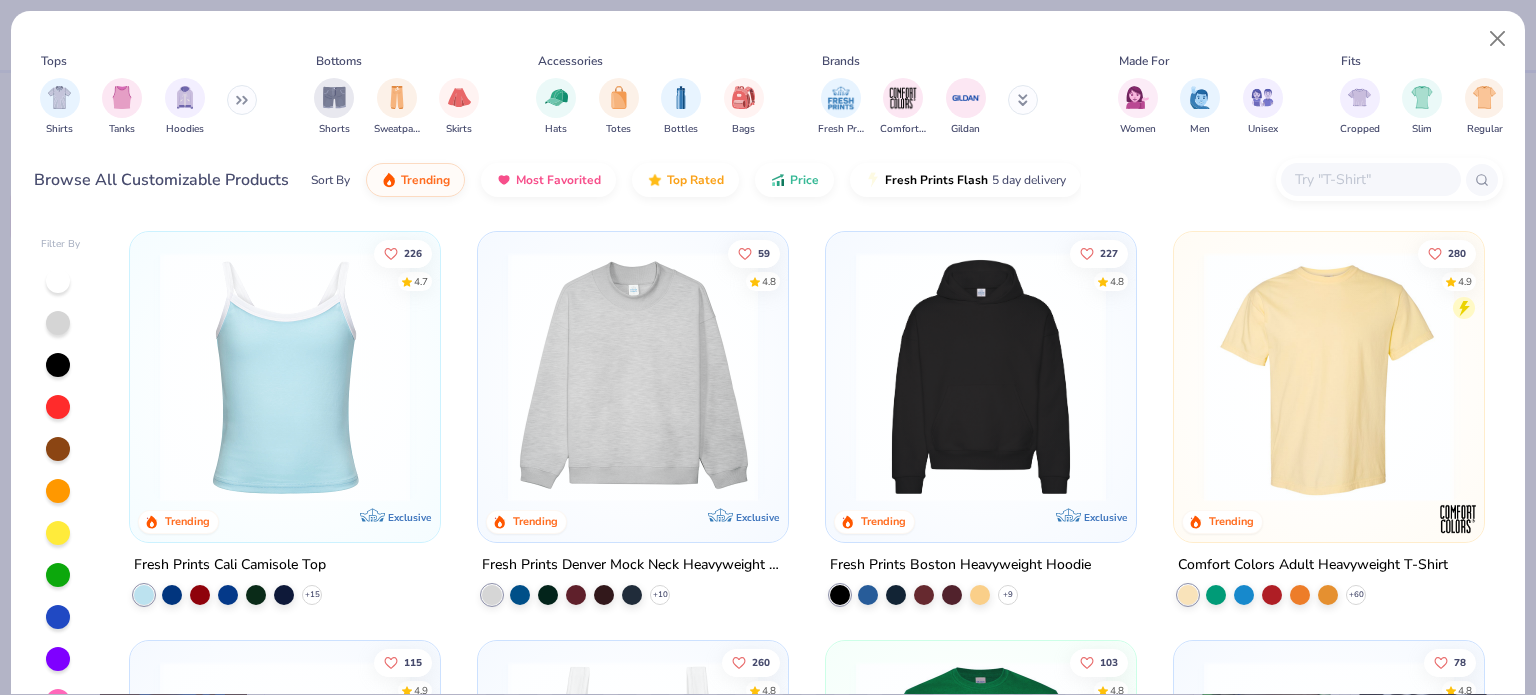 paste on "6506" 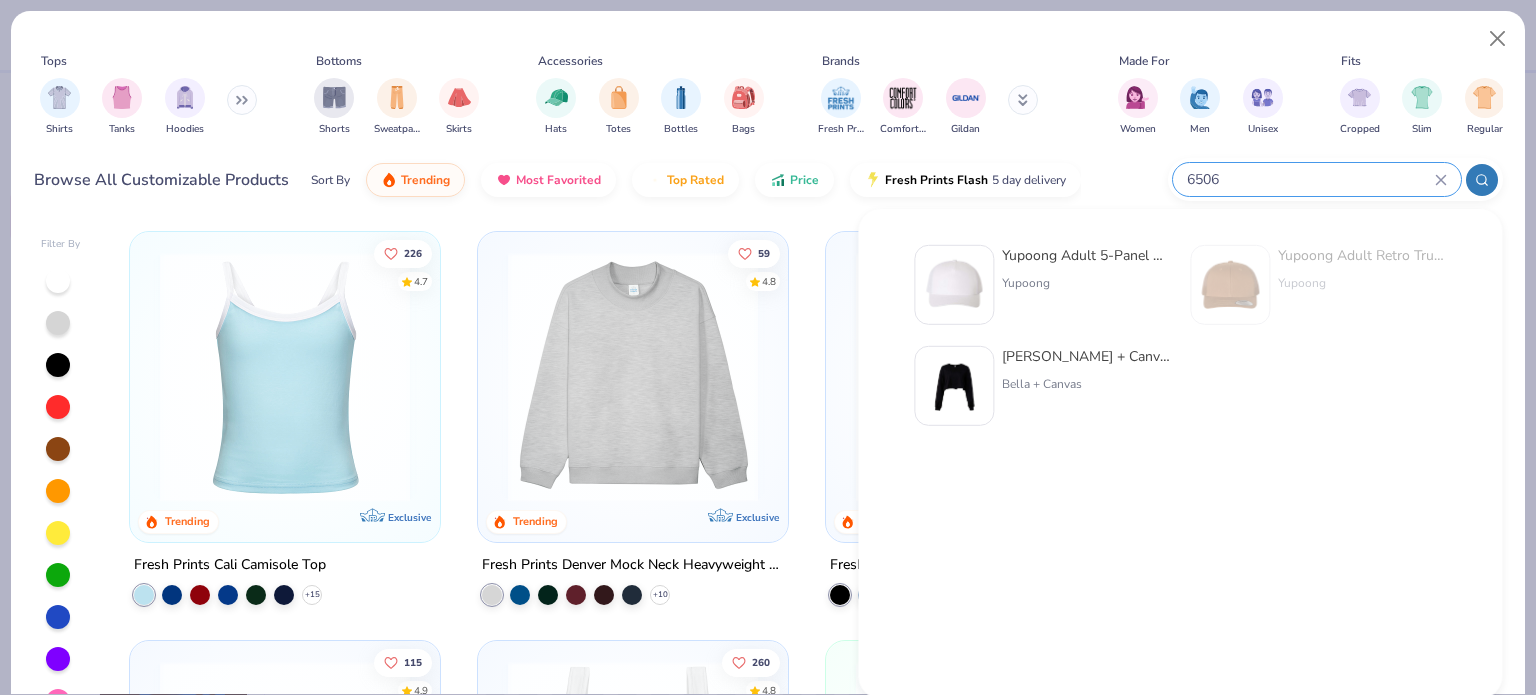 type on "6506" 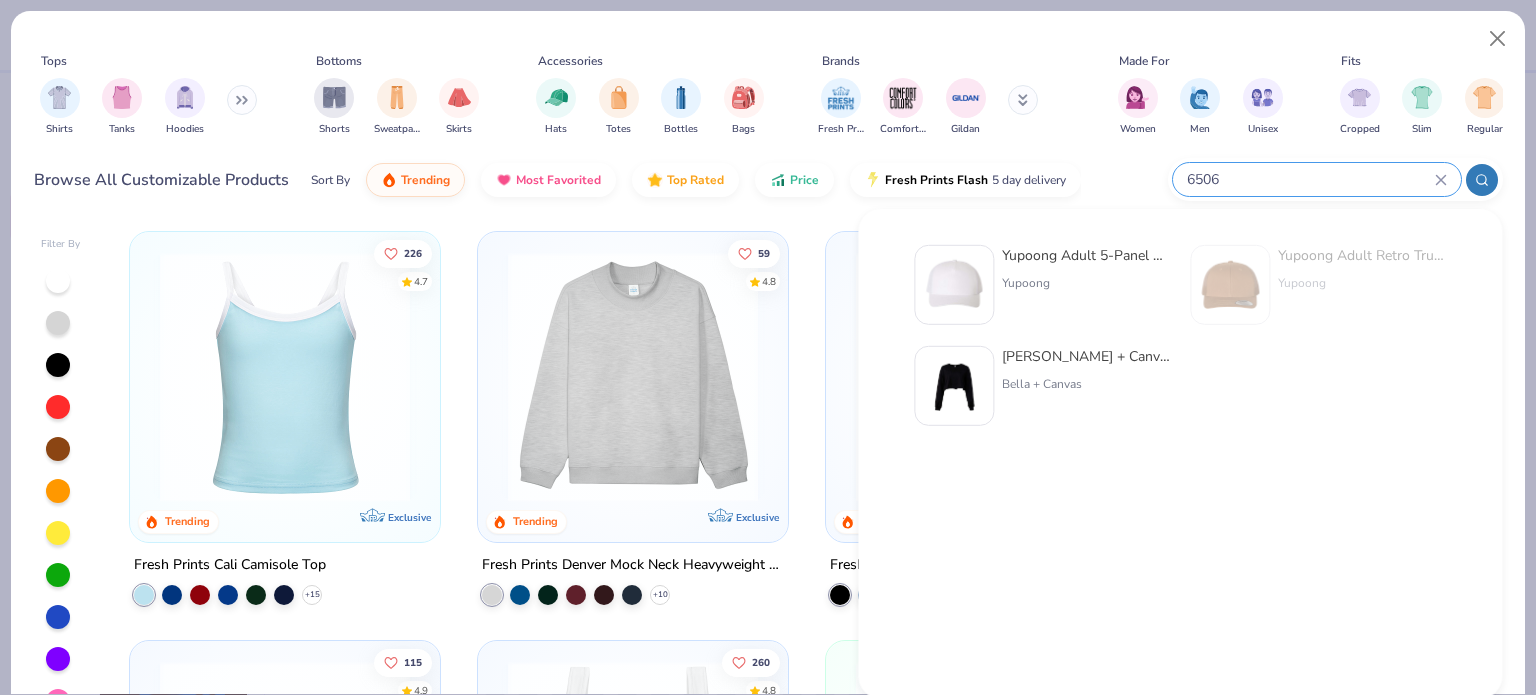 click at bounding box center (954, 285) 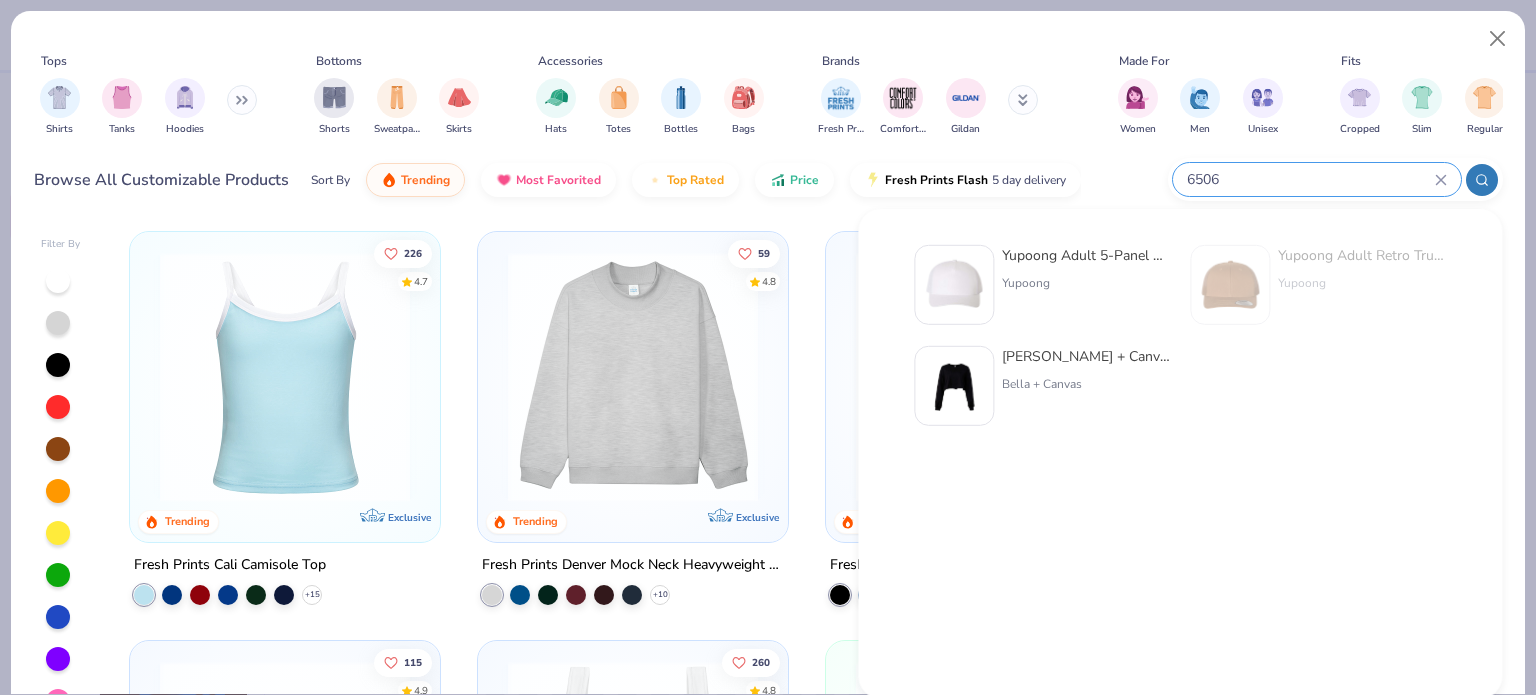 type 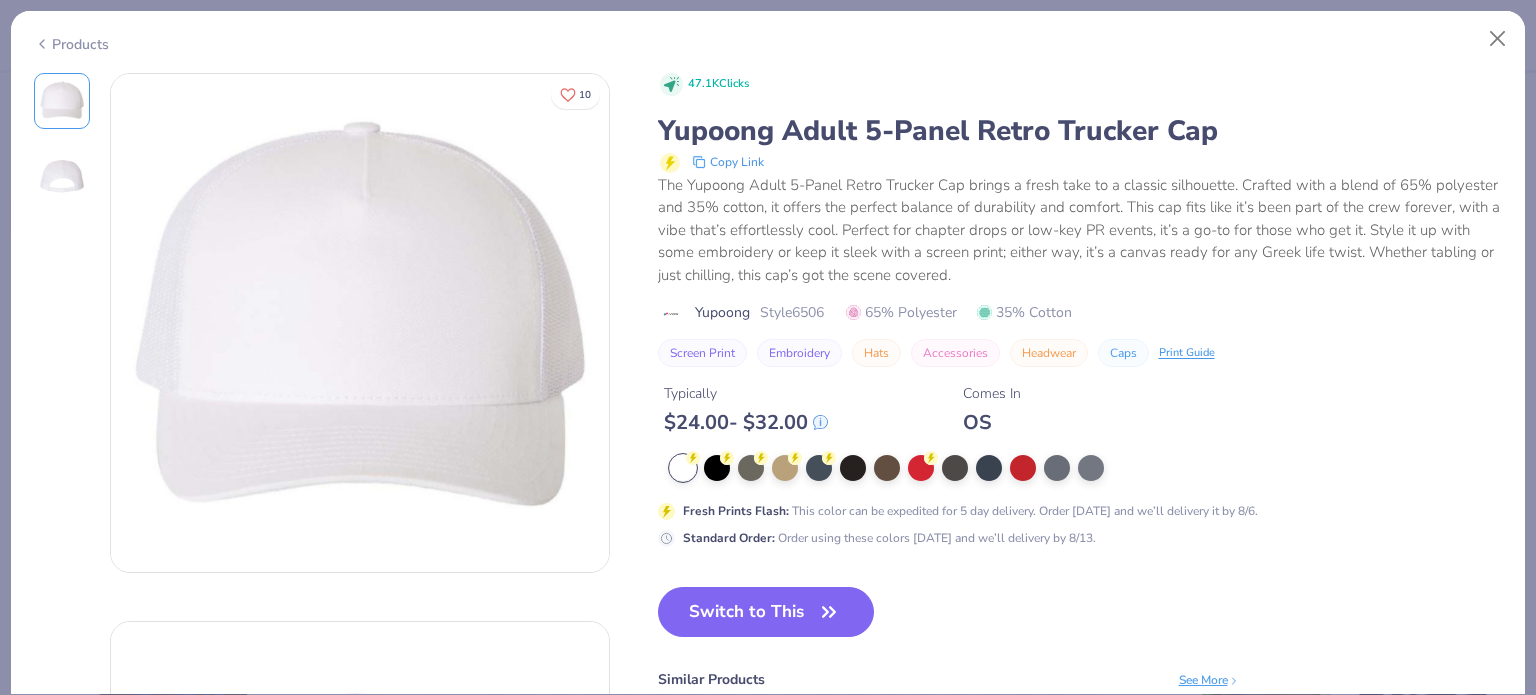 click on "Switch to This" at bounding box center [766, 612] 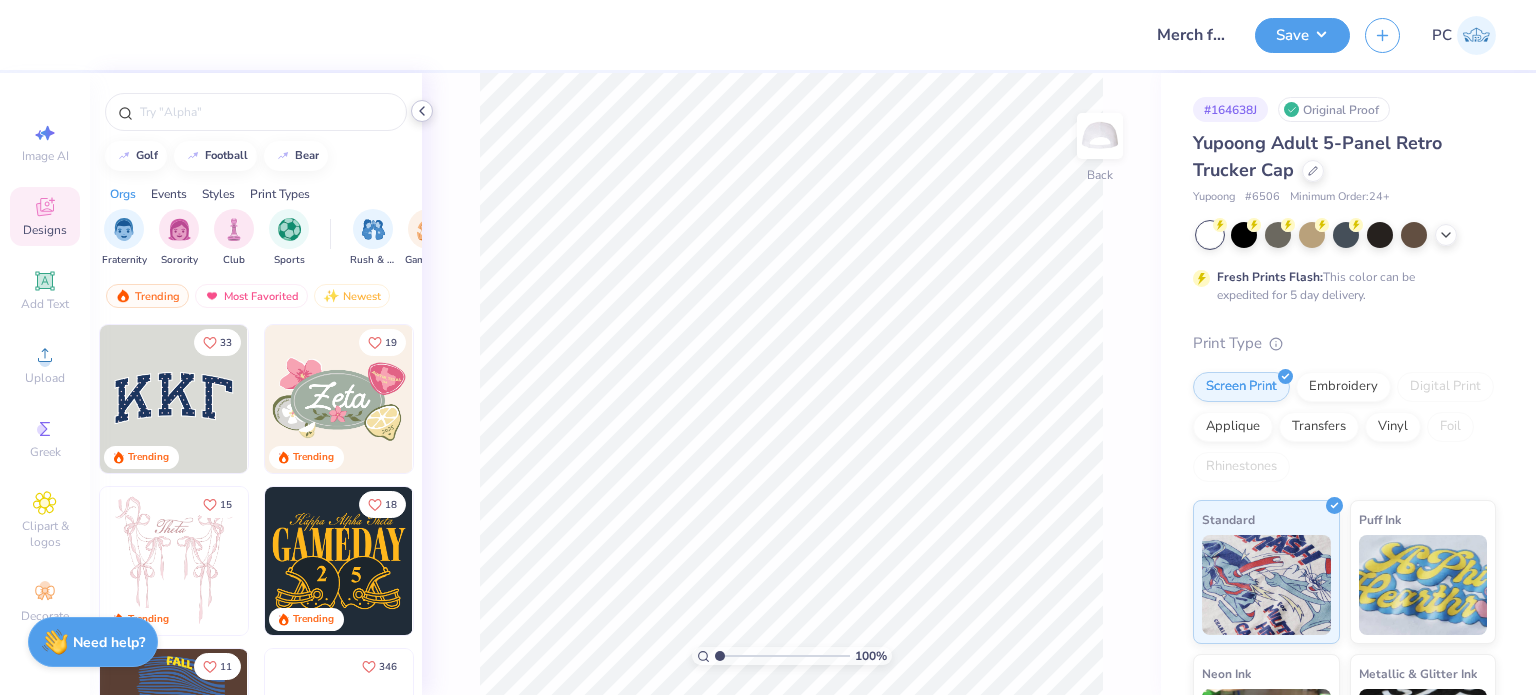 click 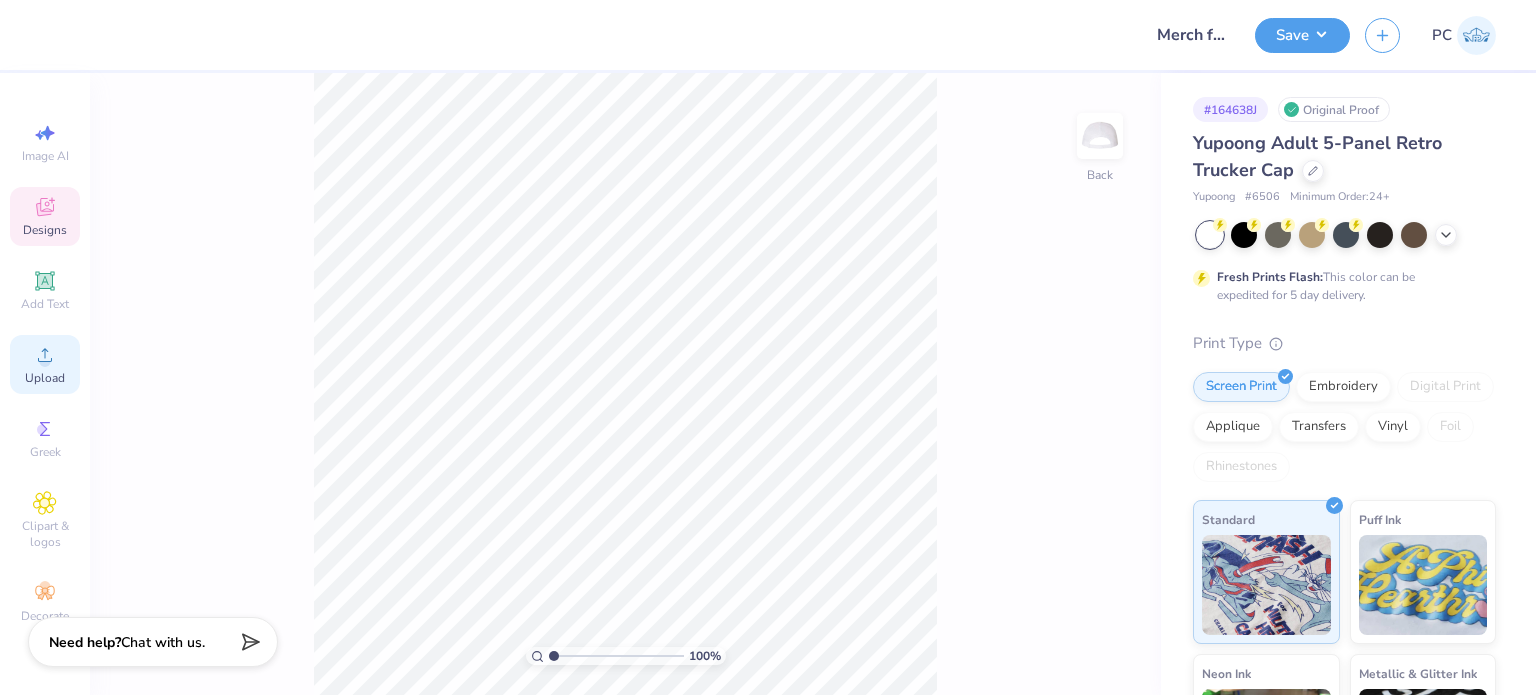 click on "Upload" at bounding box center (45, 378) 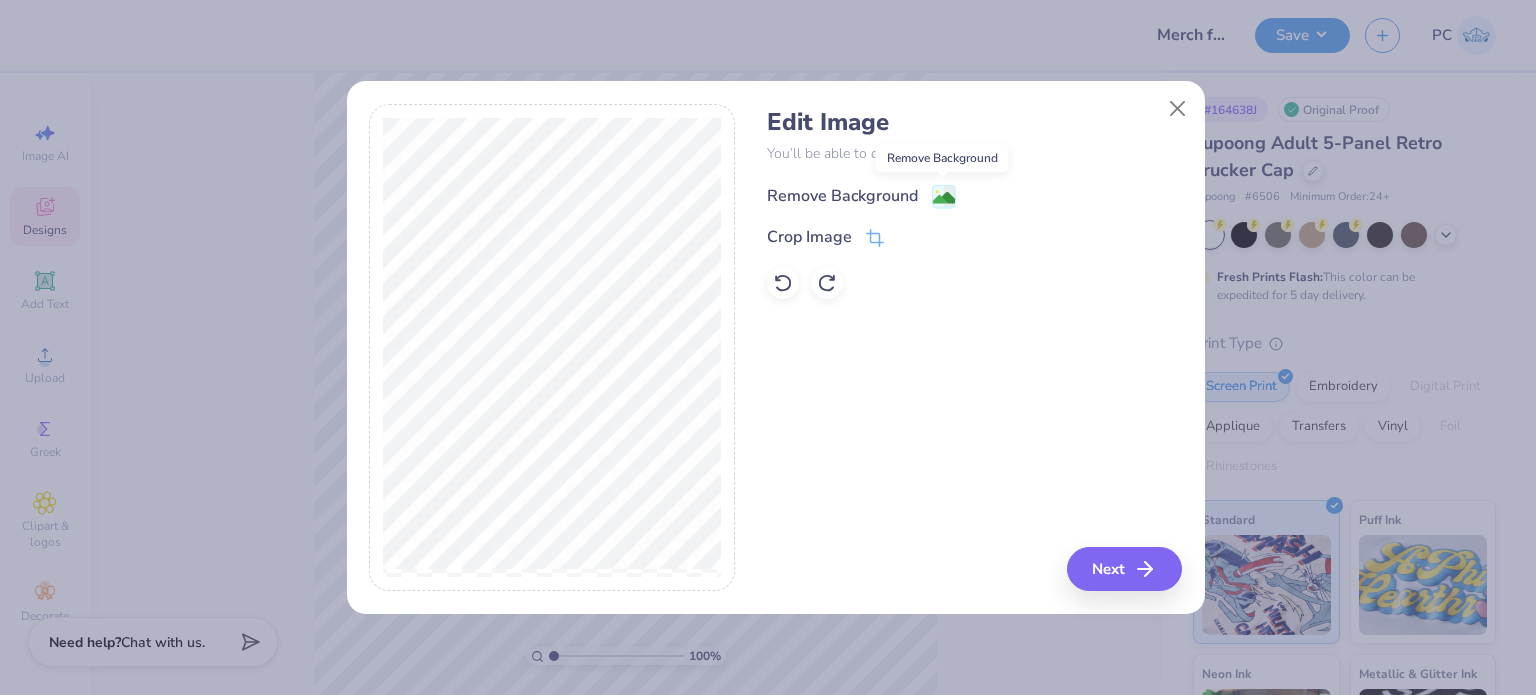 click 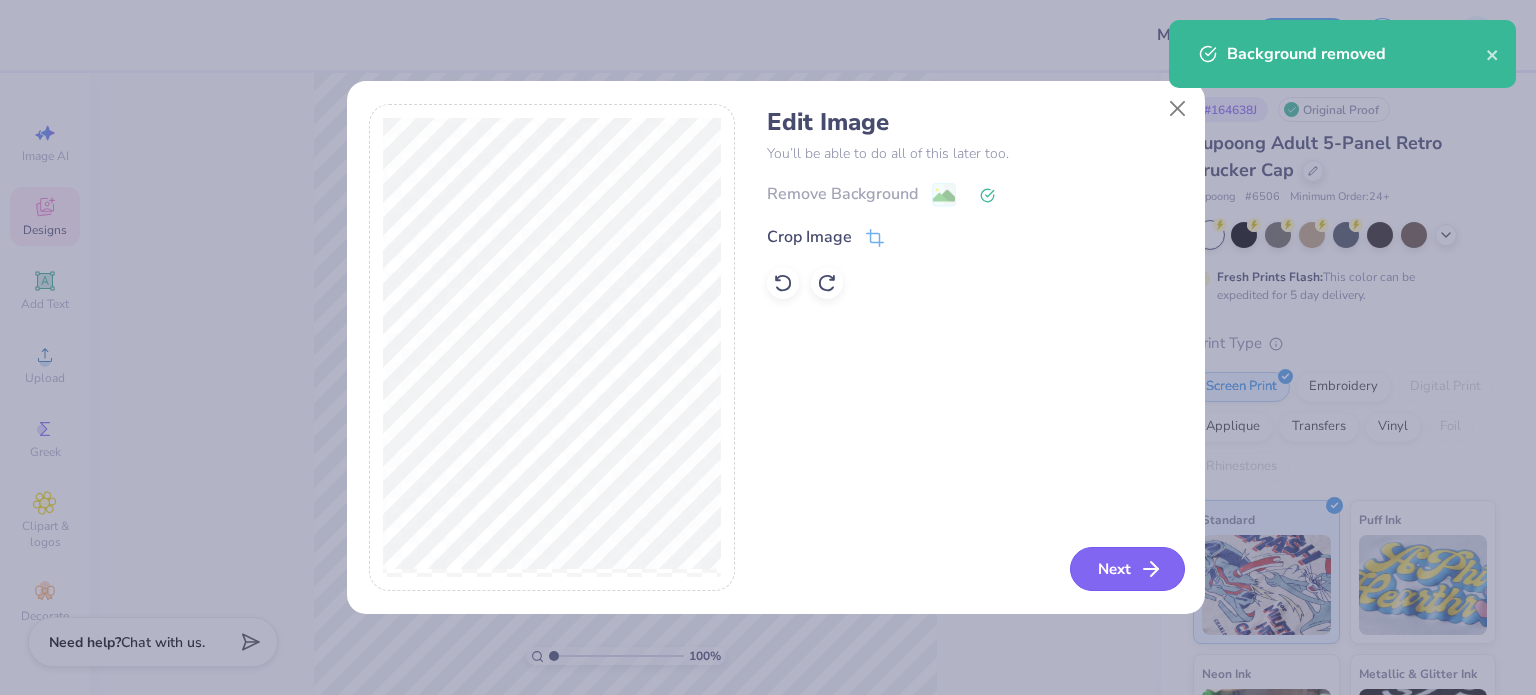 click on "Next" at bounding box center (1127, 569) 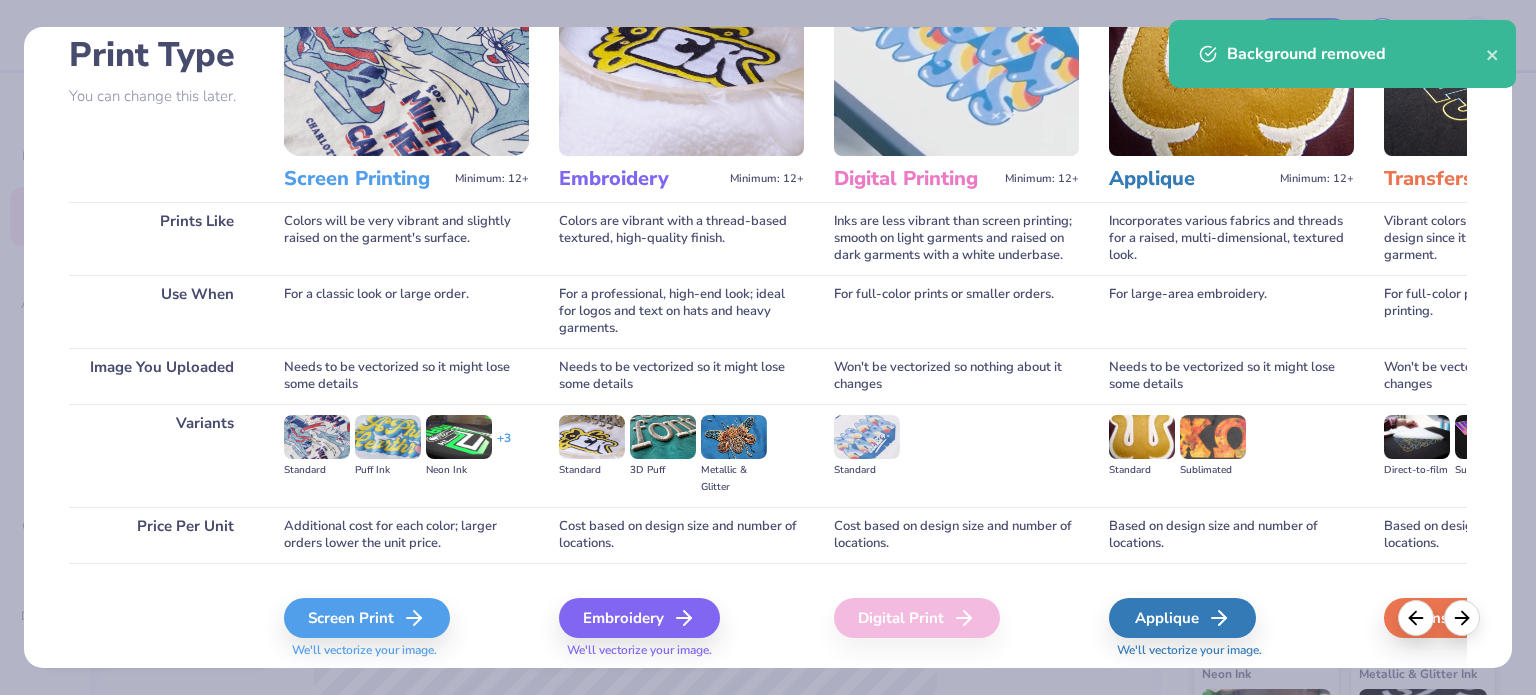 scroll, scrollTop: 201, scrollLeft: 0, axis: vertical 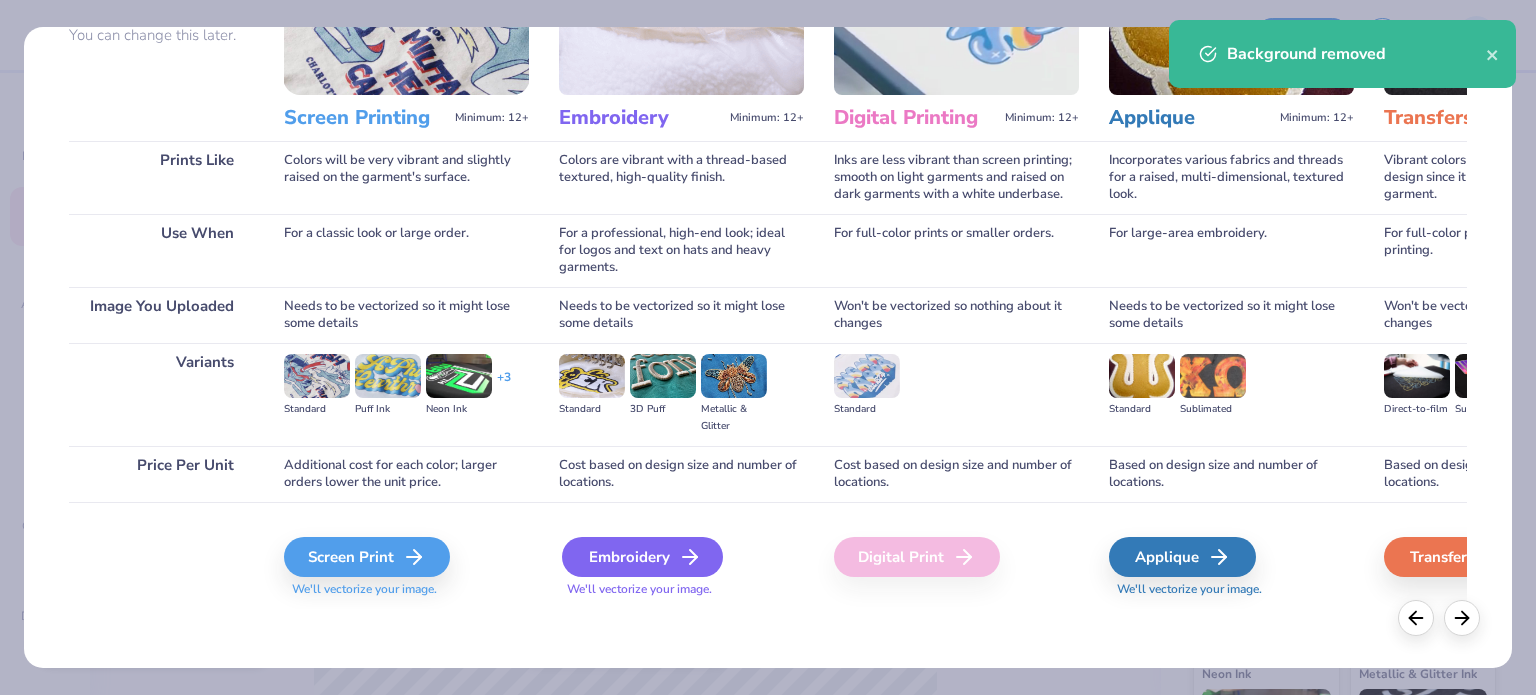 click on "Embroidery" at bounding box center [642, 557] 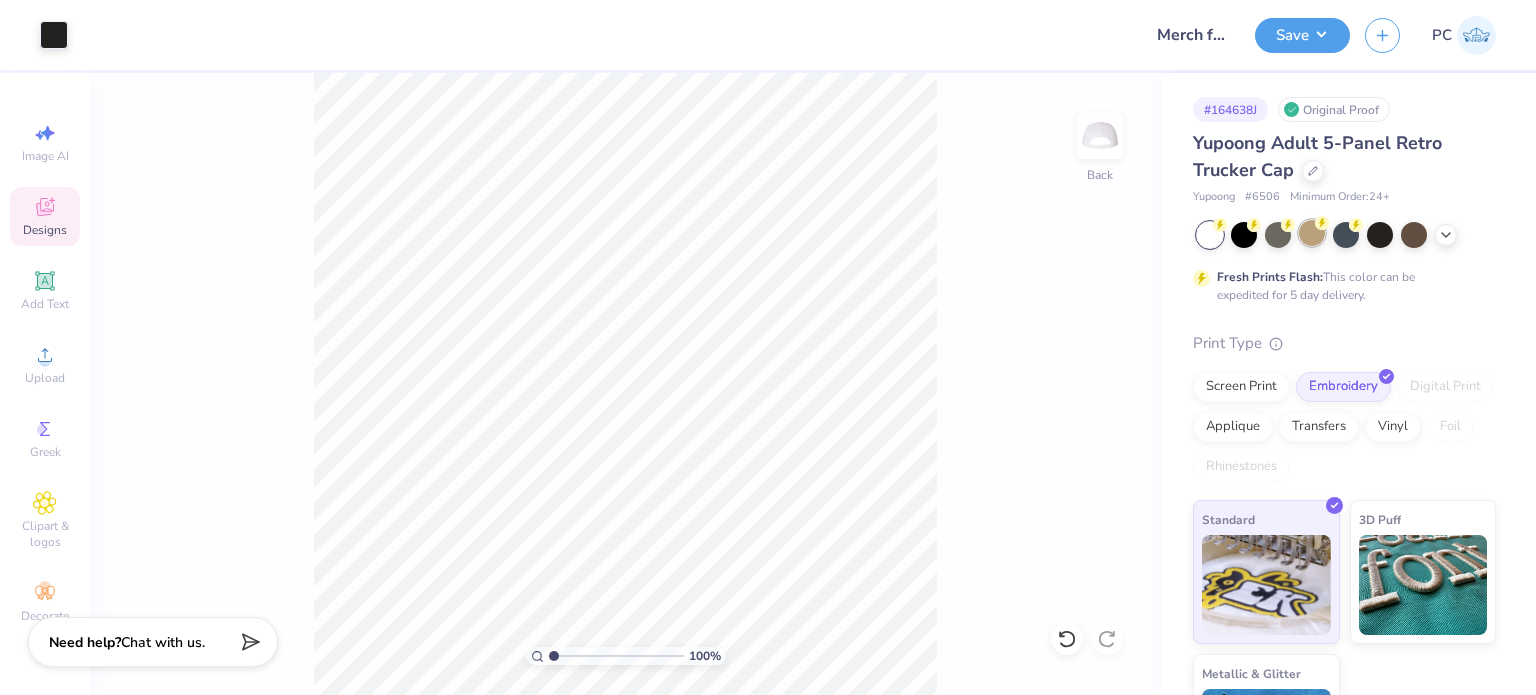 click at bounding box center [1312, 233] 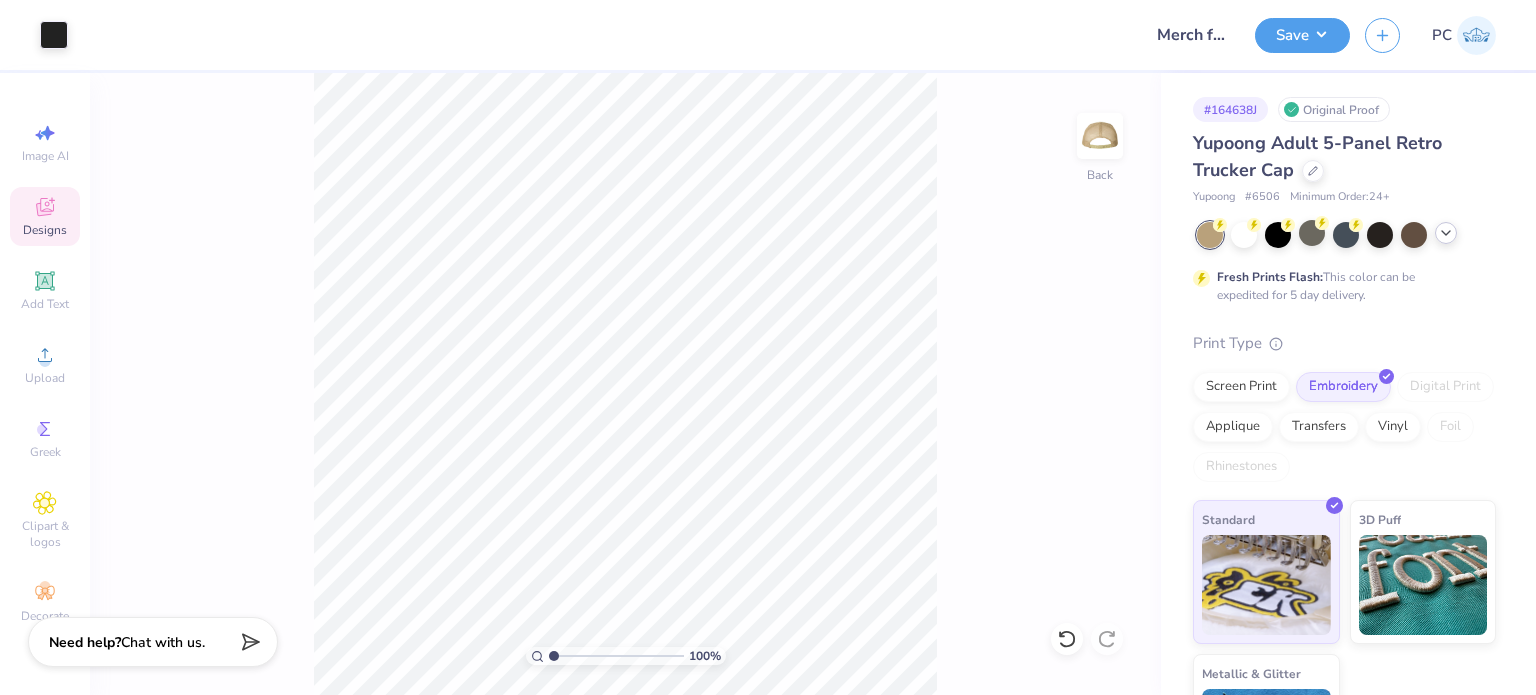 click 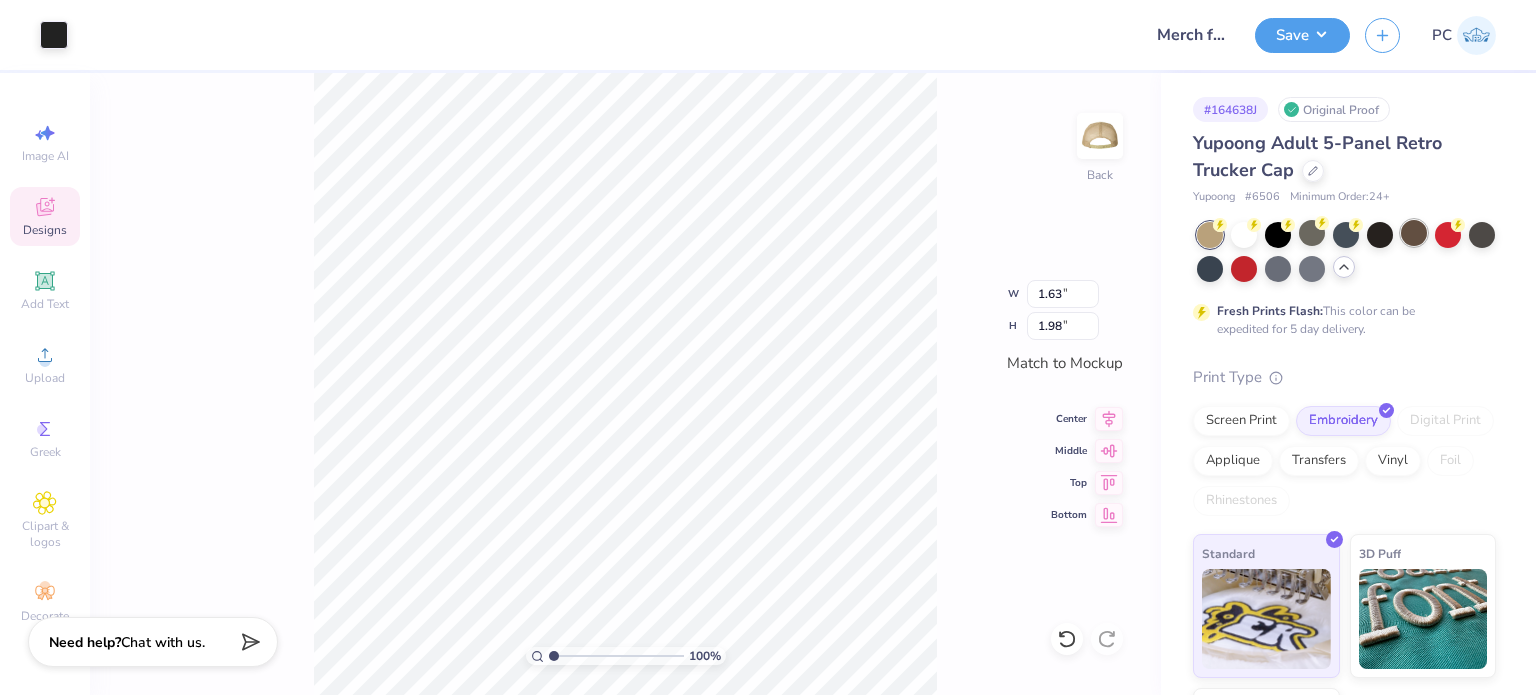click at bounding box center (1414, 233) 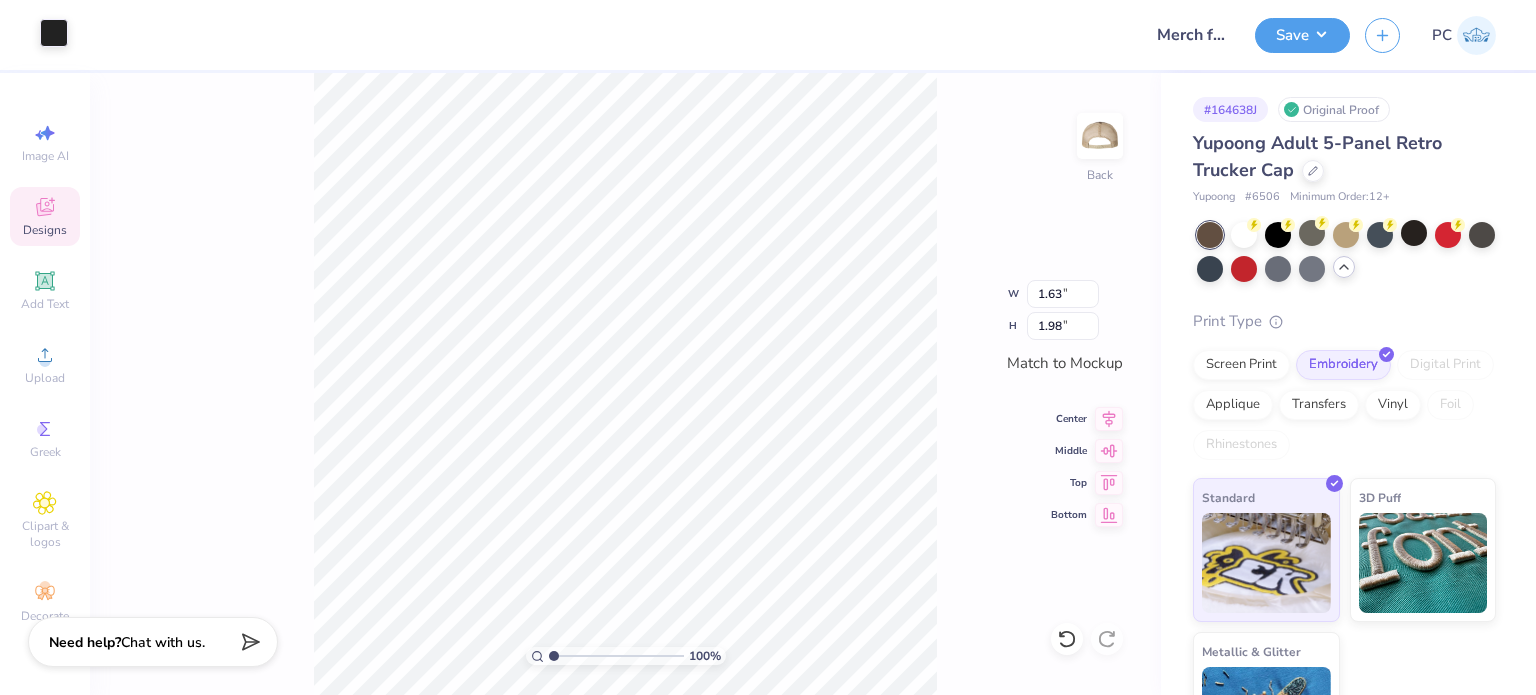 click at bounding box center (54, 33) 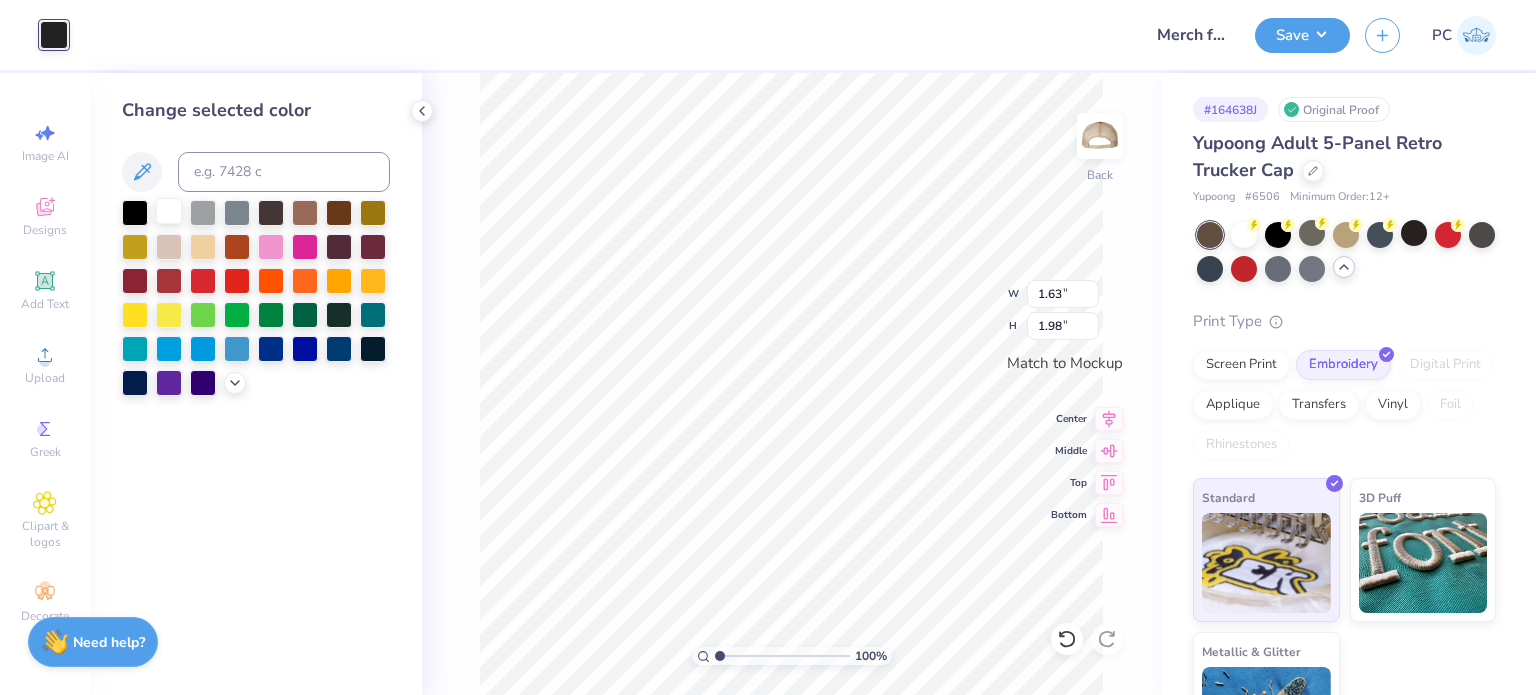 click at bounding box center [169, 211] 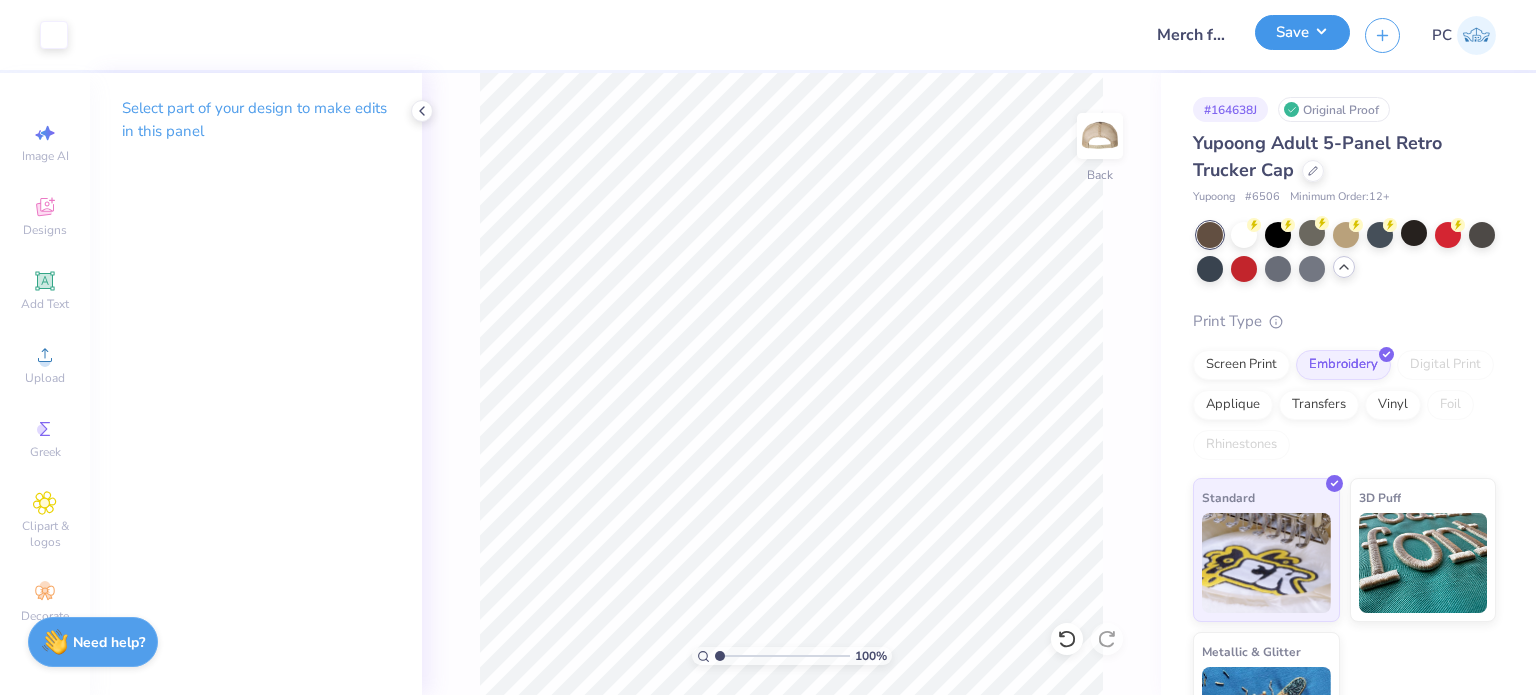 click on "Save" at bounding box center (1302, 32) 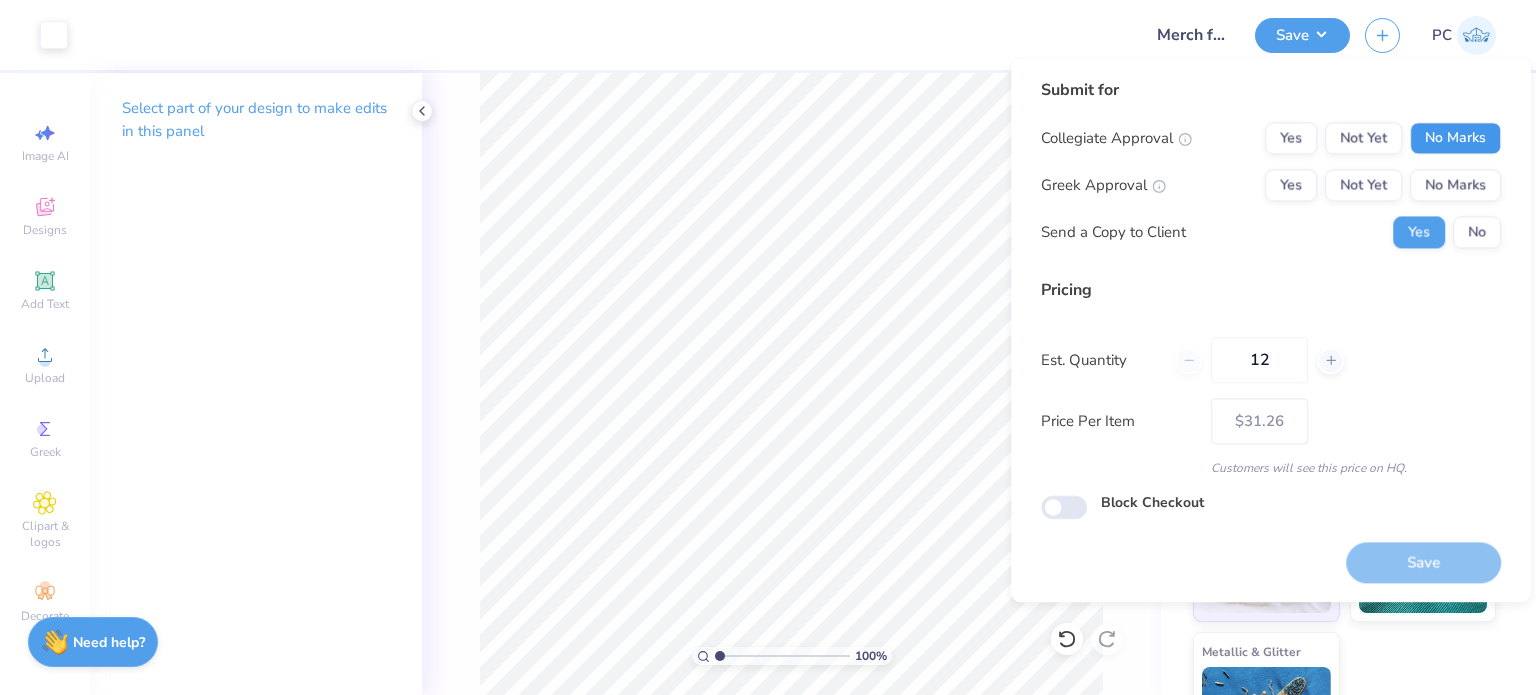 click on "No Marks" at bounding box center [1455, 138] 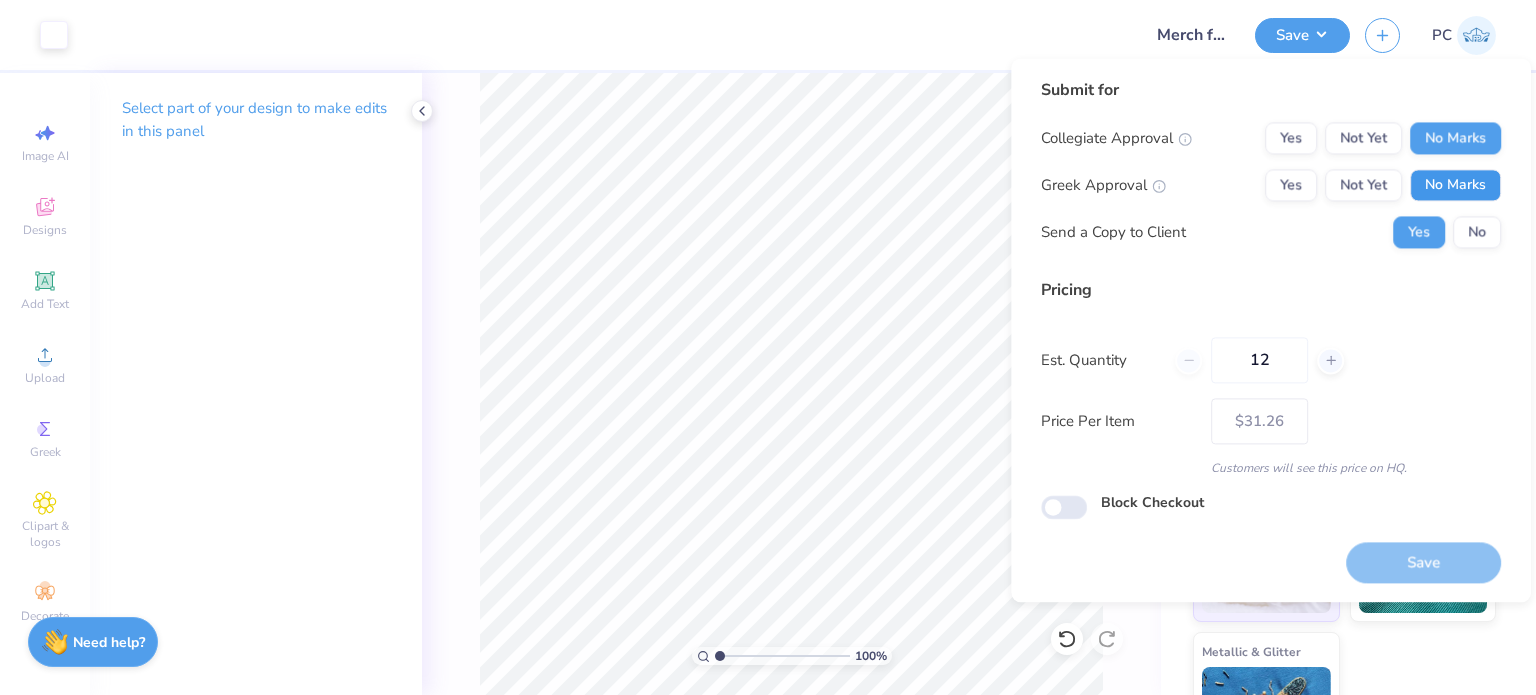click on "No Marks" at bounding box center [1455, 185] 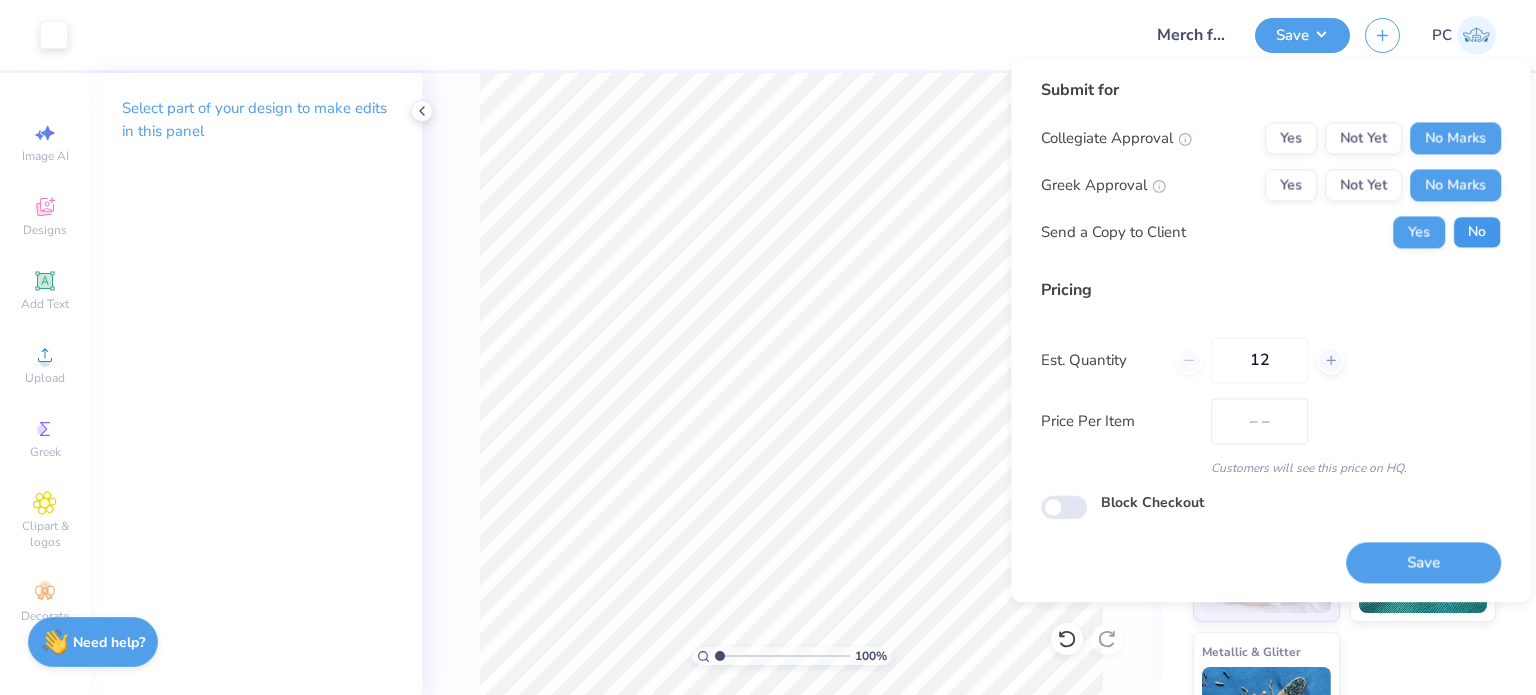 click on "No" at bounding box center (1477, 232) 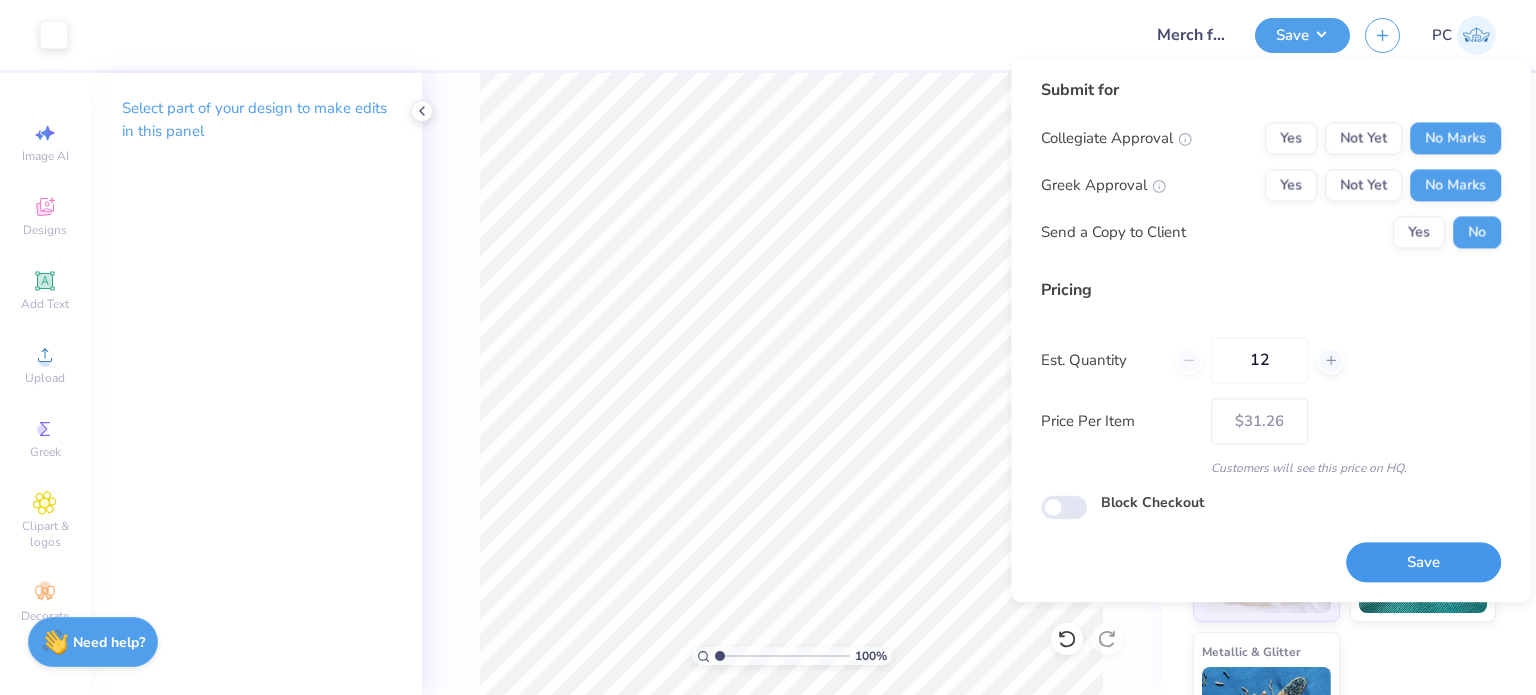 click on "Save" at bounding box center [1423, 562] 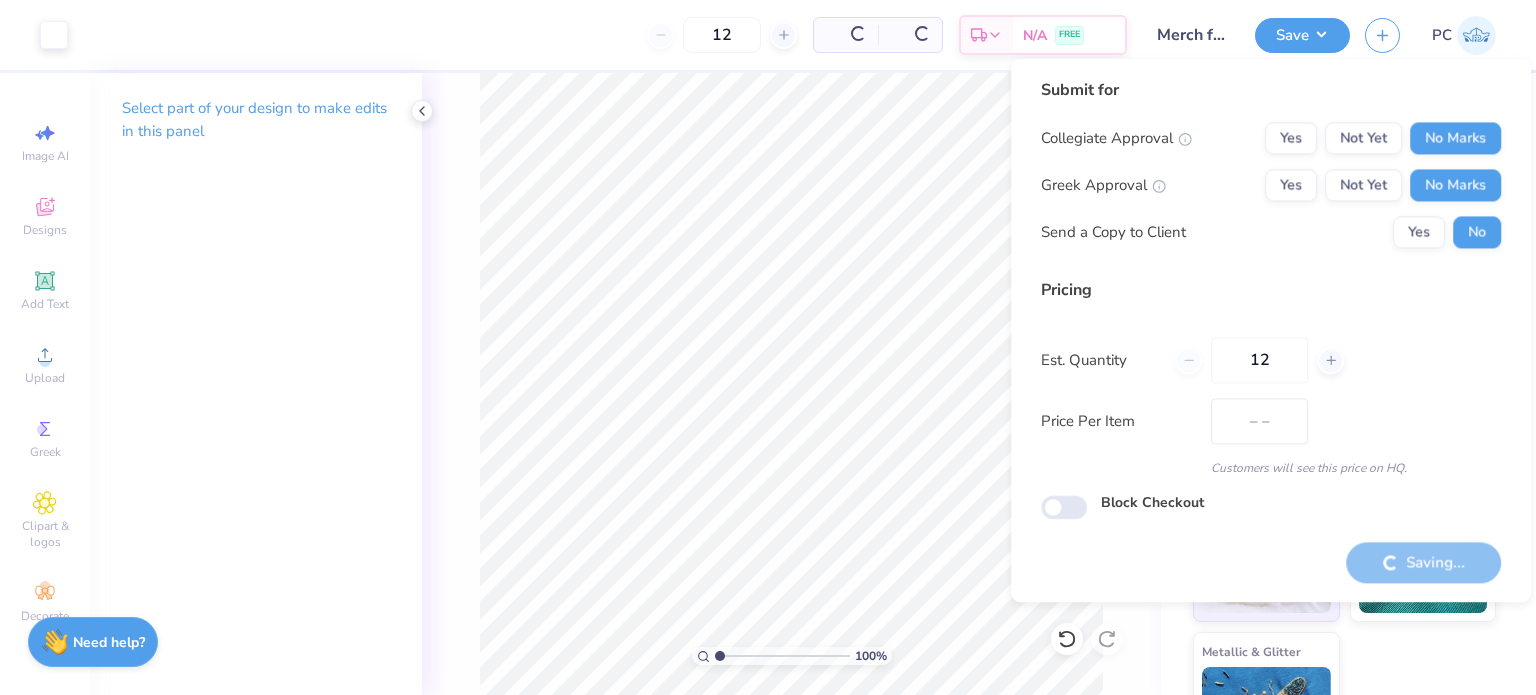 type on "$31.26" 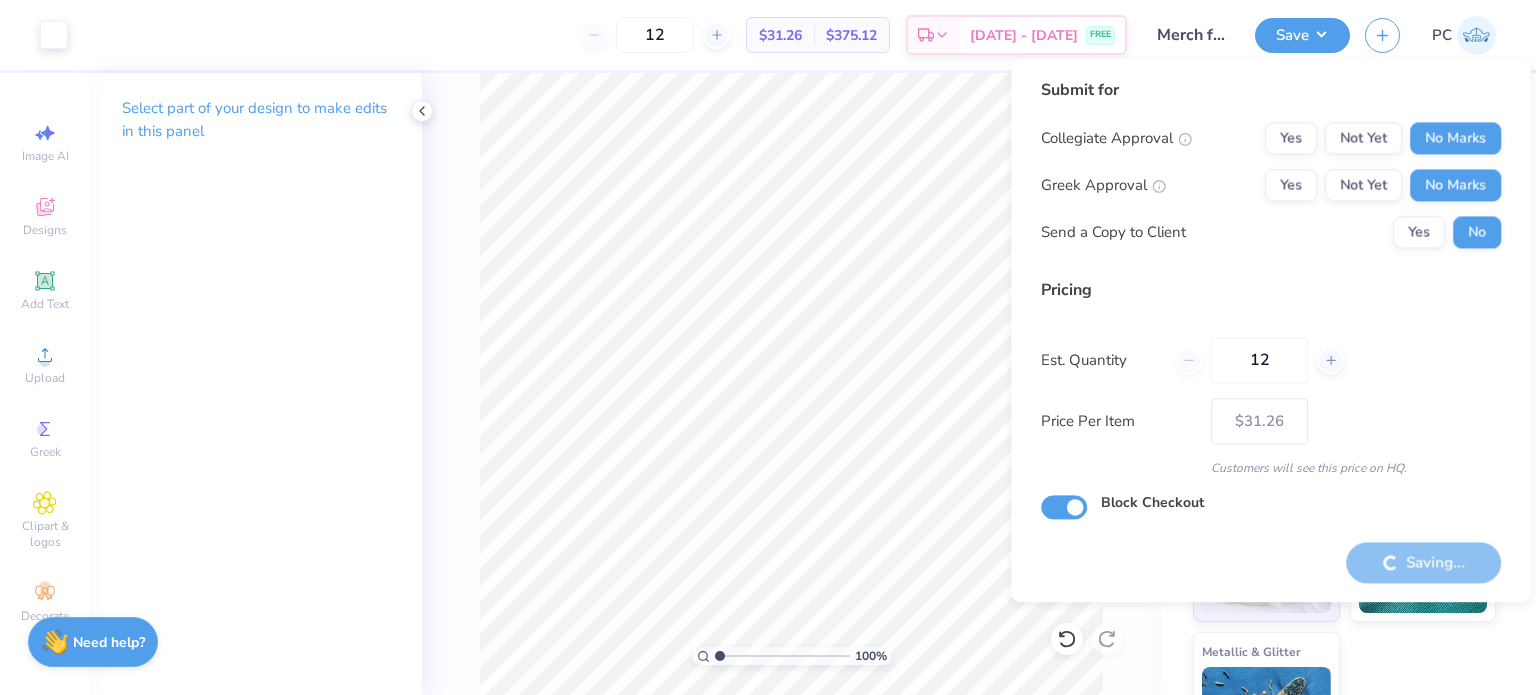 checkbox on "true" 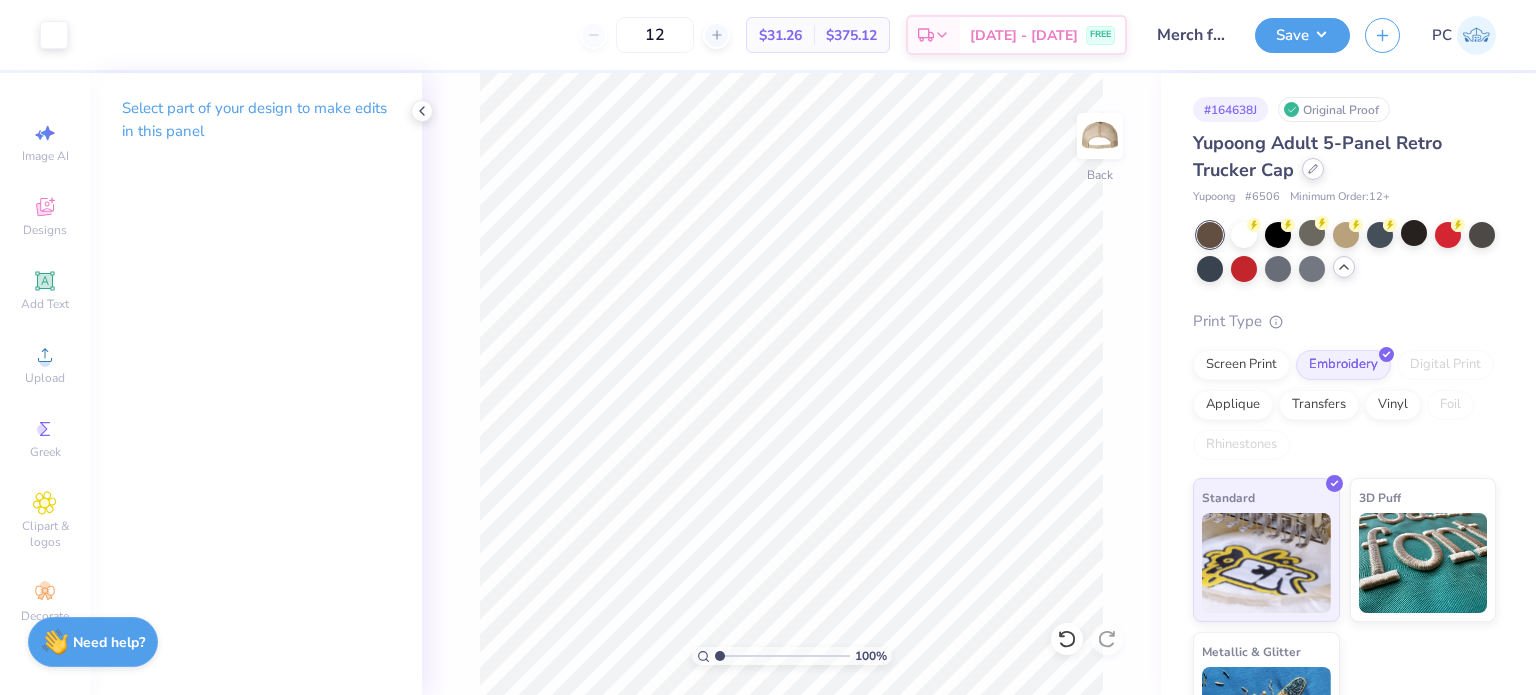 click 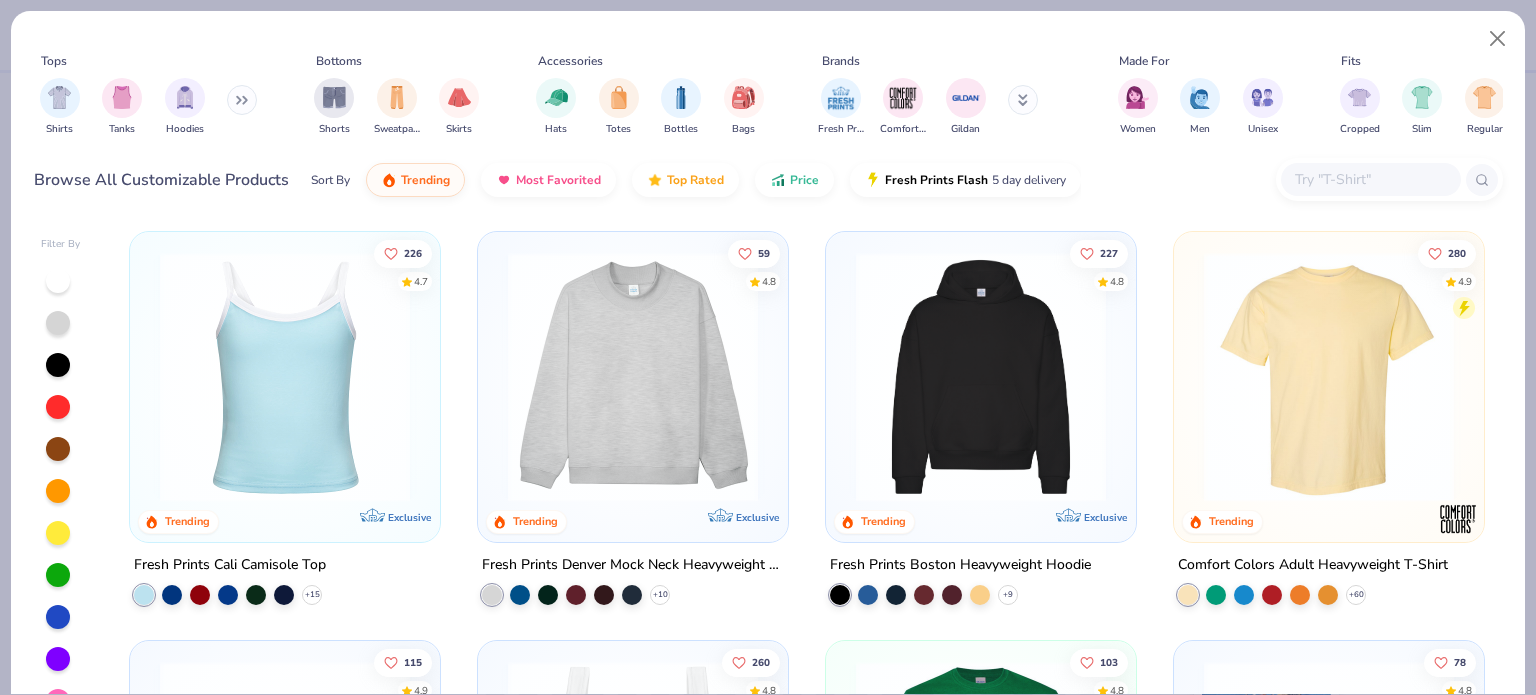 click at bounding box center [1370, 179] 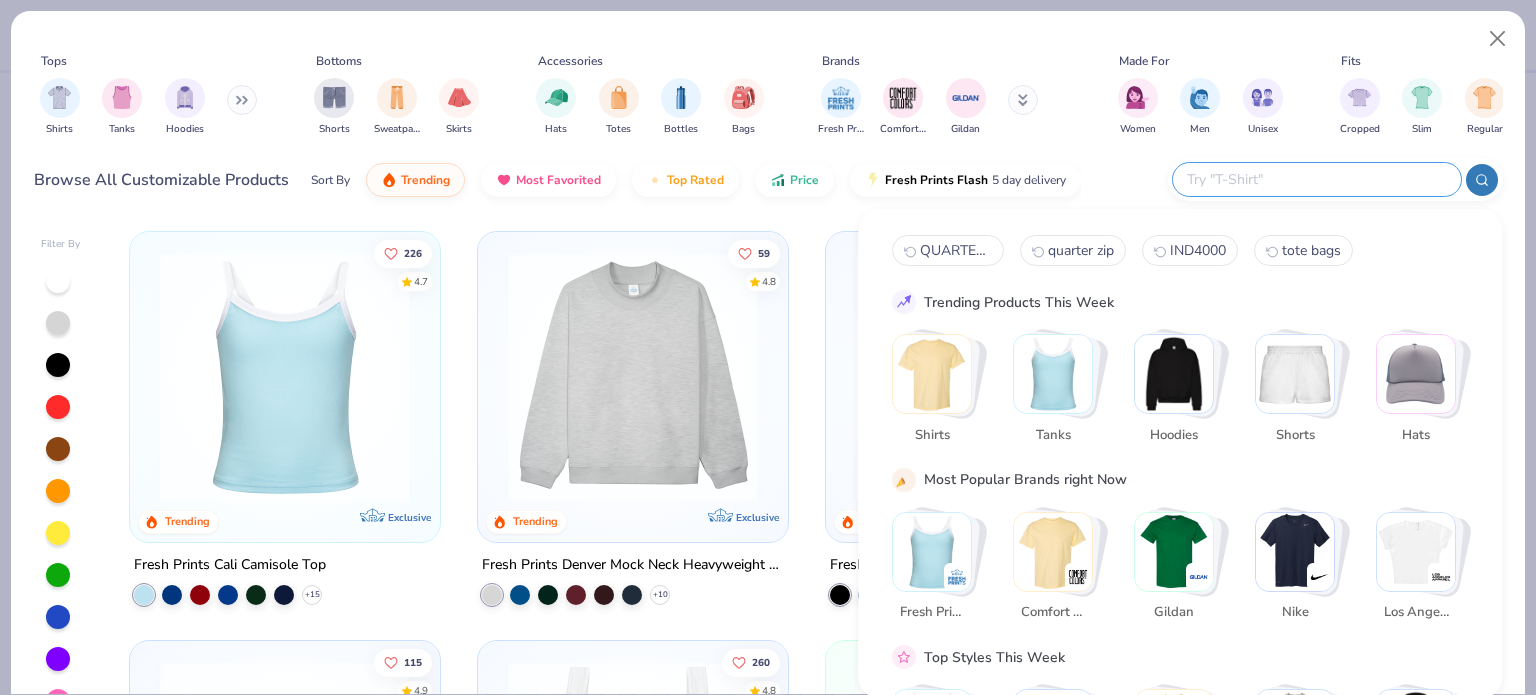 paste on "6014" 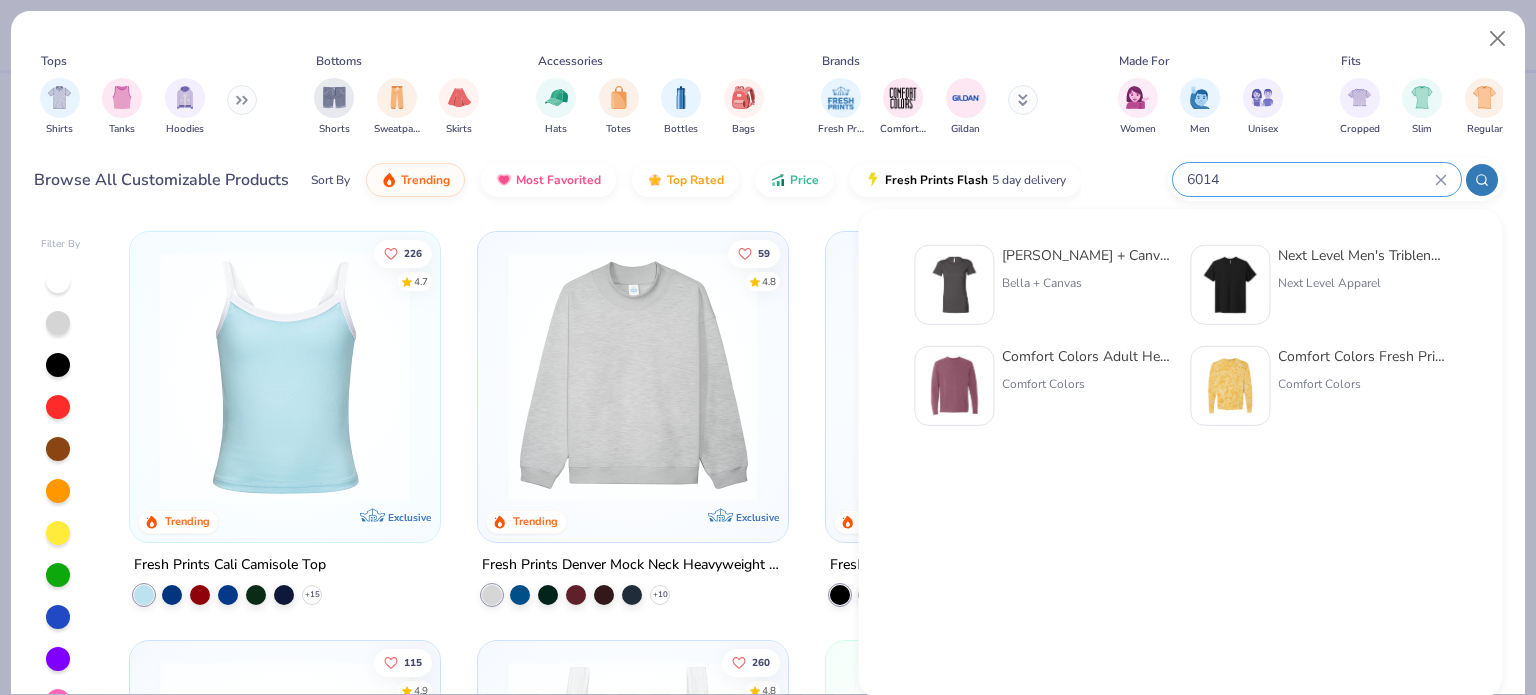 type on "6014" 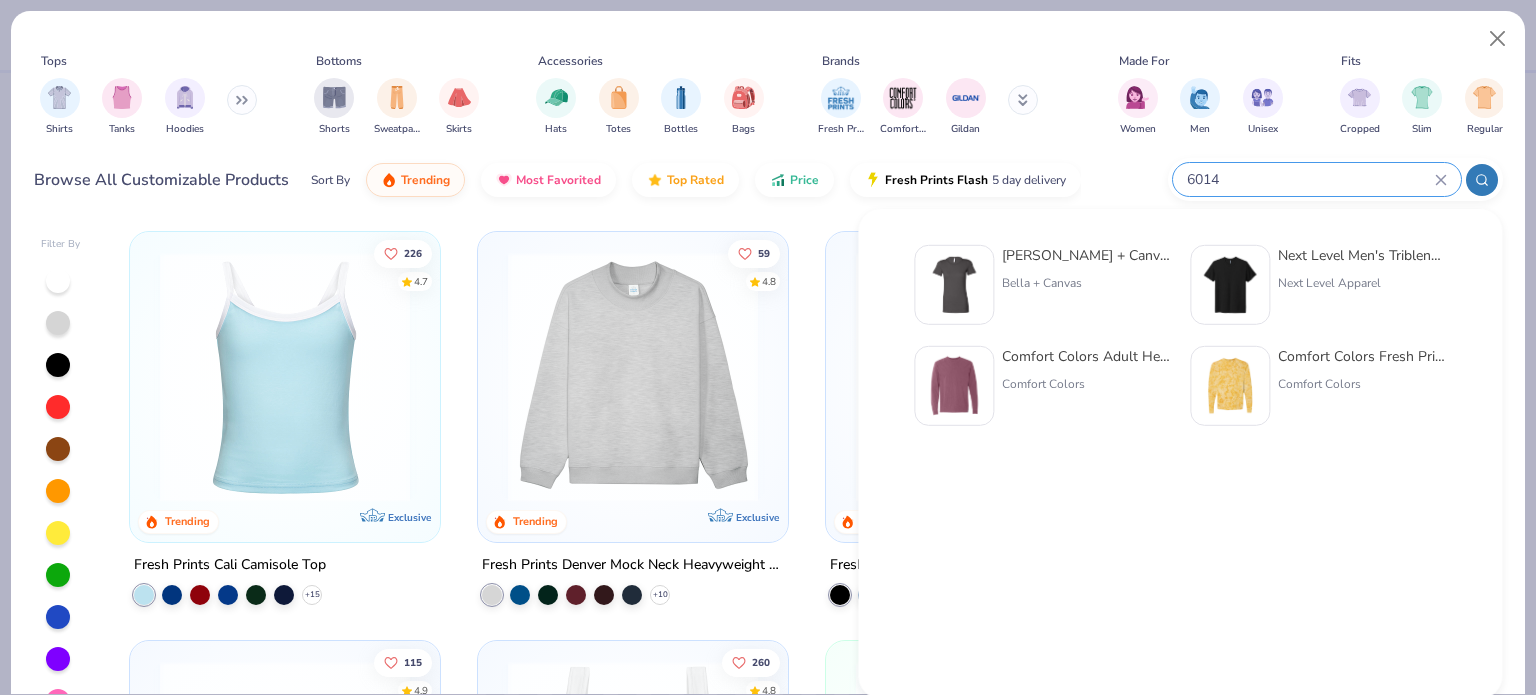 click at bounding box center [954, 386] 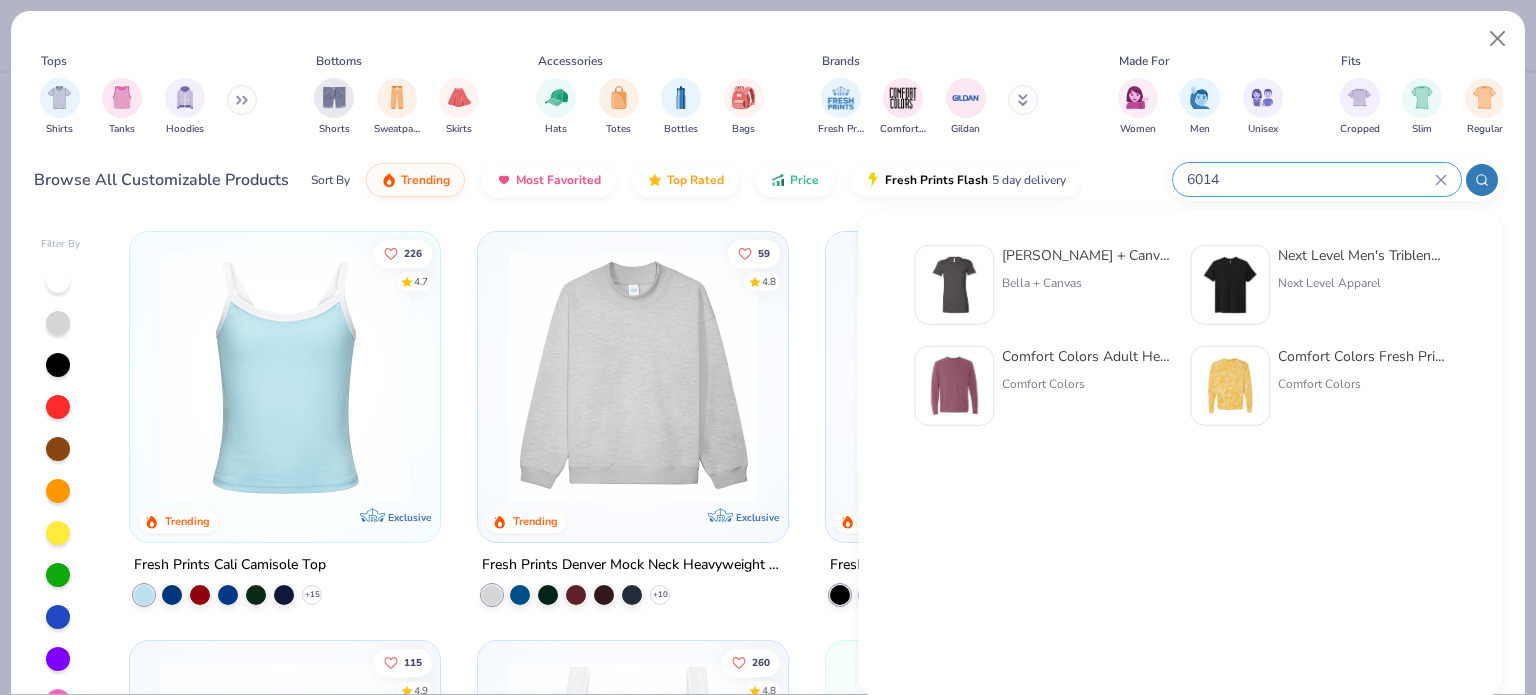type 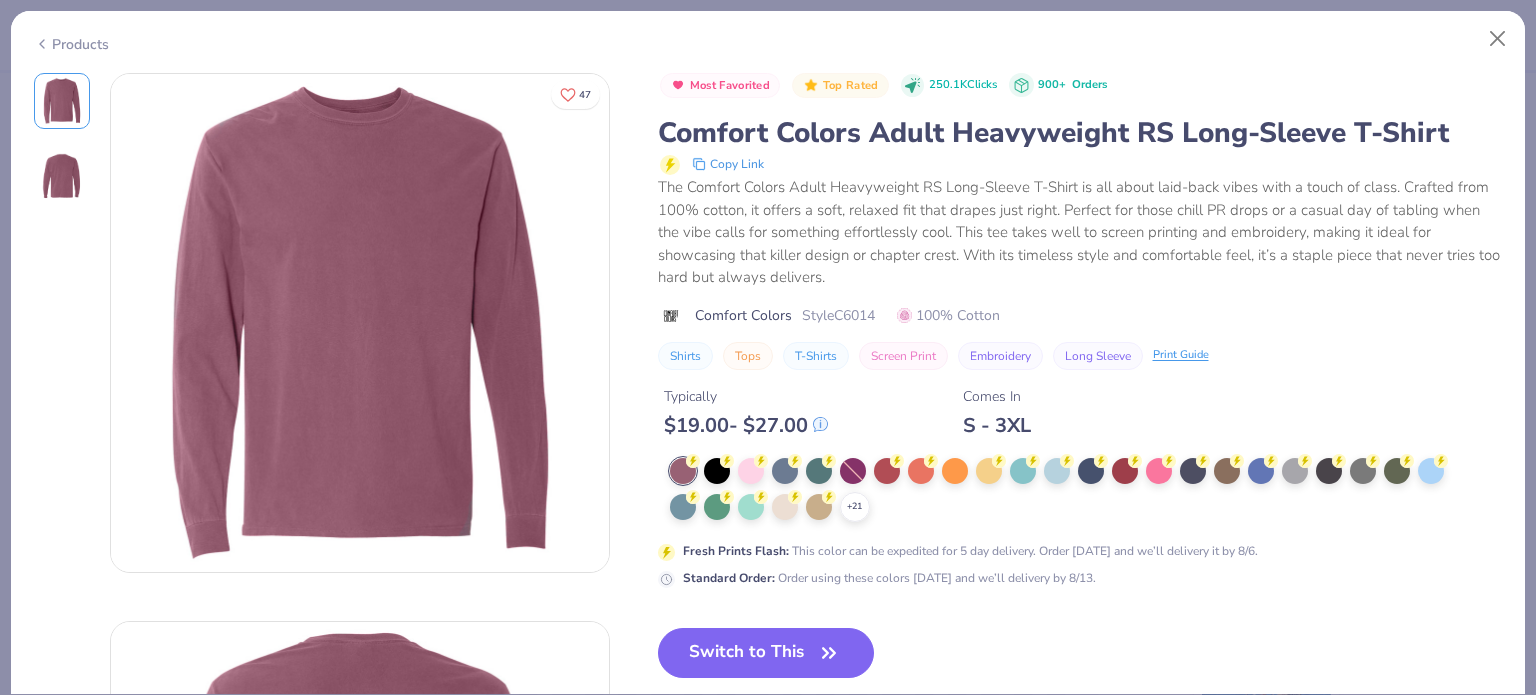drag, startPoint x: 782, startPoint y: 644, endPoint x: 745, endPoint y: 168, distance: 477.43585 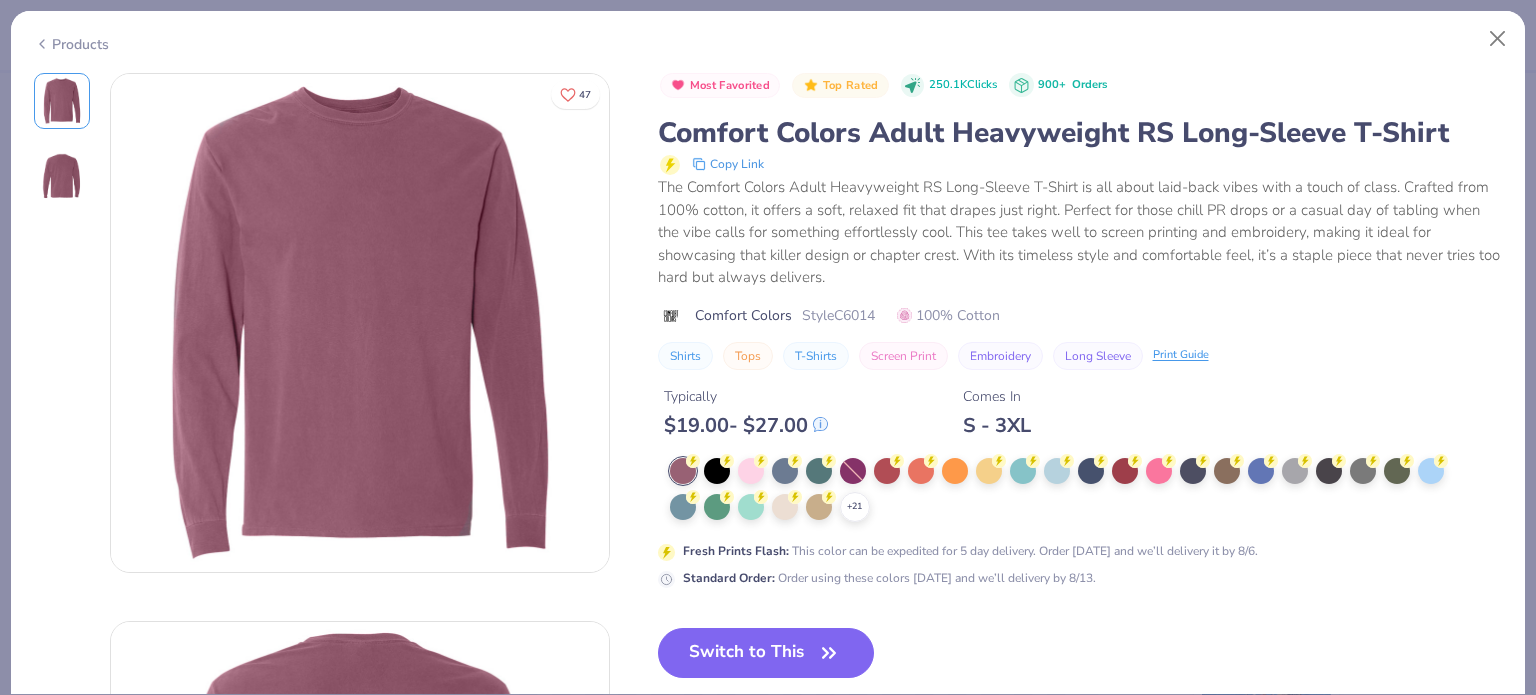 click on "Switch to This" at bounding box center [766, 653] 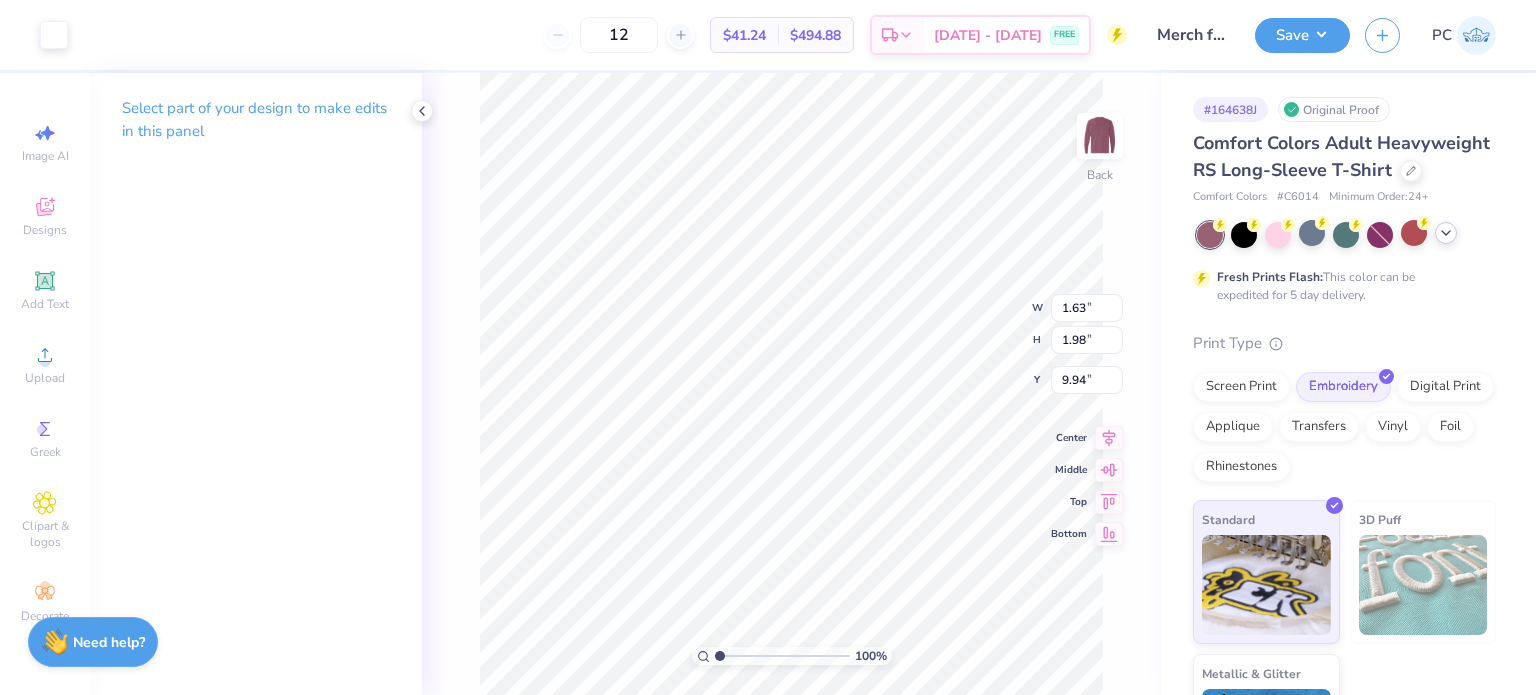 type on "3.00" 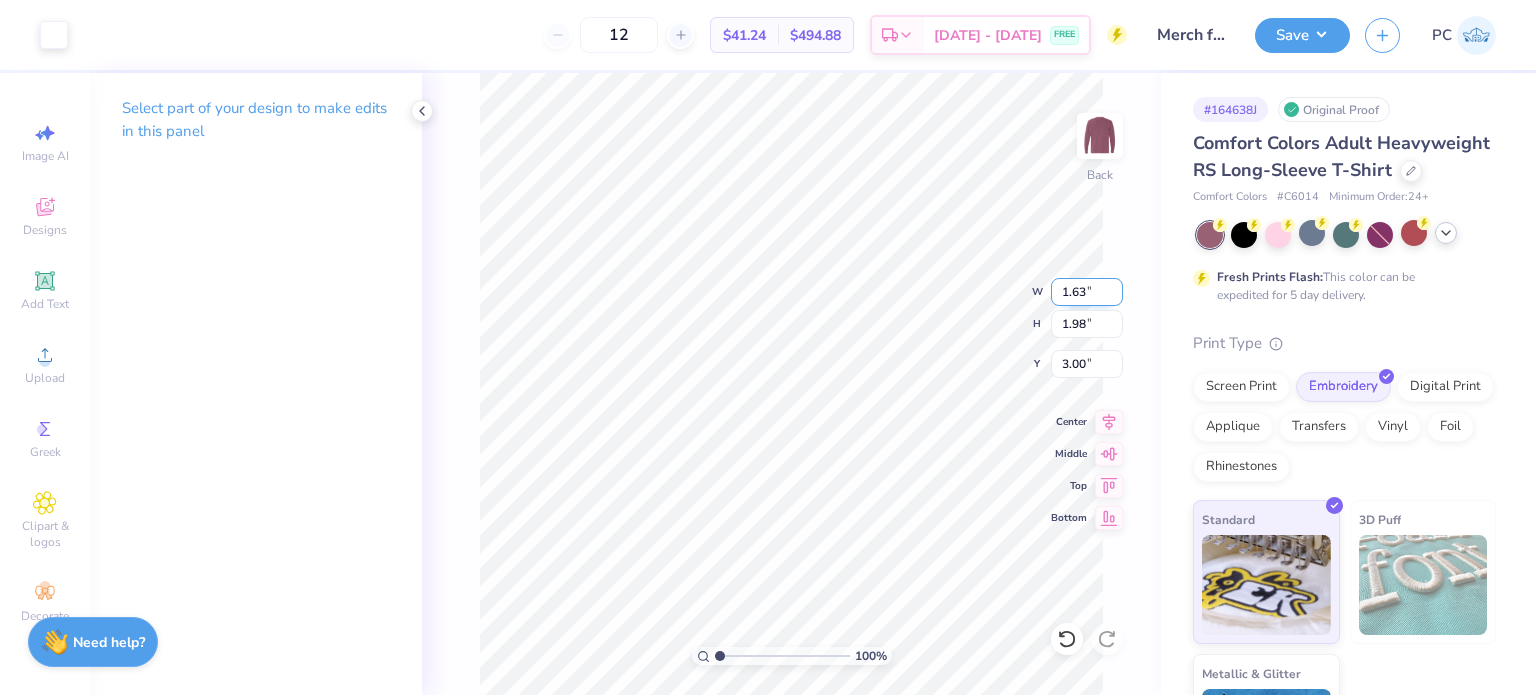 drag, startPoint x: 1100, startPoint y: 292, endPoint x: 1064, endPoint y: 292, distance: 36 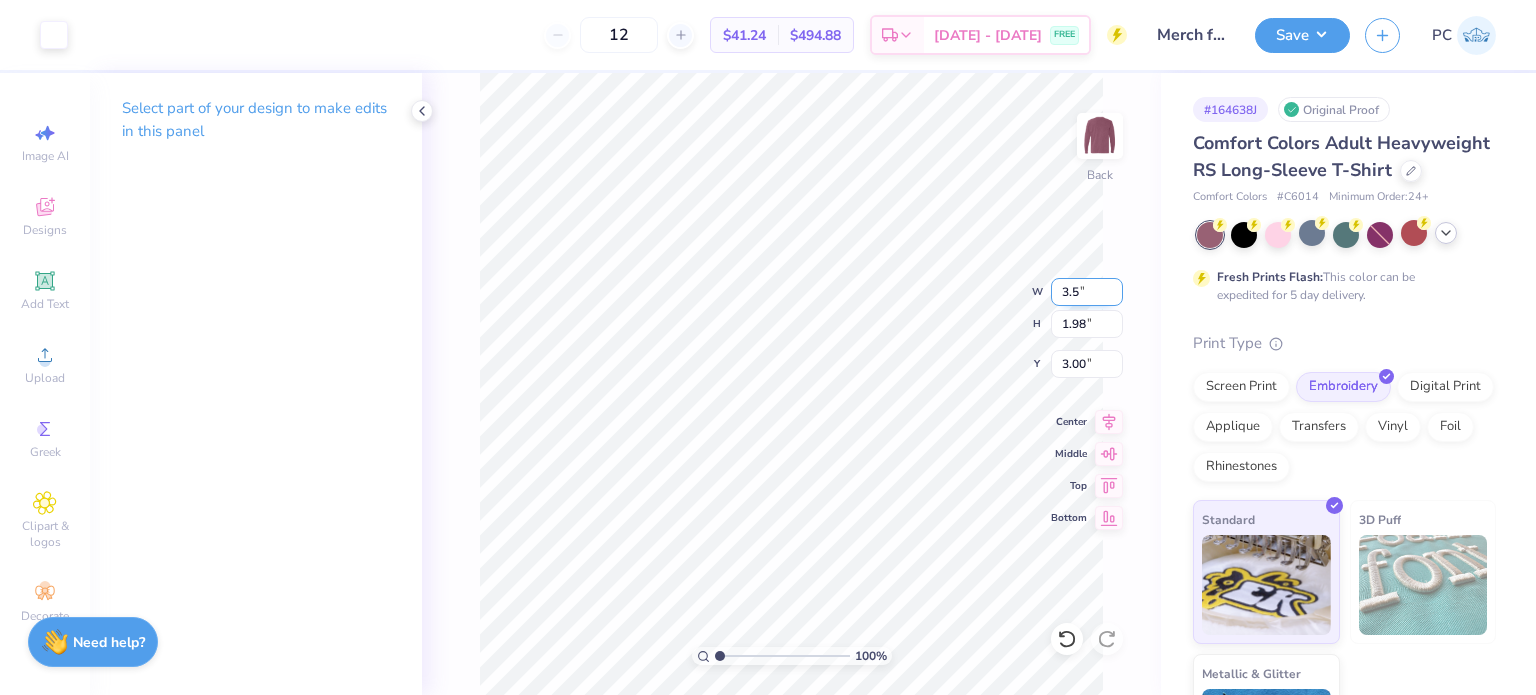 type on "3.50" 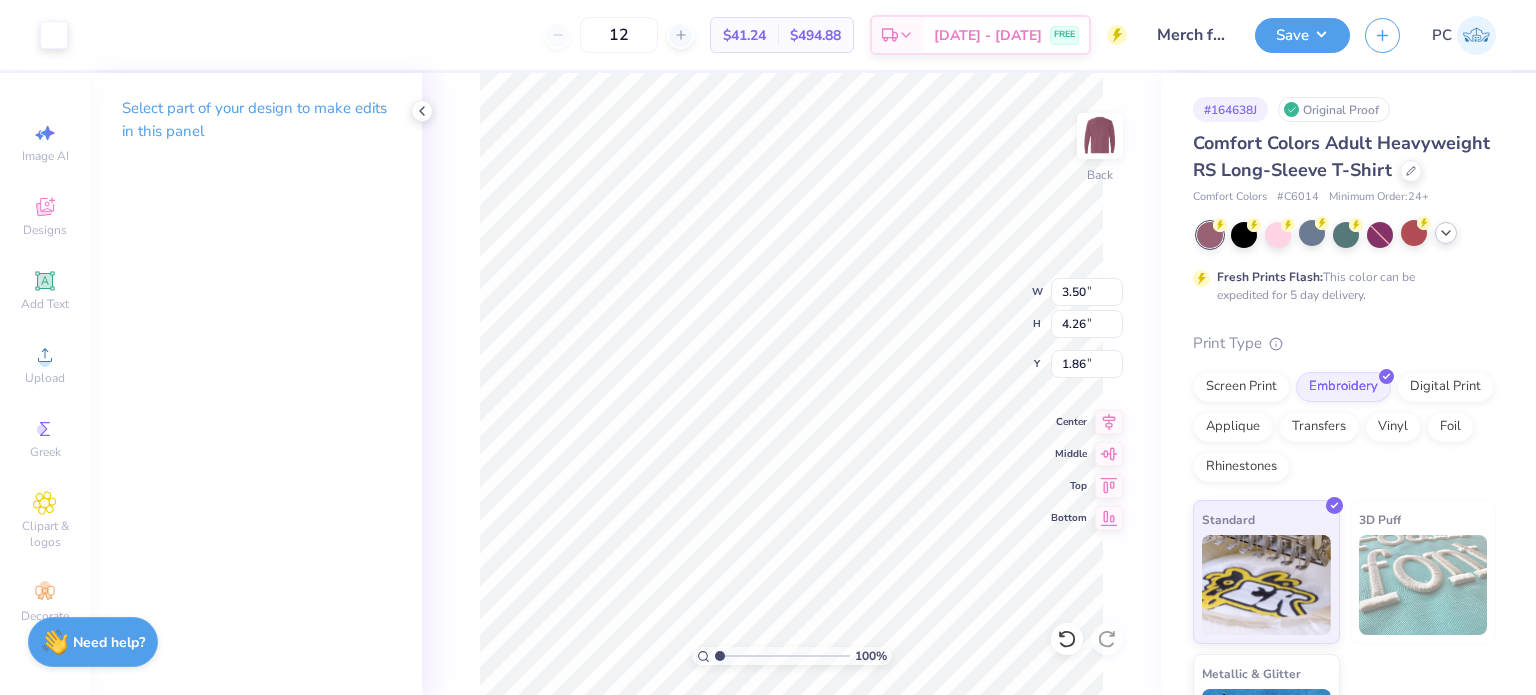 type on "3.00" 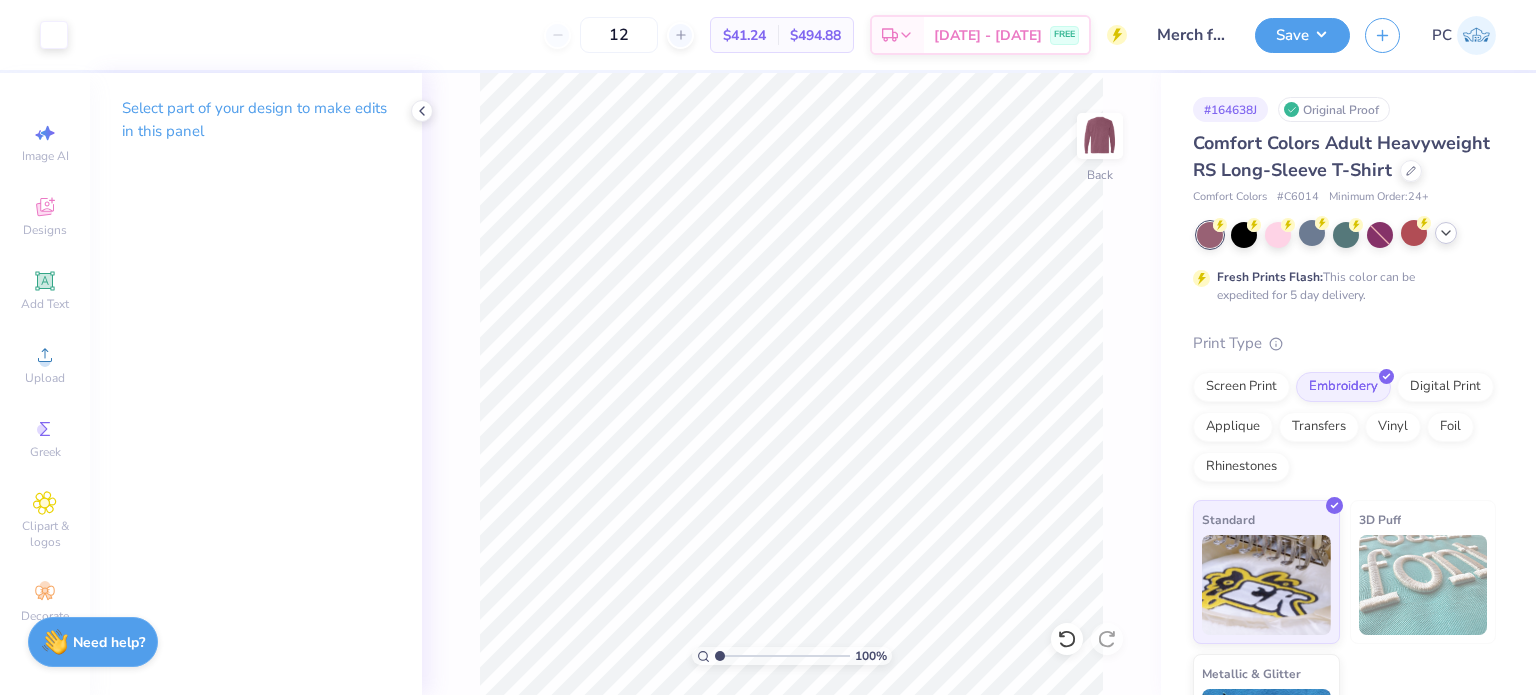 click 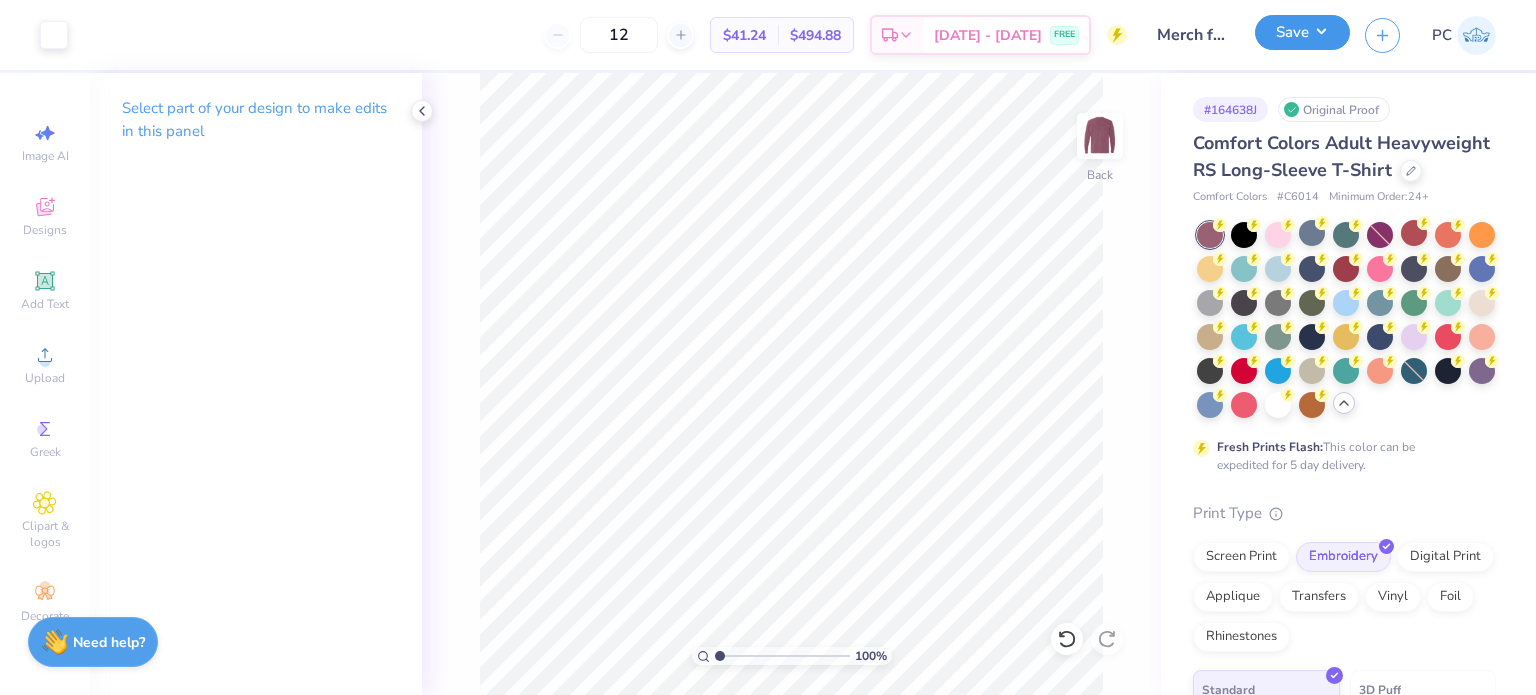 click on "Save" at bounding box center (1302, 32) 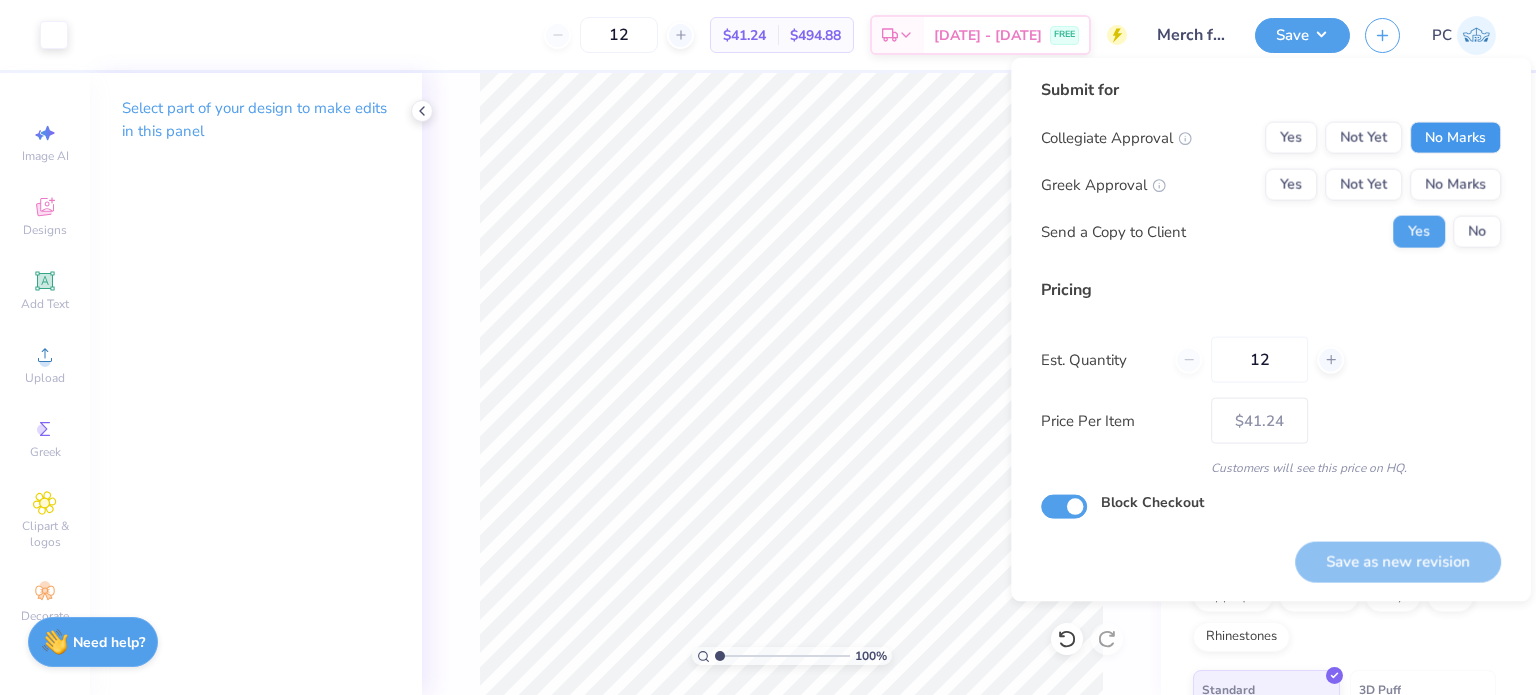 click on "No Marks" at bounding box center (1455, 138) 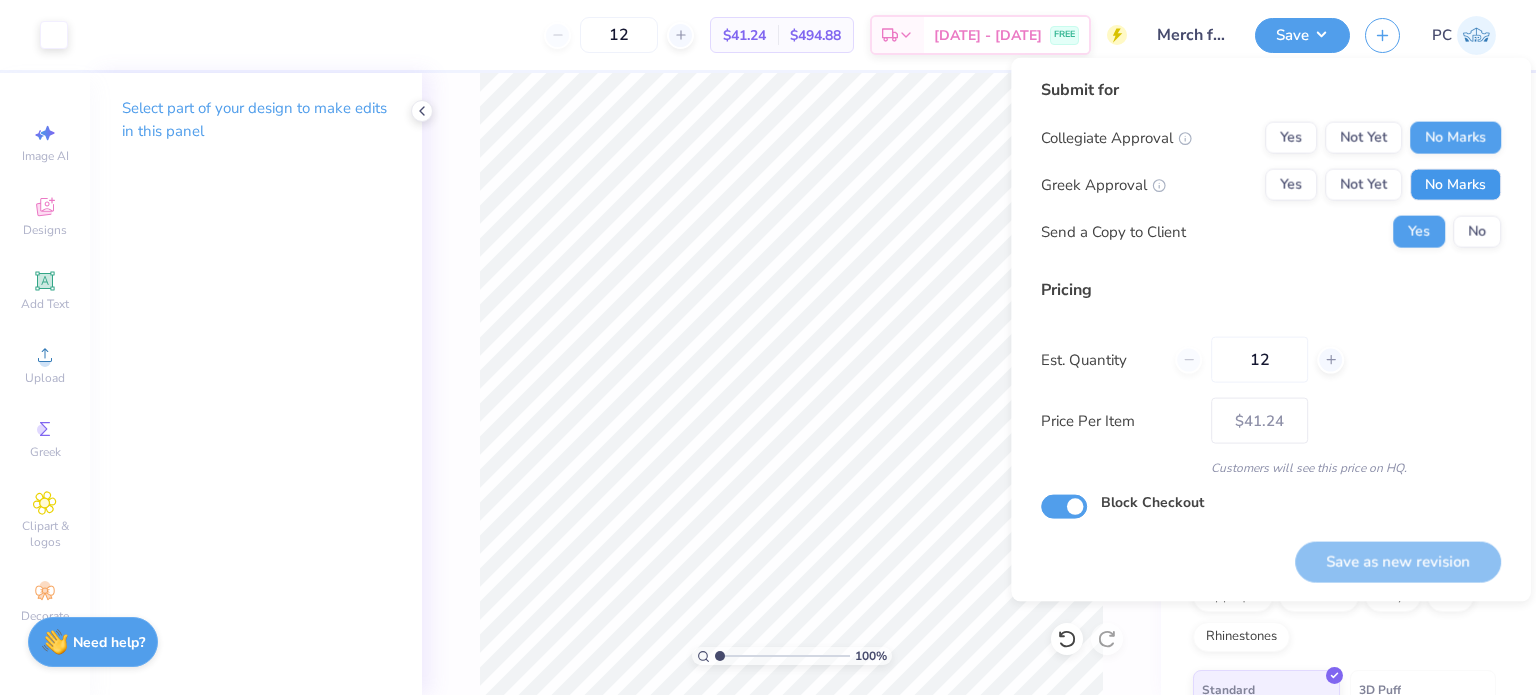 click on "No Marks" at bounding box center [1455, 185] 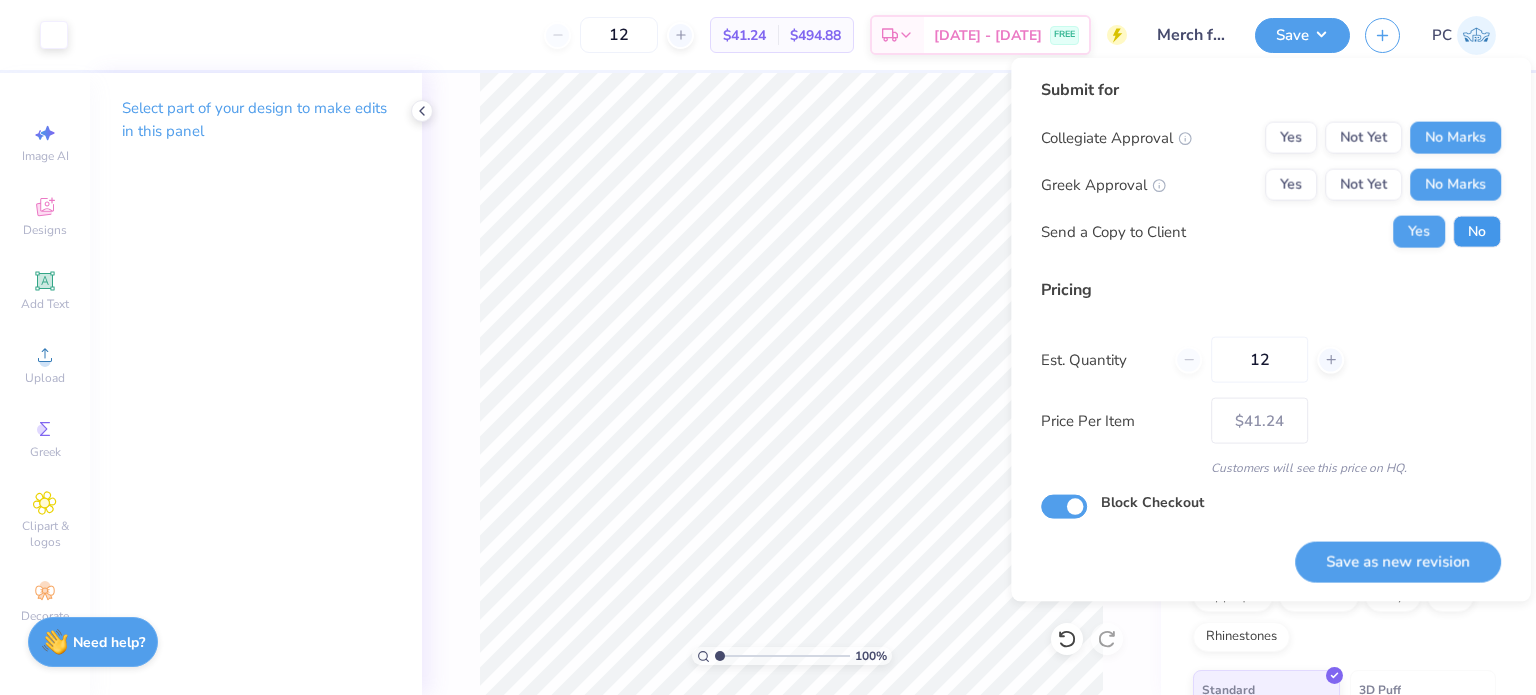 click on "No" at bounding box center [1477, 232] 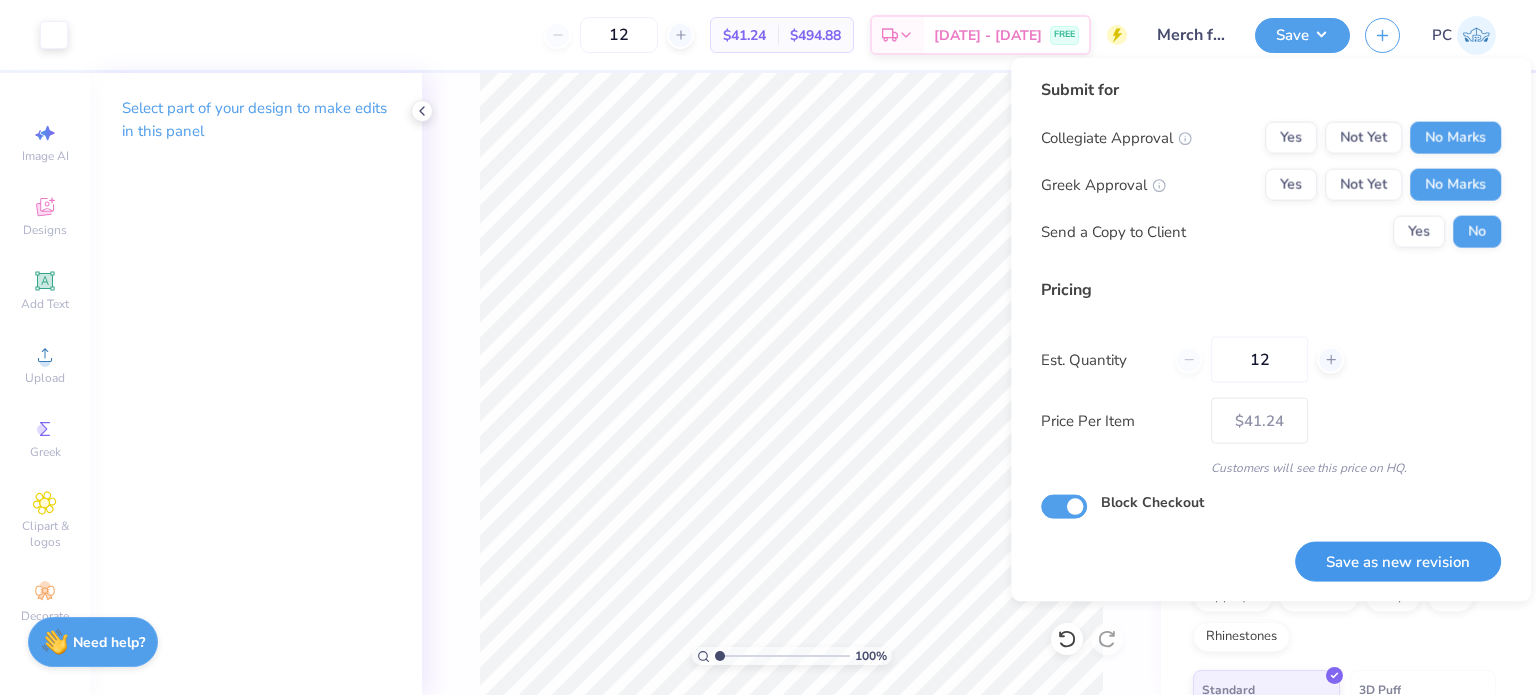 click on "Save as new revision" at bounding box center (1398, 561) 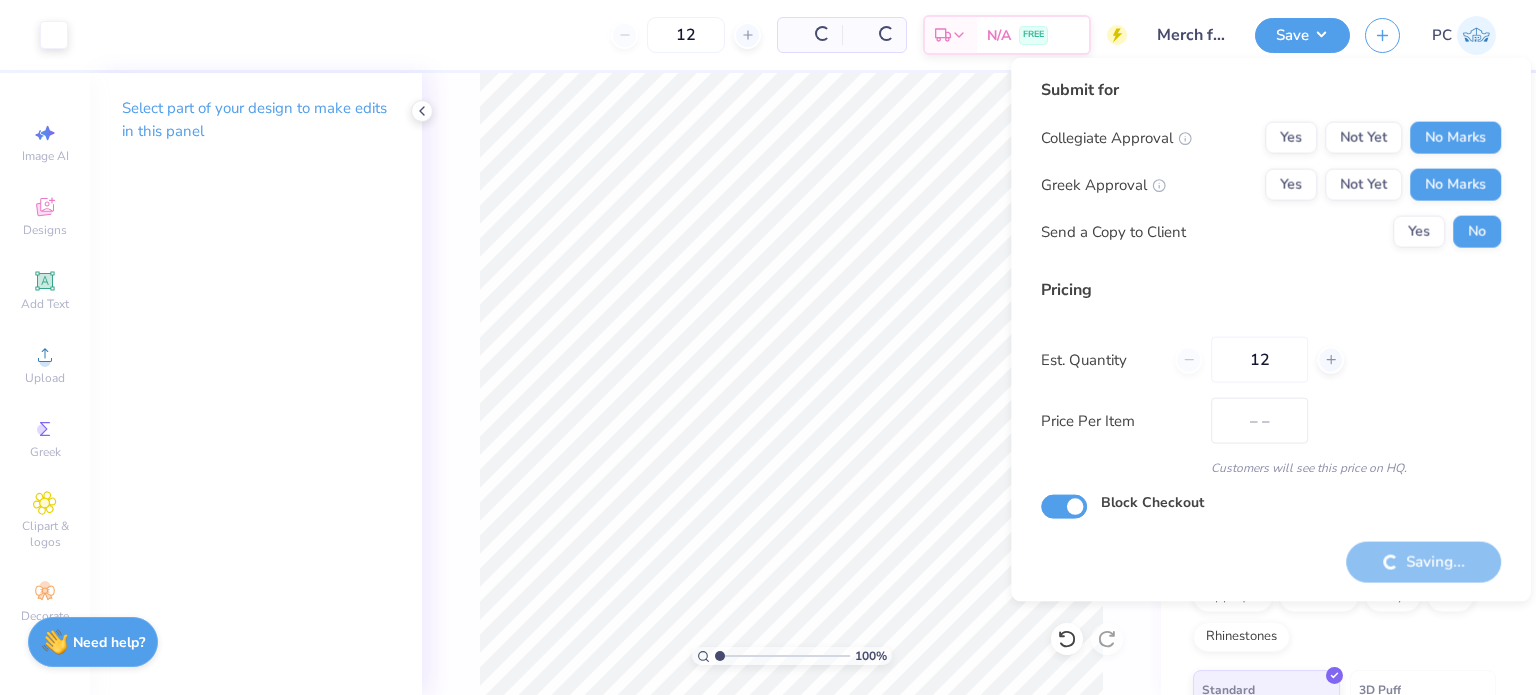type on "$41.24" 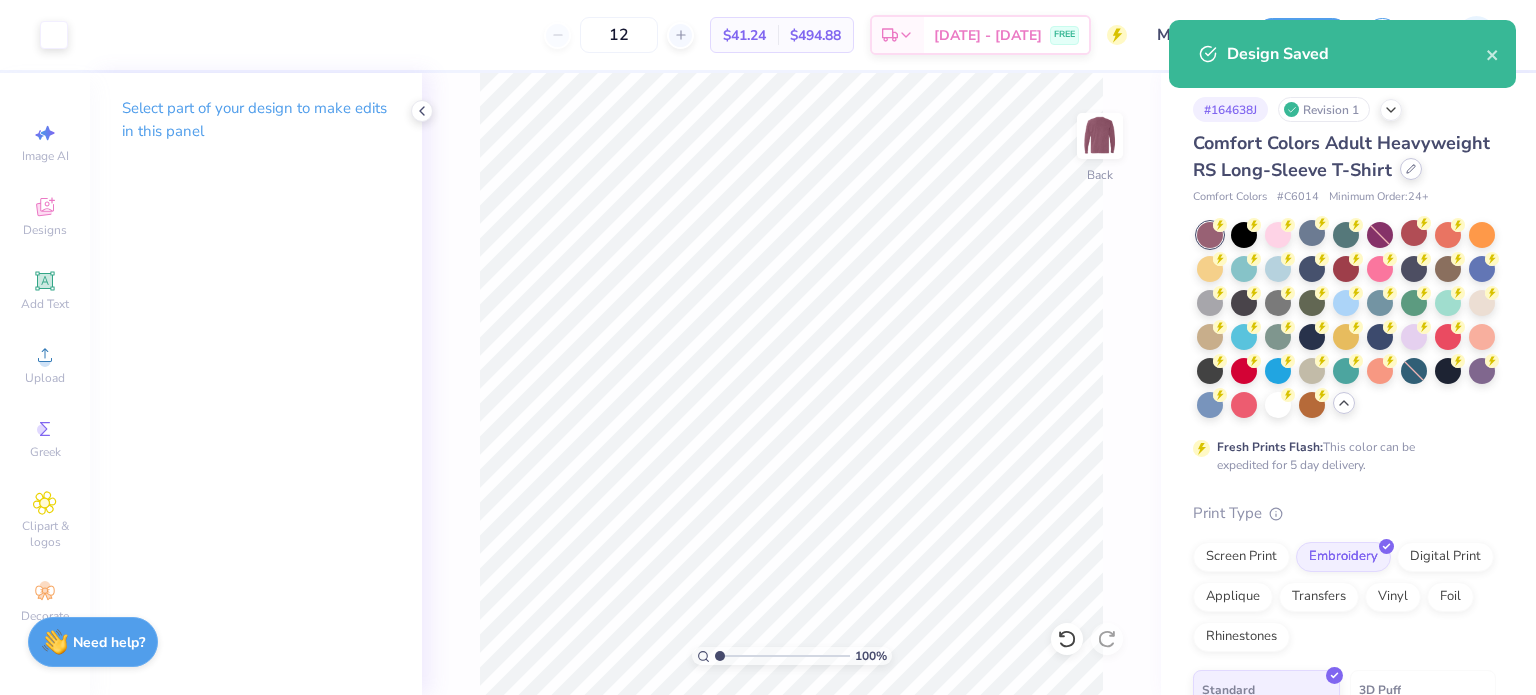 click 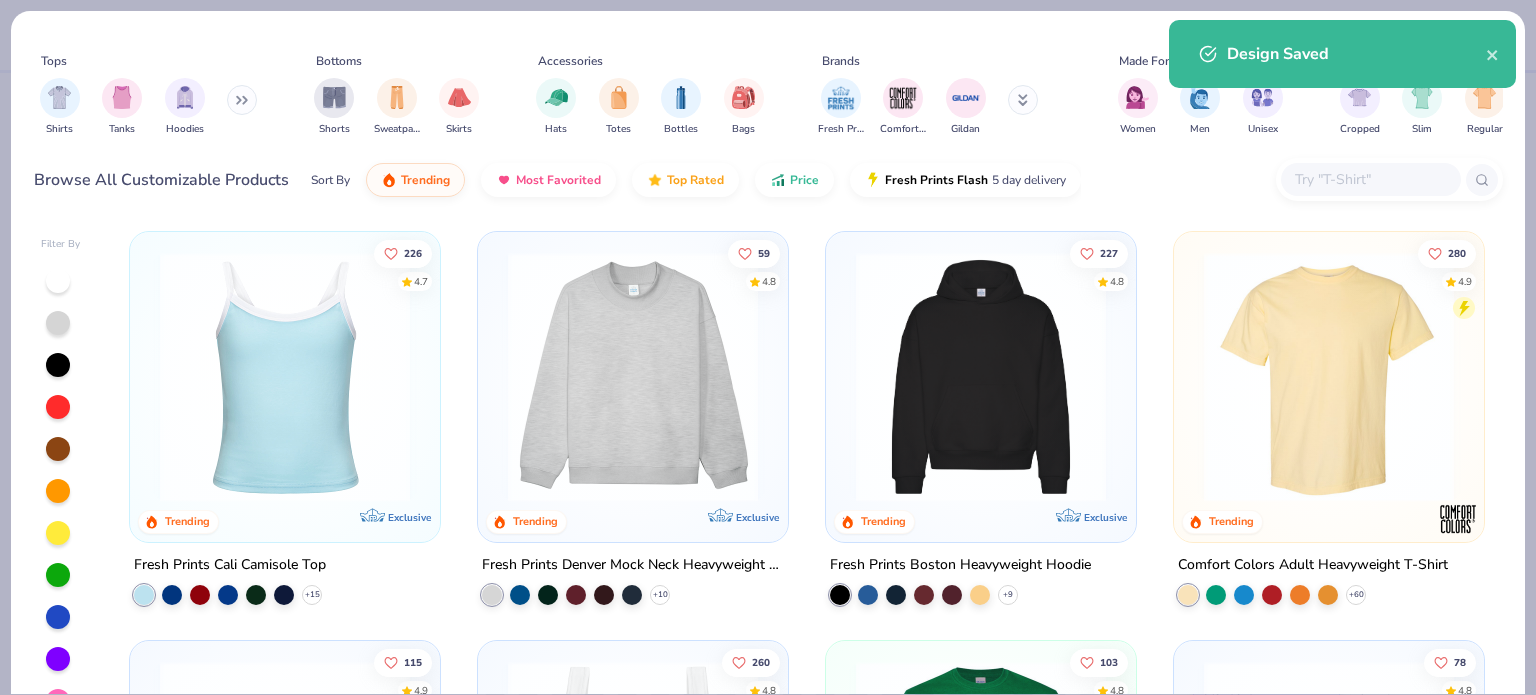 click at bounding box center [1370, 179] 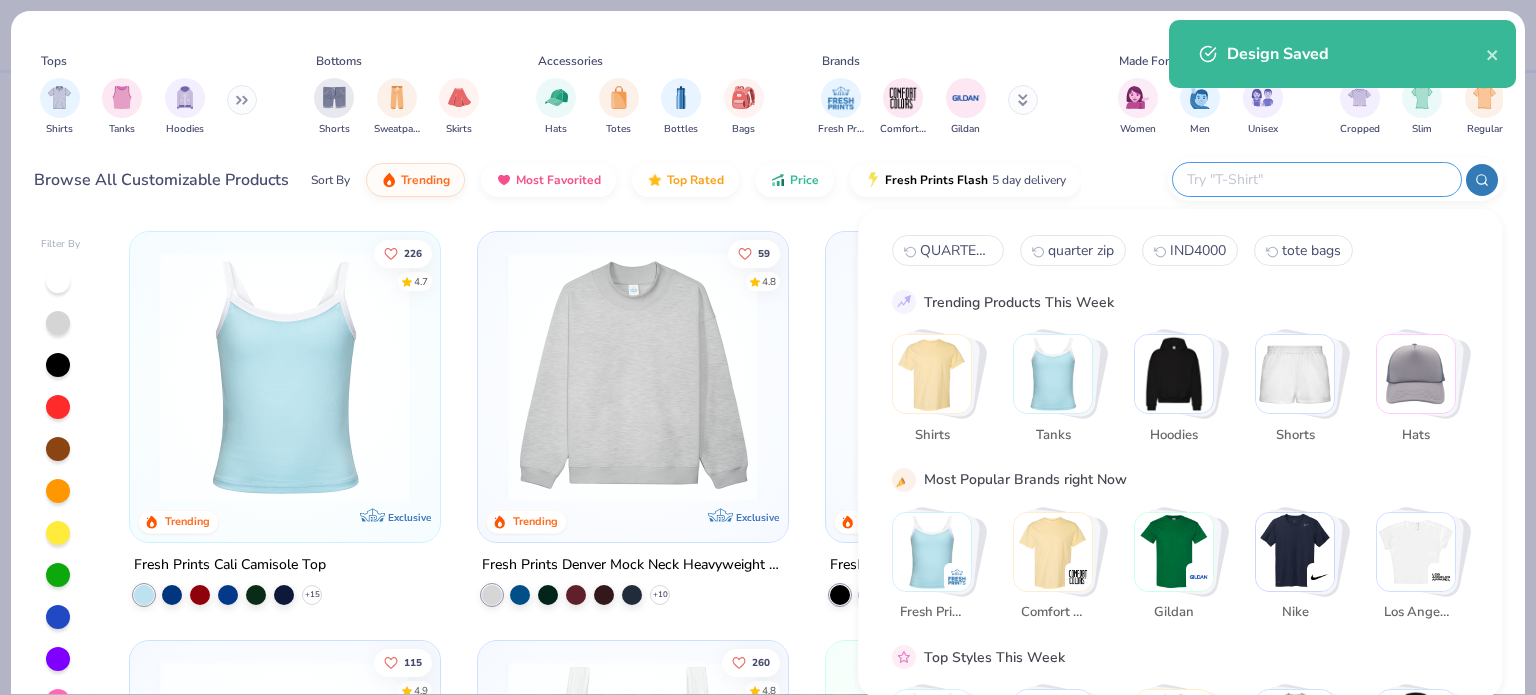 paste on "995M" 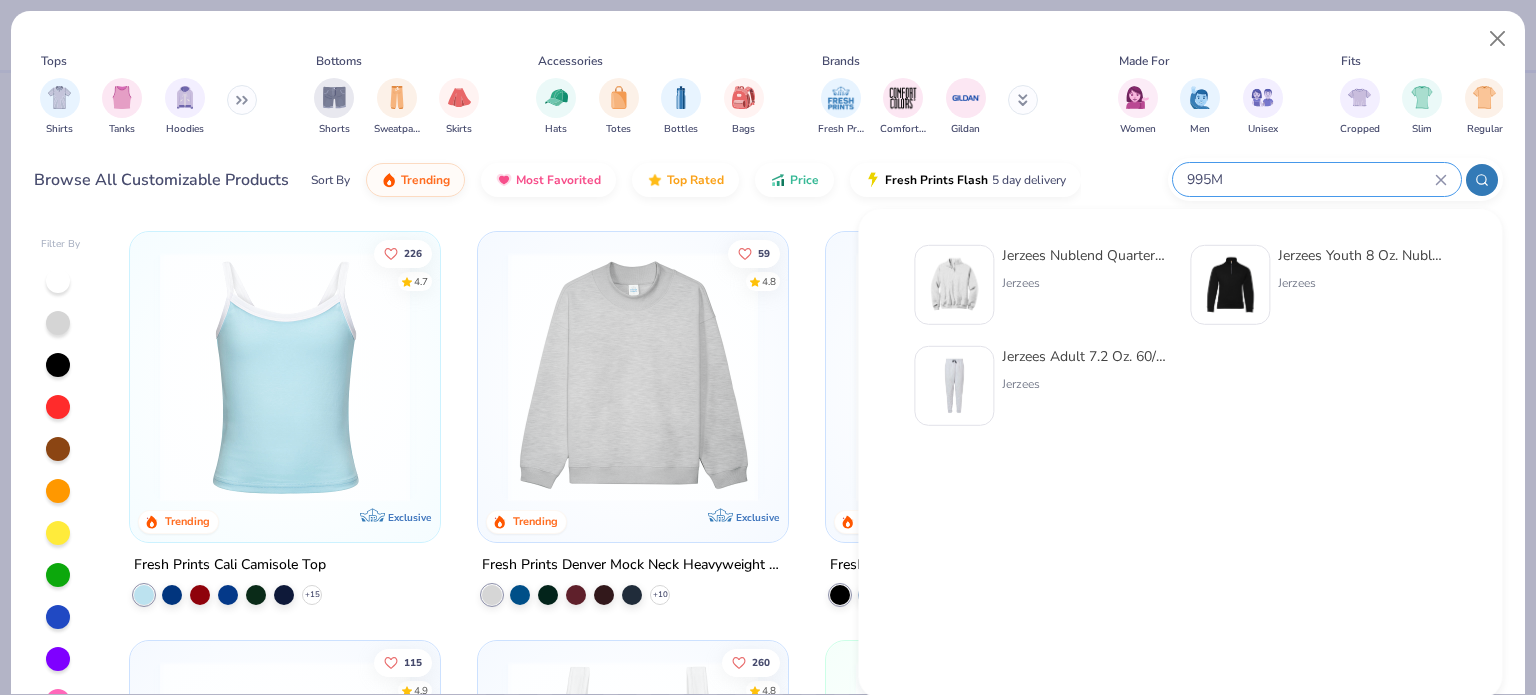 type on "995M" 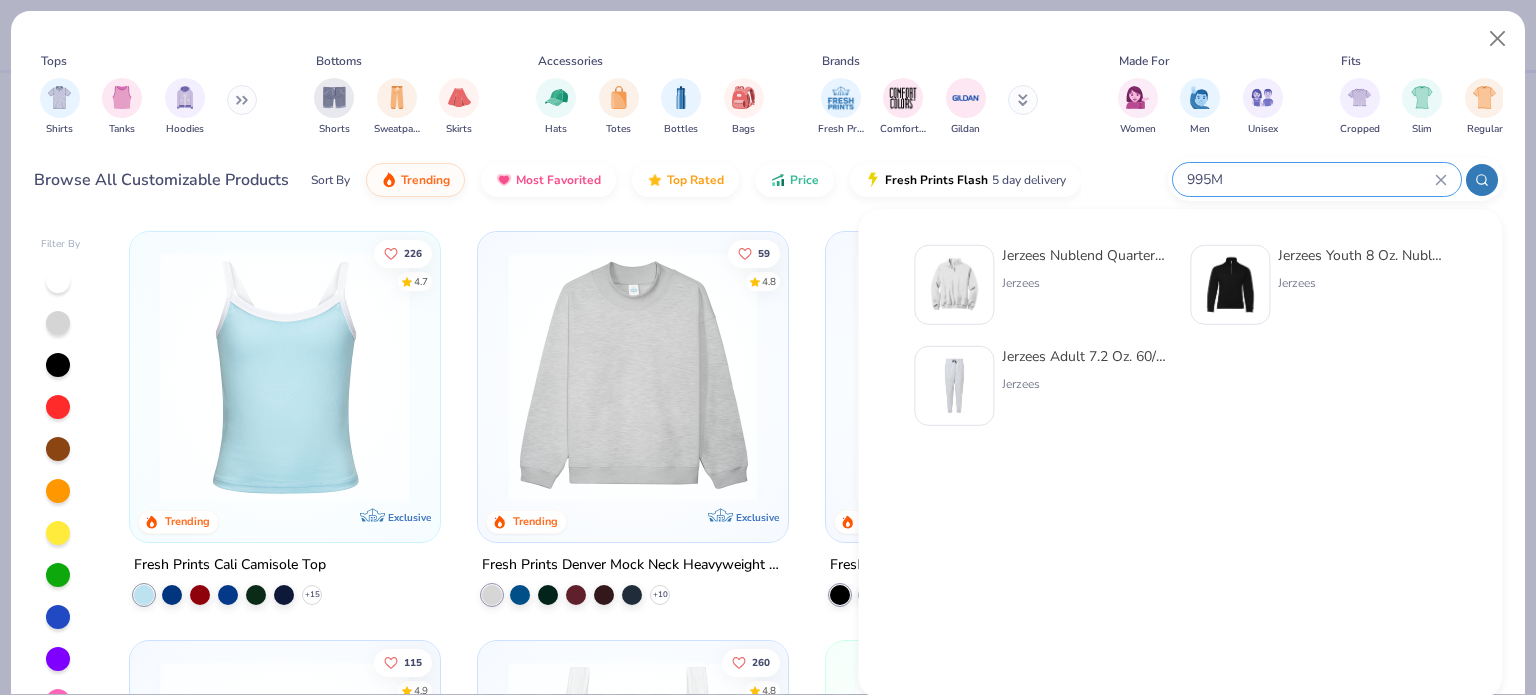 click at bounding box center [954, 285] 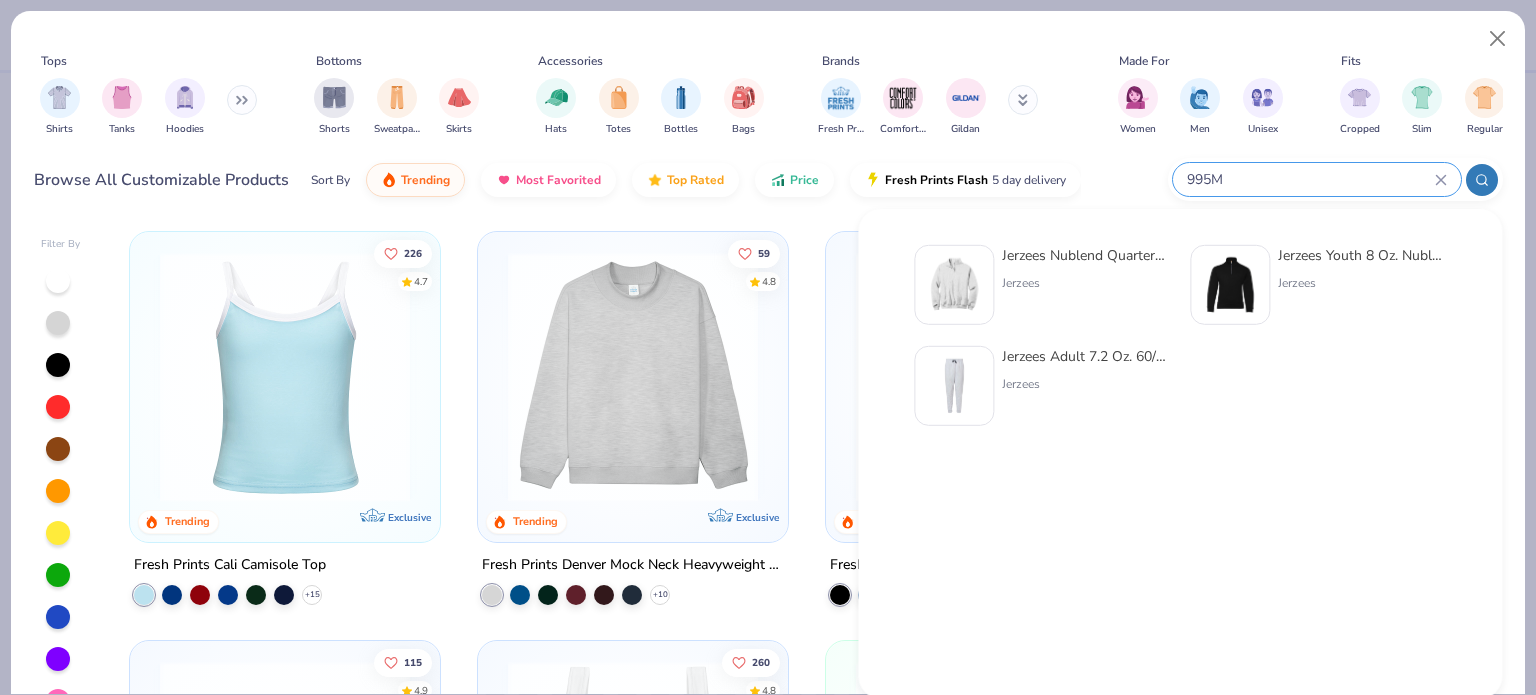 type 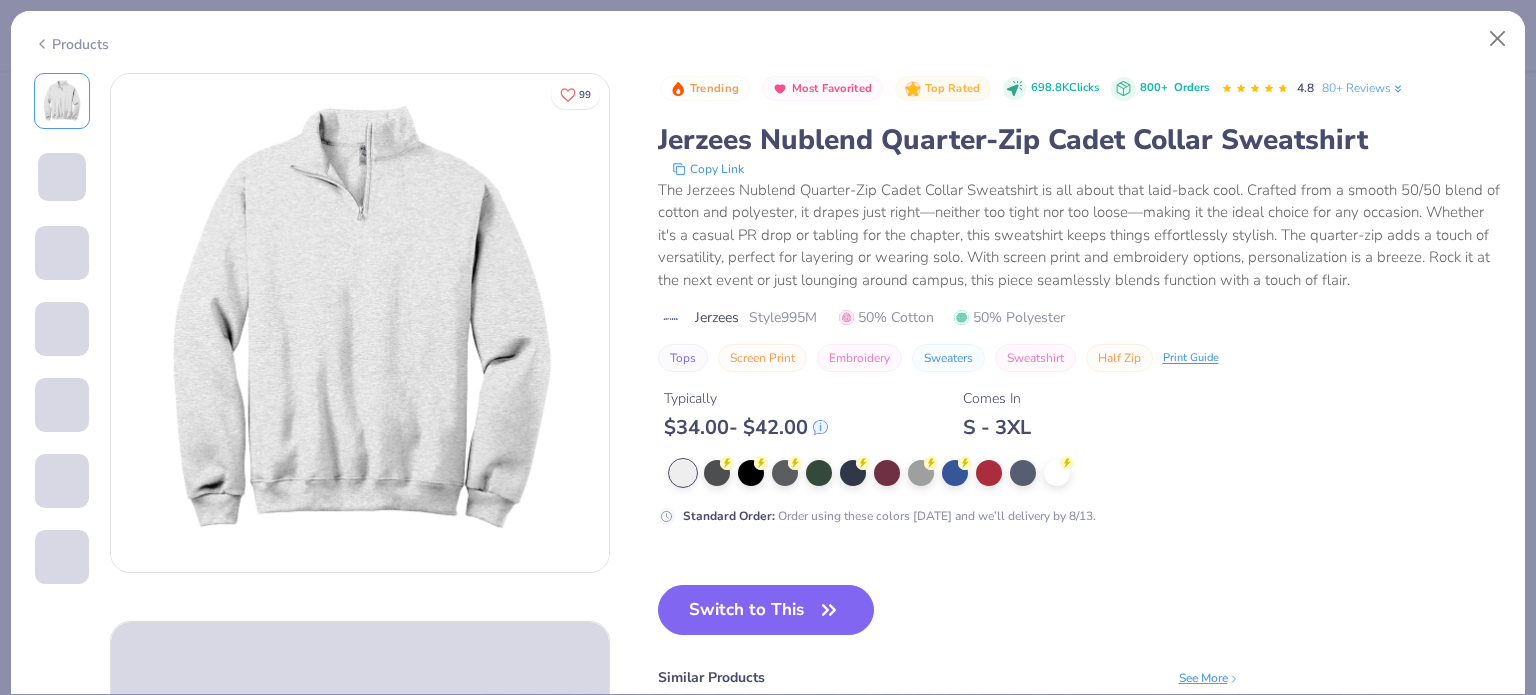 drag, startPoint x: 747, startPoint y: 606, endPoint x: 680, endPoint y: 162, distance: 449.02673 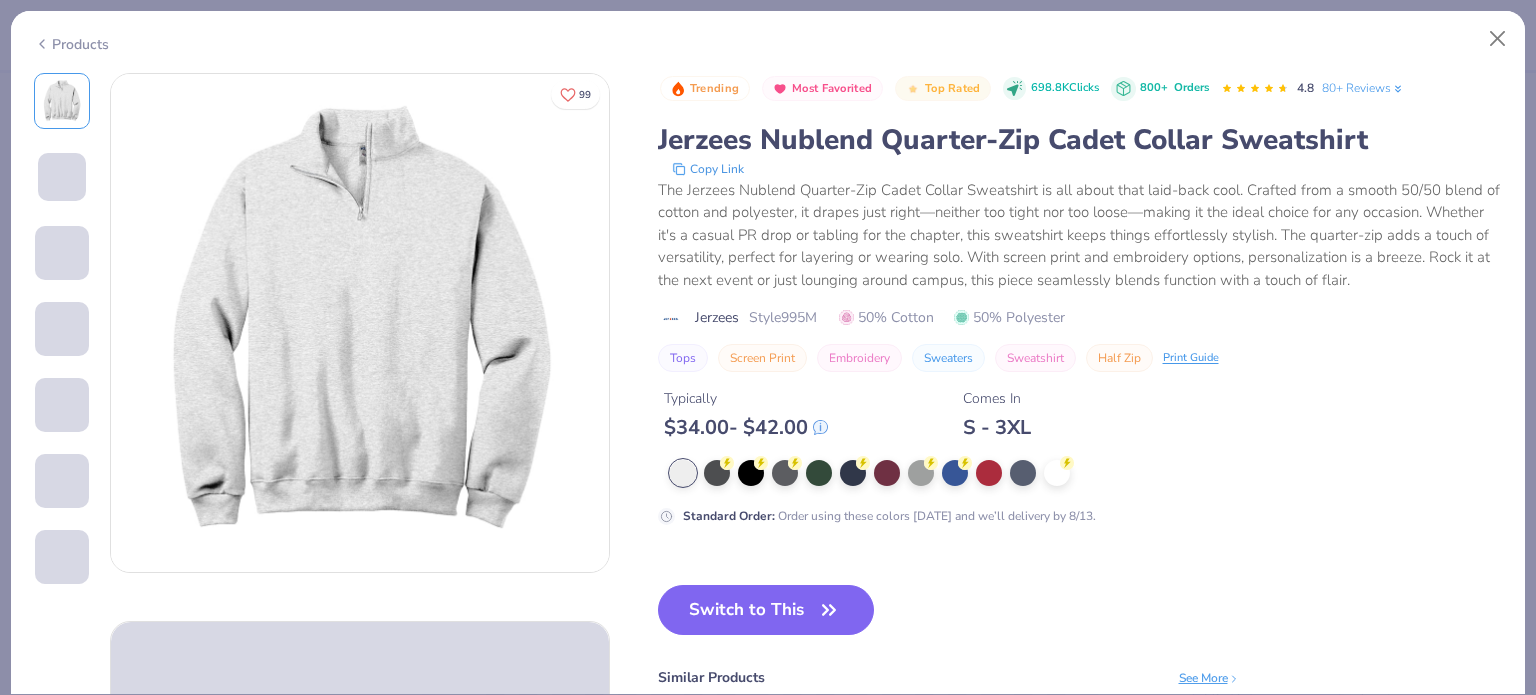 click on "Switch to This" at bounding box center (766, 610) 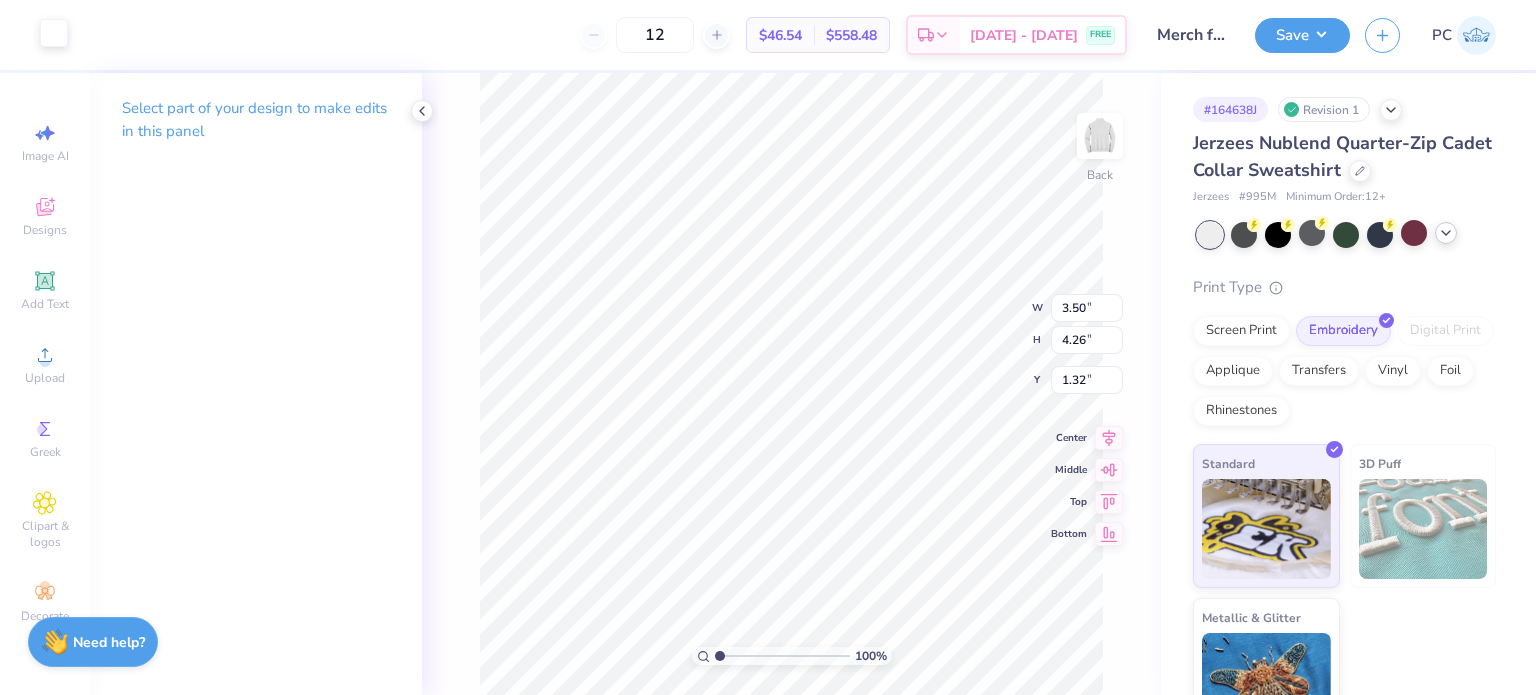 click at bounding box center (54, 33) 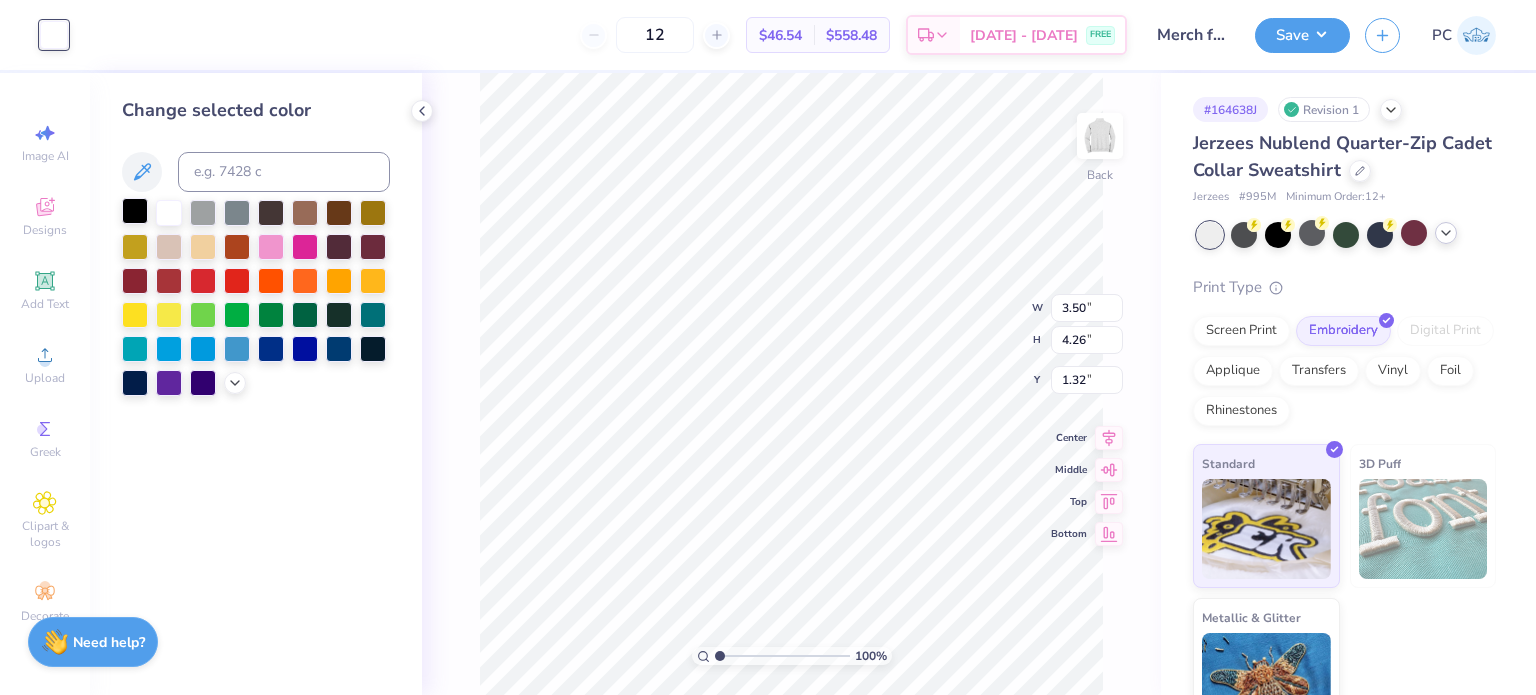 click at bounding box center (135, 211) 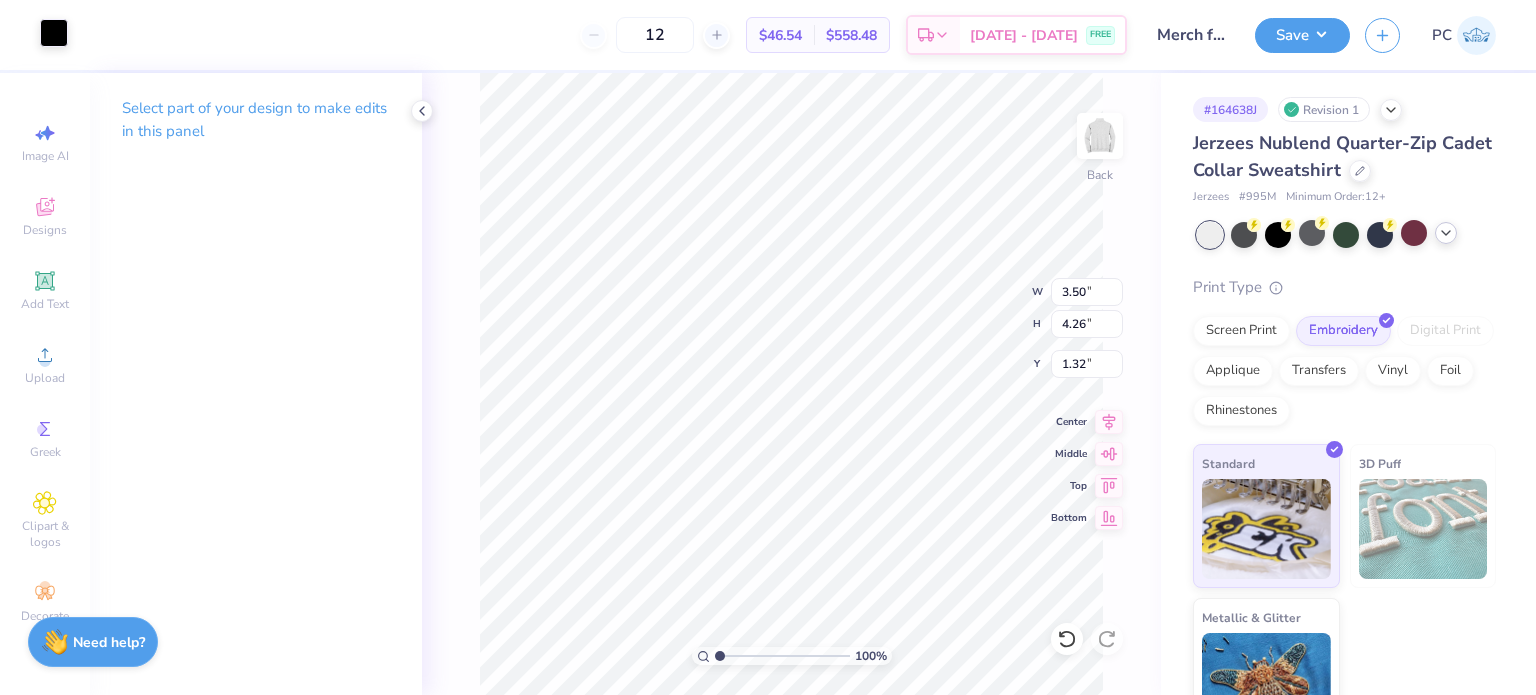 click at bounding box center (54, 33) 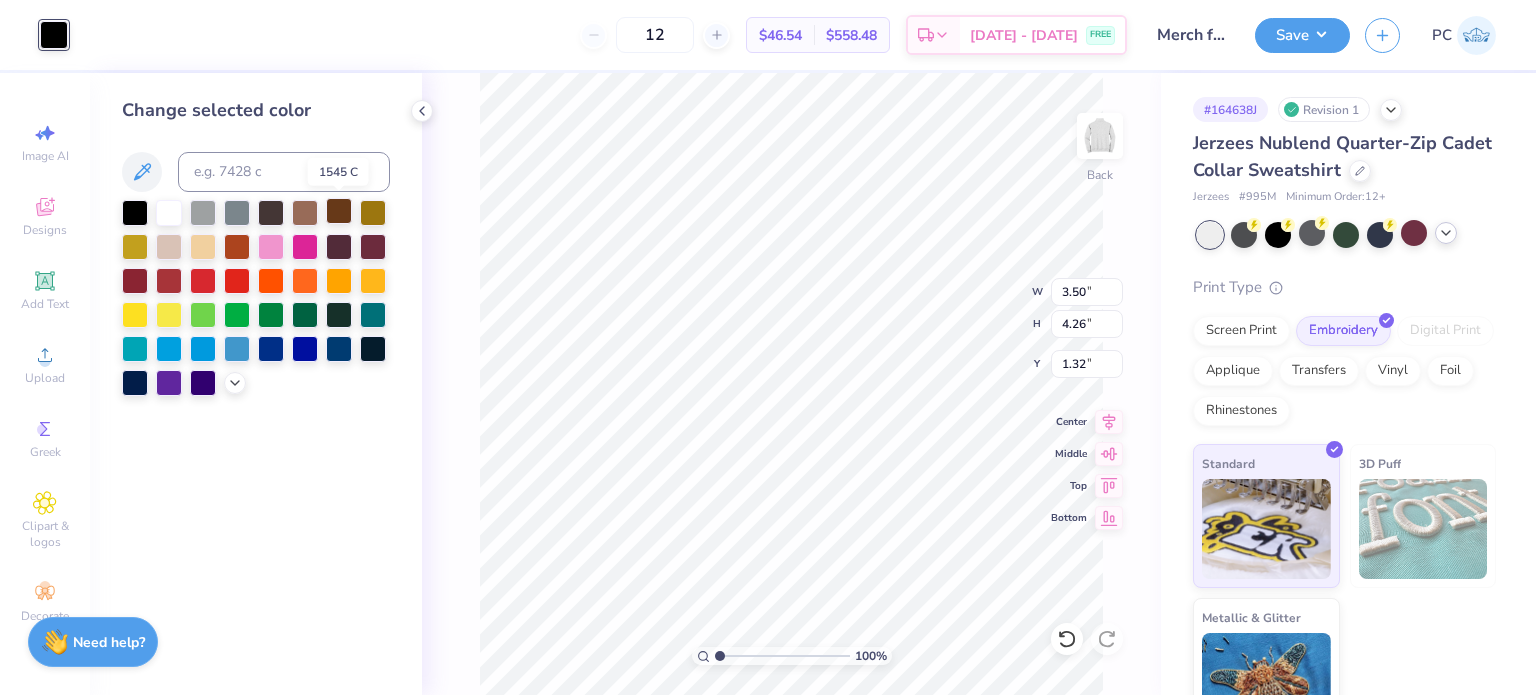 click at bounding box center [339, 211] 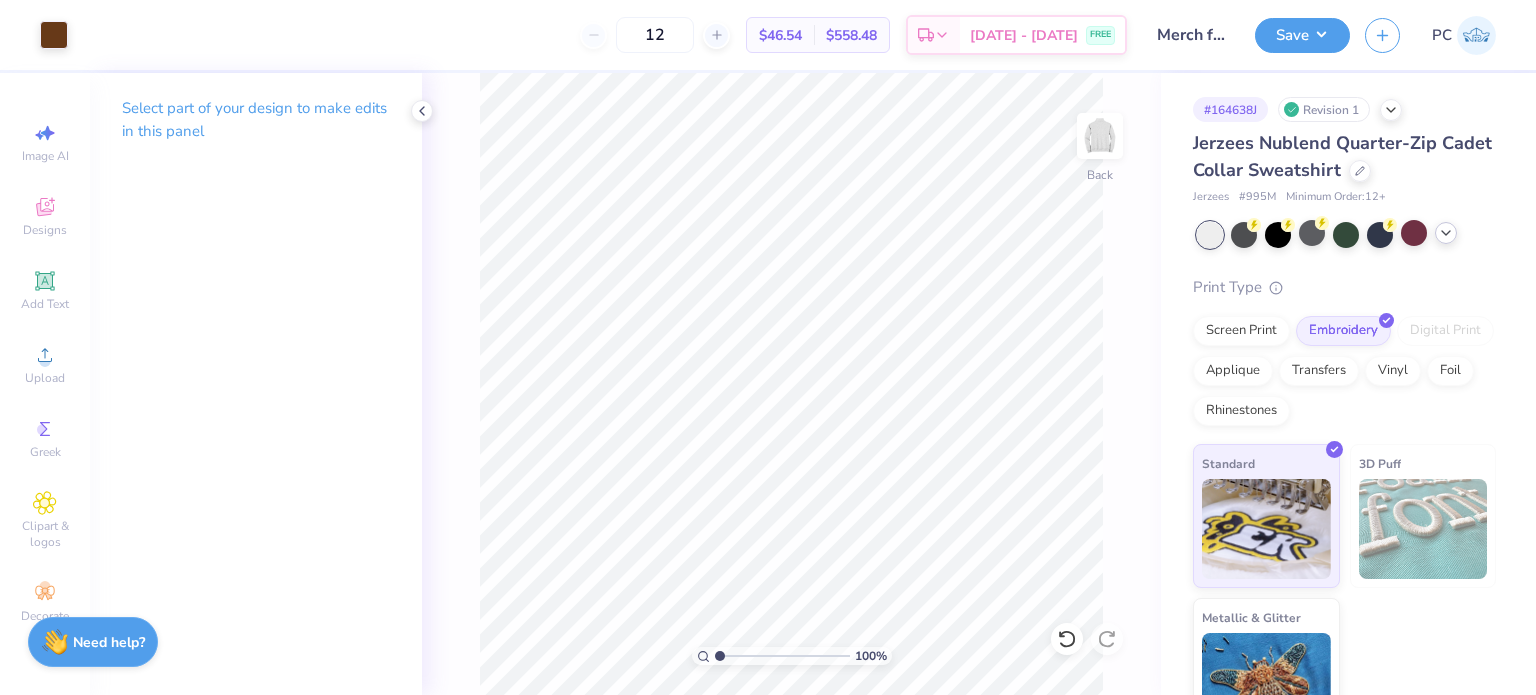 click 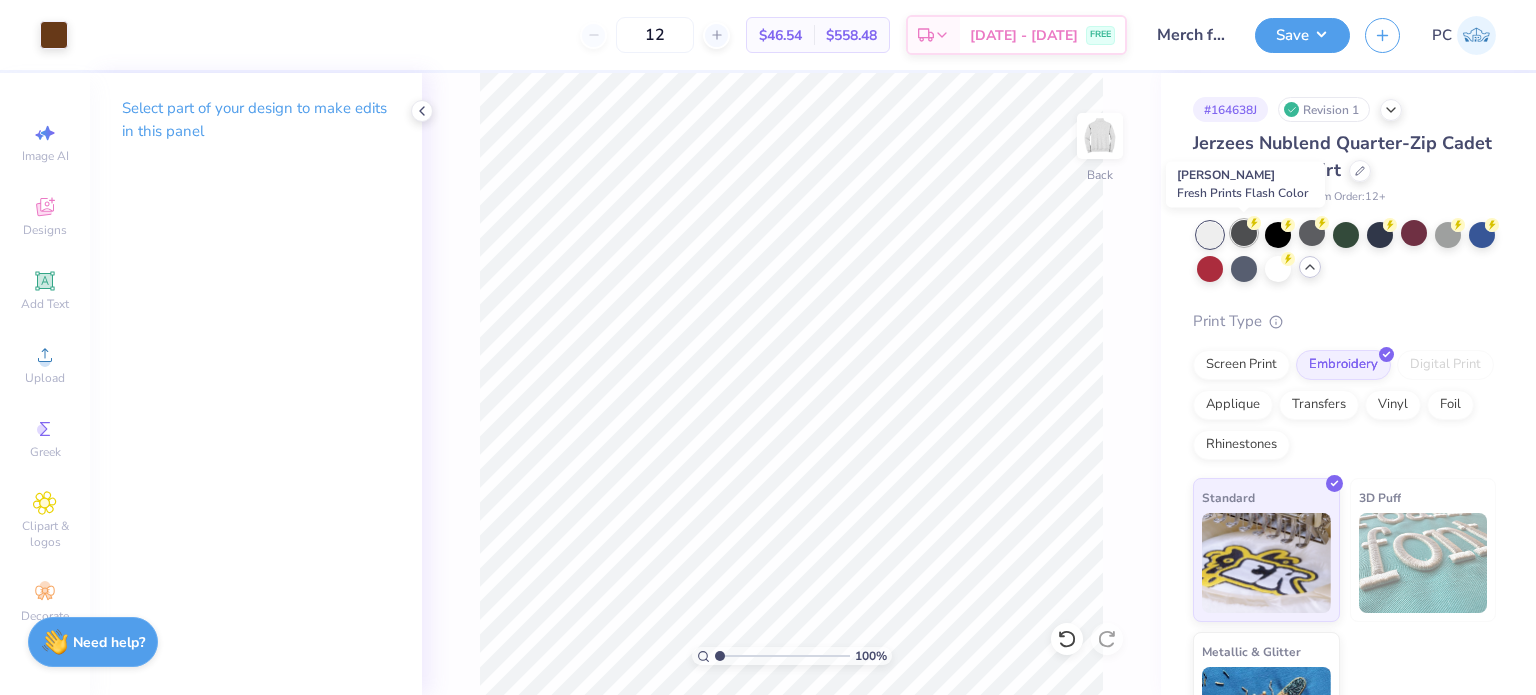 click at bounding box center (1244, 233) 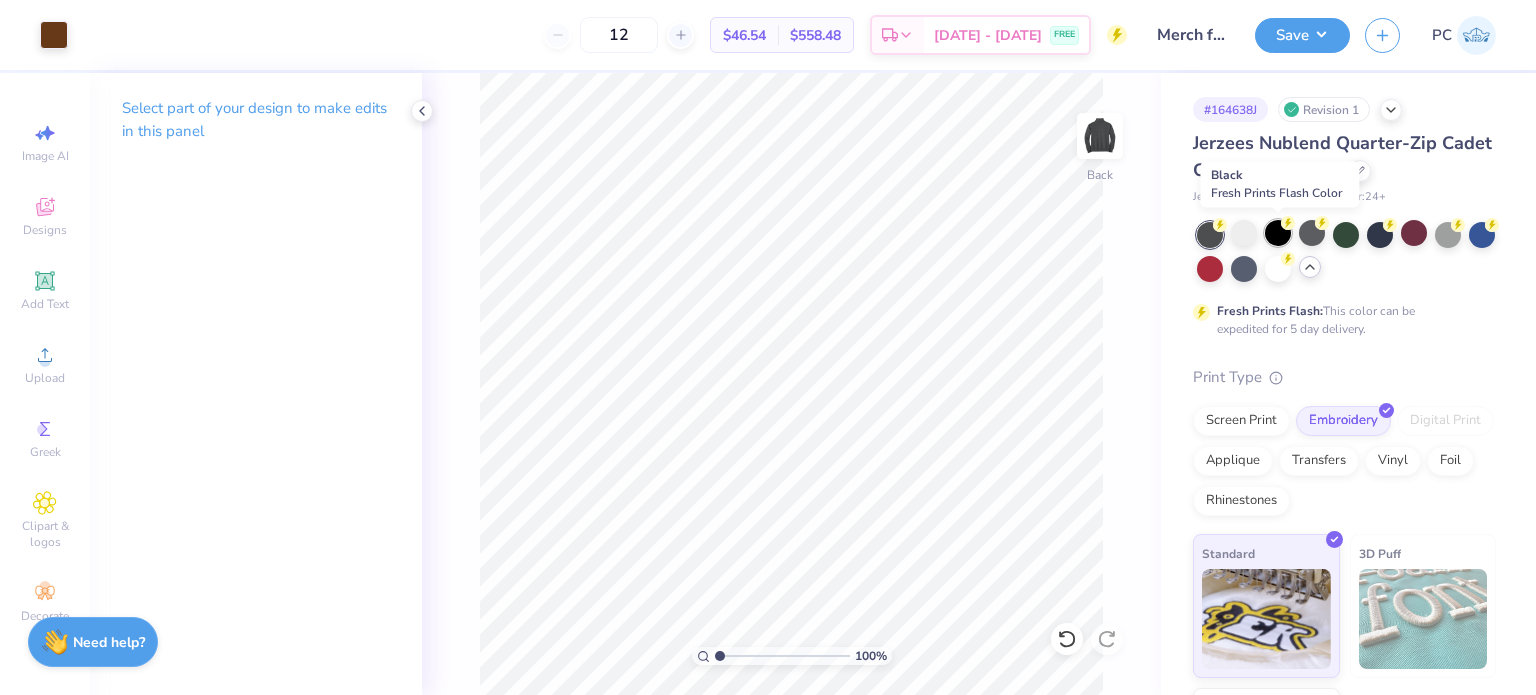 click at bounding box center [1278, 233] 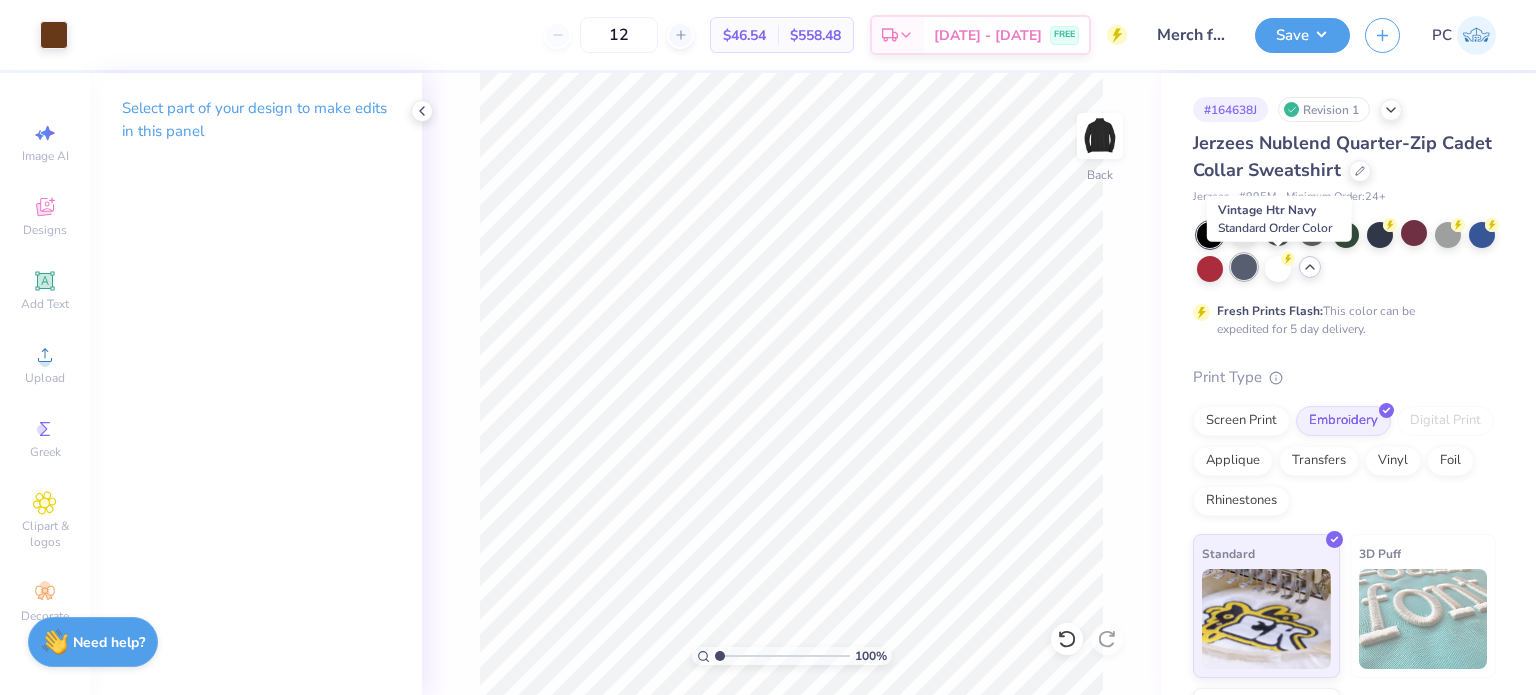 click at bounding box center [1244, 267] 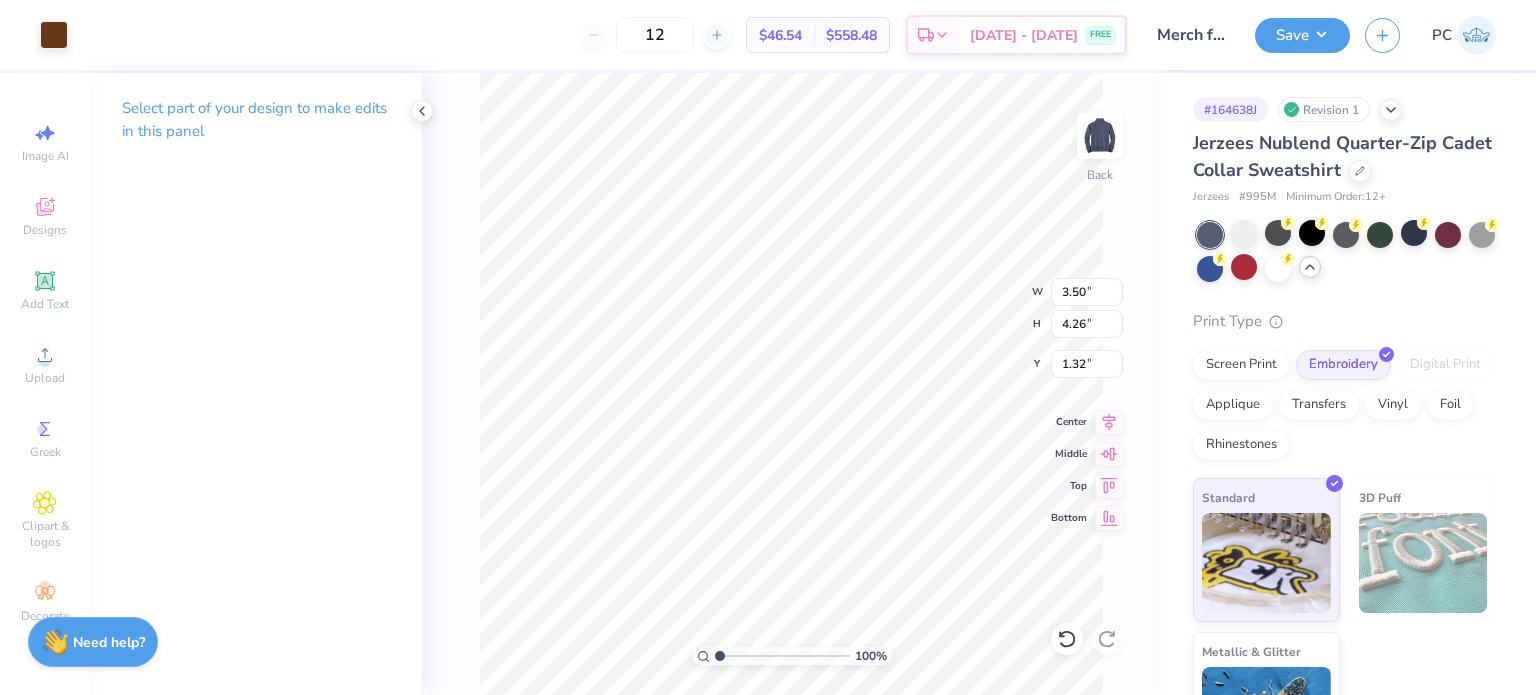type on "3.00" 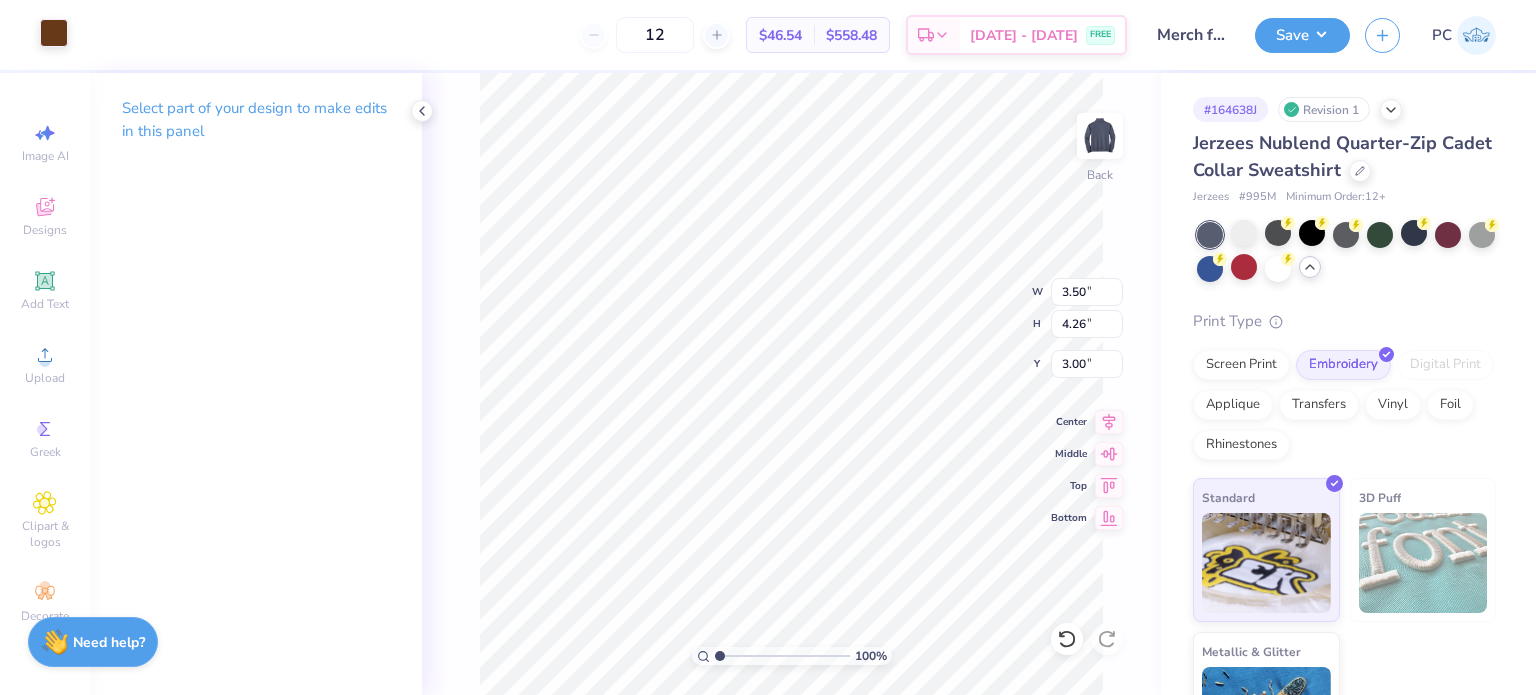 click at bounding box center [54, 33] 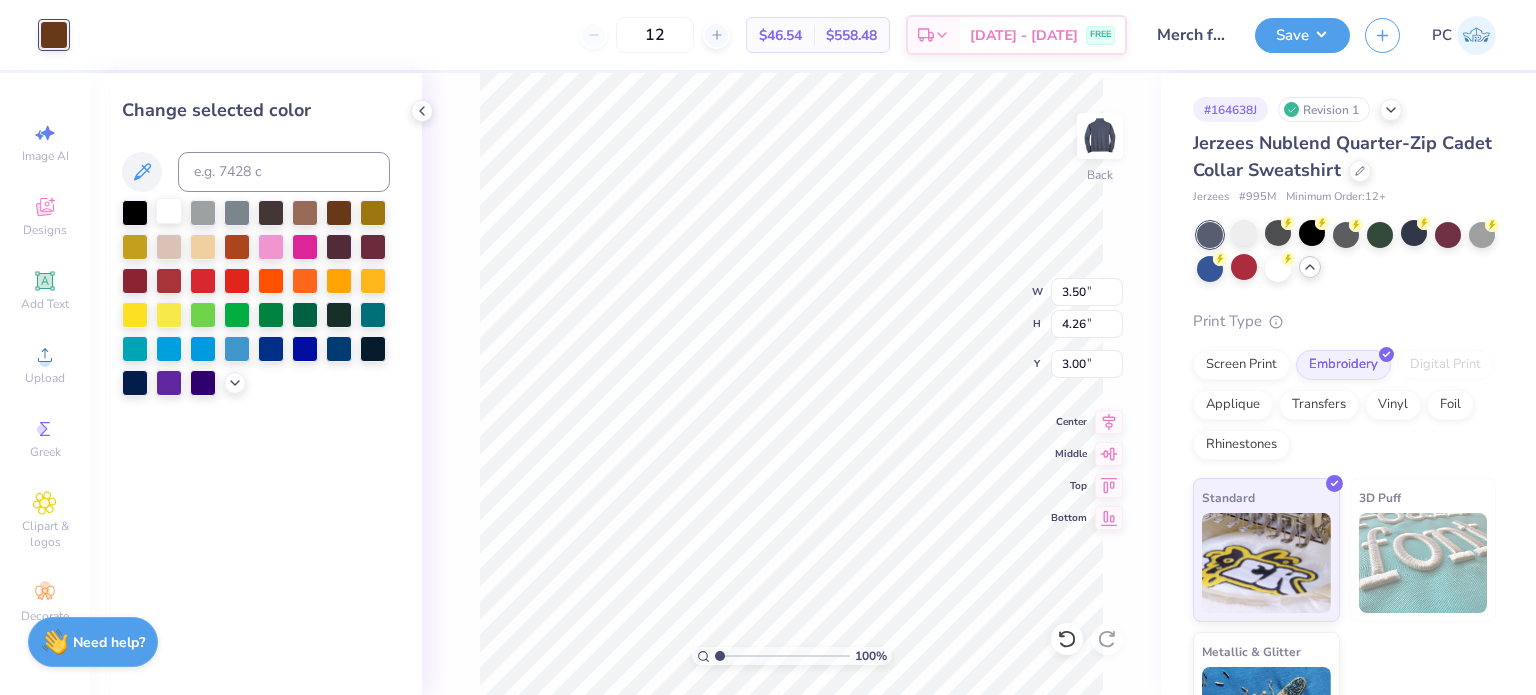 click at bounding box center [169, 211] 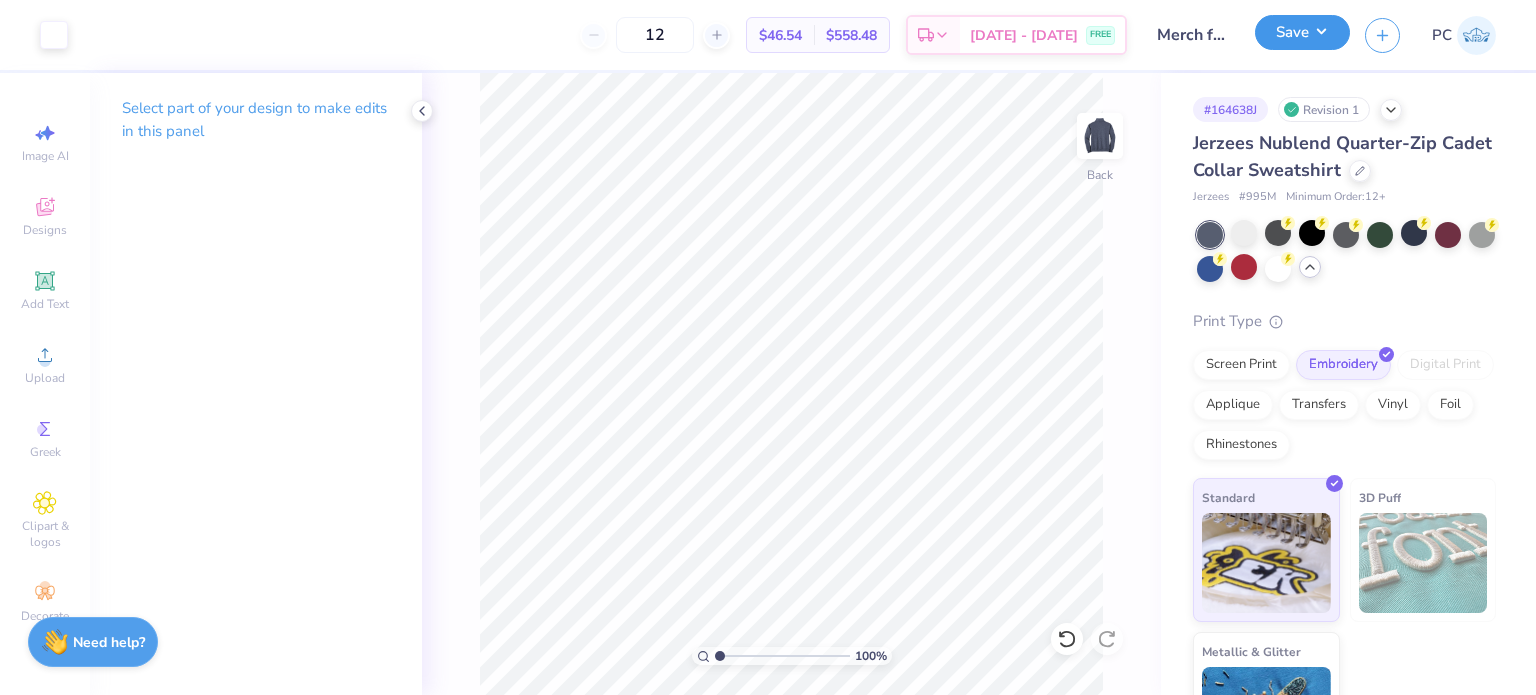 click on "Save" at bounding box center (1302, 32) 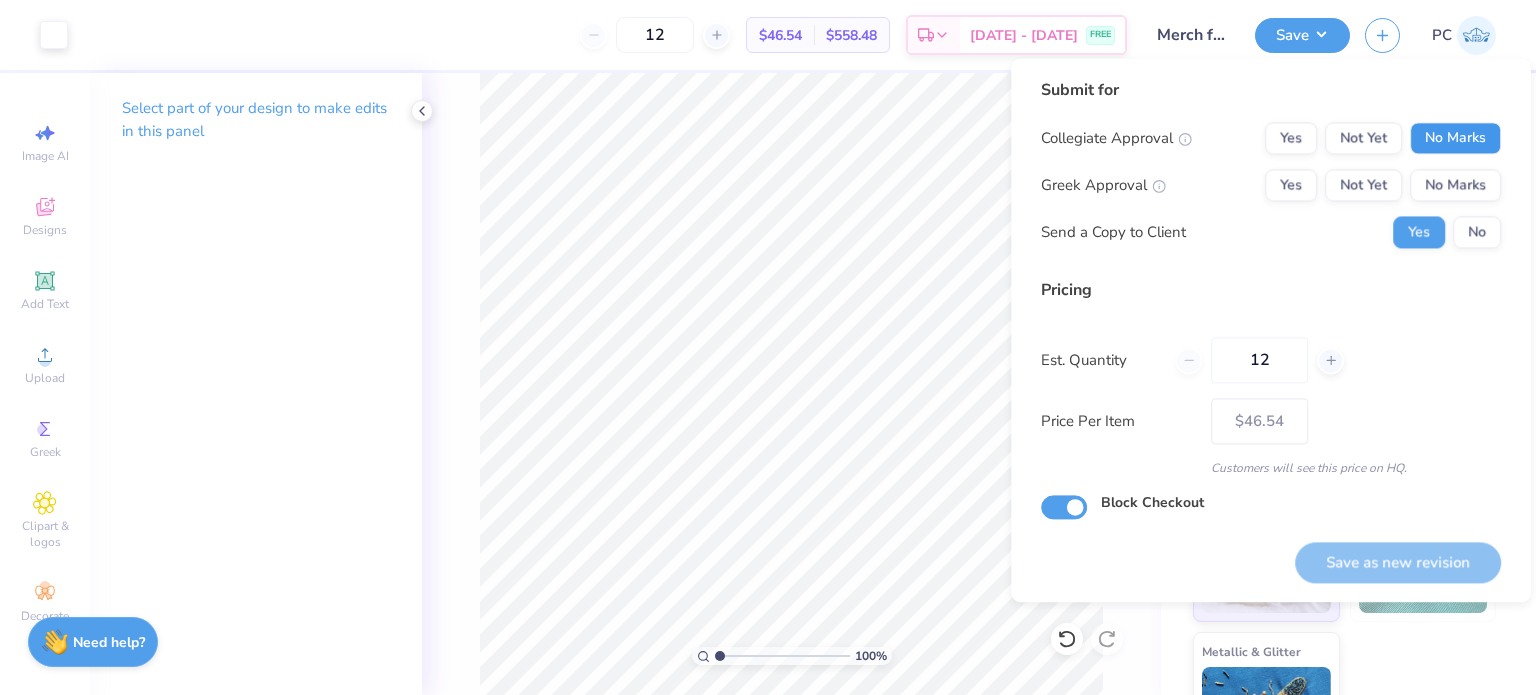 click on "No Marks" at bounding box center (1455, 138) 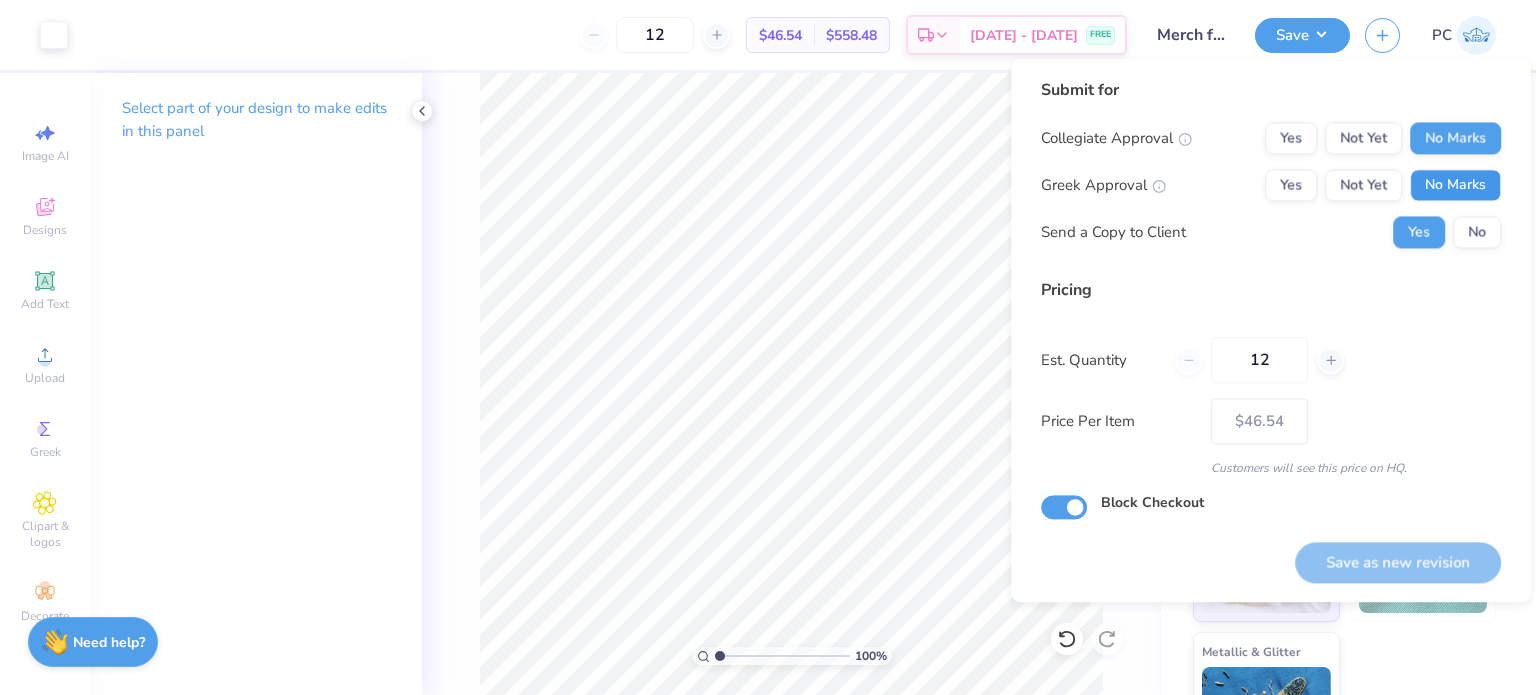 click on "No Marks" at bounding box center (1455, 185) 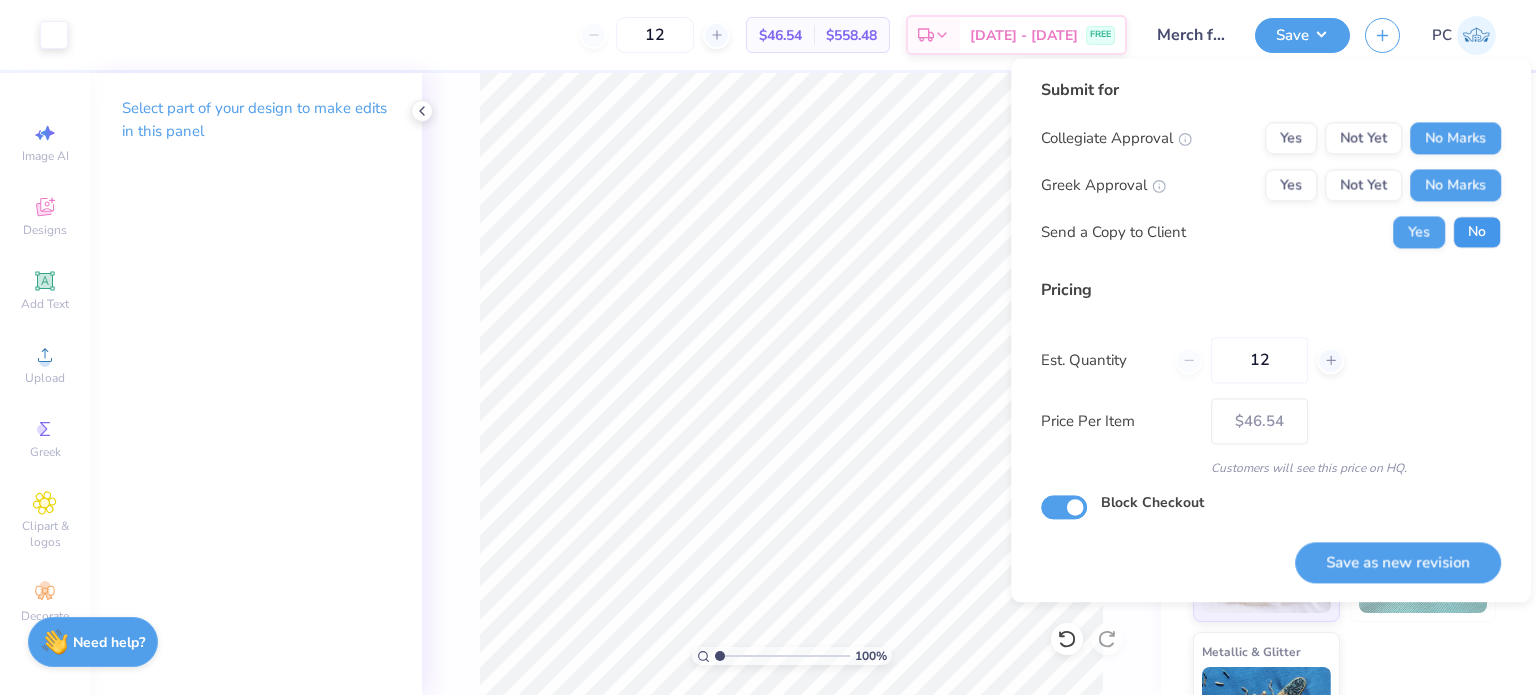 click on "No" at bounding box center (1477, 232) 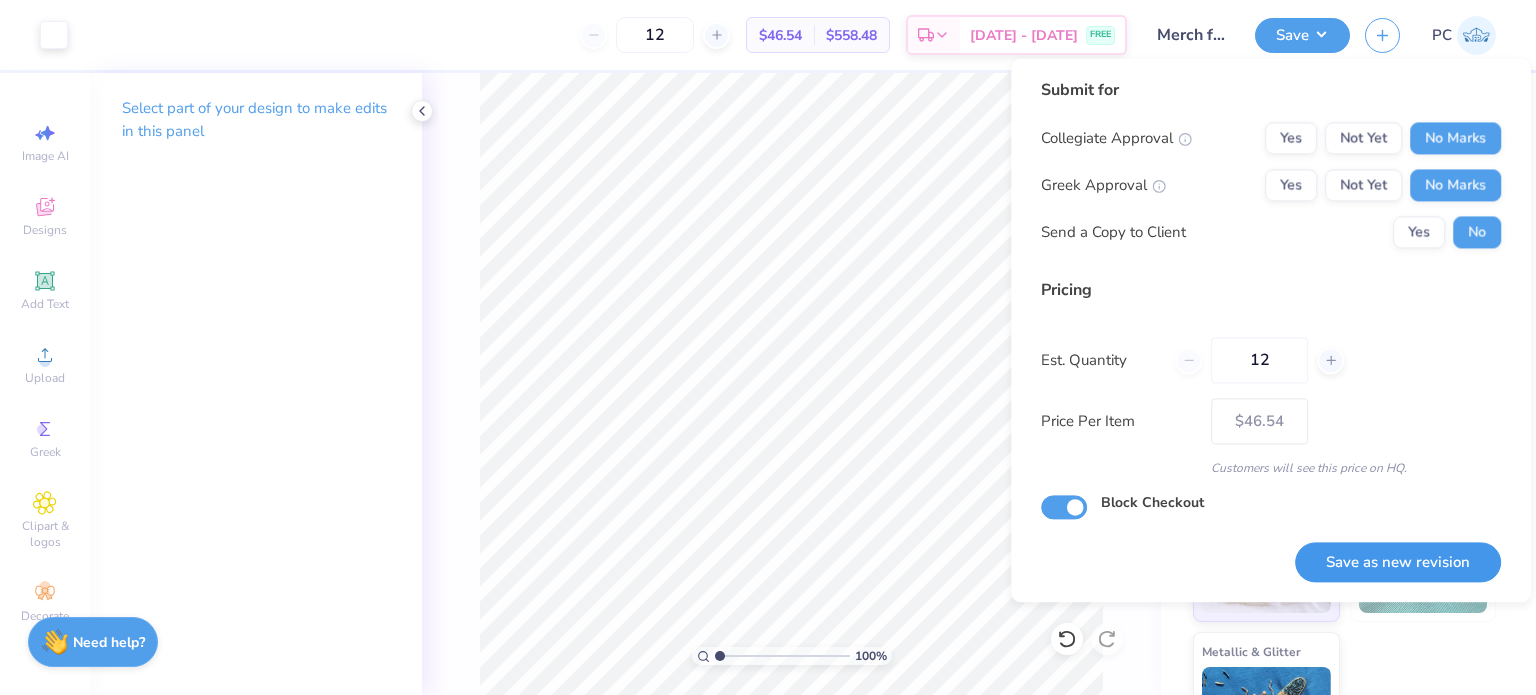click on "Save as new revision" at bounding box center [1398, 562] 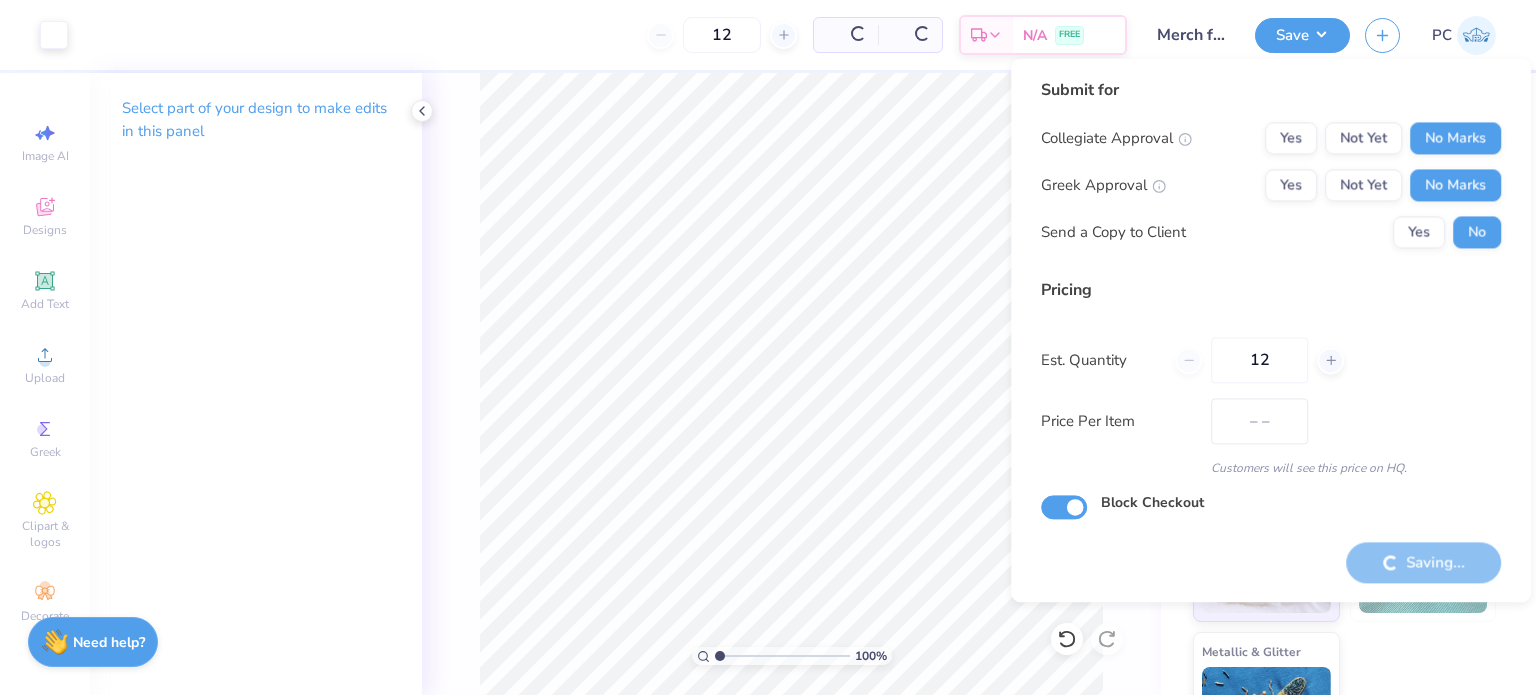 type on "$46.54" 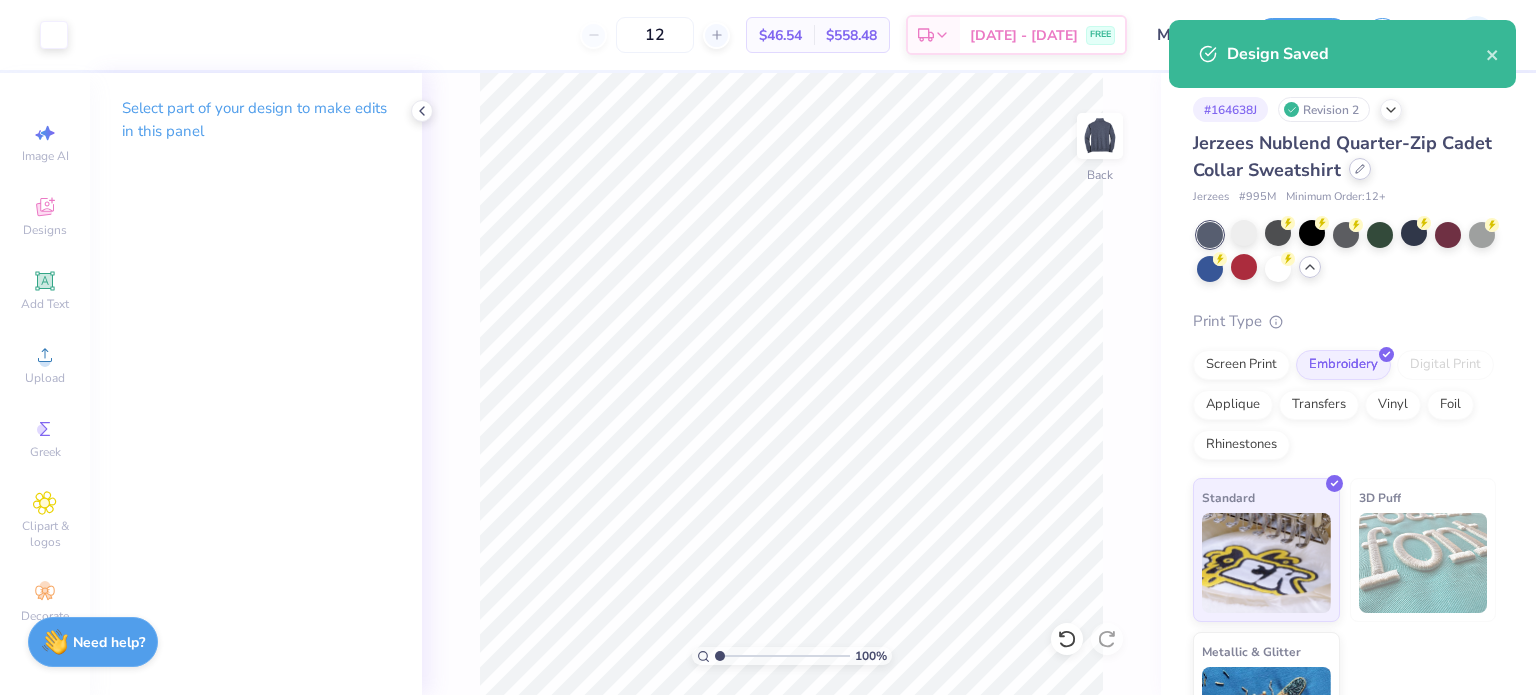 click at bounding box center (1360, 169) 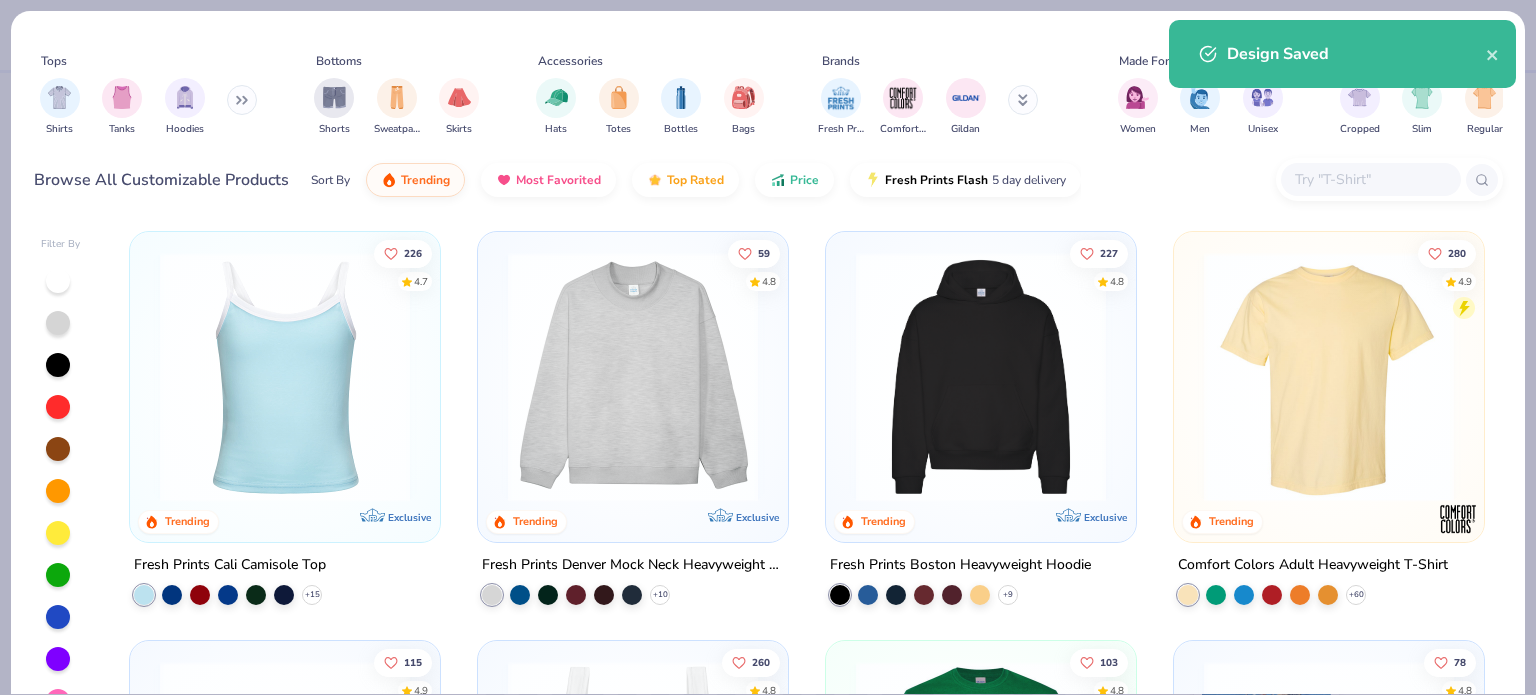 click at bounding box center (1371, 179) 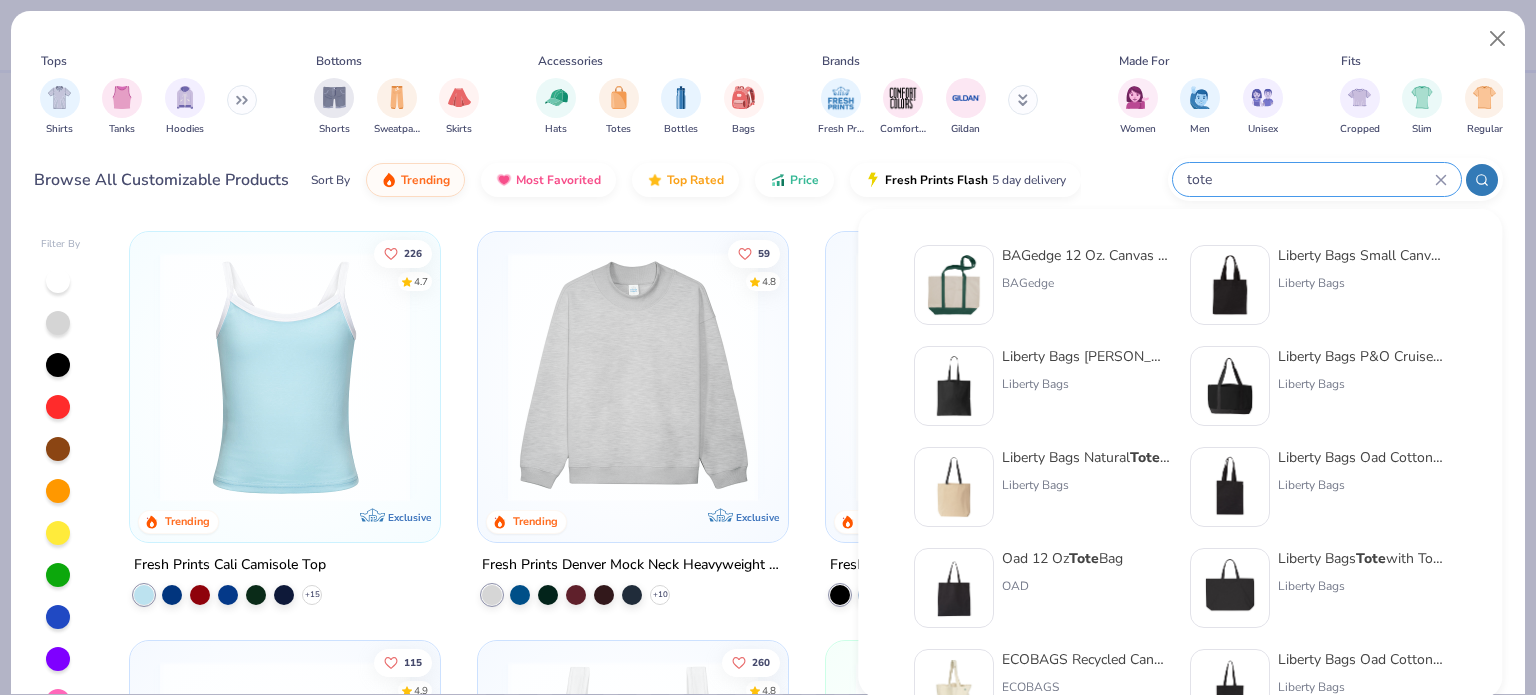type on "tote" 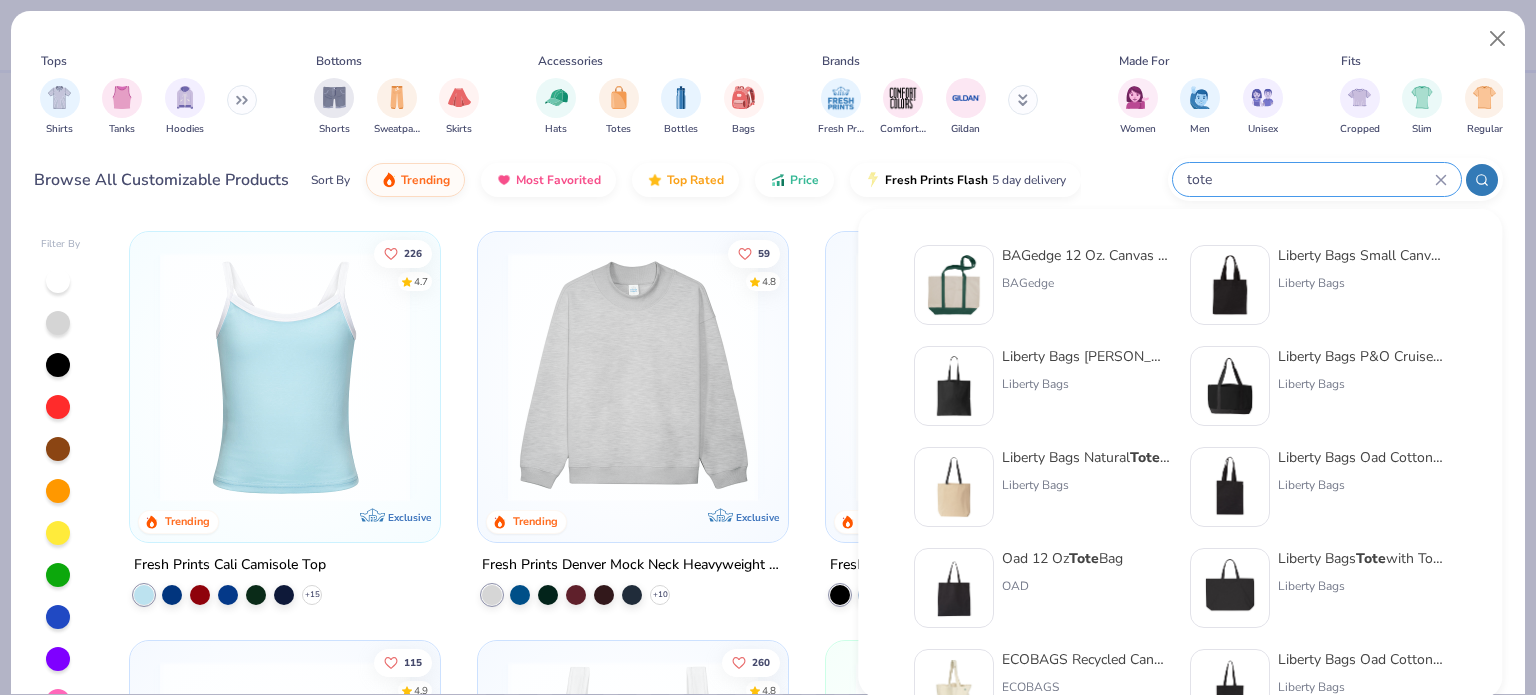 click at bounding box center (954, 588) 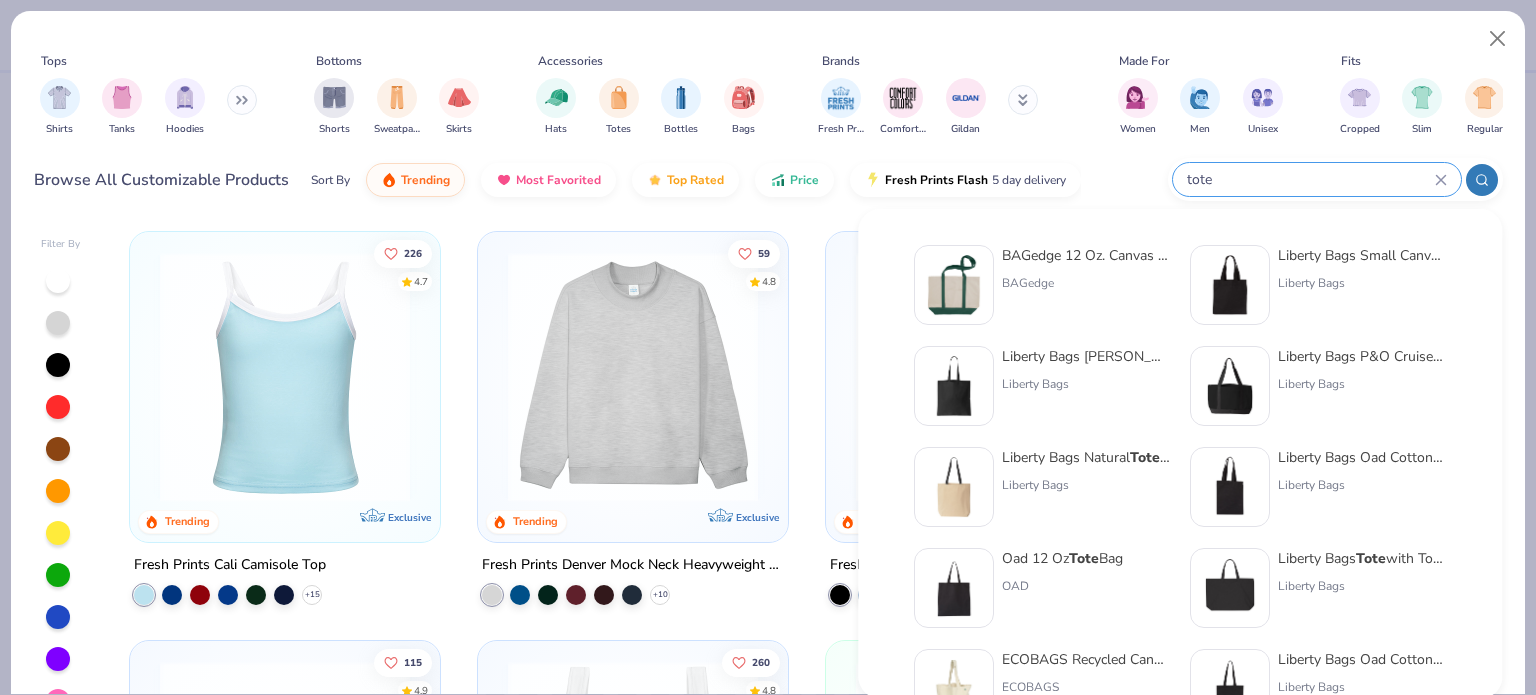 type 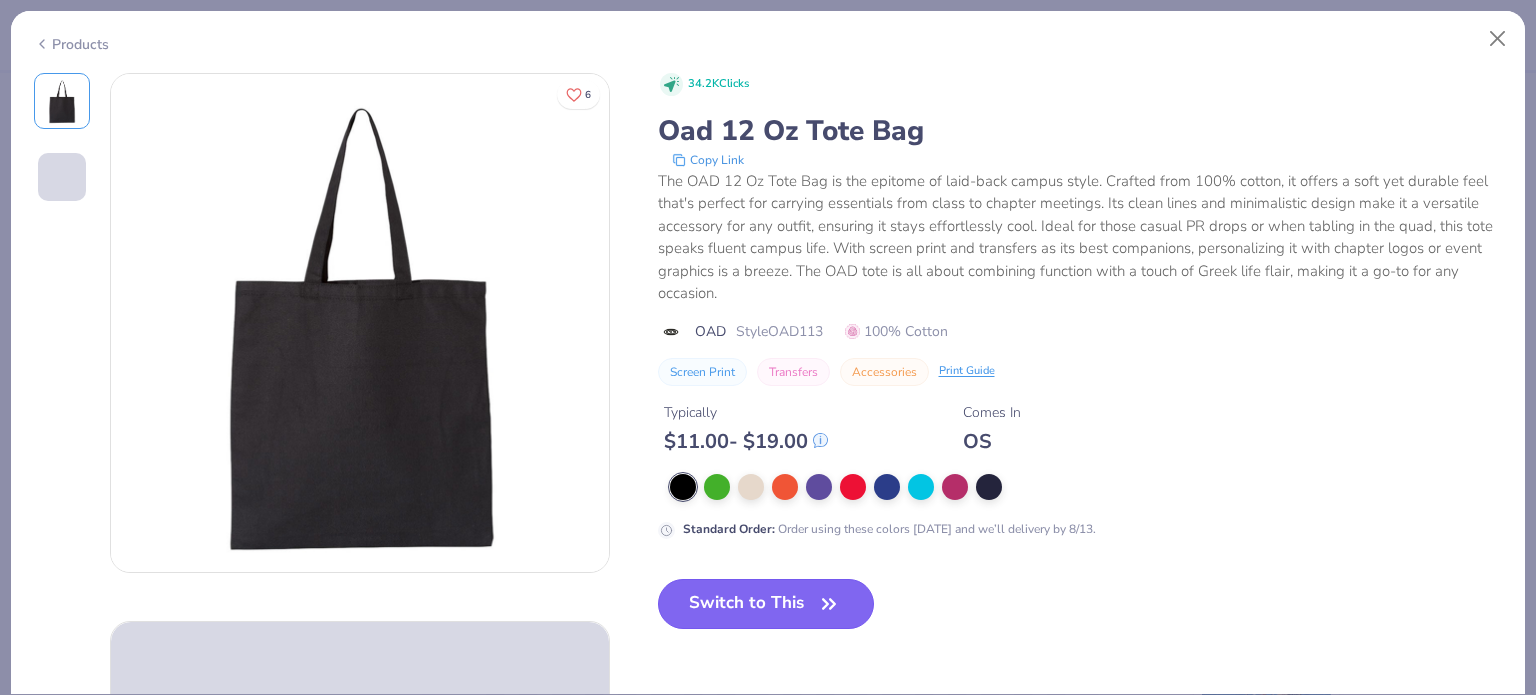 click on "Switch to This" at bounding box center [766, 604] 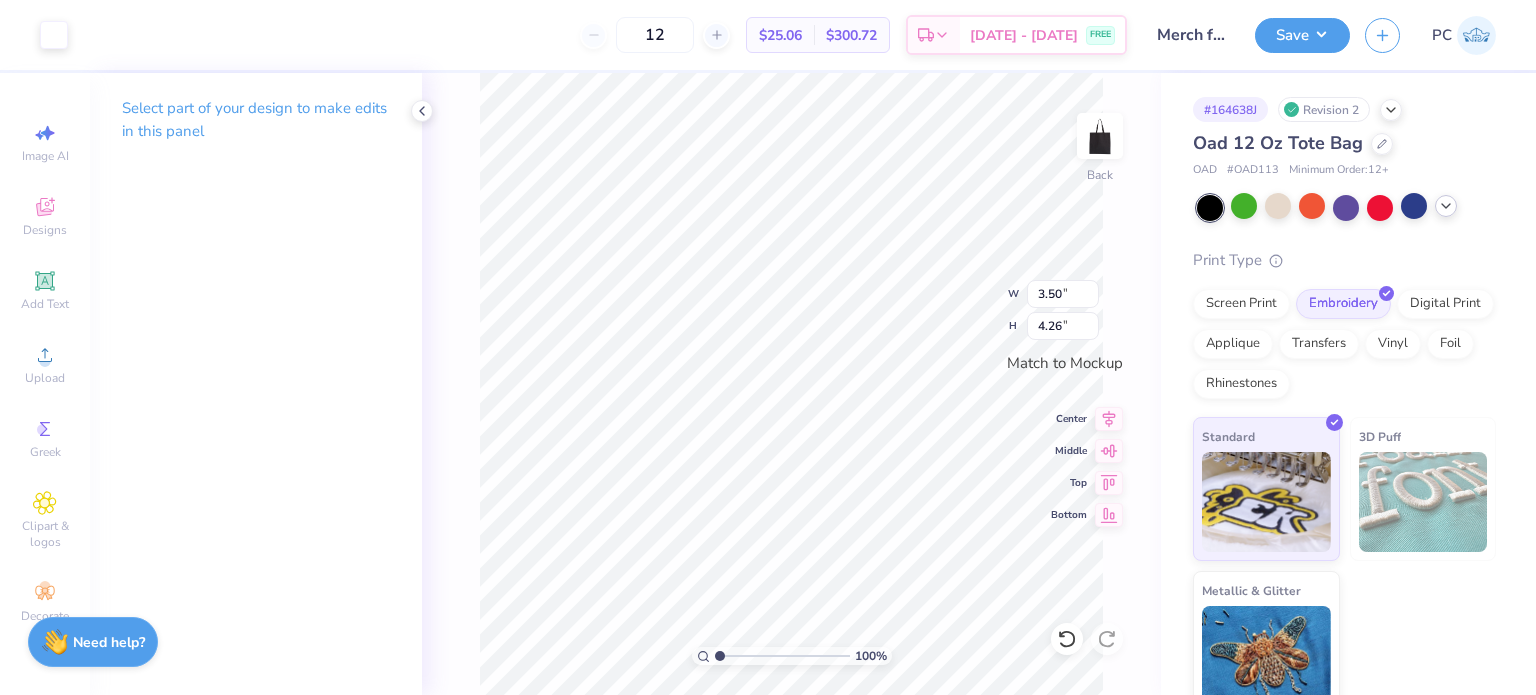 type on "5.24" 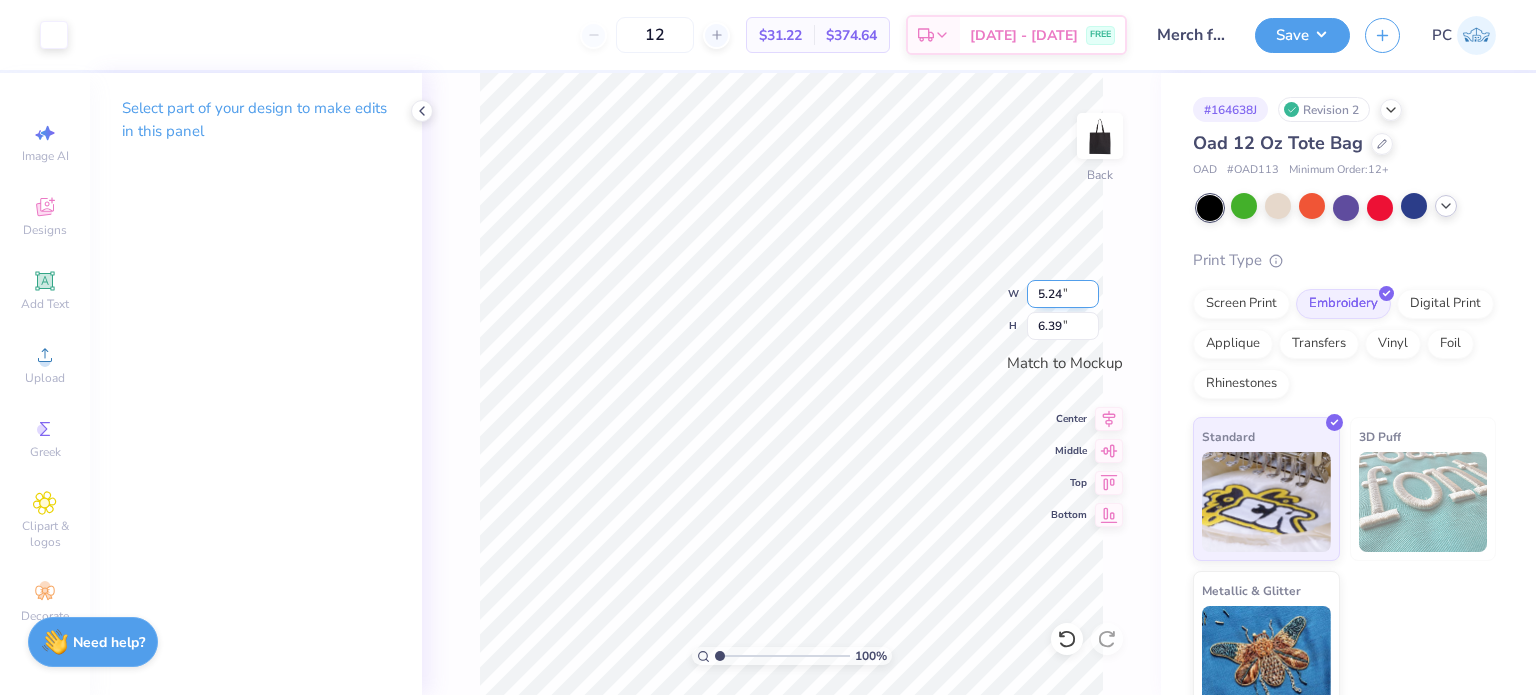 drag, startPoint x: 1054, startPoint y: 295, endPoint x: 1041, endPoint y: 293, distance: 13.152946 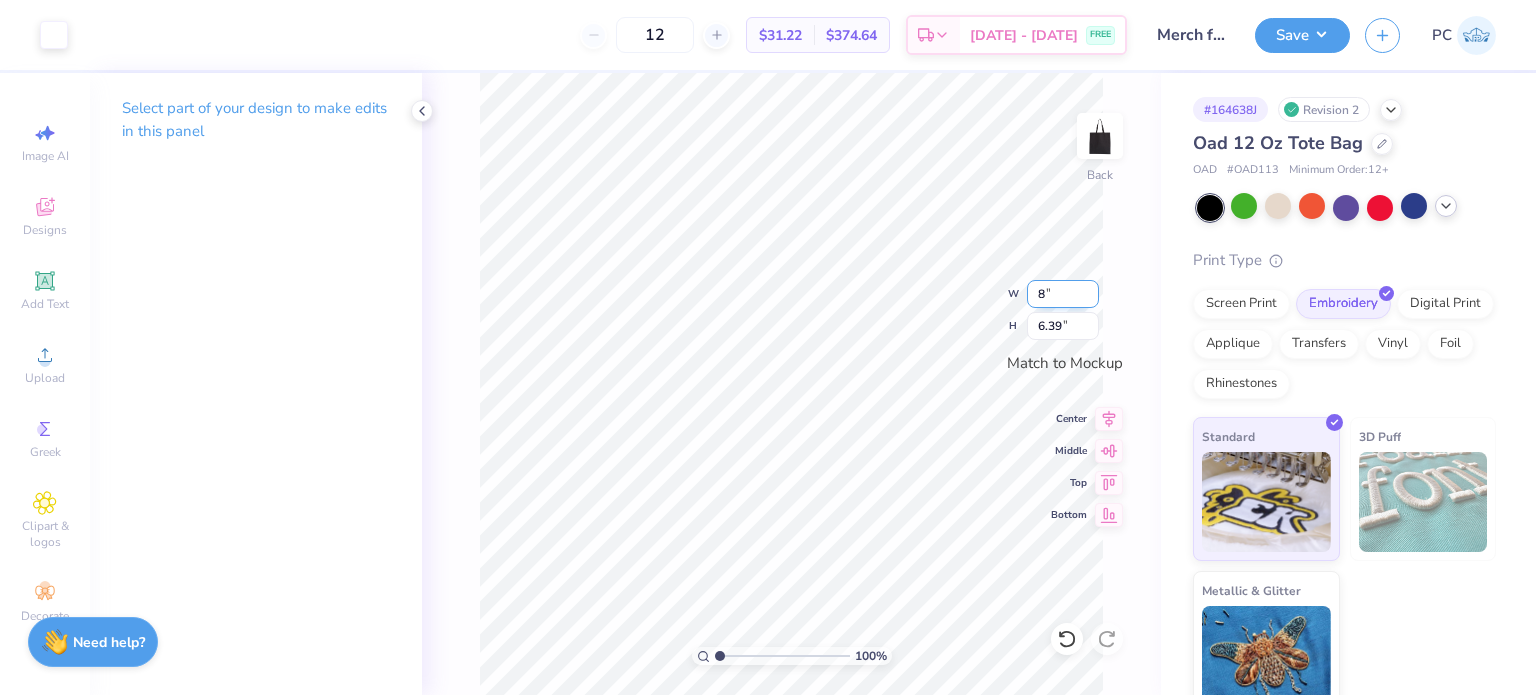 type on "8.00" 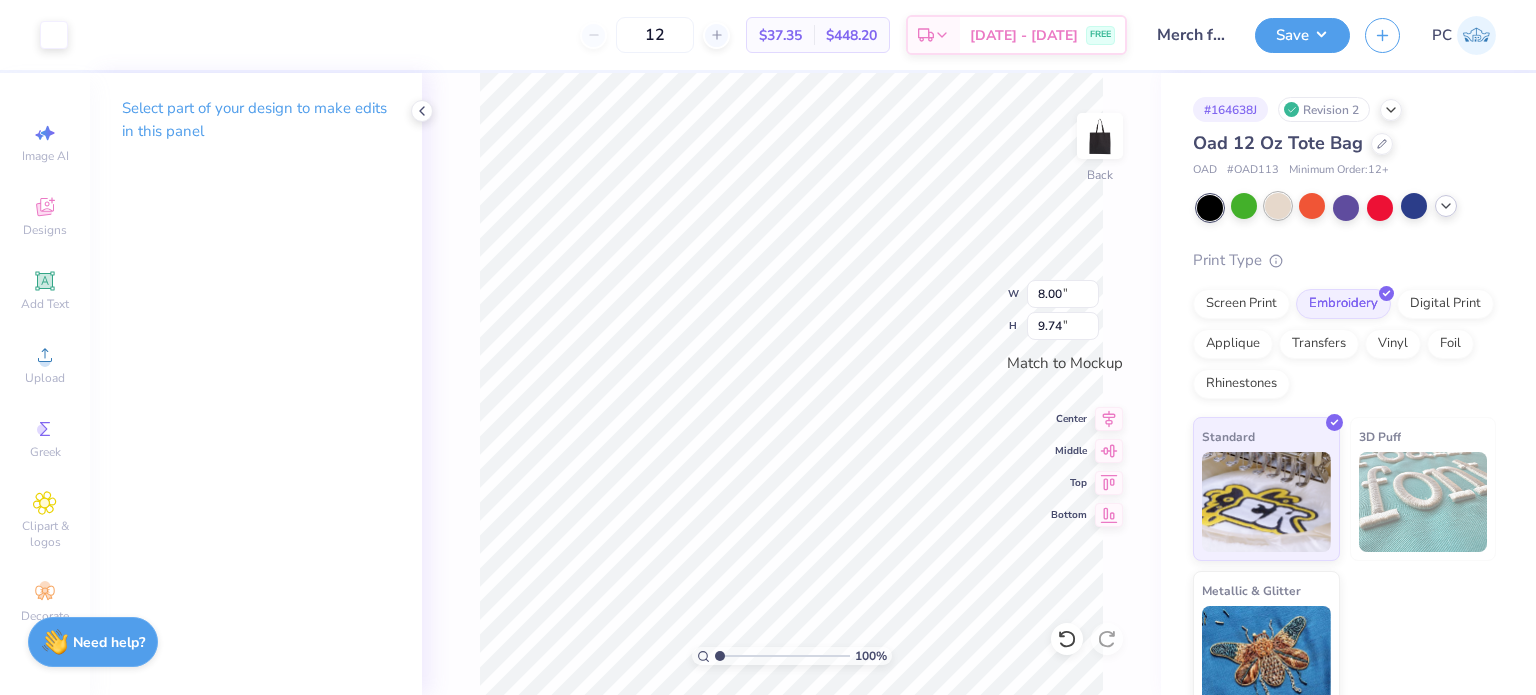 click at bounding box center [1278, 206] 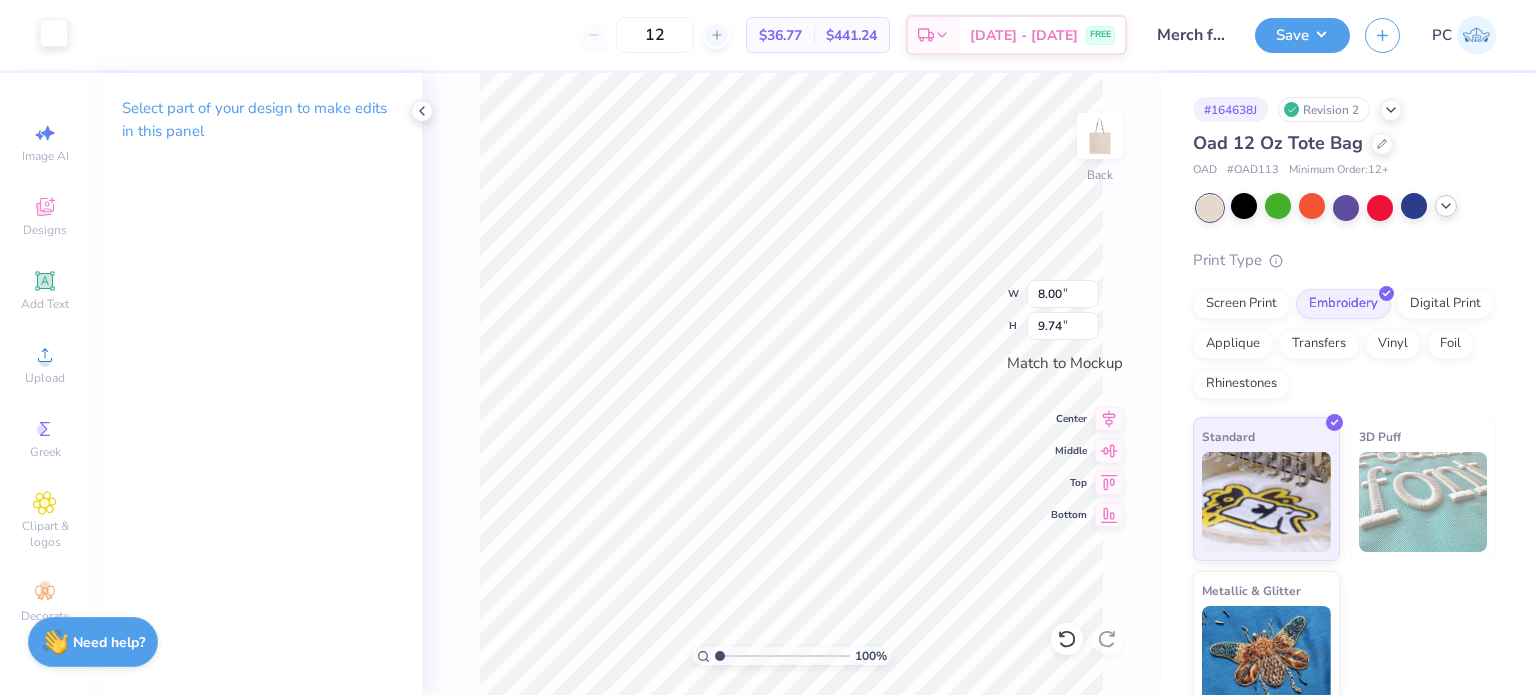 click at bounding box center [54, 33] 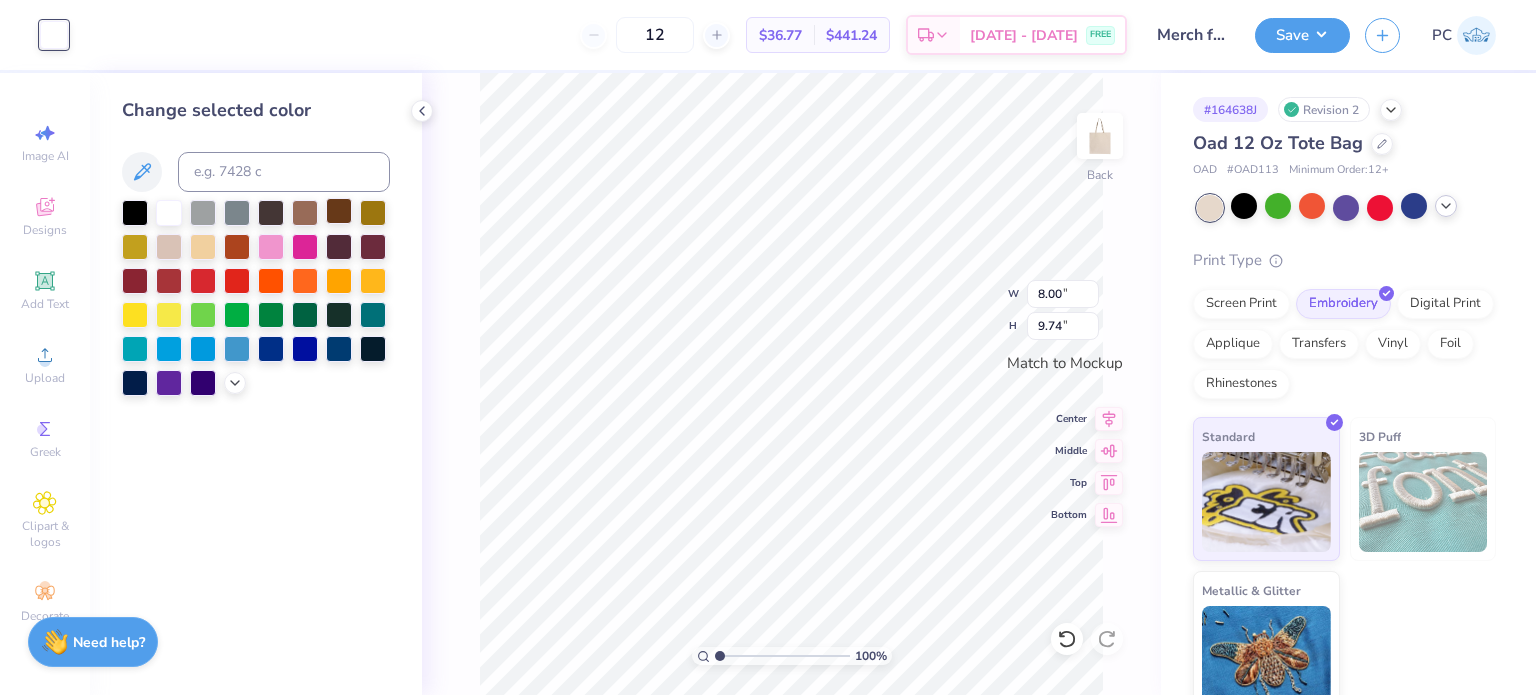 click at bounding box center [339, 211] 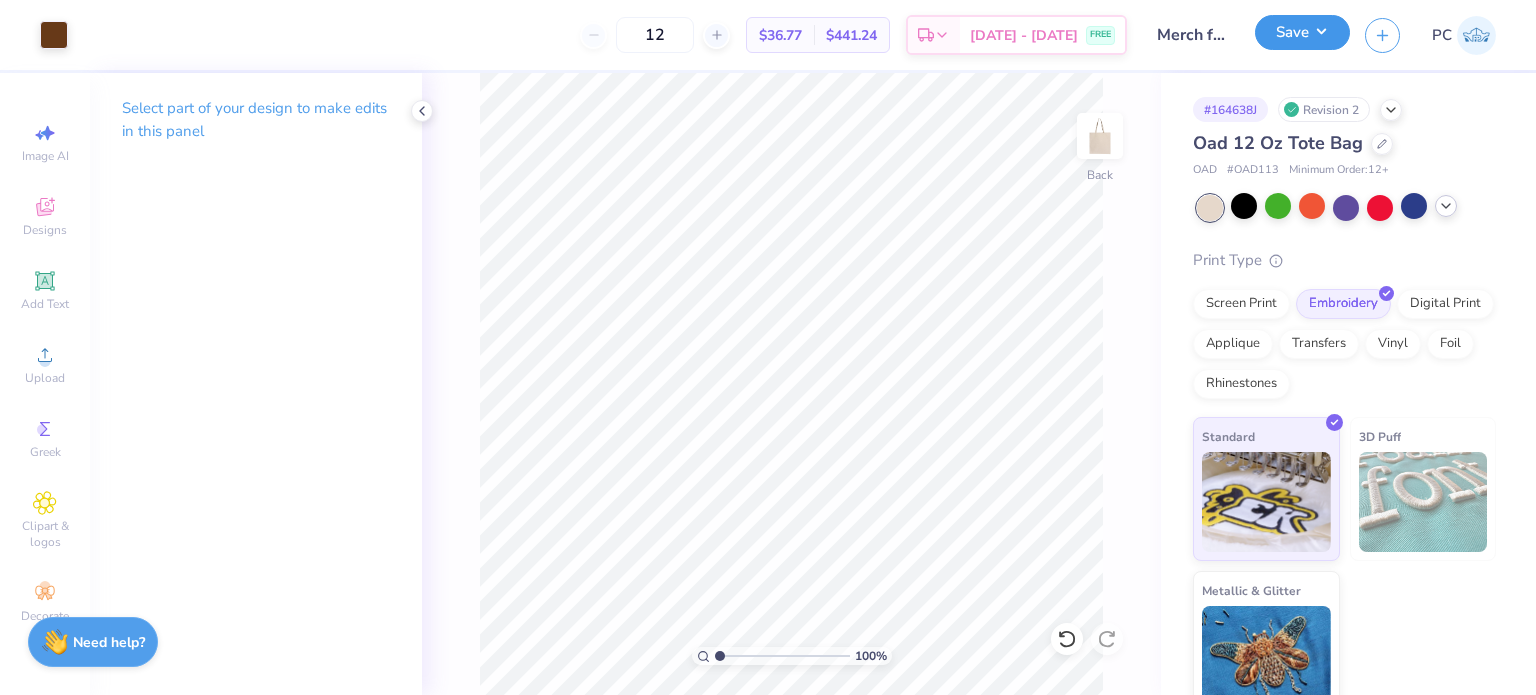 click on "Save" at bounding box center [1302, 32] 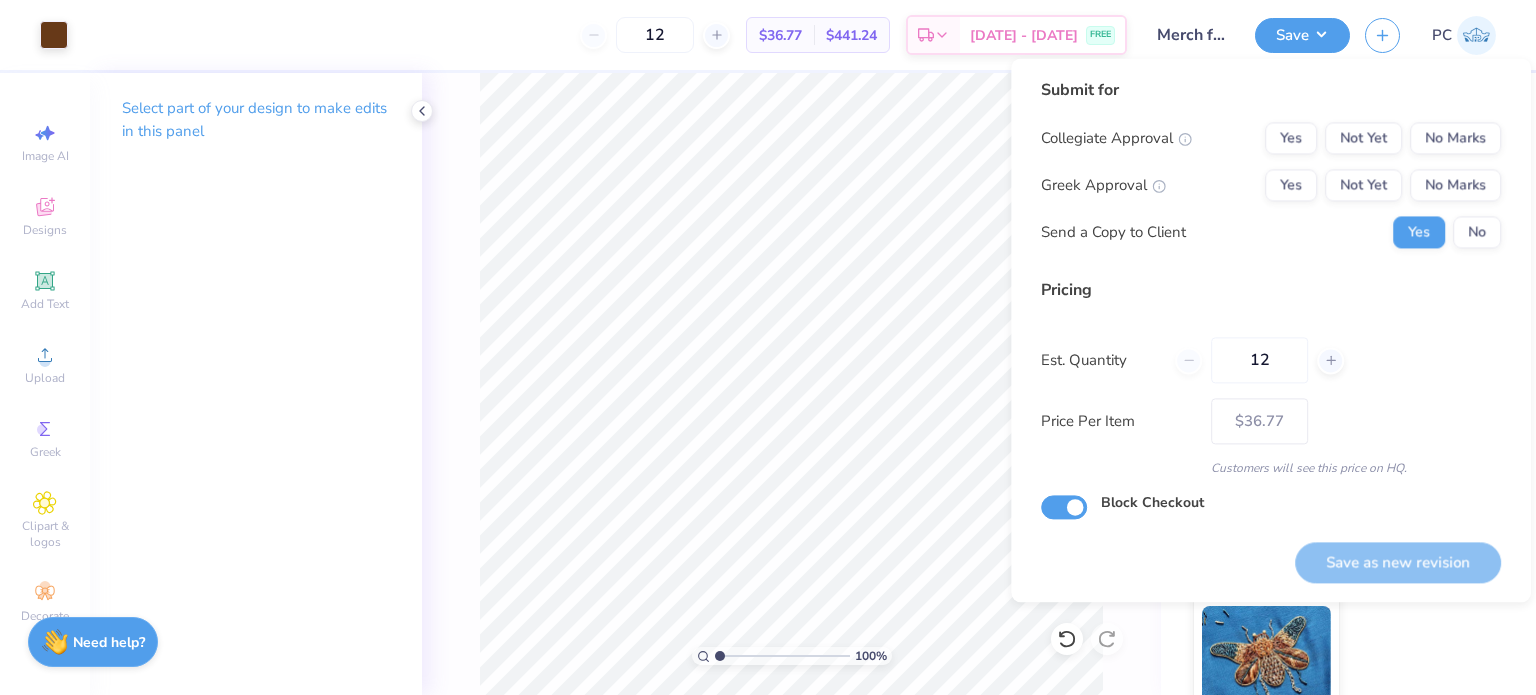 click on "Submit for Collegiate Approval Yes Not Yet No Marks Greek Approval Yes Not Yet No Marks Send a Copy to Client Yes No" at bounding box center (1271, 170) 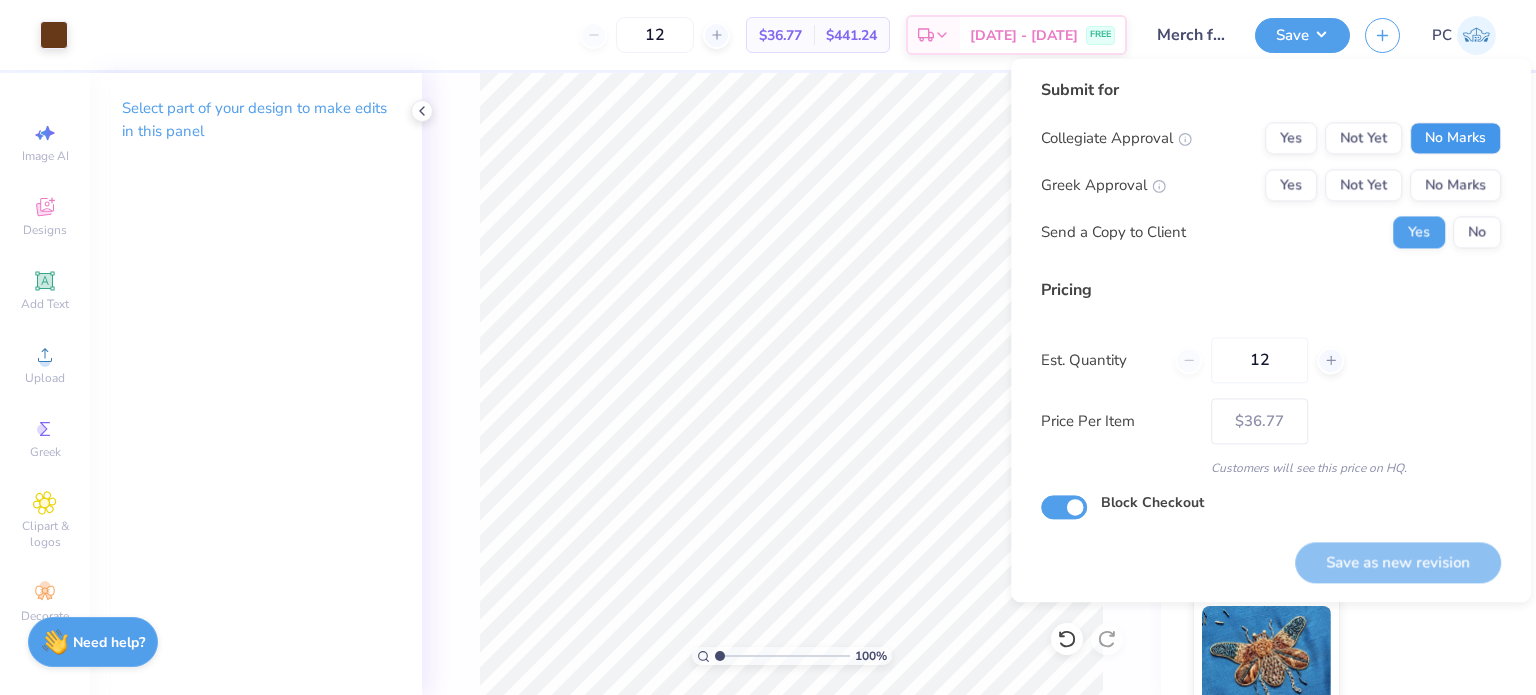 click on "No Marks" at bounding box center (1455, 138) 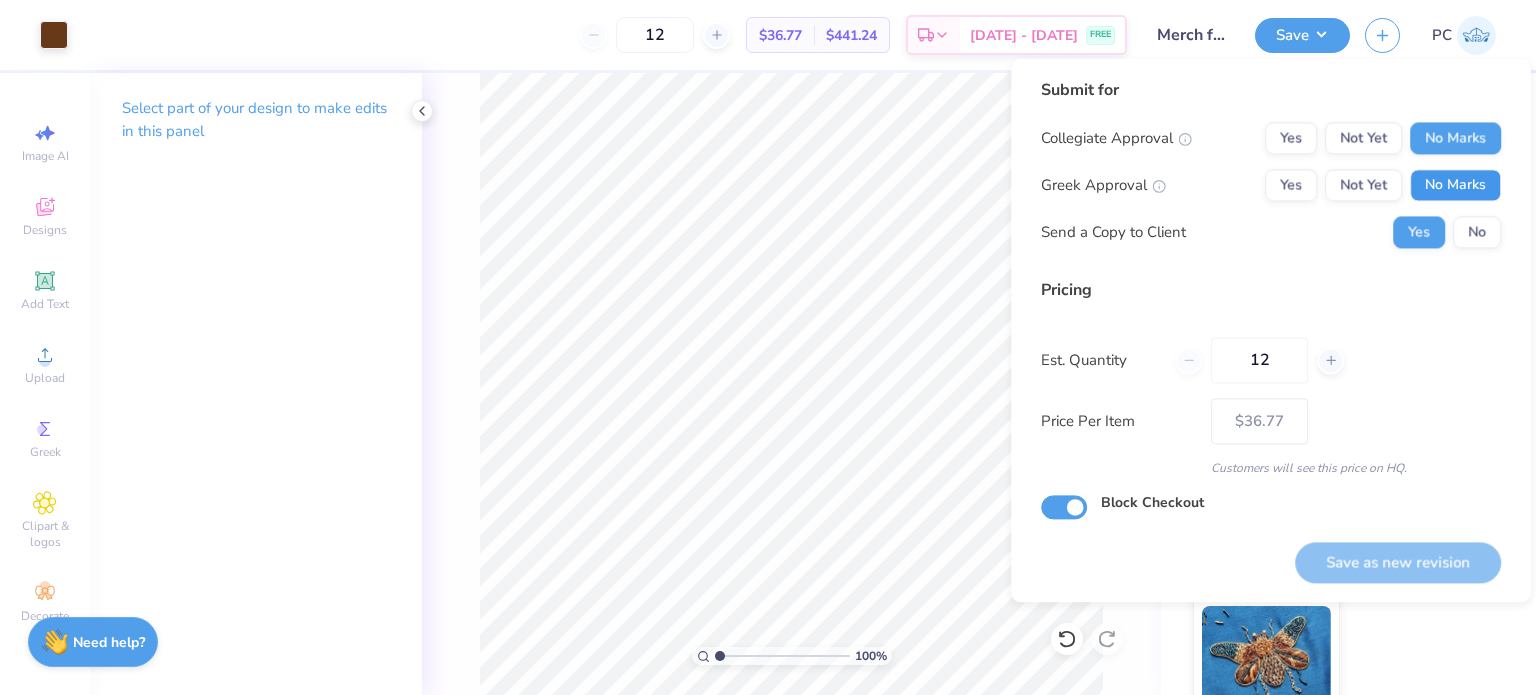 click on "No Marks" at bounding box center [1455, 185] 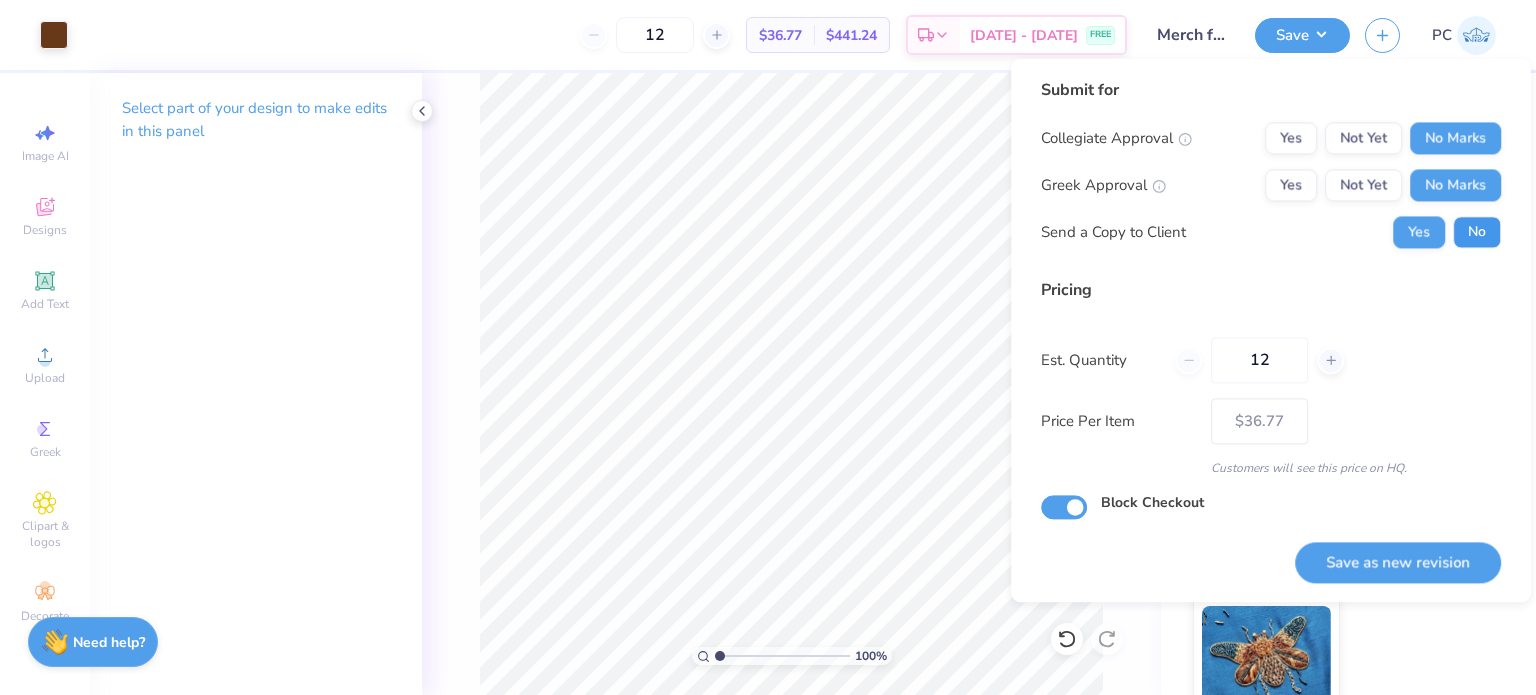 click on "No" at bounding box center (1477, 232) 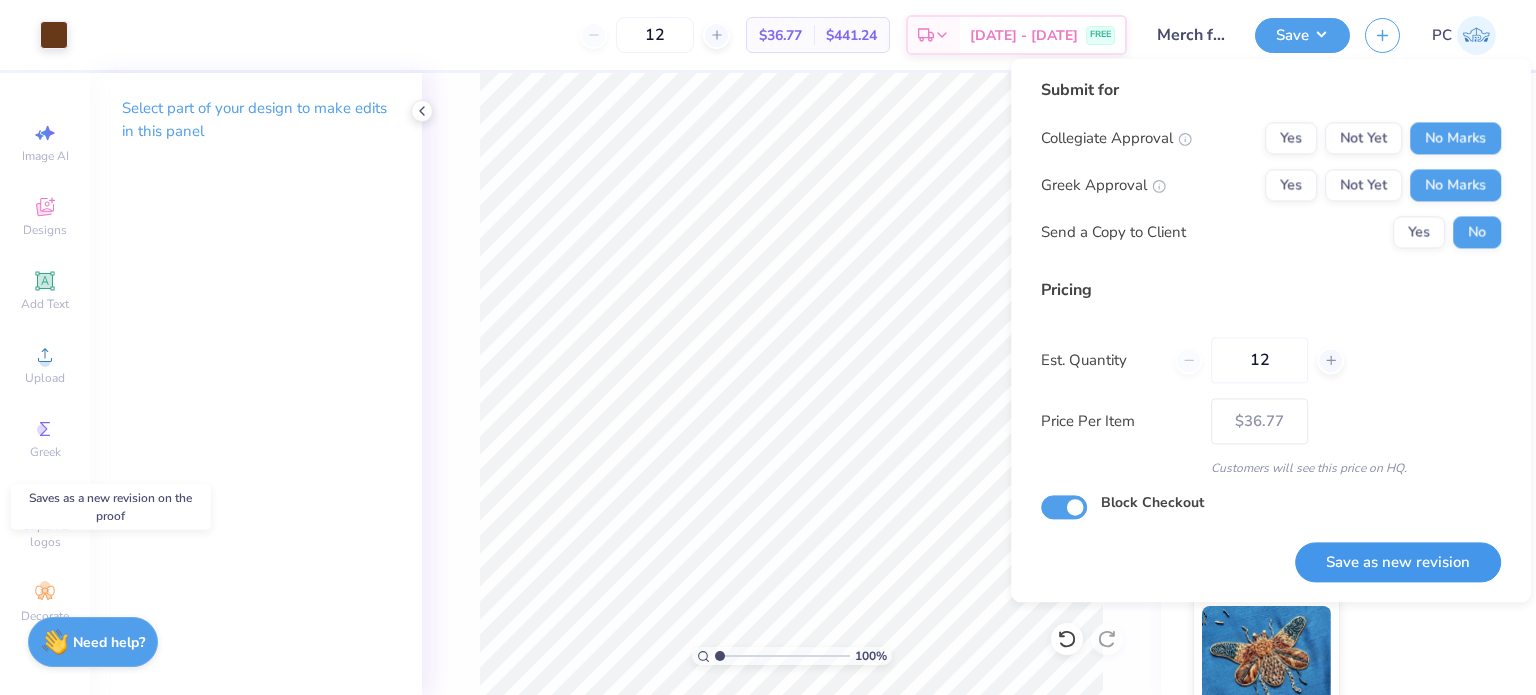 click on "Save as new revision" at bounding box center [1398, 562] 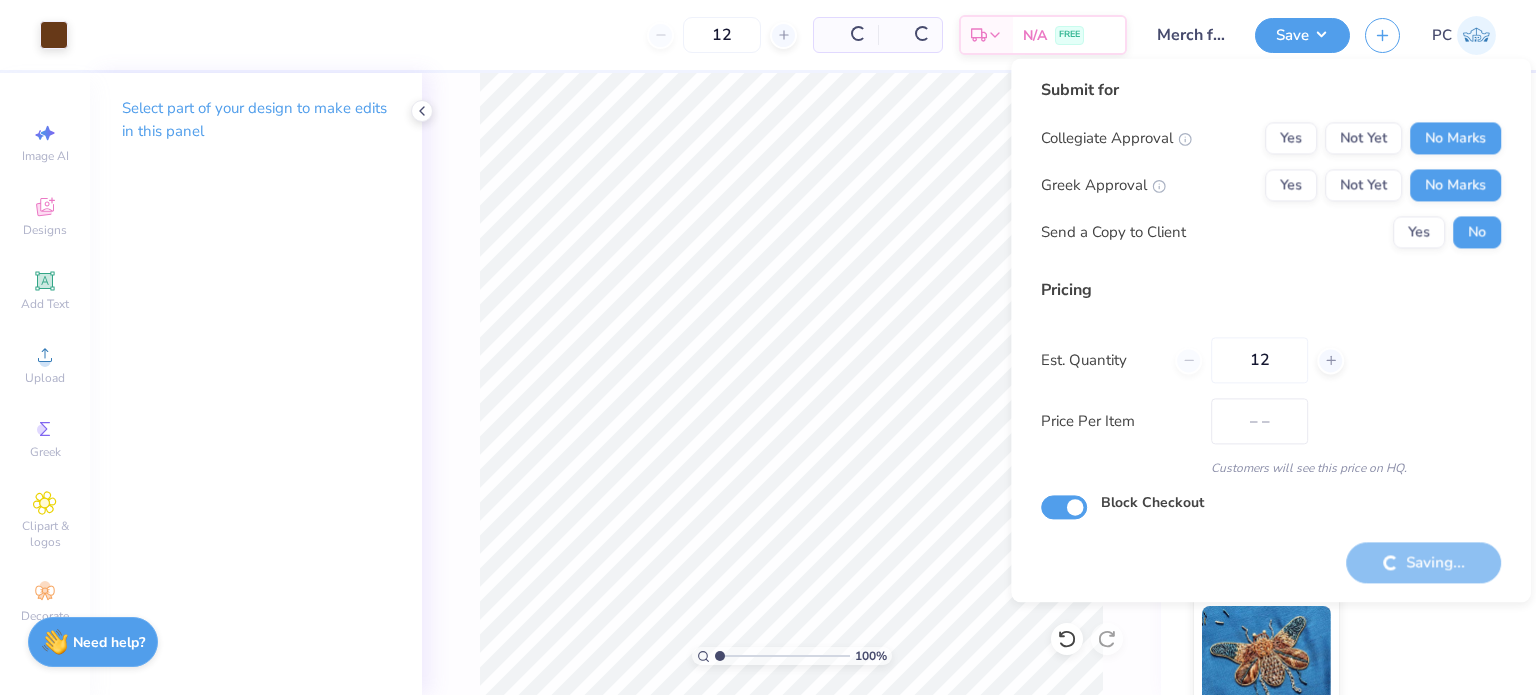 type on "$36.77" 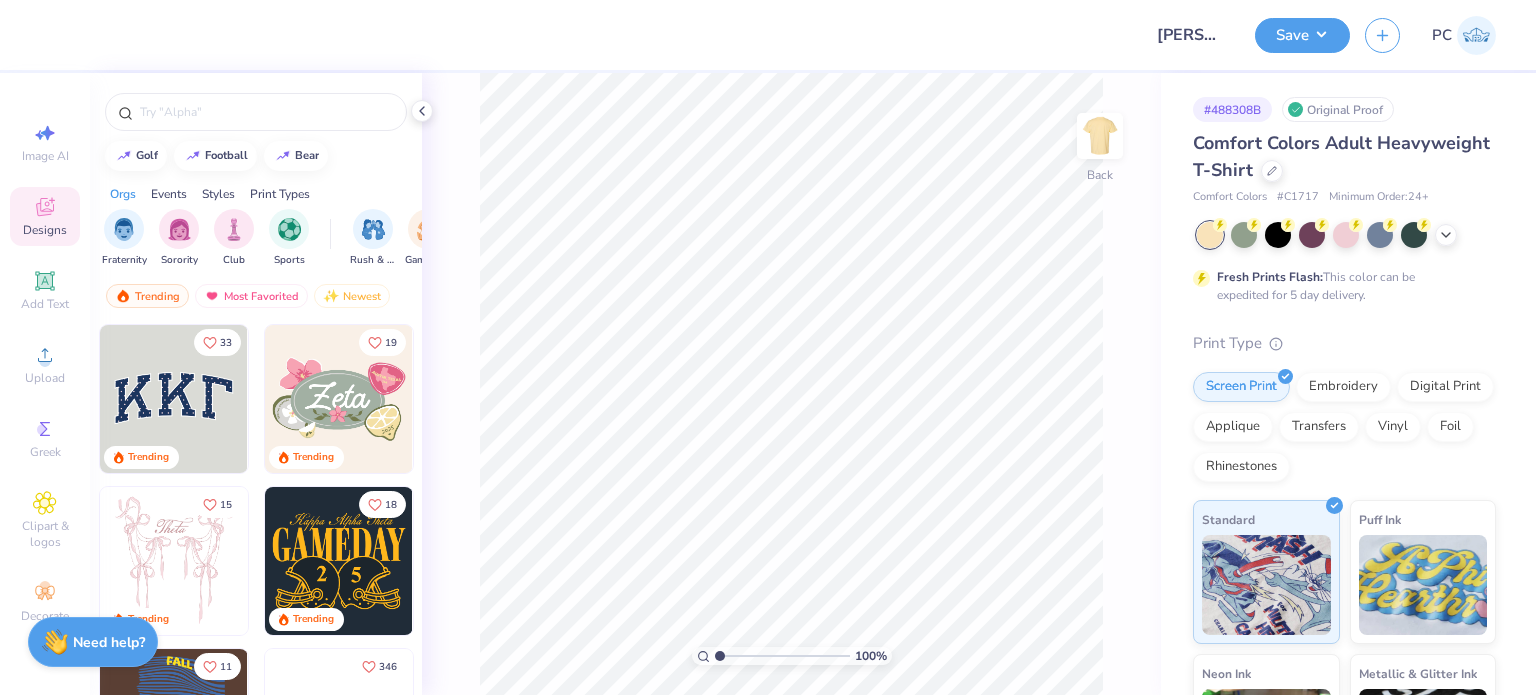 scroll, scrollTop: 0, scrollLeft: 0, axis: both 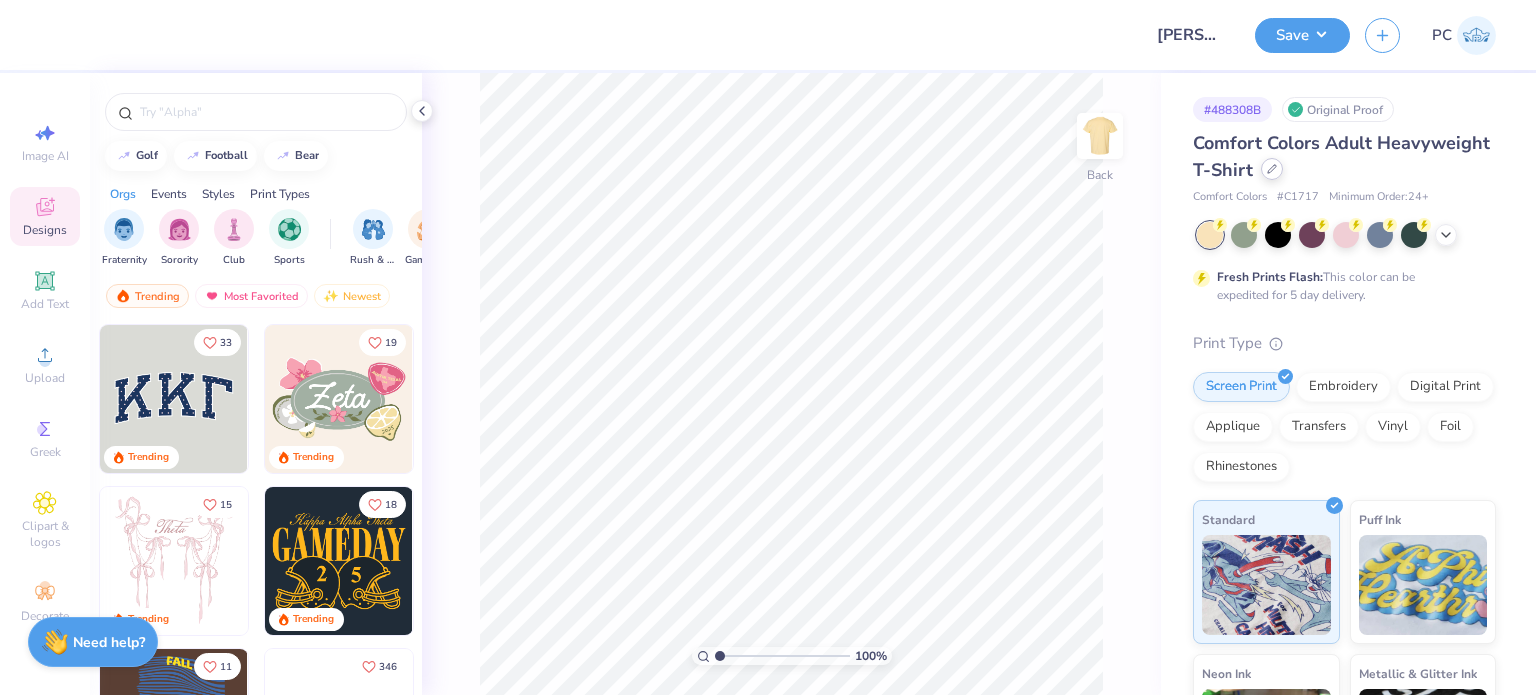 click 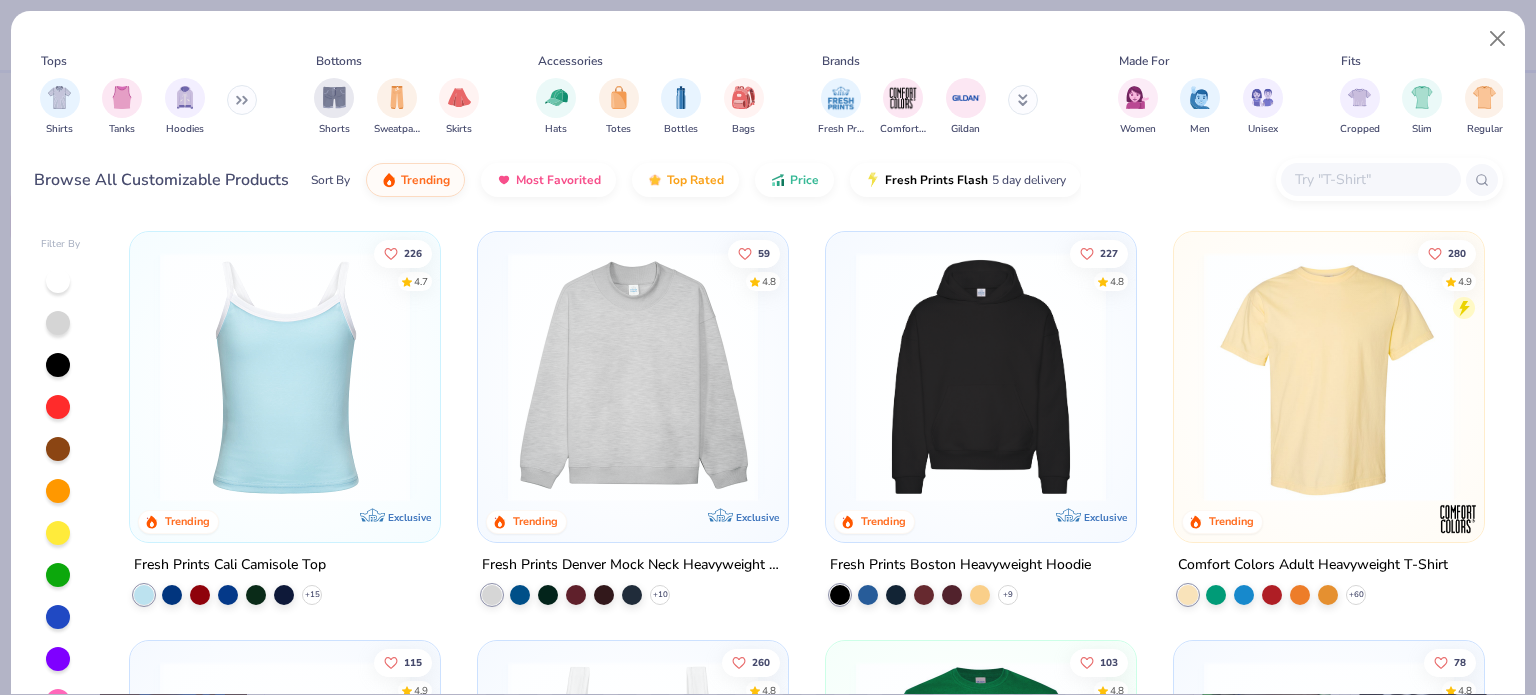 click at bounding box center [1370, 179] 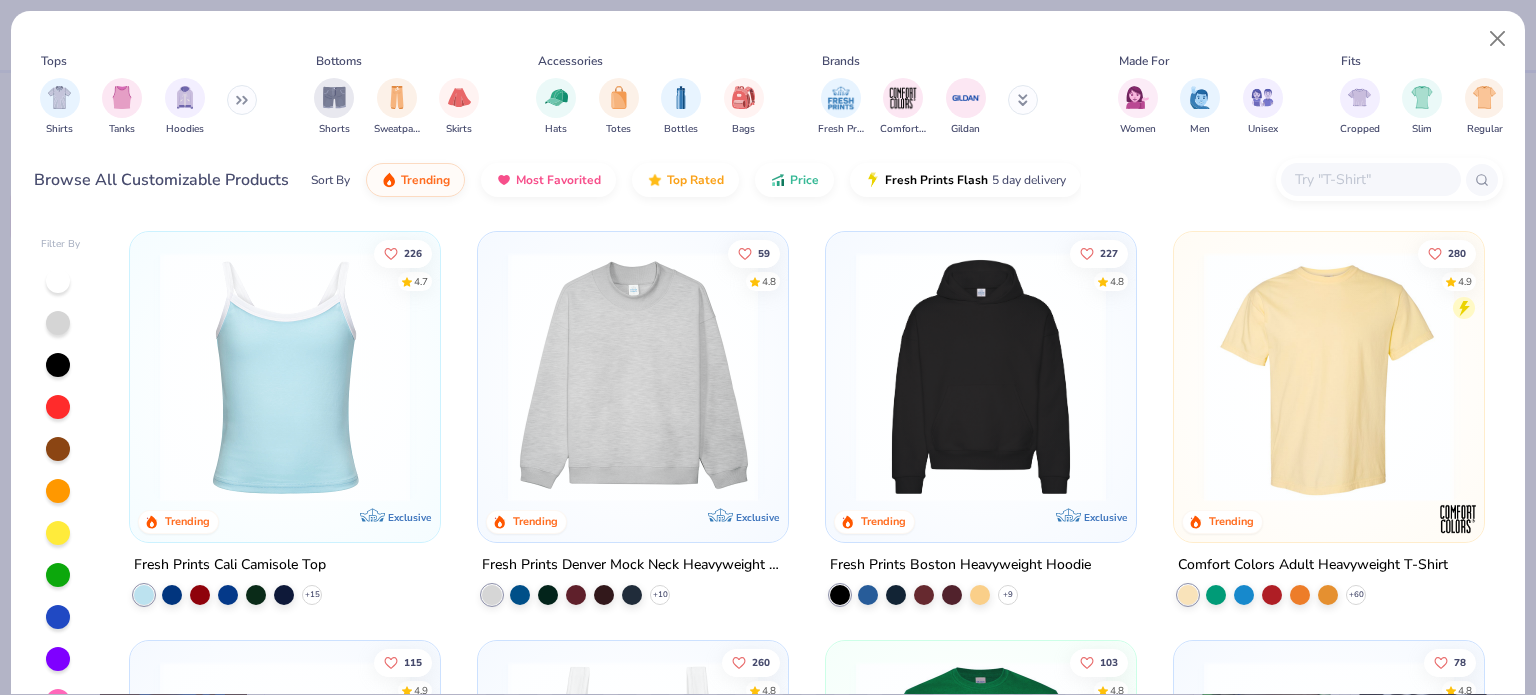 paste on "1580" 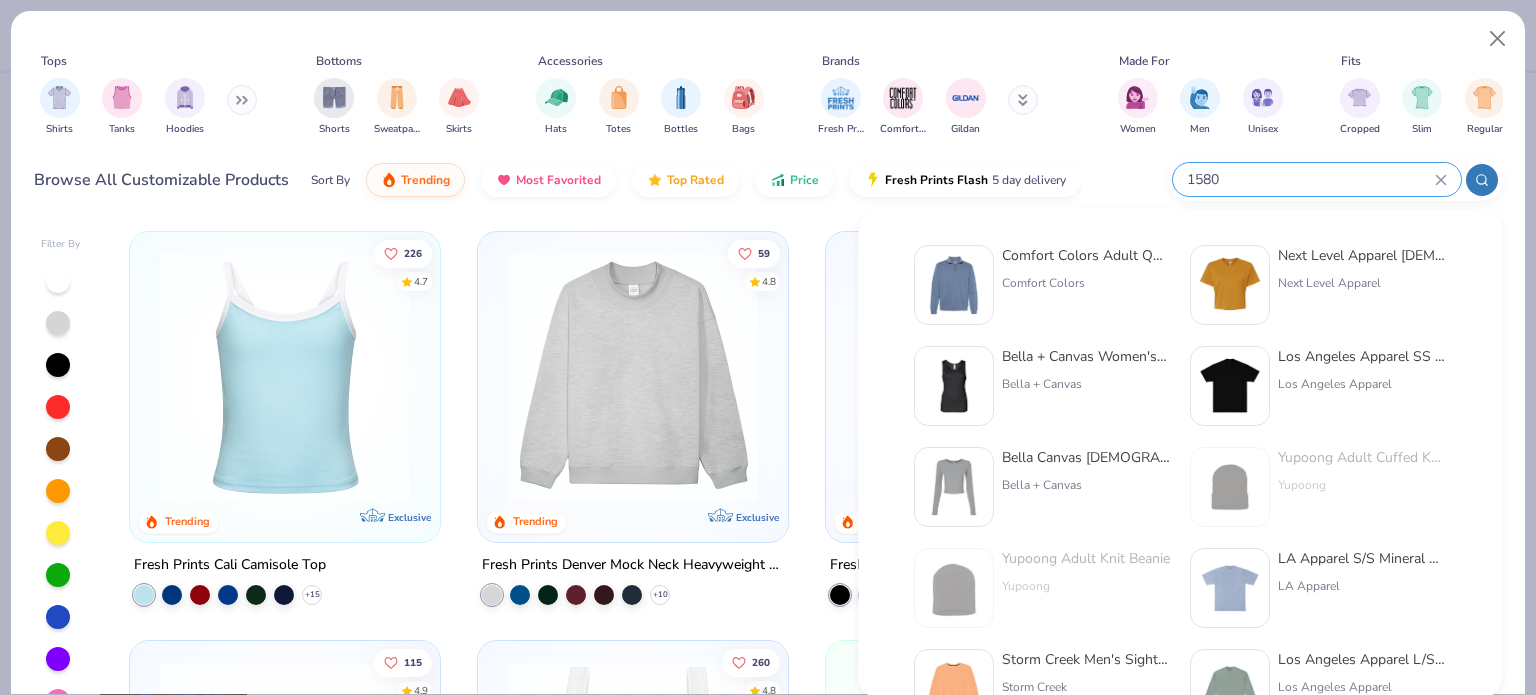 type on "1580" 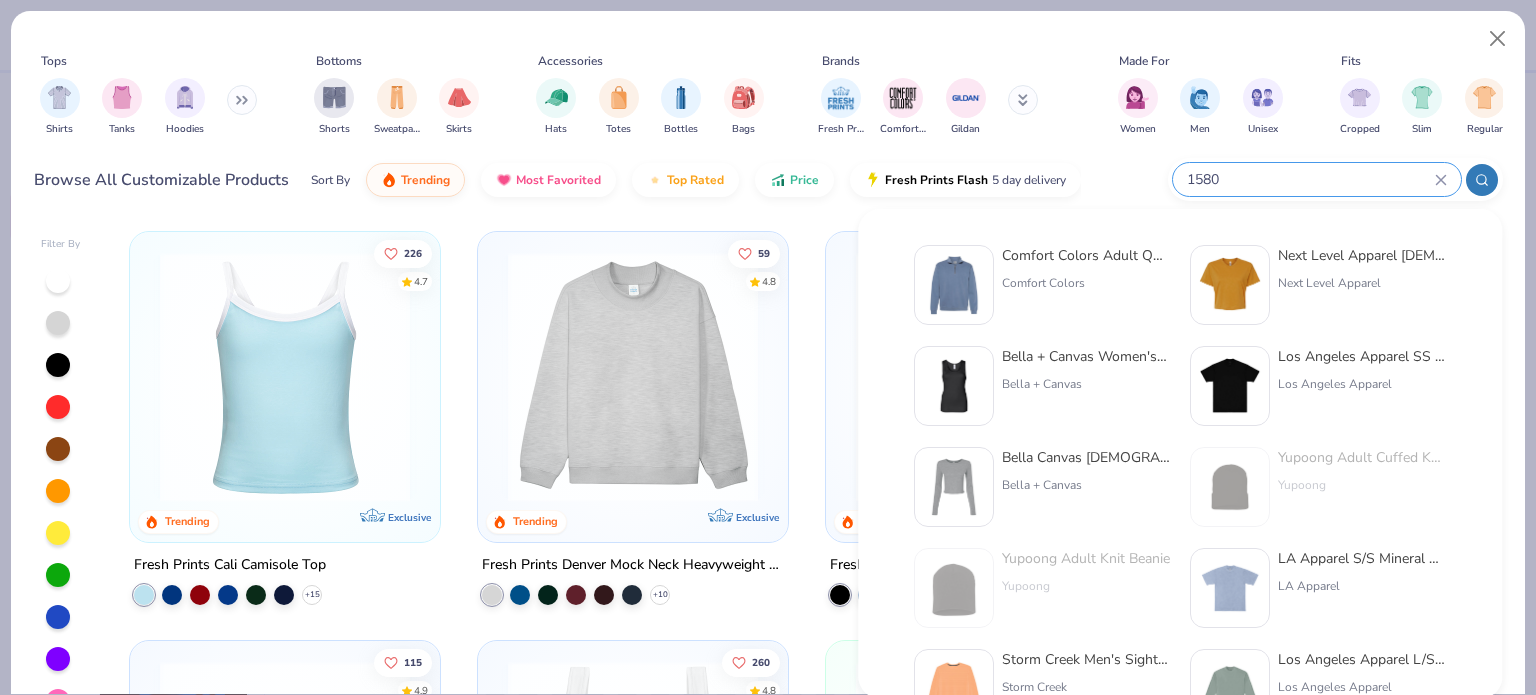 click at bounding box center [954, 285] 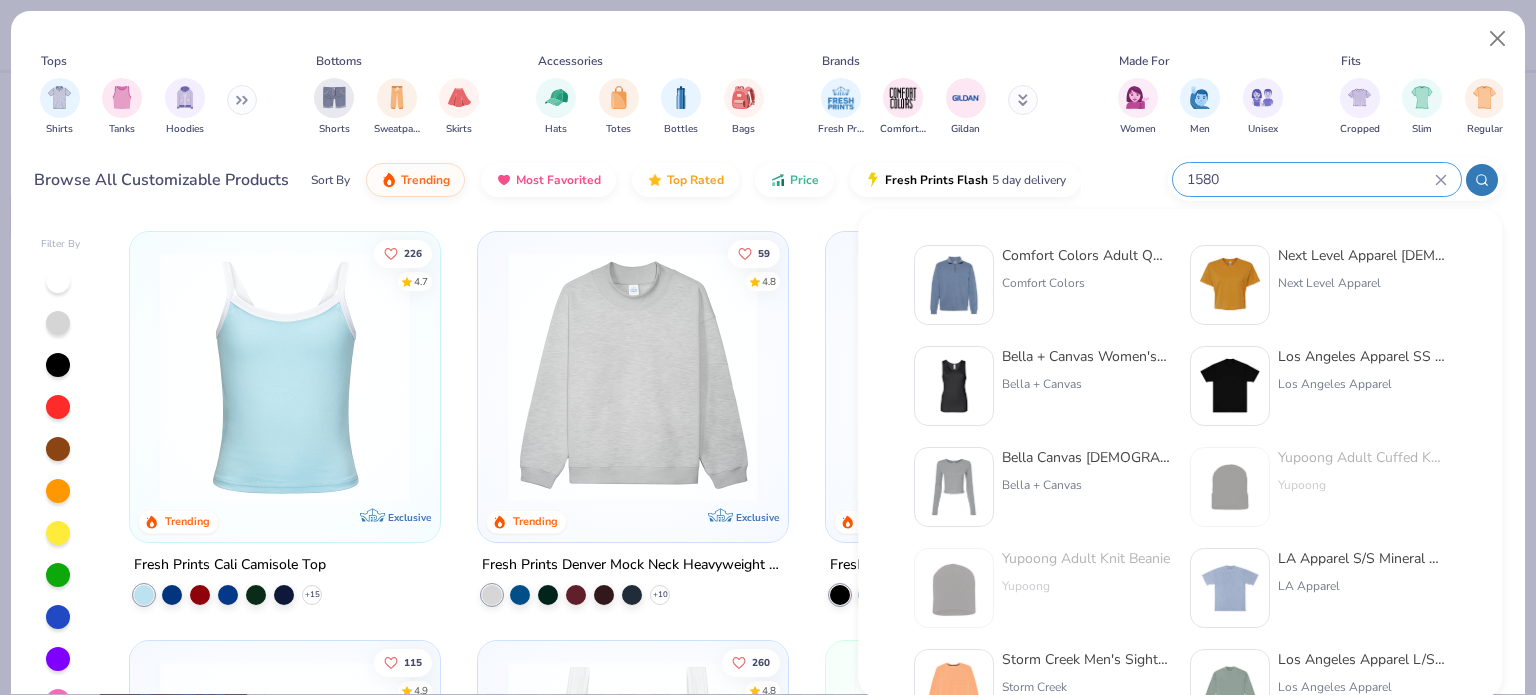 type 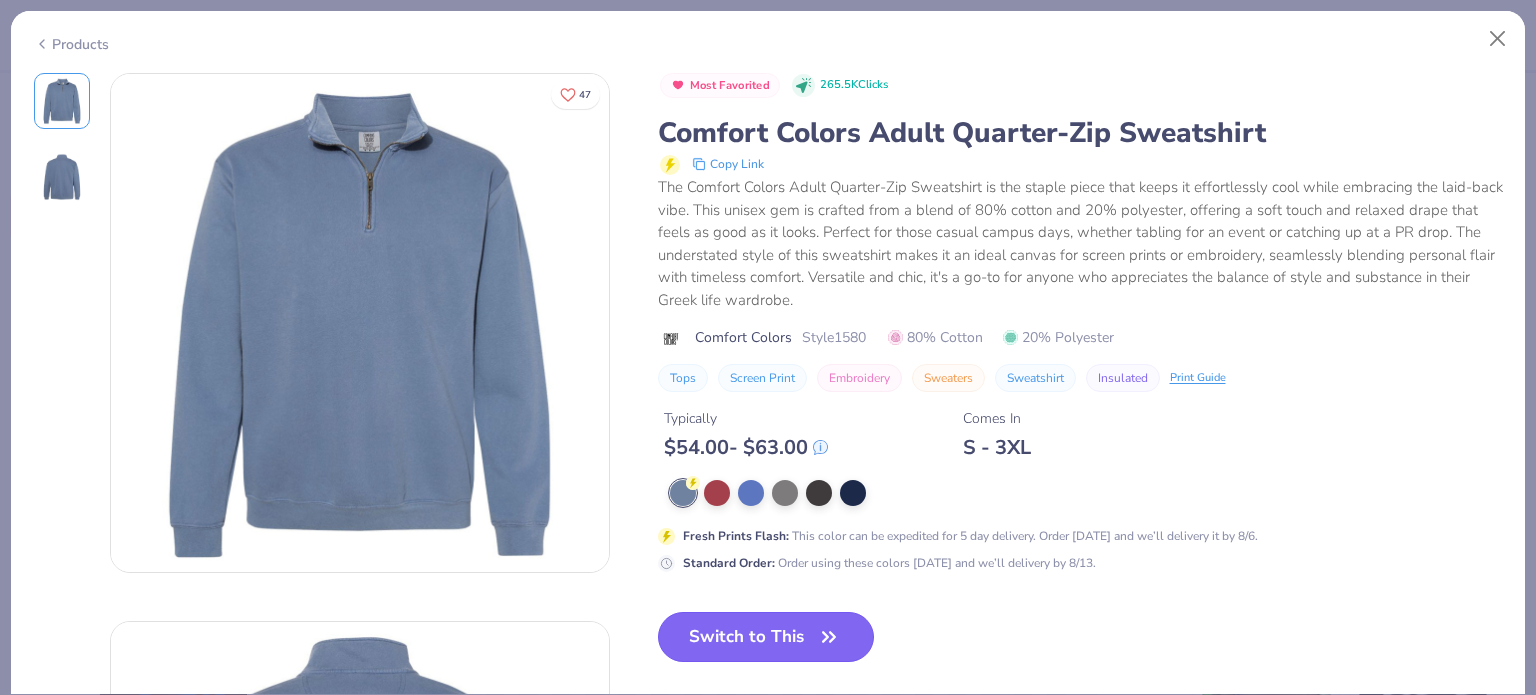 click on "Switch to This" at bounding box center [766, 637] 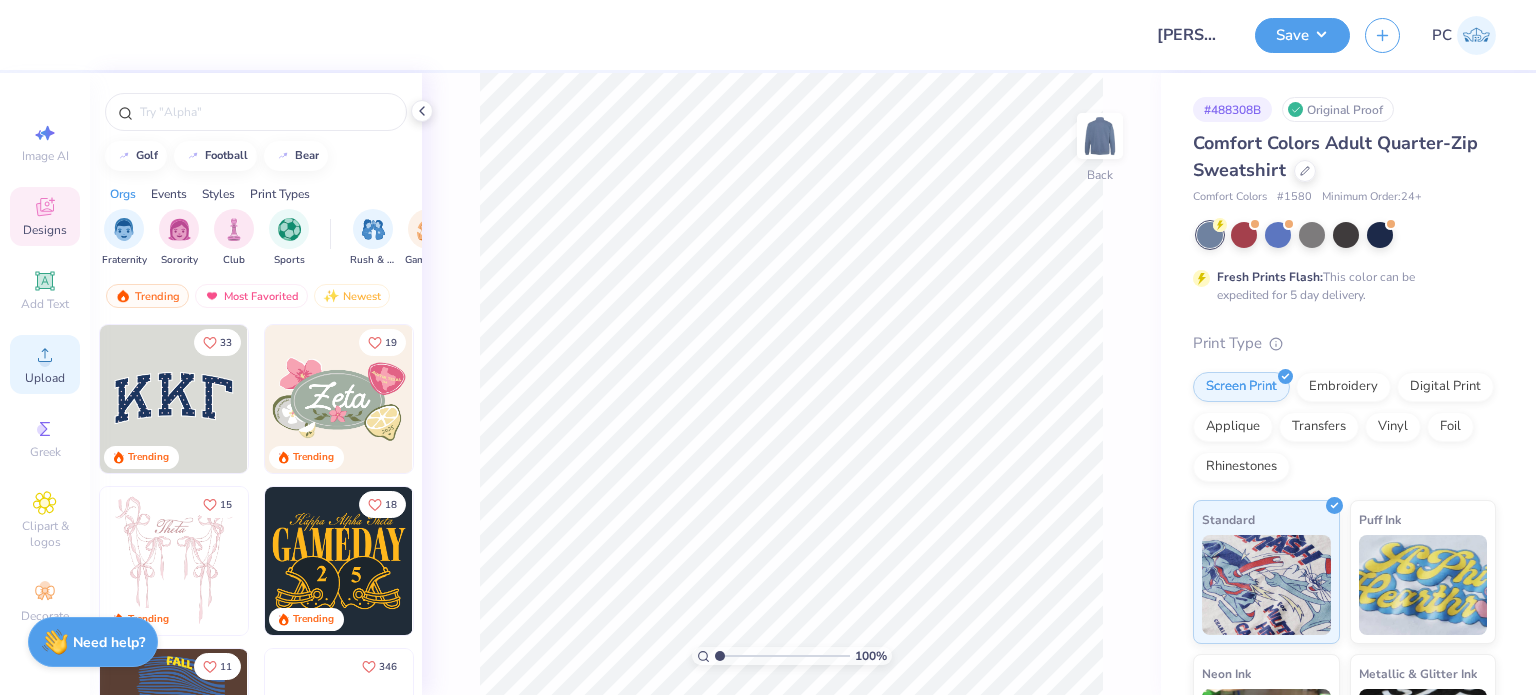 click 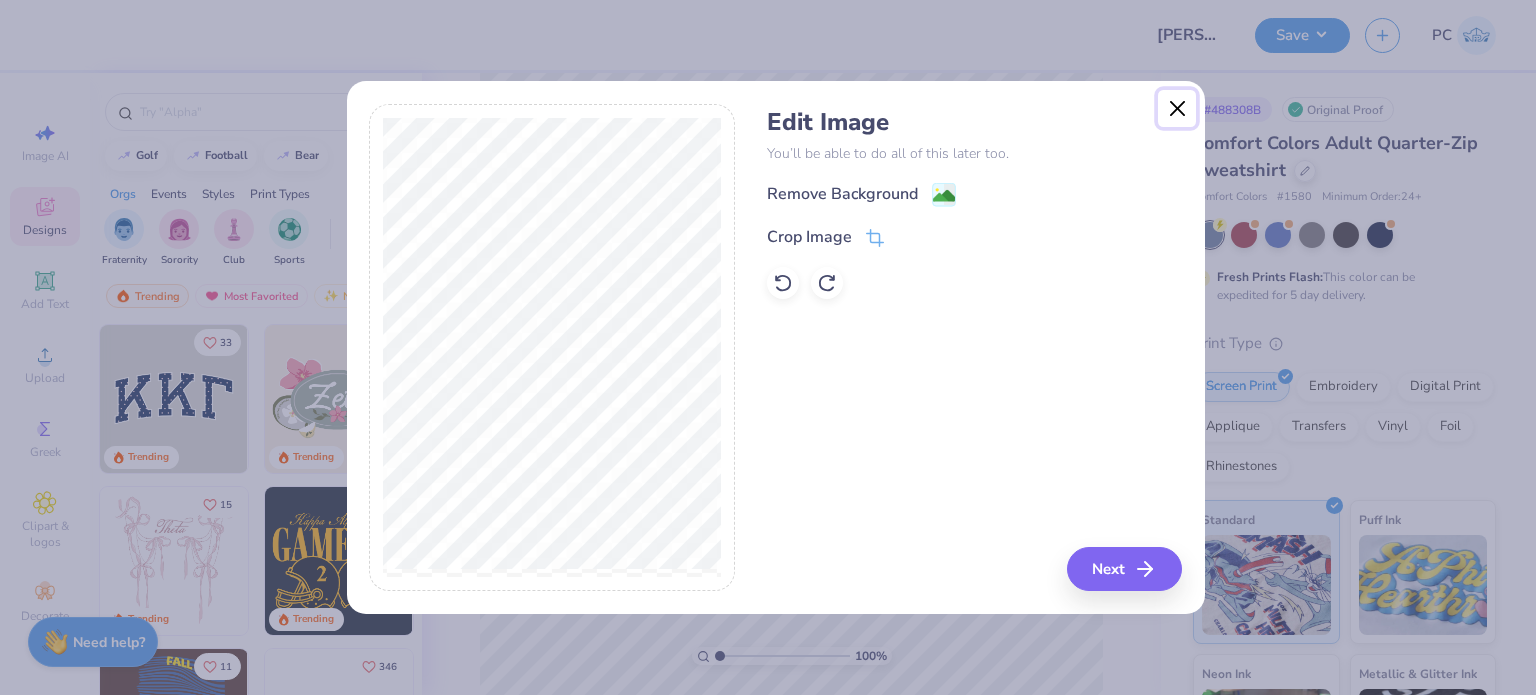 click at bounding box center [1177, 109] 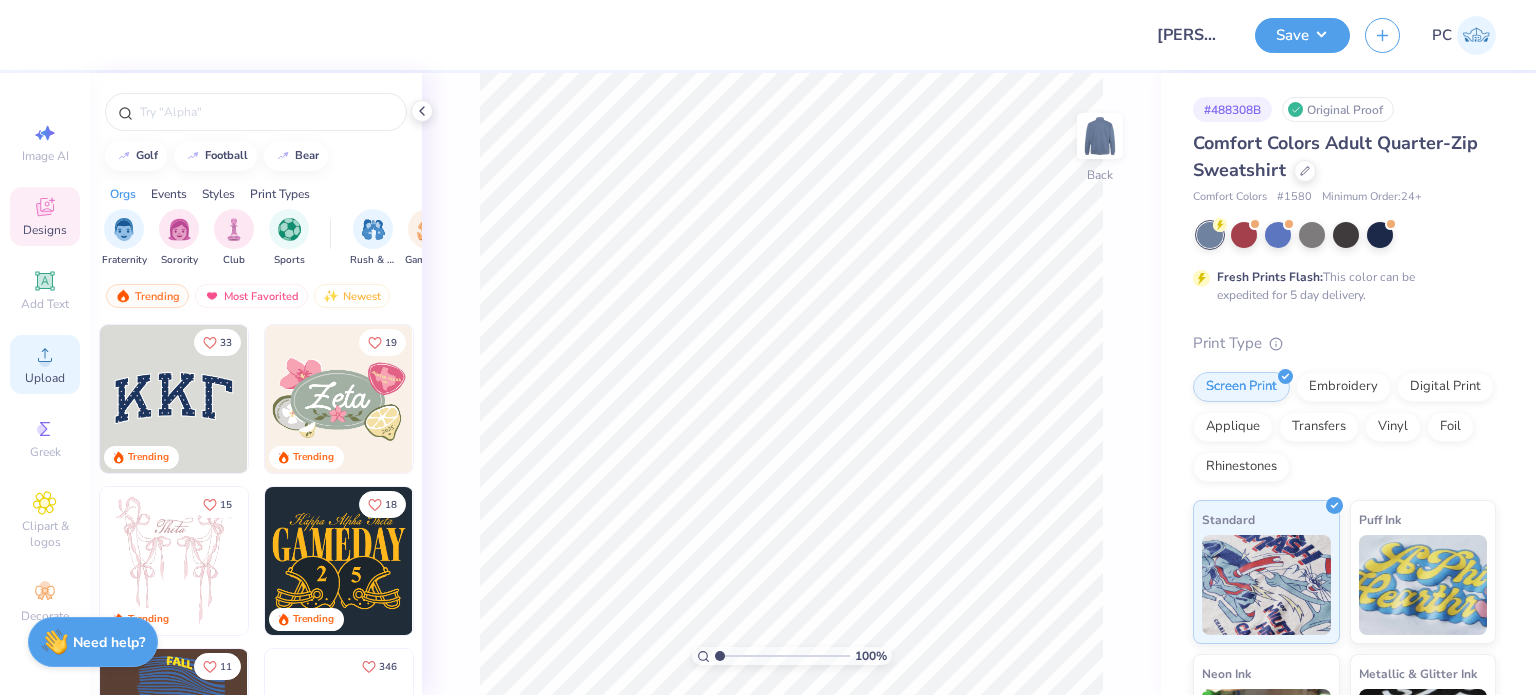 click on "Upload" at bounding box center (45, 364) 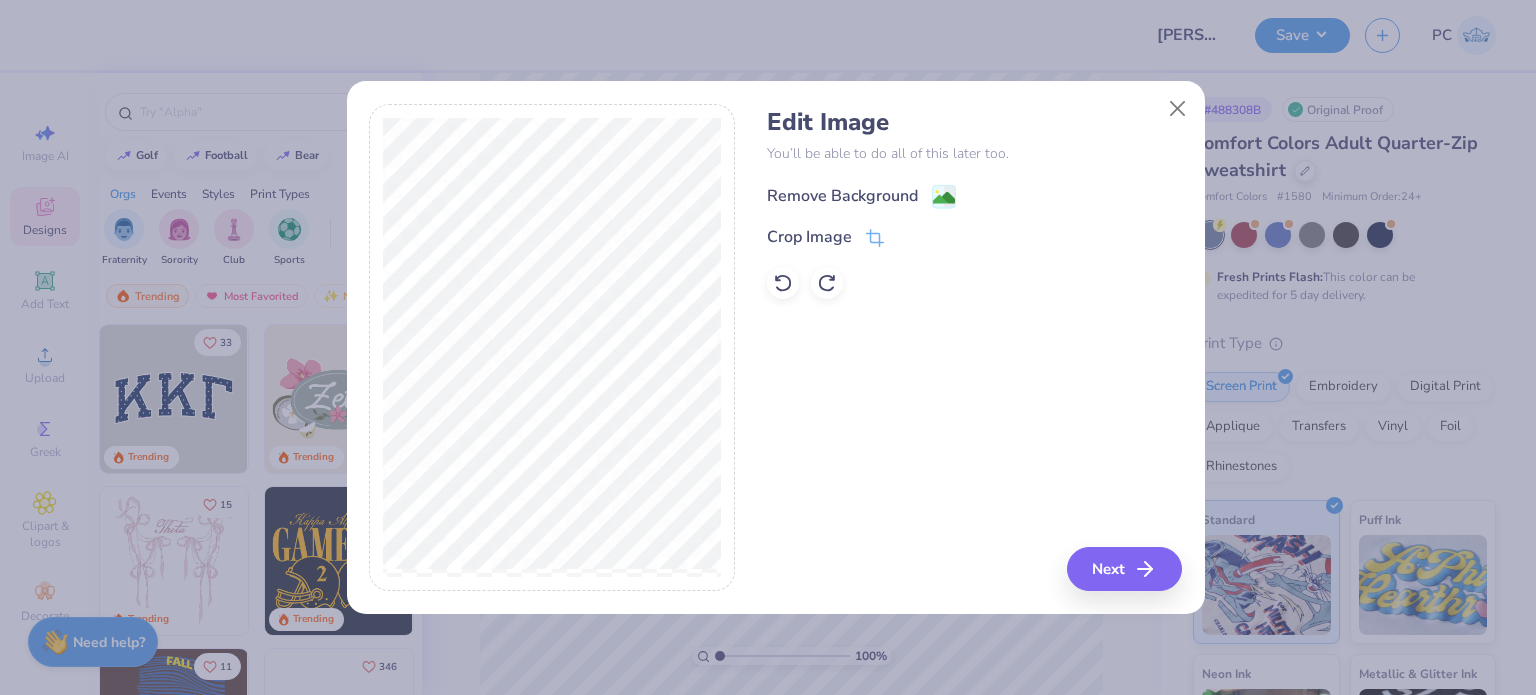 click 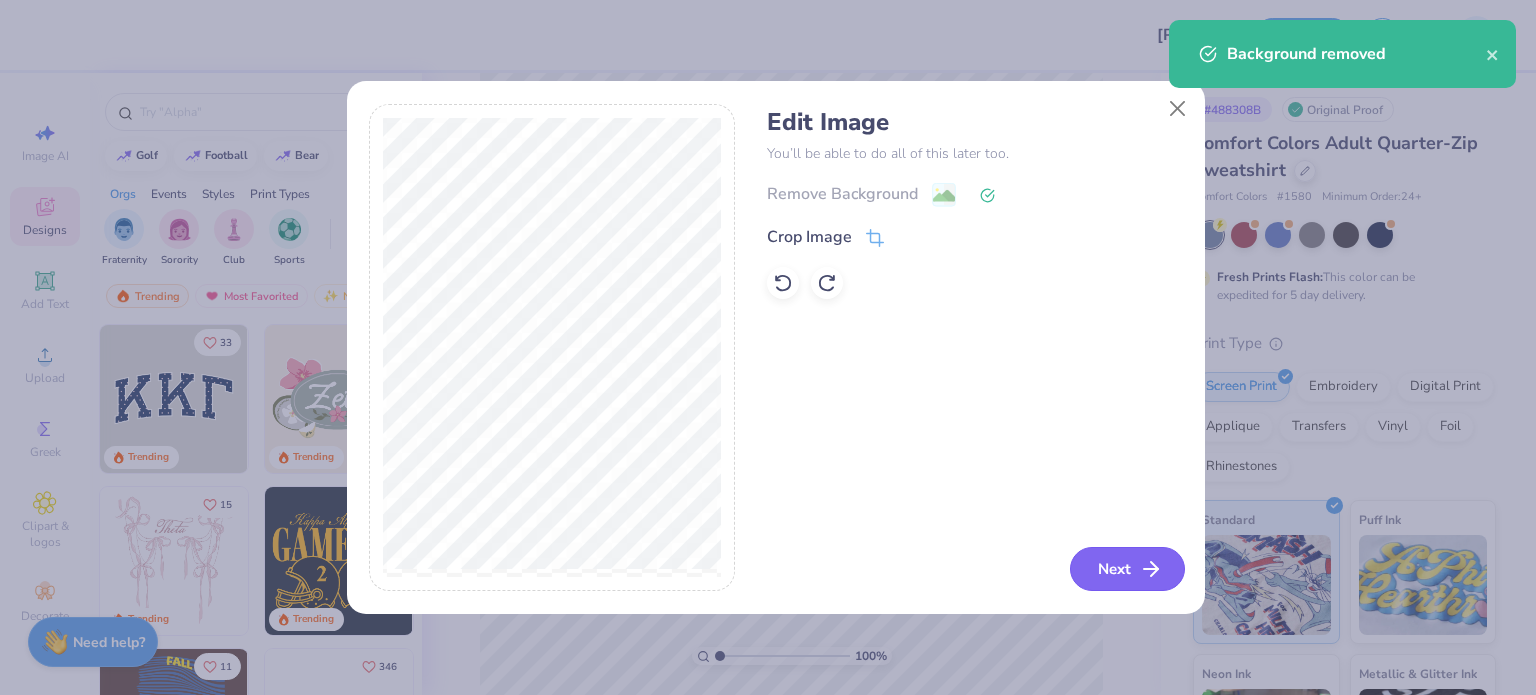 click on "Next" at bounding box center (1127, 569) 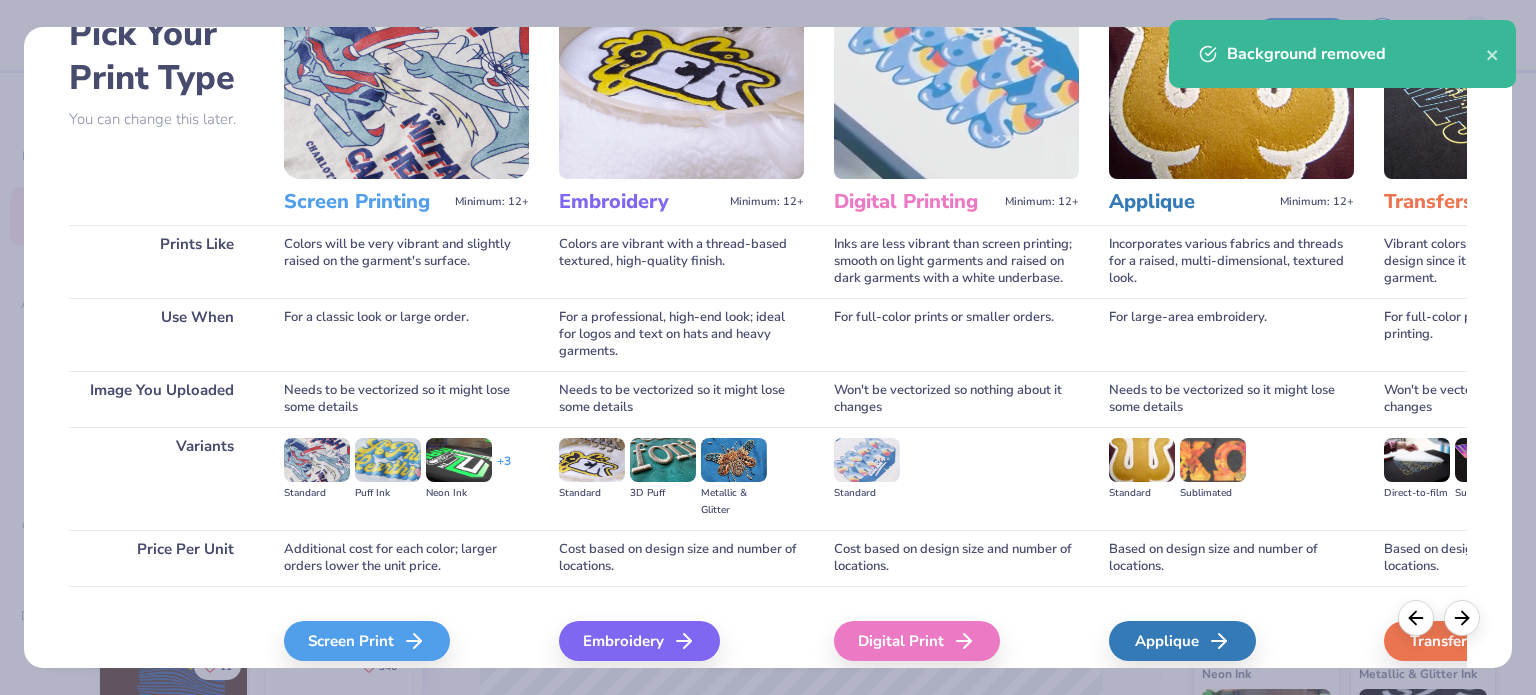 scroll, scrollTop: 201, scrollLeft: 0, axis: vertical 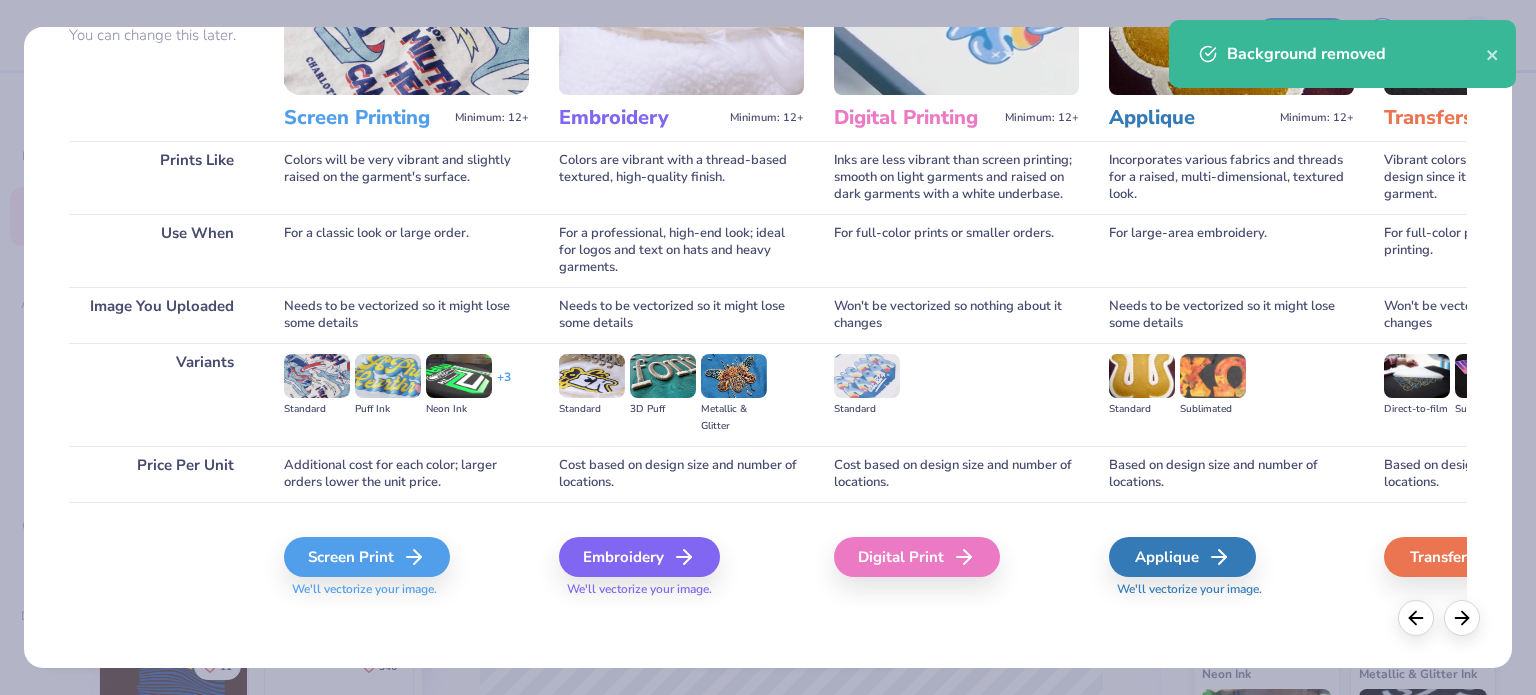 click on "Screen Print We'll vectorize your image." at bounding box center [406, 567] 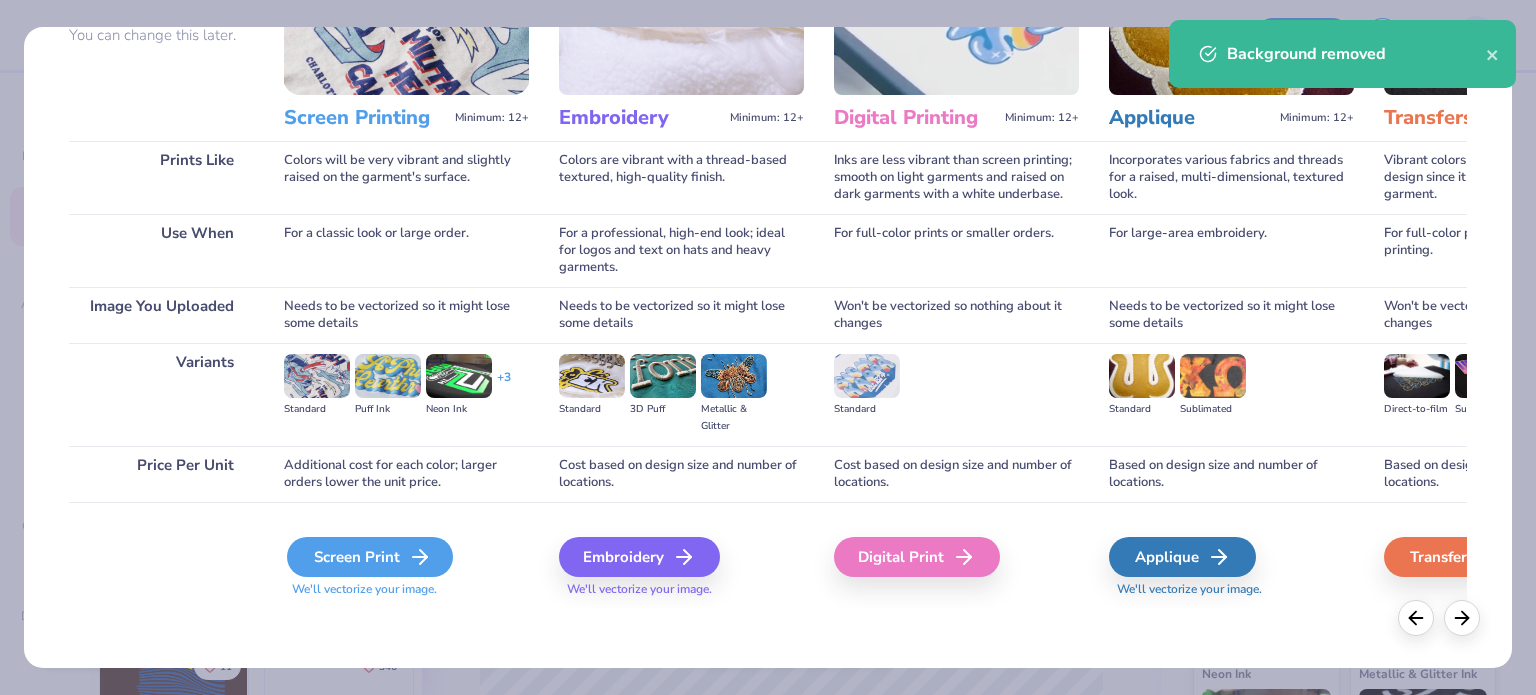 click on "Screen Print" at bounding box center [370, 557] 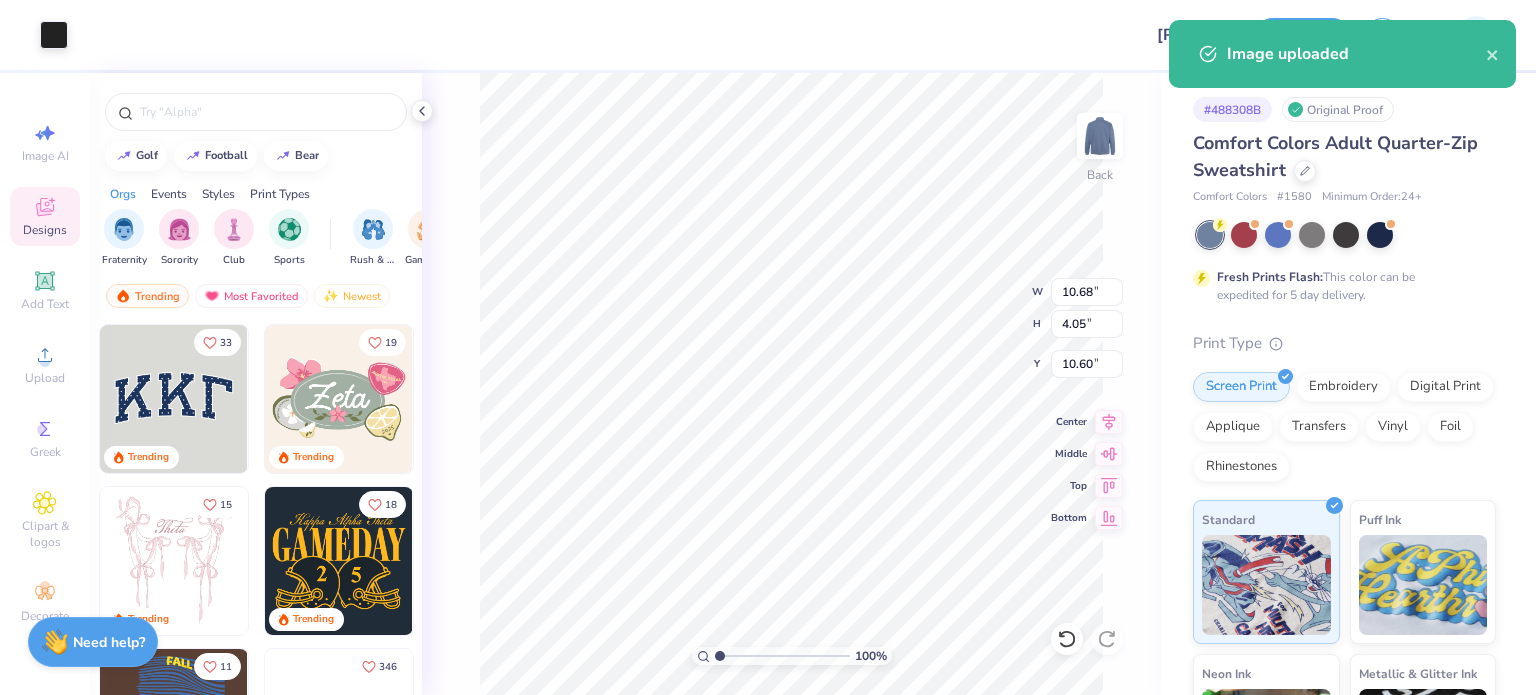 type on "5.59" 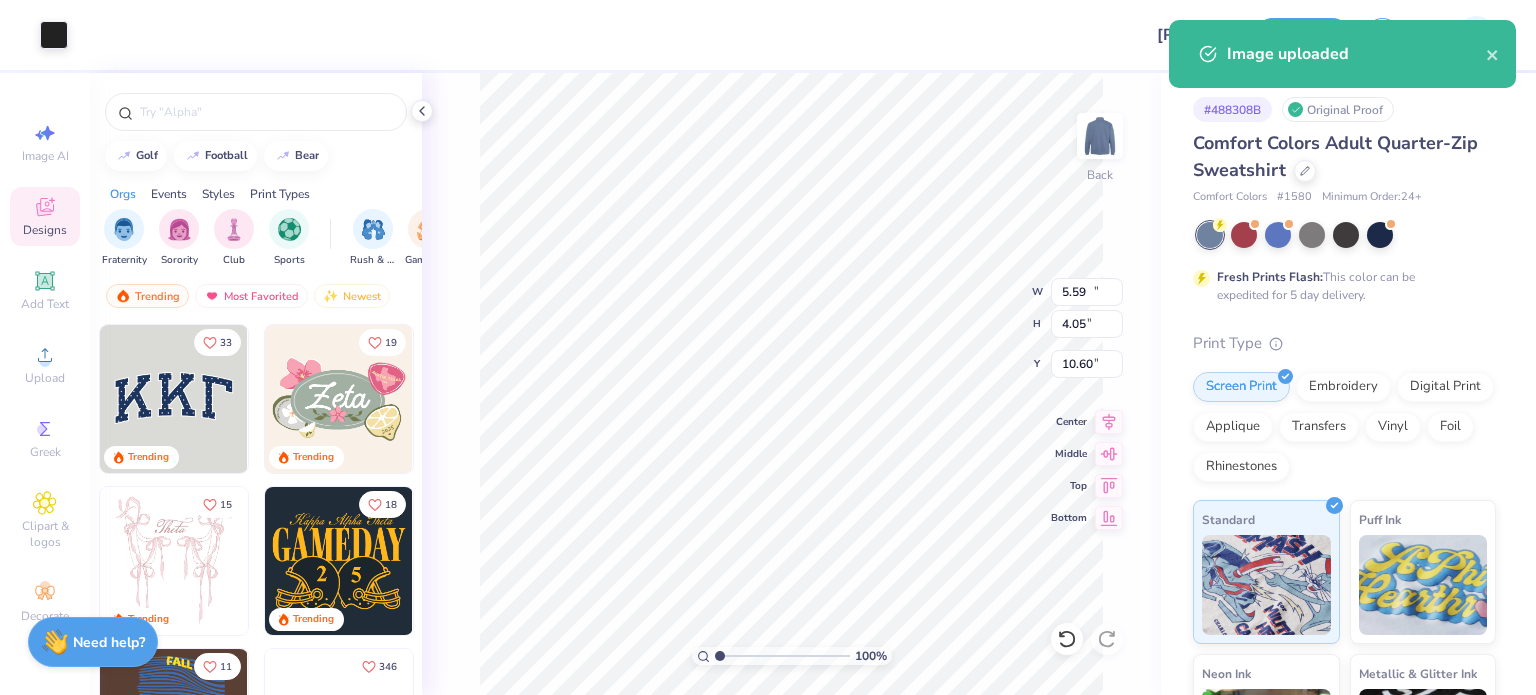 type on "2.12" 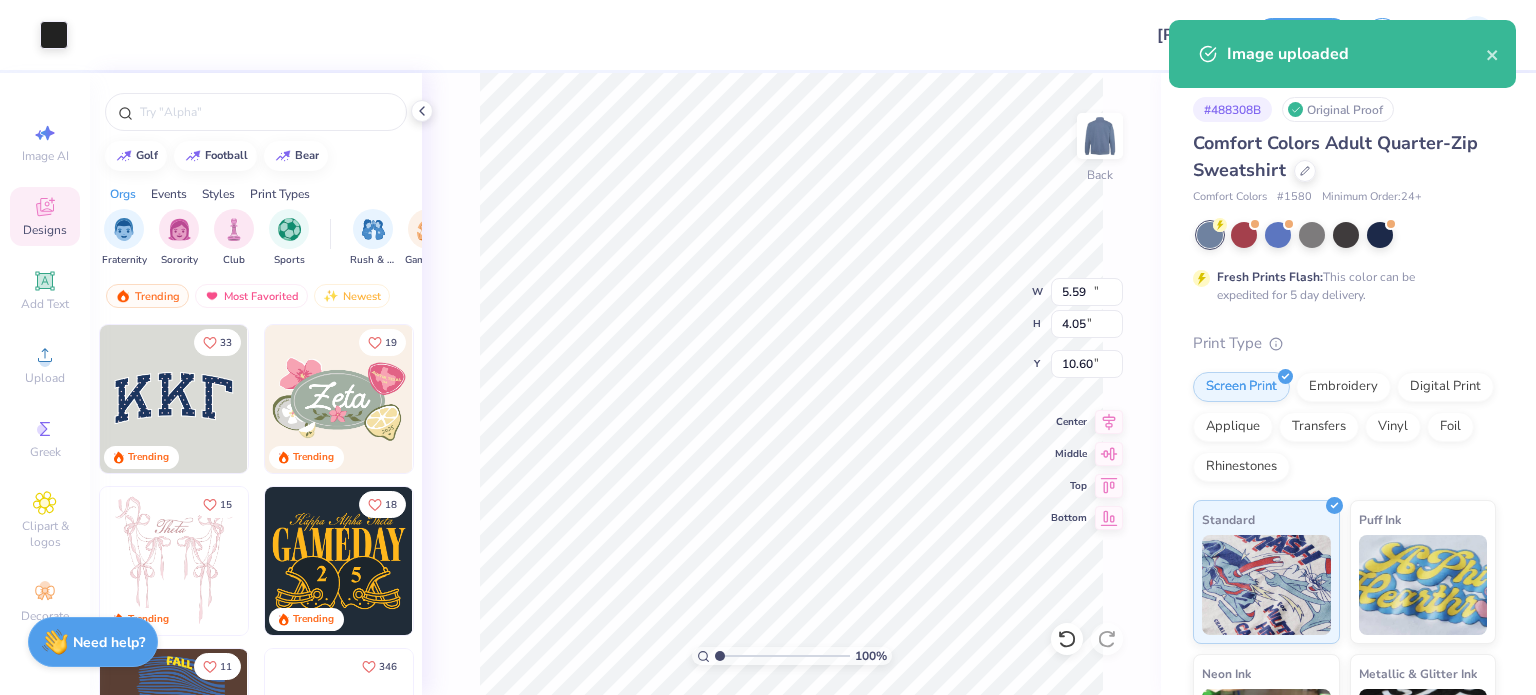type on "12.53" 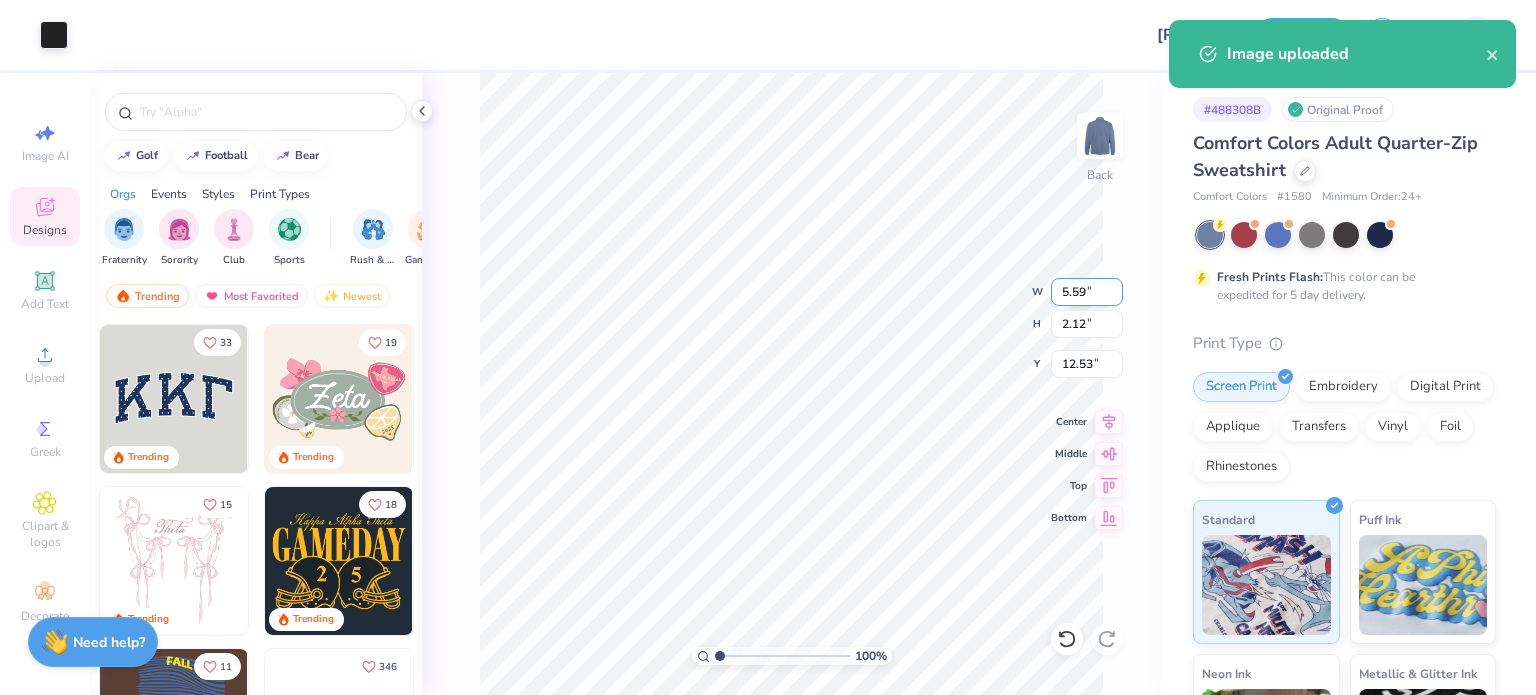 drag, startPoint x: 1091, startPoint y: 288, endPoint x: 1058, endPoint y: 287, distance: 33.01515 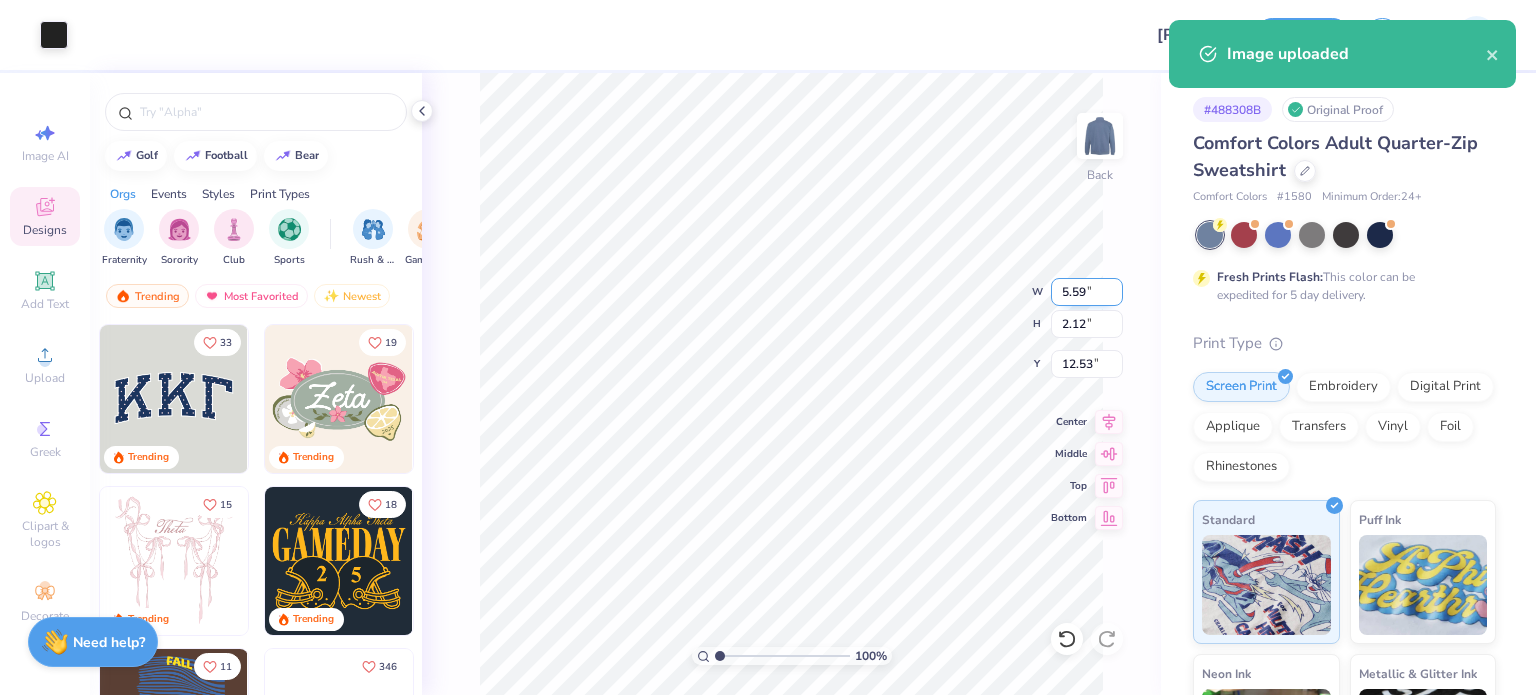 click on "5.59" at bounding box center (1087, 292) 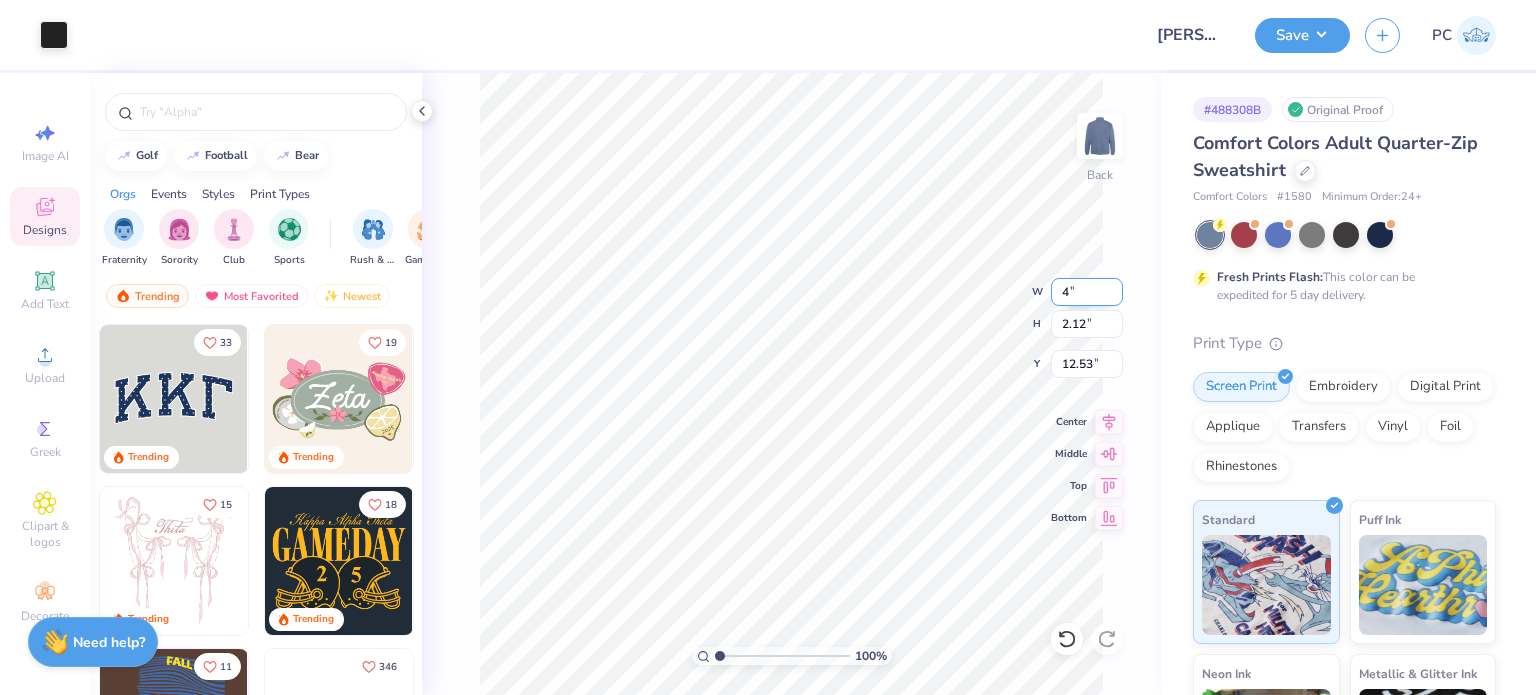 type on "4.00" 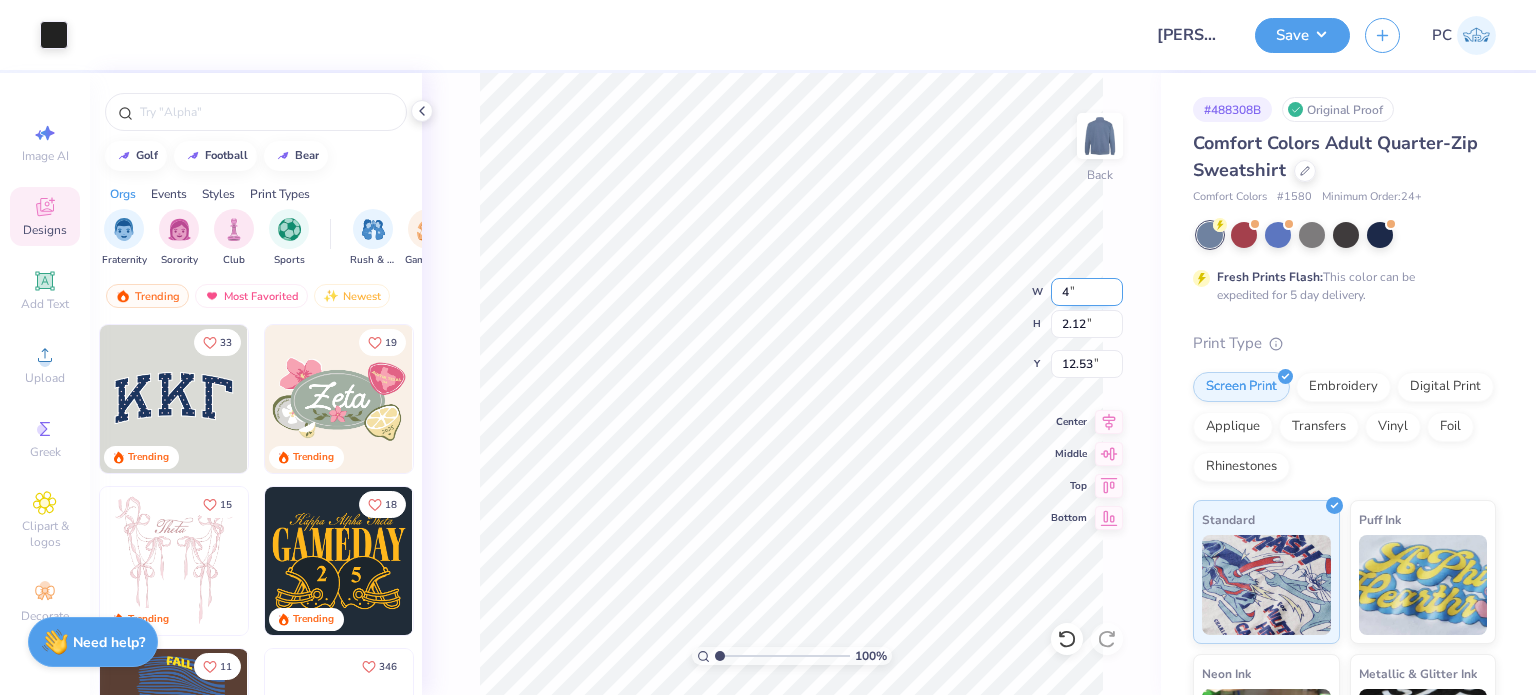 type on "1.52" 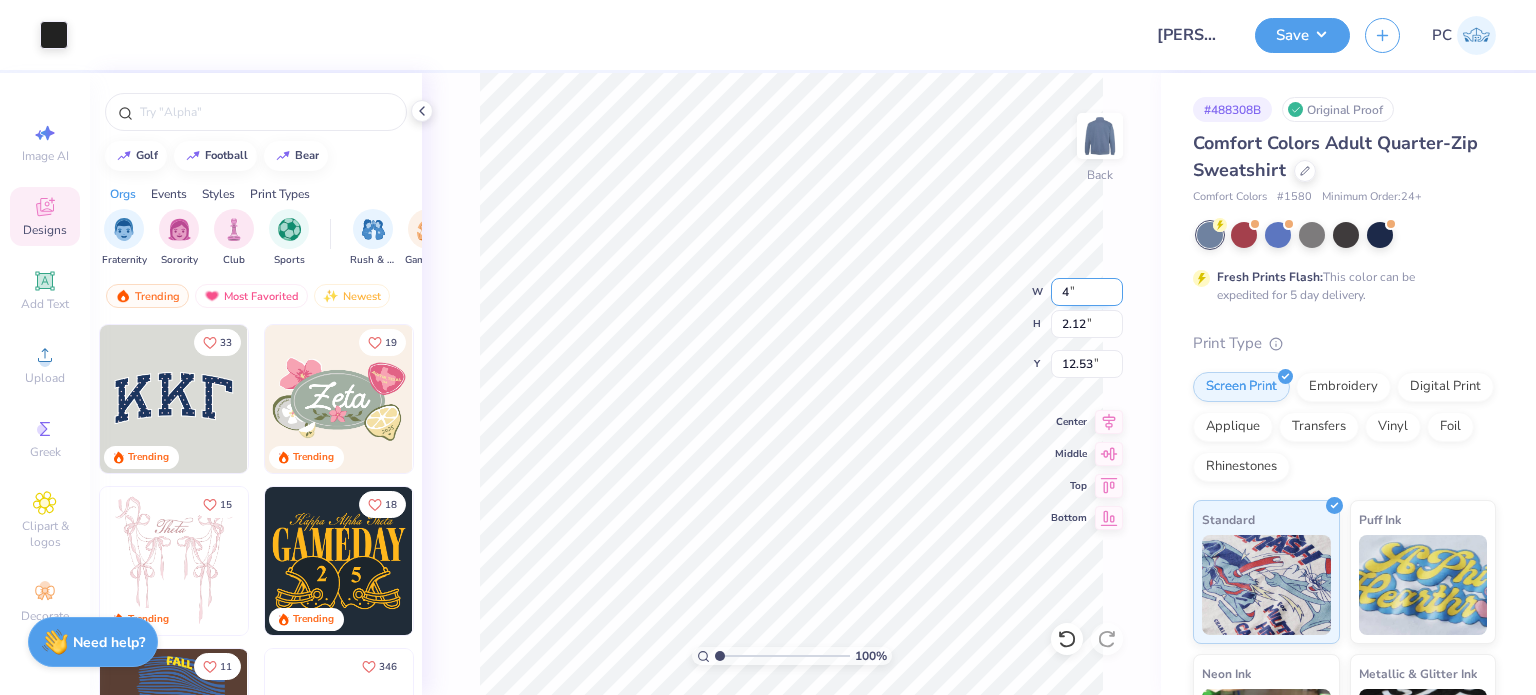type on "12.83" 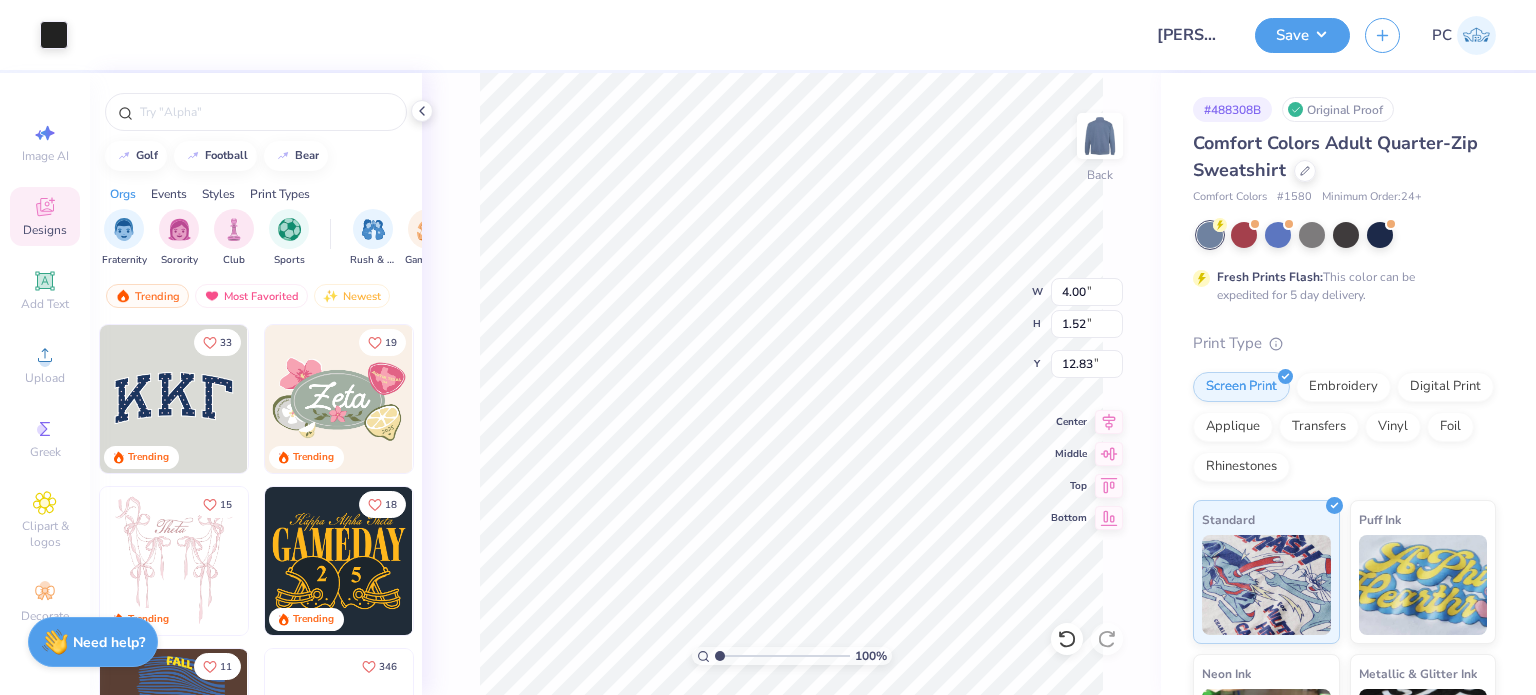 type on "3.00" 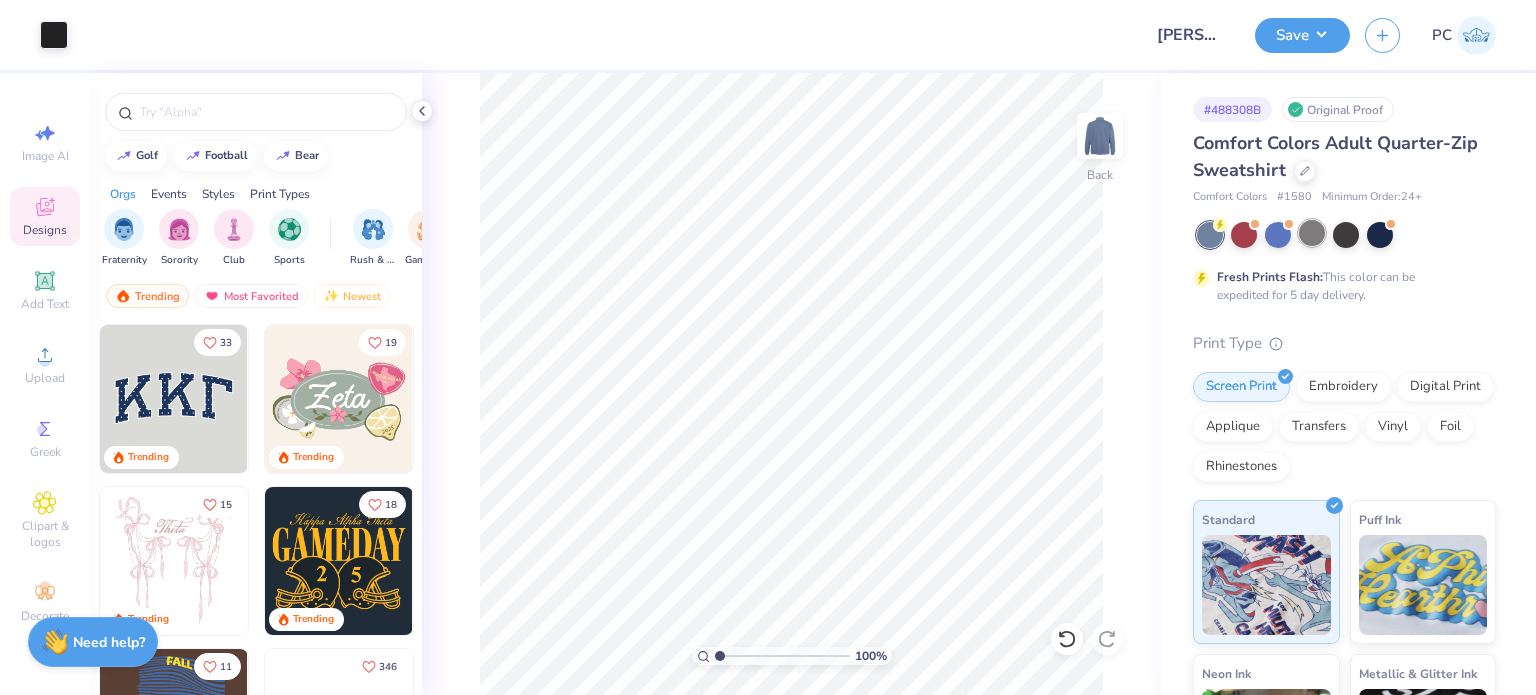 click at bounding box center [1312, 233] 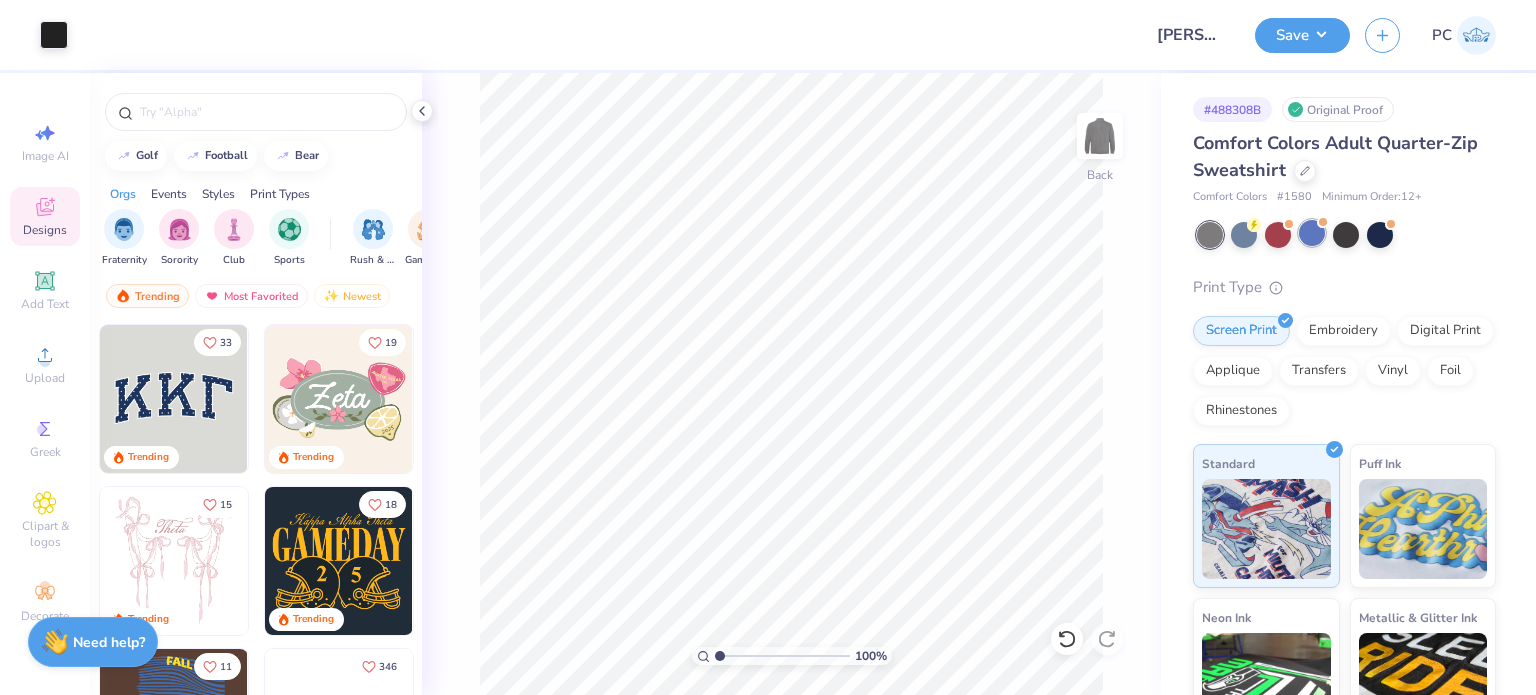 click at bounding box center [1312, 233] 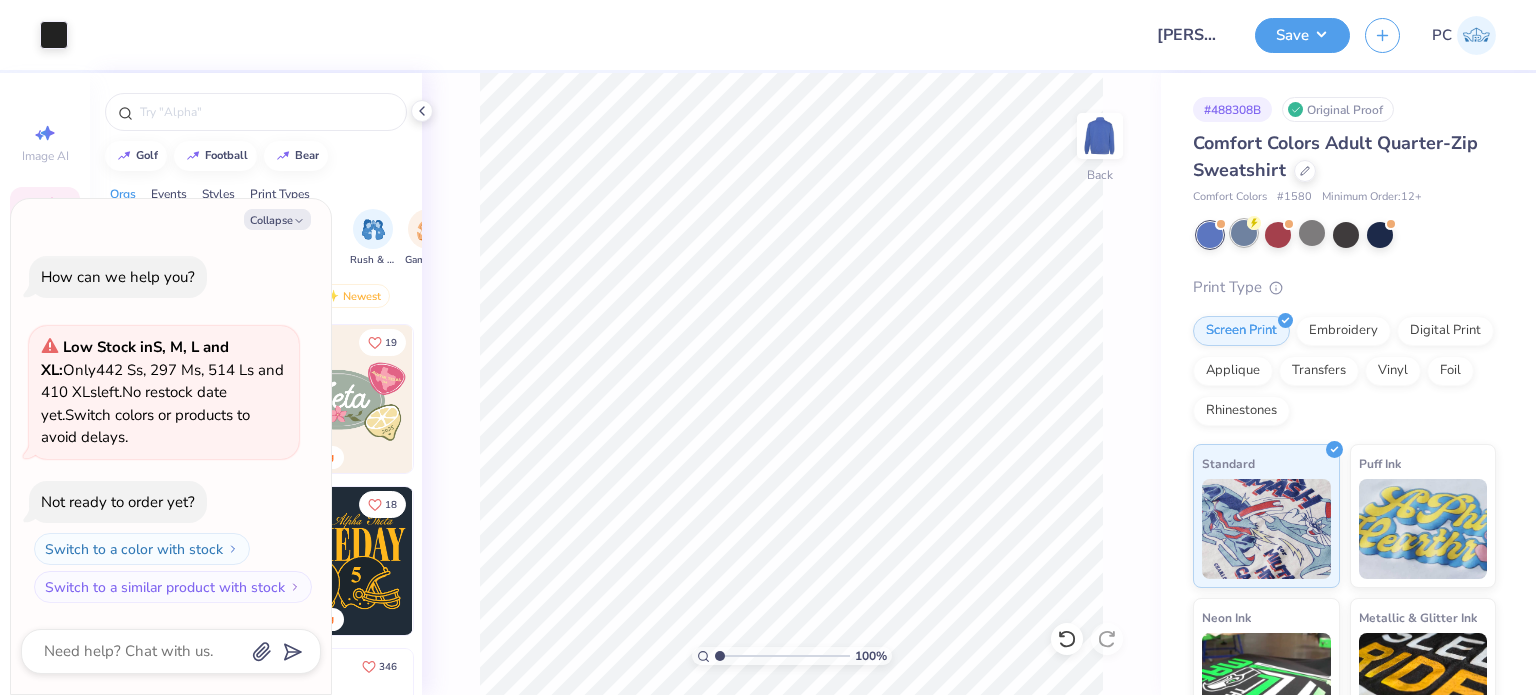 click at bounding box center [1244, 233] 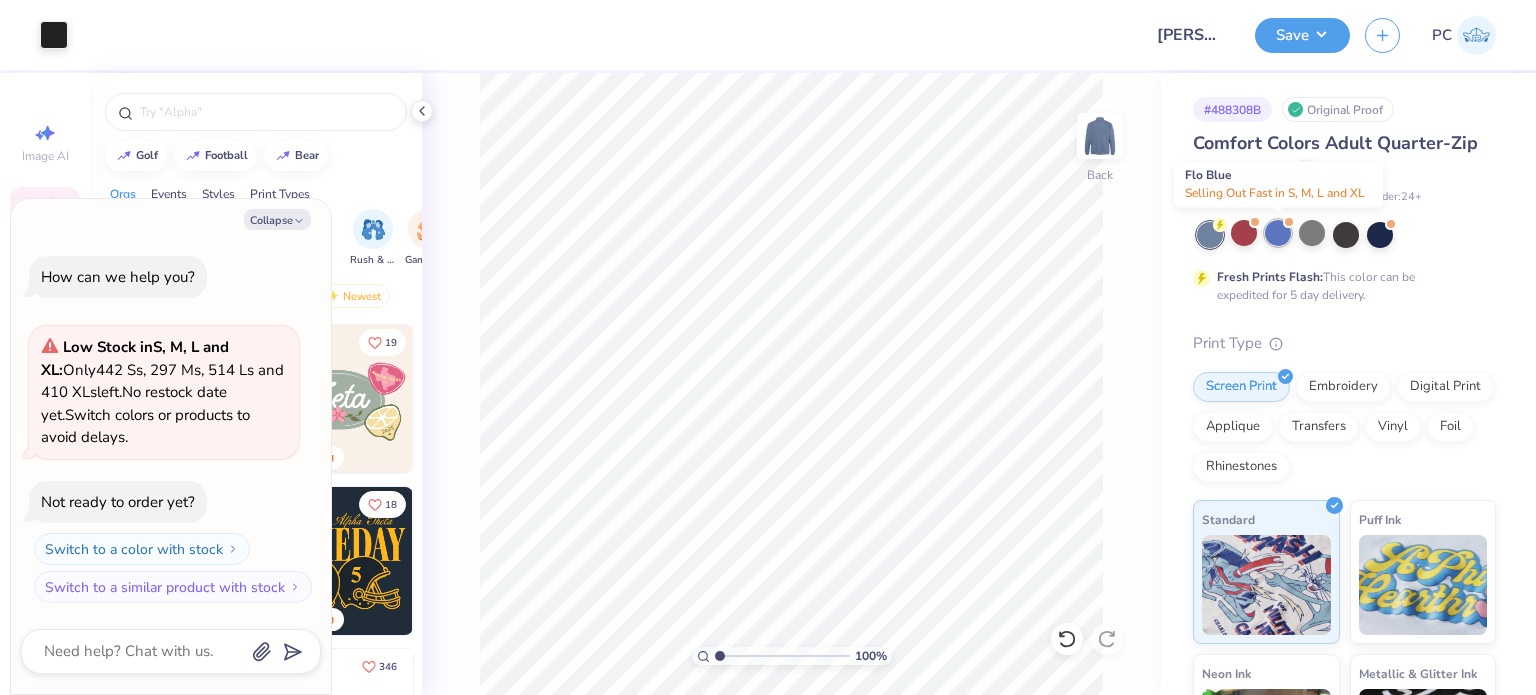 click at bounding box center [1278, 233] 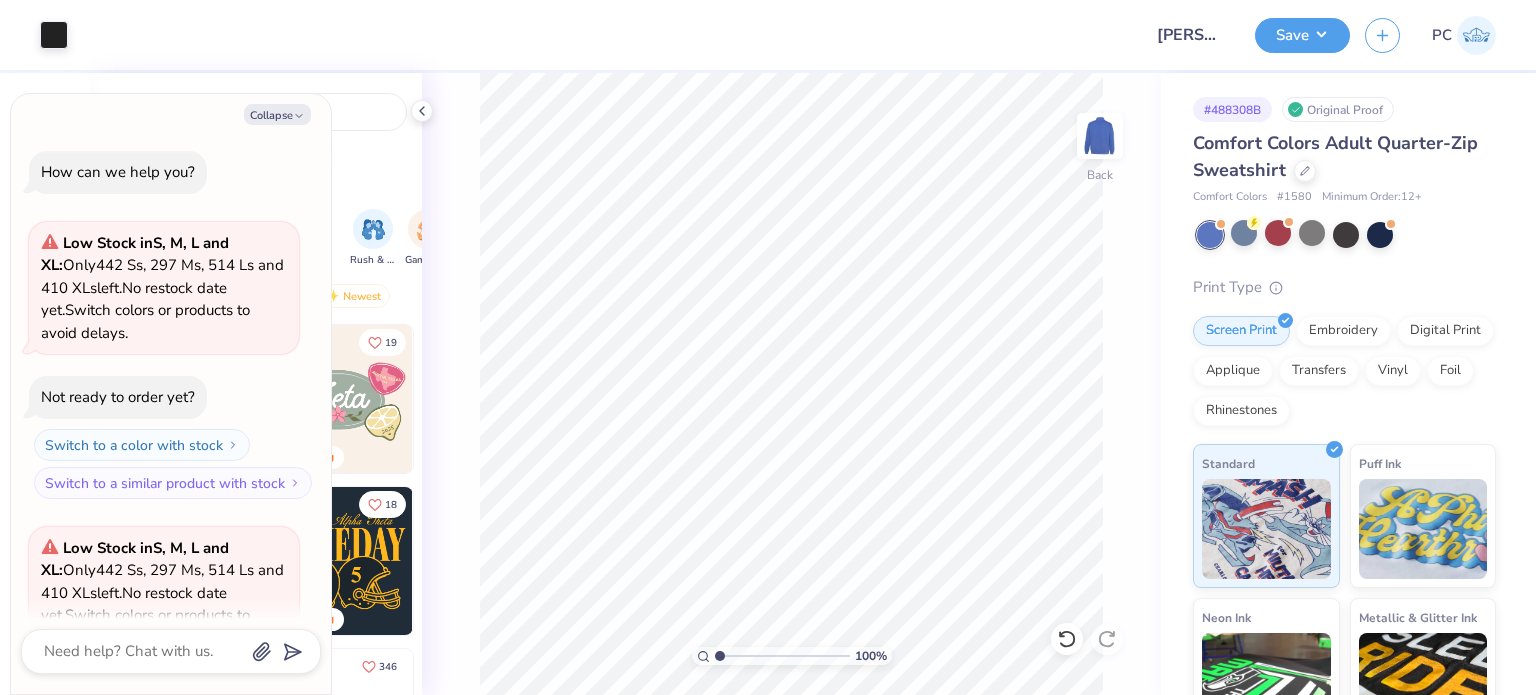scroll, scrollTop: 200, scrollLeft: 0, axis: vertical 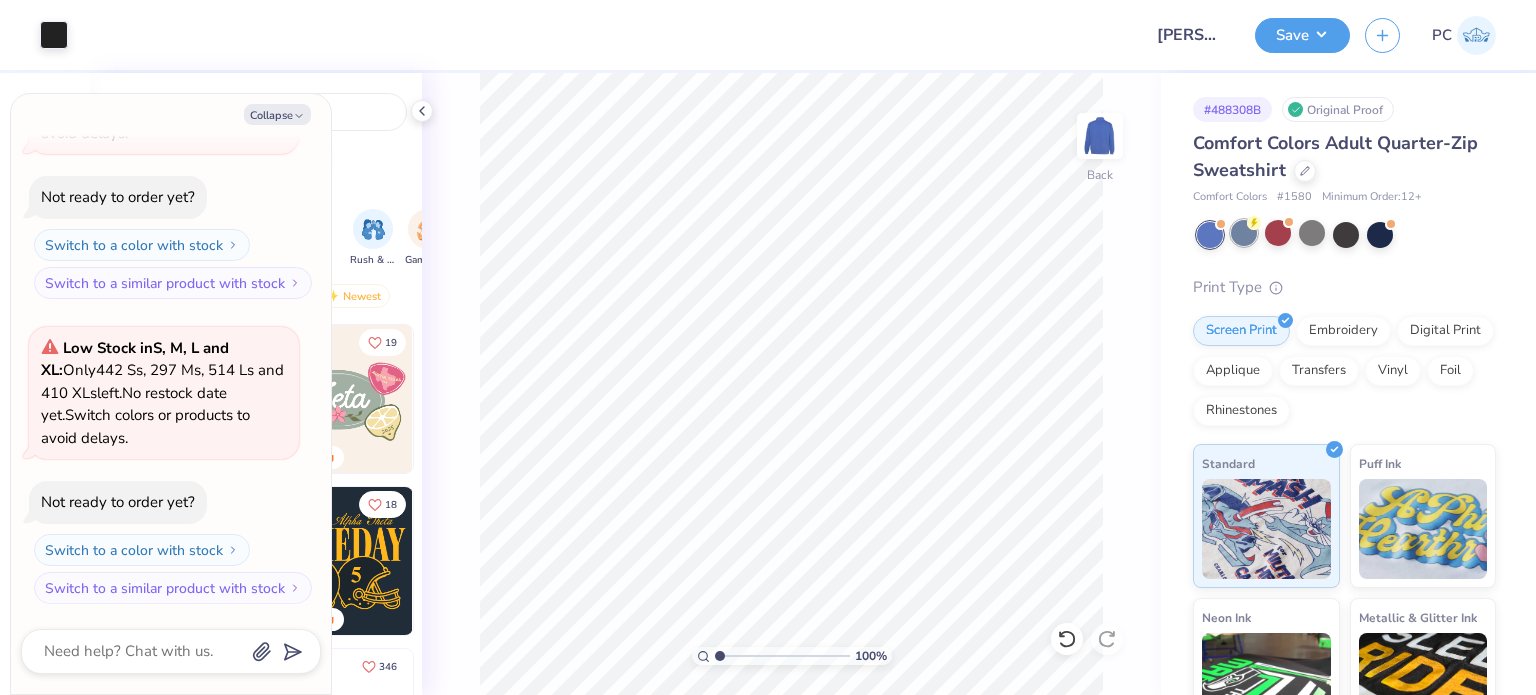 click at bounding box center (1244, 233) 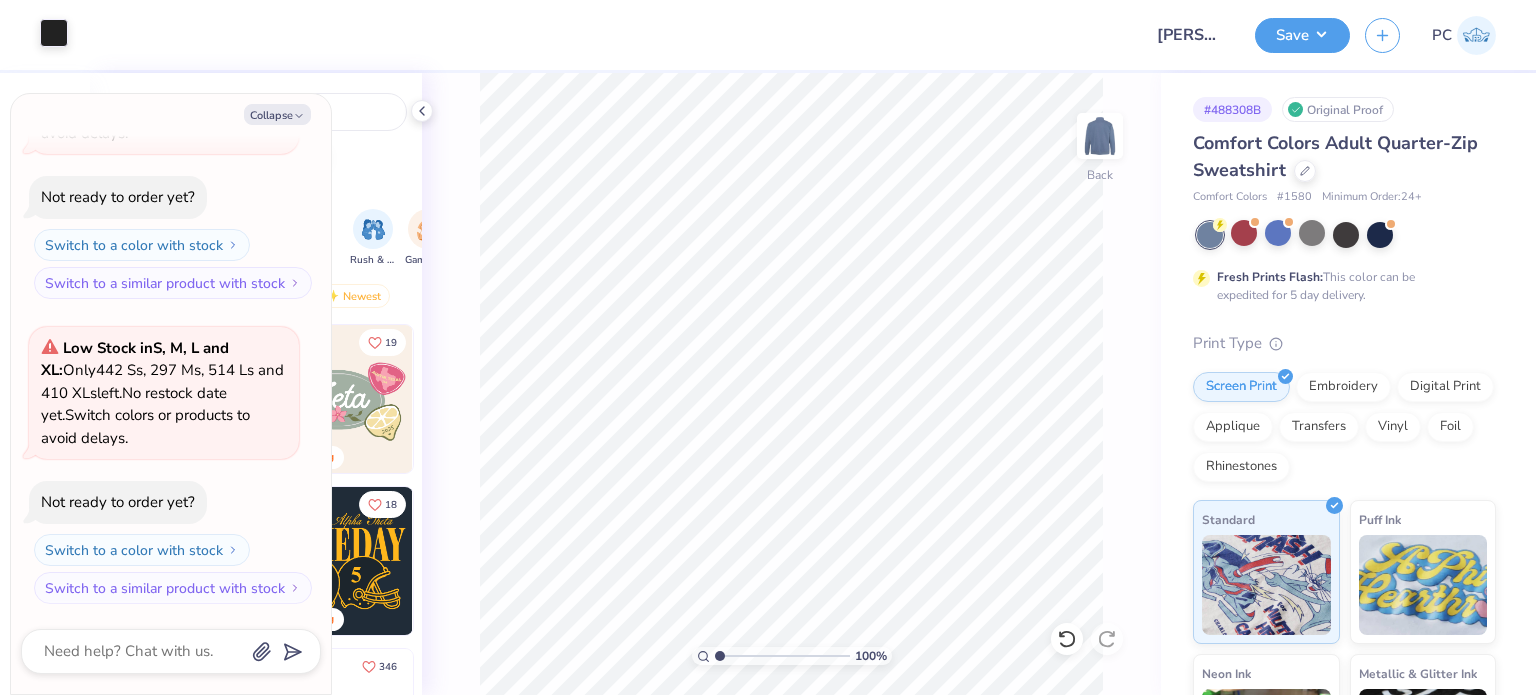 click at bounding box center (54, 33) 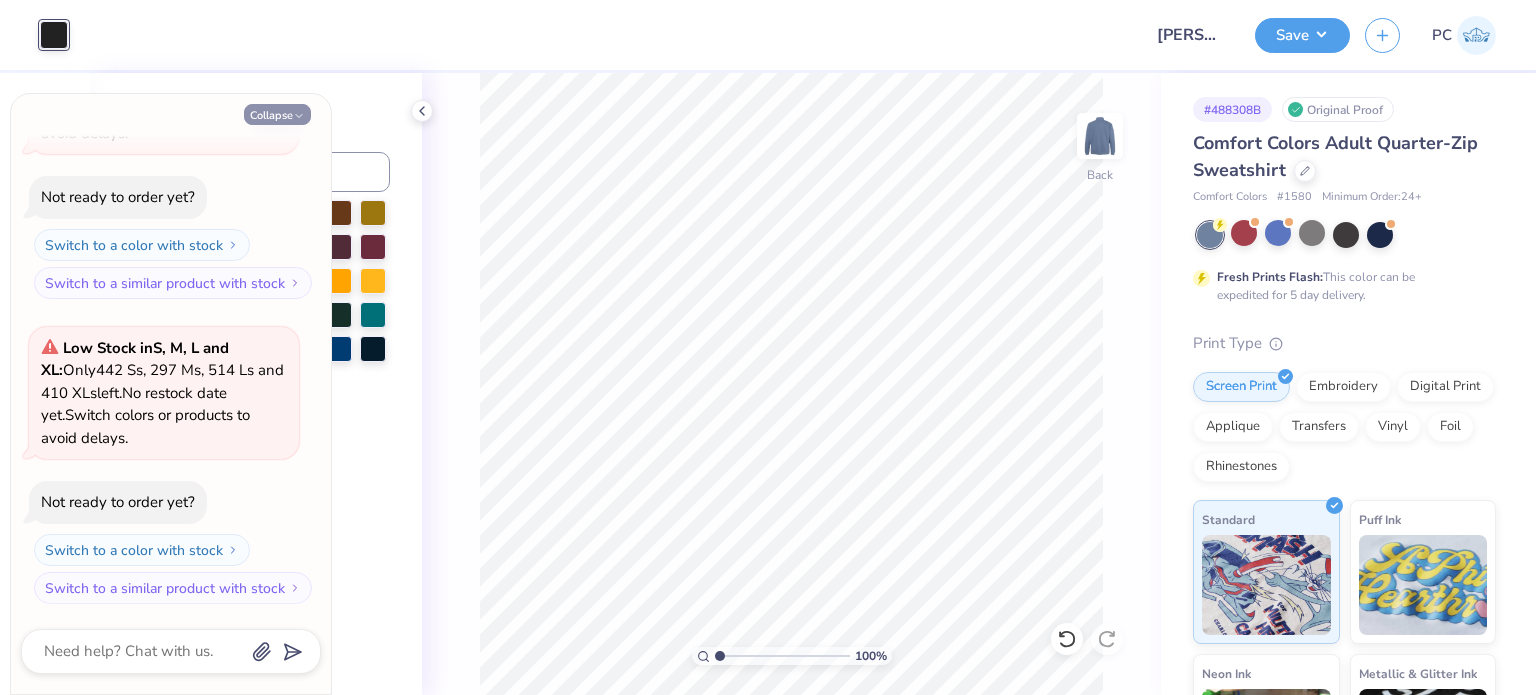 click on "Collapse" at bounding box center (277, 114) 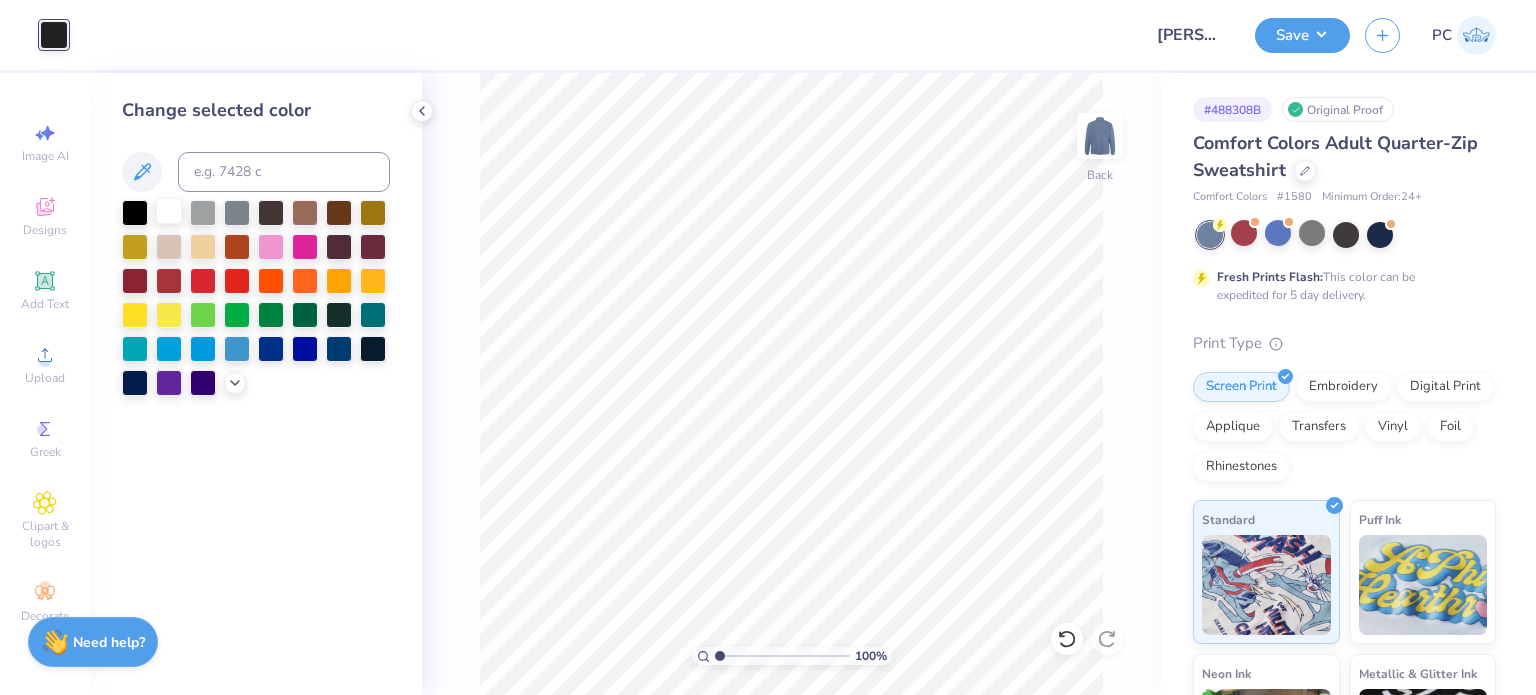 click at bounding box center [169, 211] 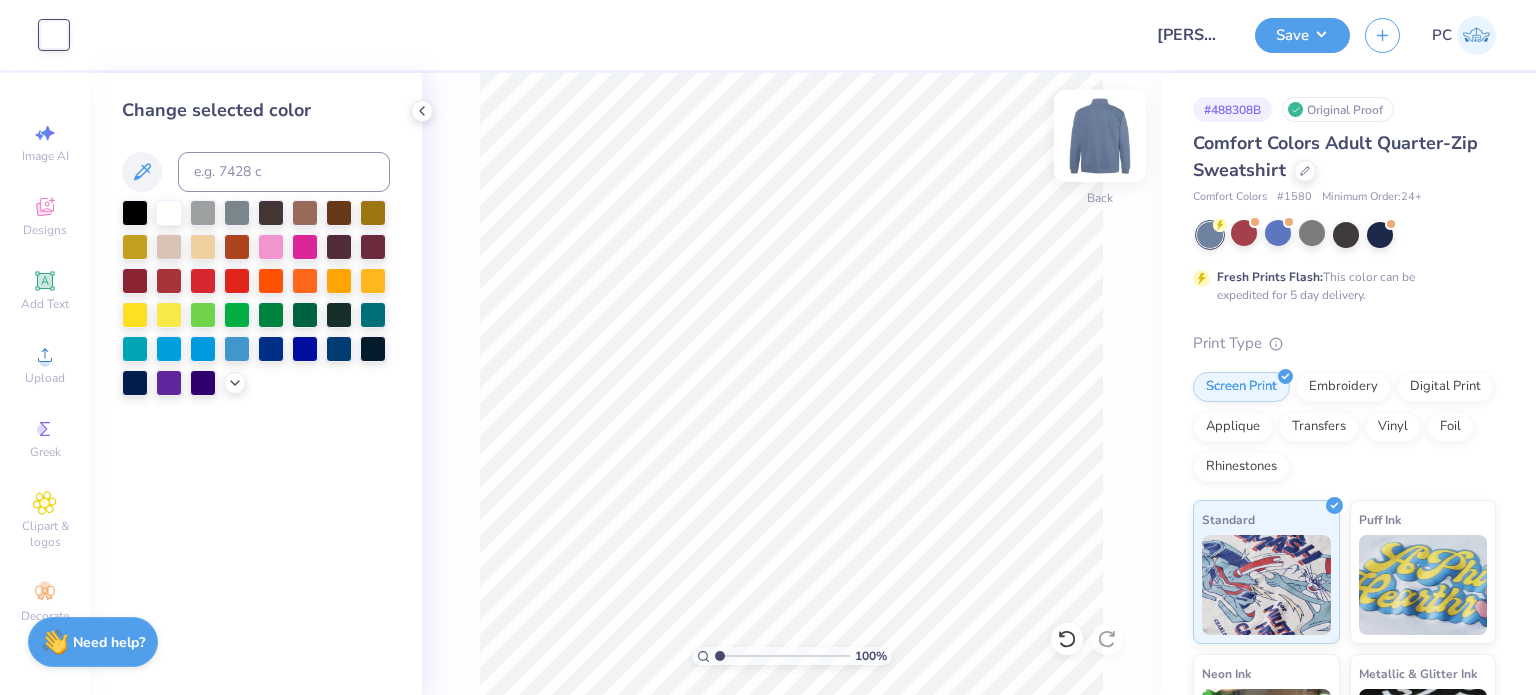 click at bounding box center [1100, 136] 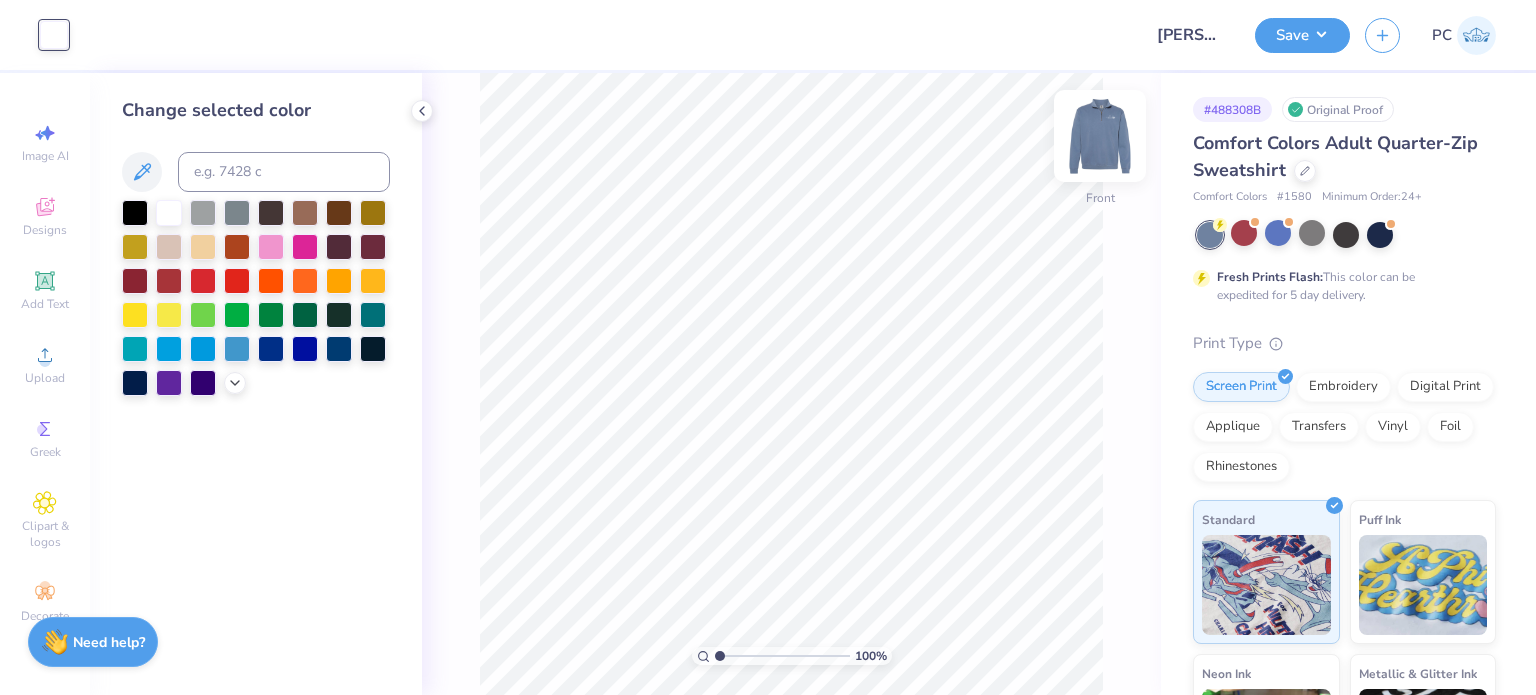 click at bounding box center (1100, 136) 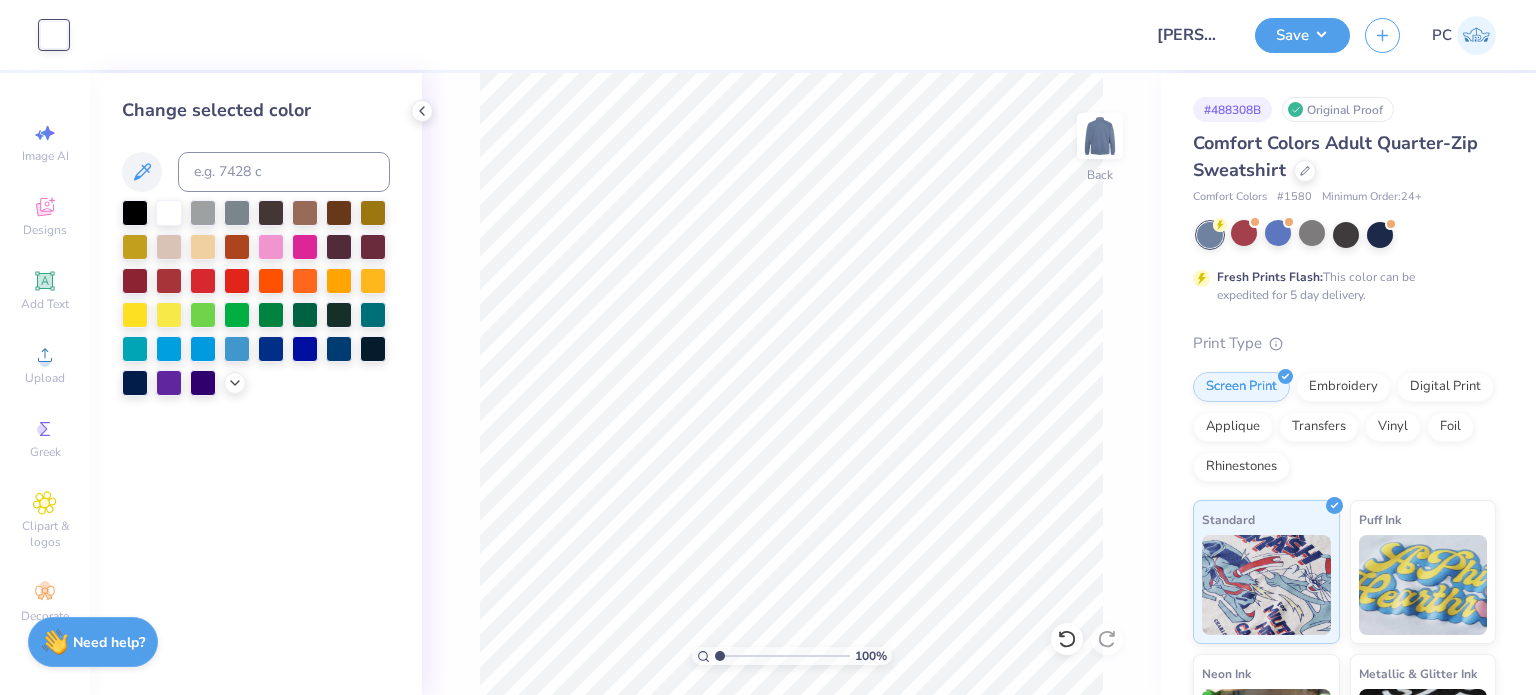 click at bounding box center (1100, 136) 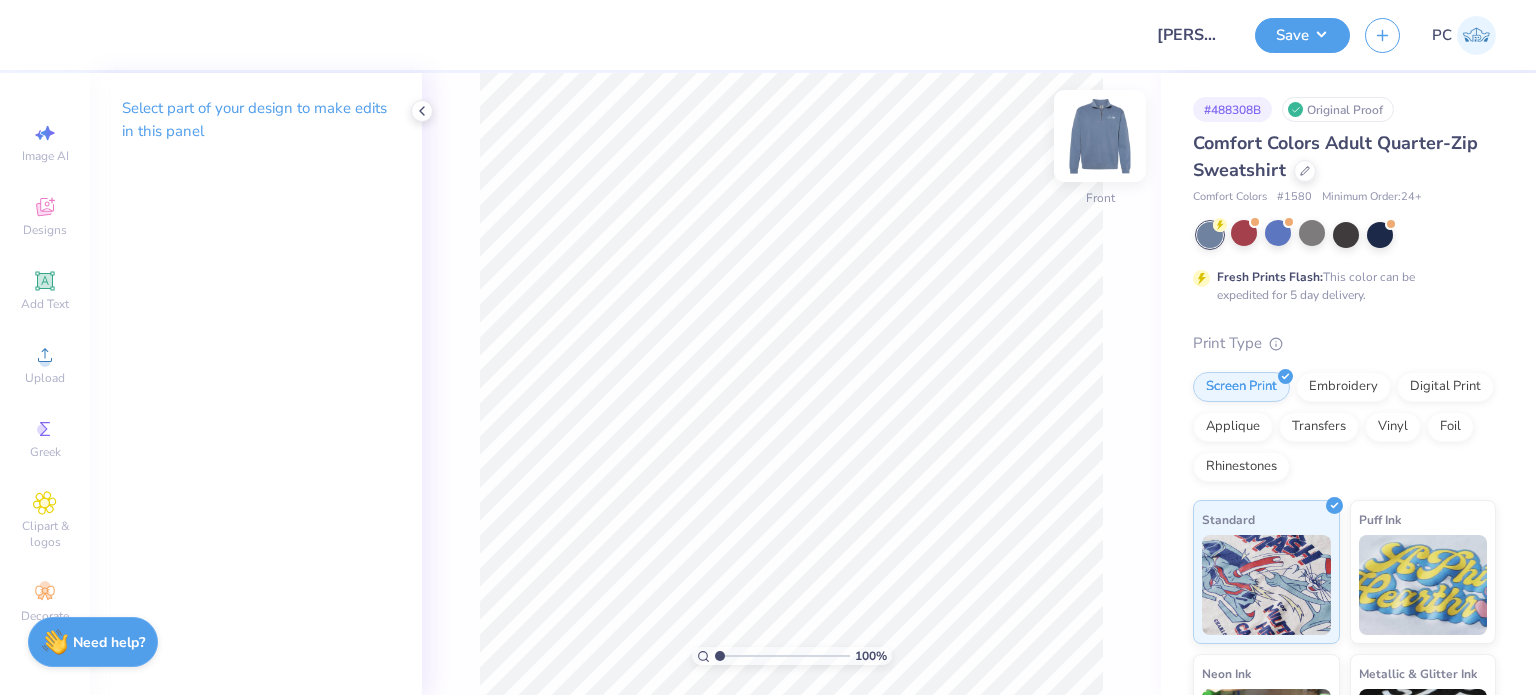click at bounding box center (1100, 136) 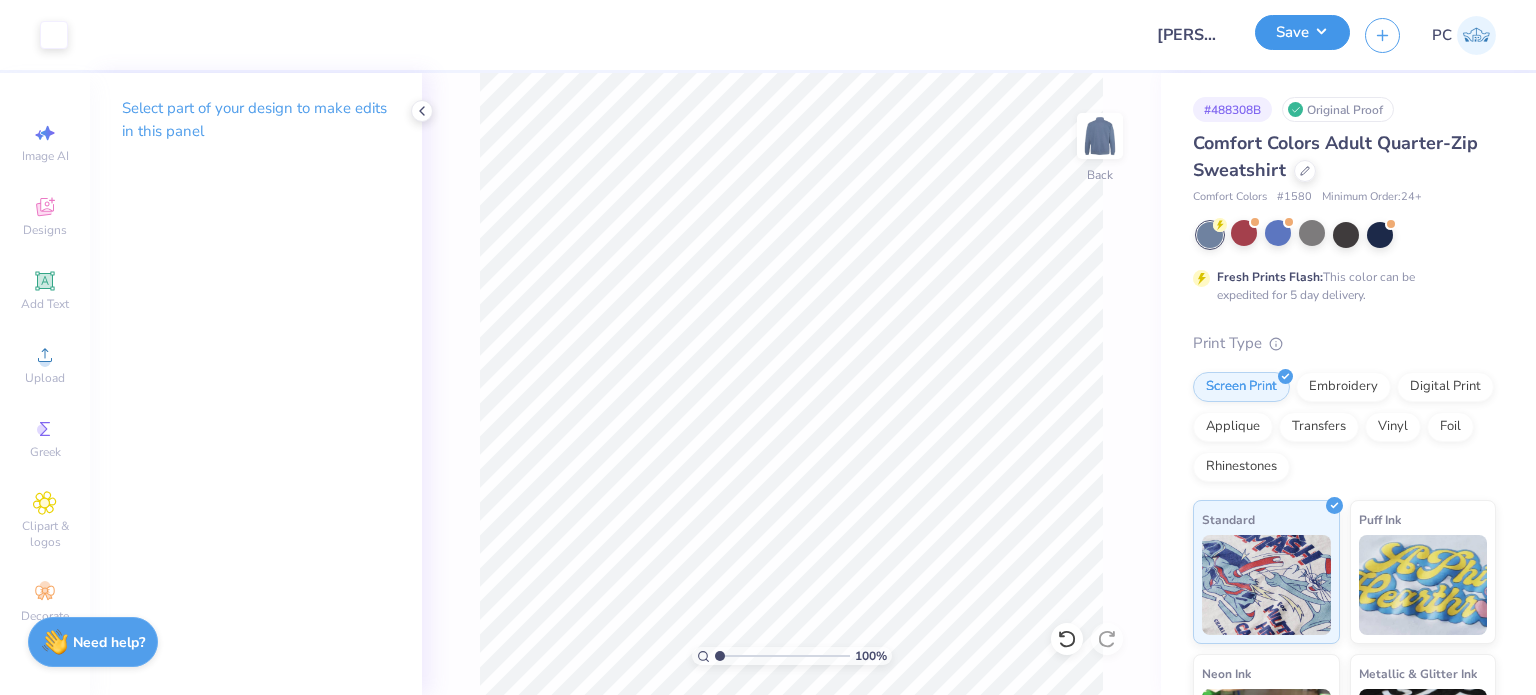 click on "Save" at bounding box center (1302, 32) 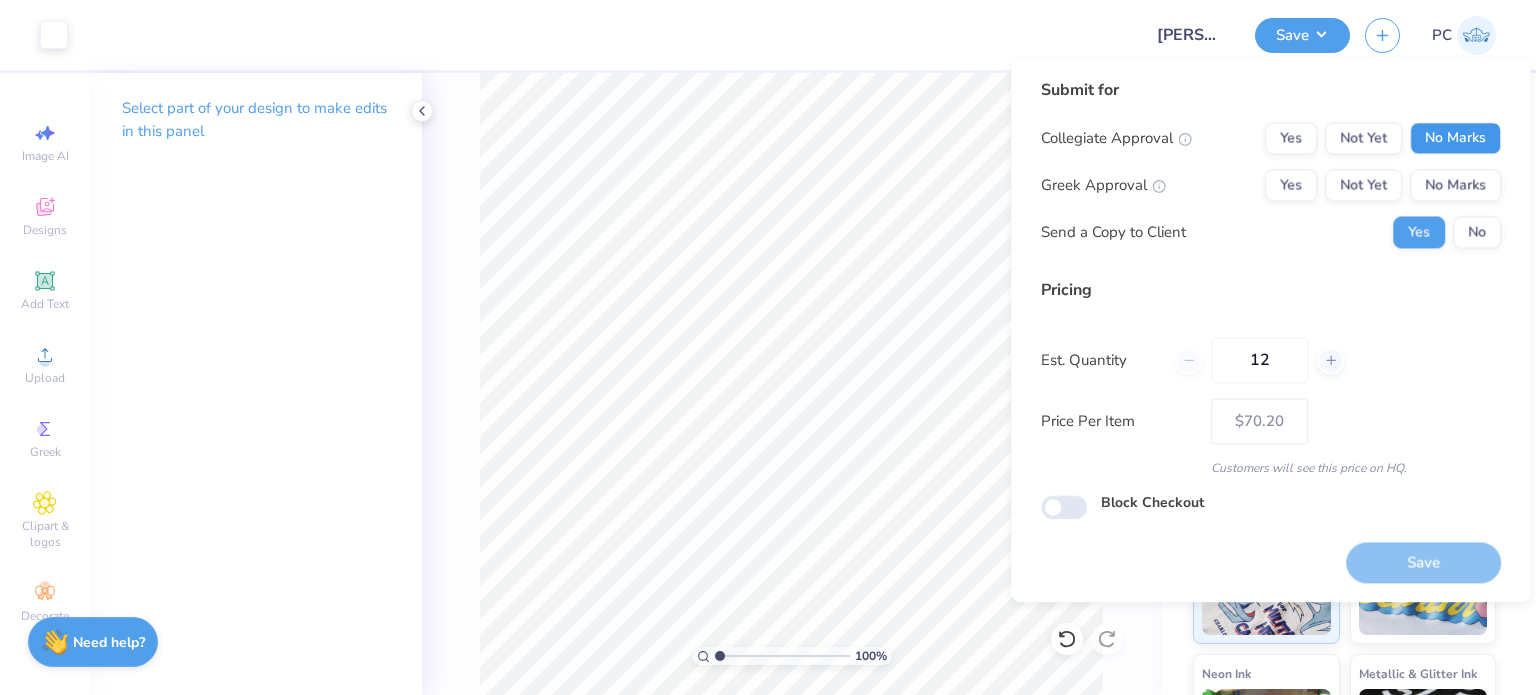 click on "No Marks" at bounding box center (1455, 138) 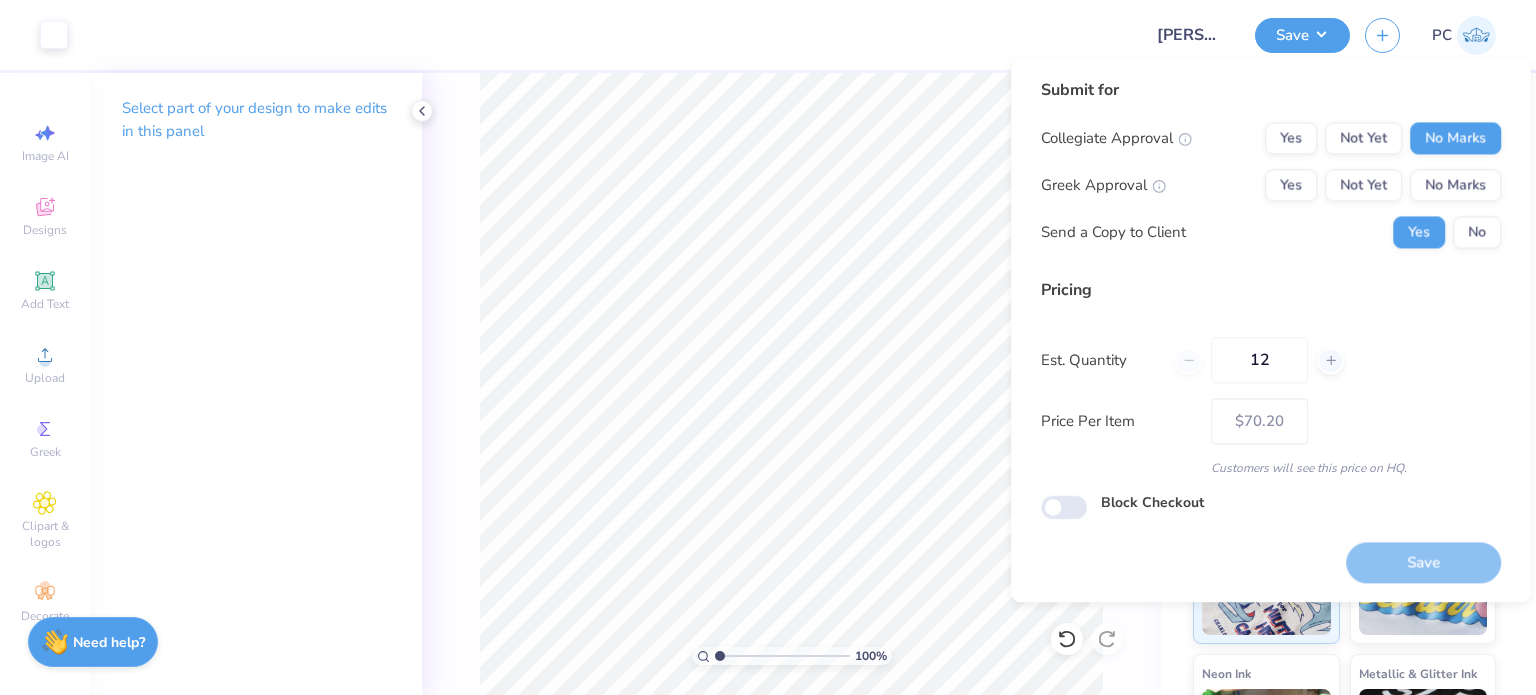 click on "No Marks" at bounding box center (1455, 185) 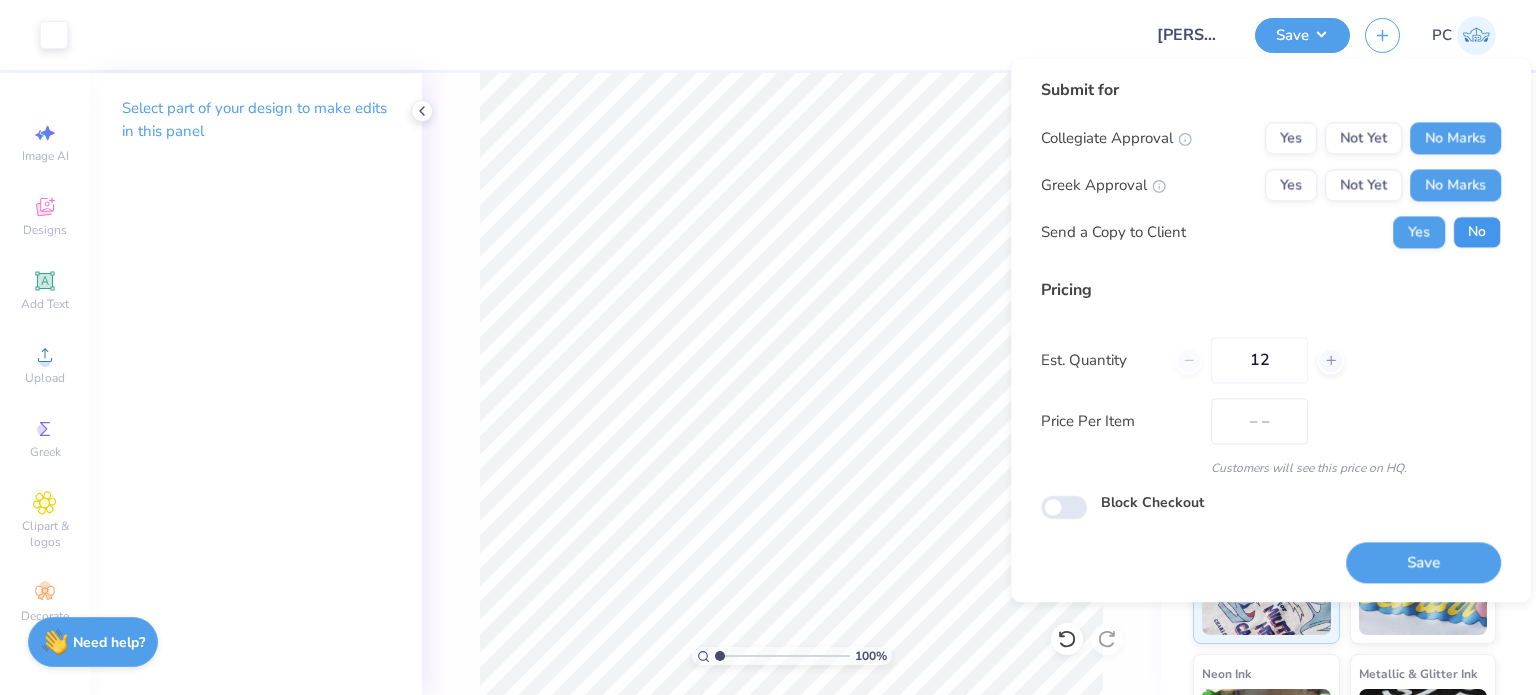 click on "No" at bounding box center (1477, 232) 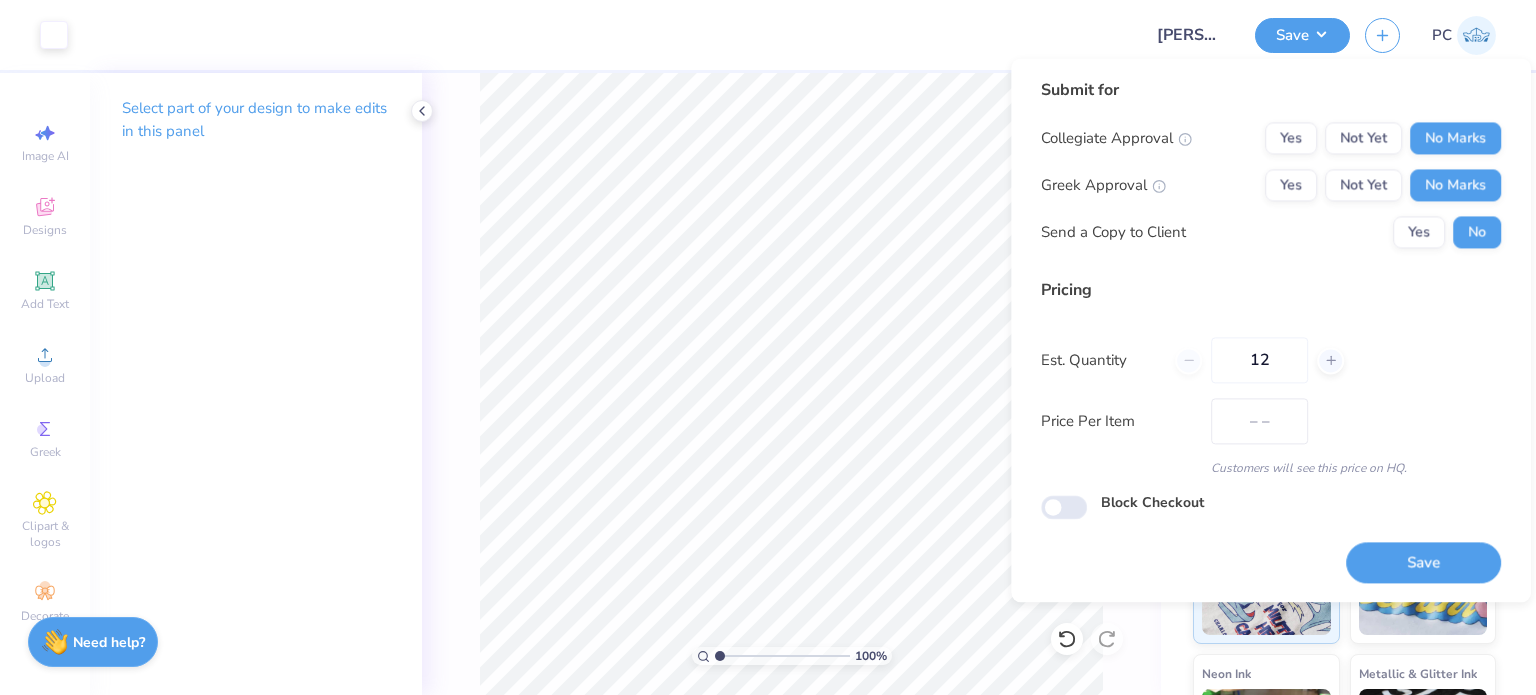click on "Save" at bounding box center [1423, 562] 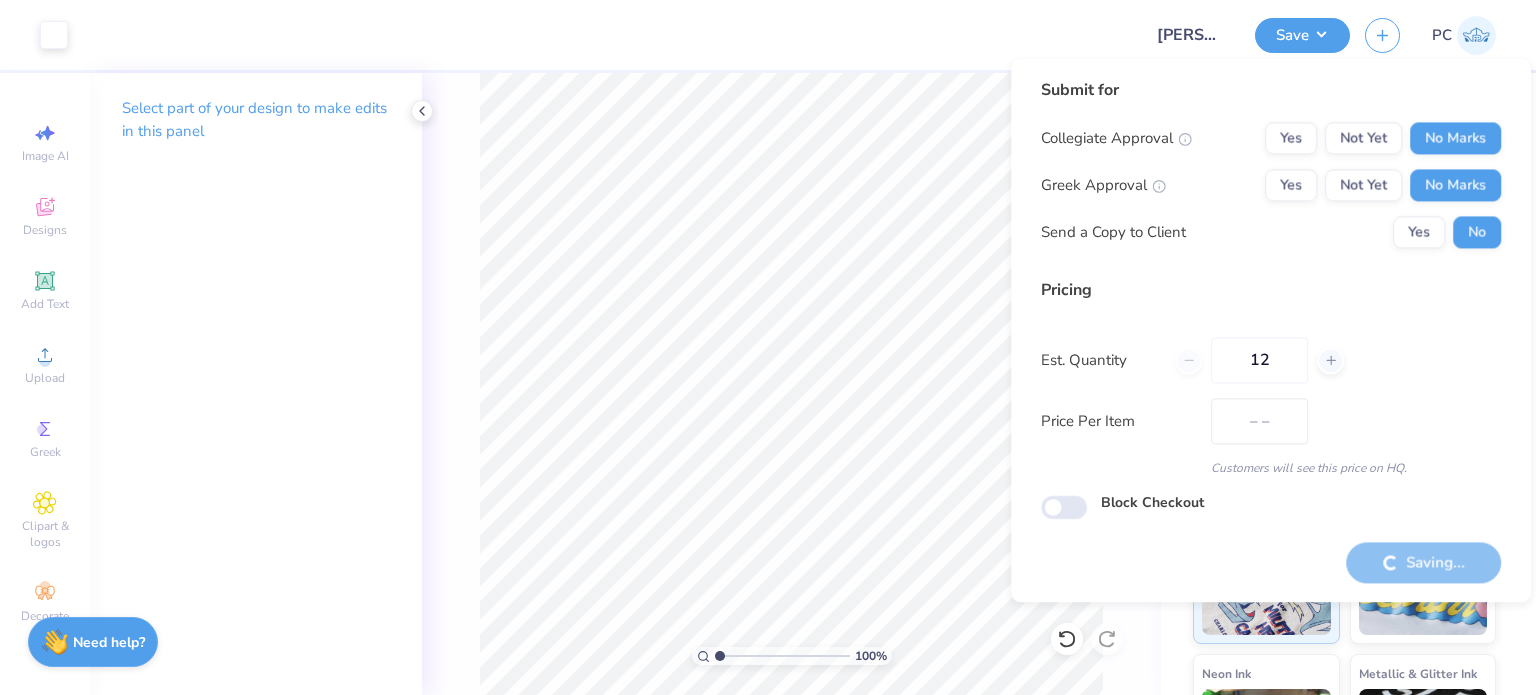 type on "$70.20" 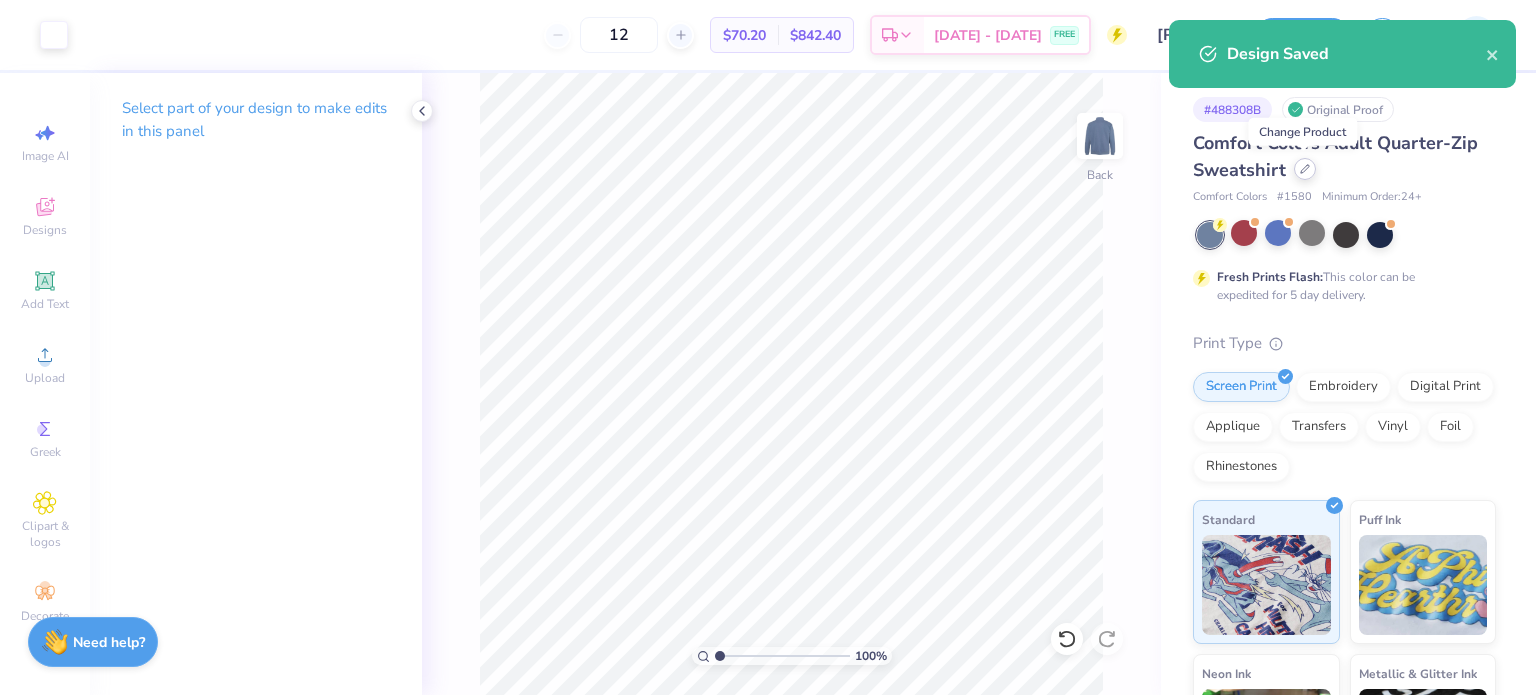 click 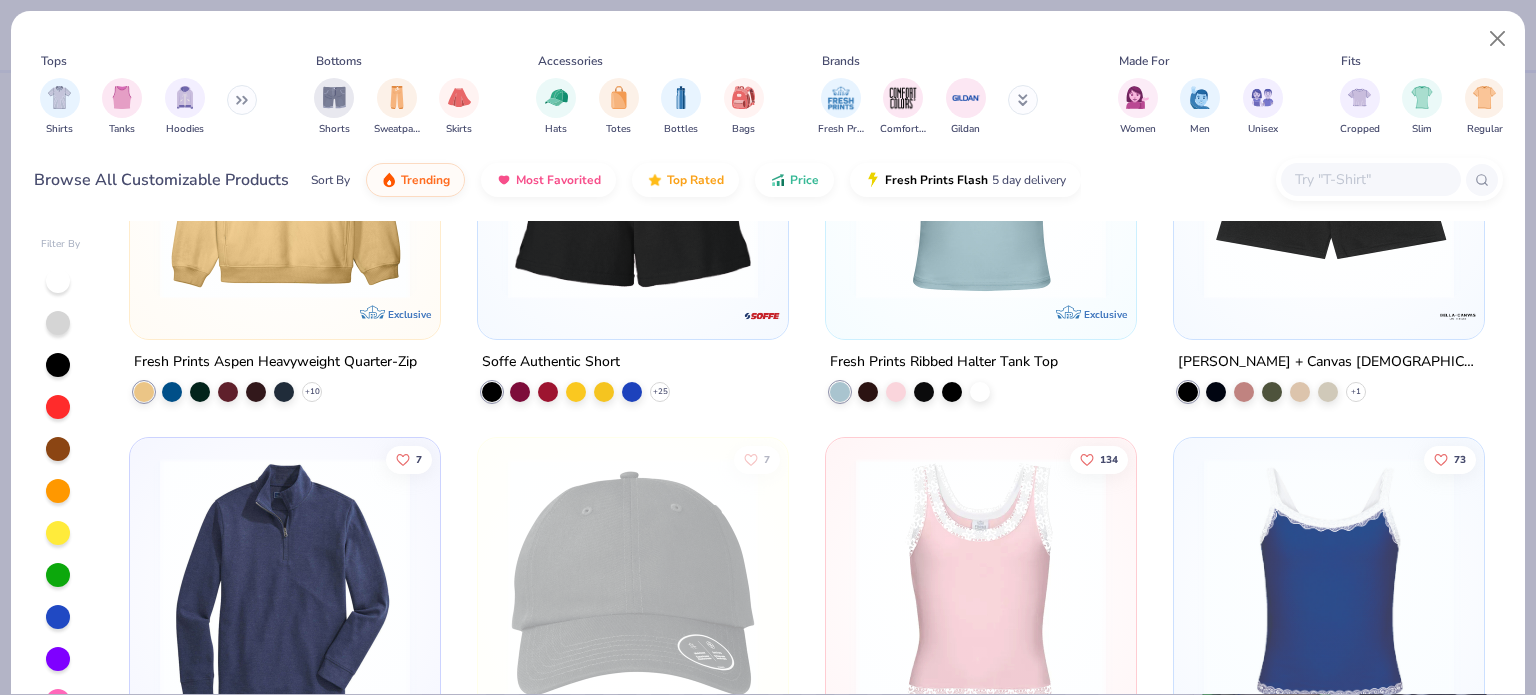 scroll, scrollTop: 7400, scrollLeft: 0, axis: vertical 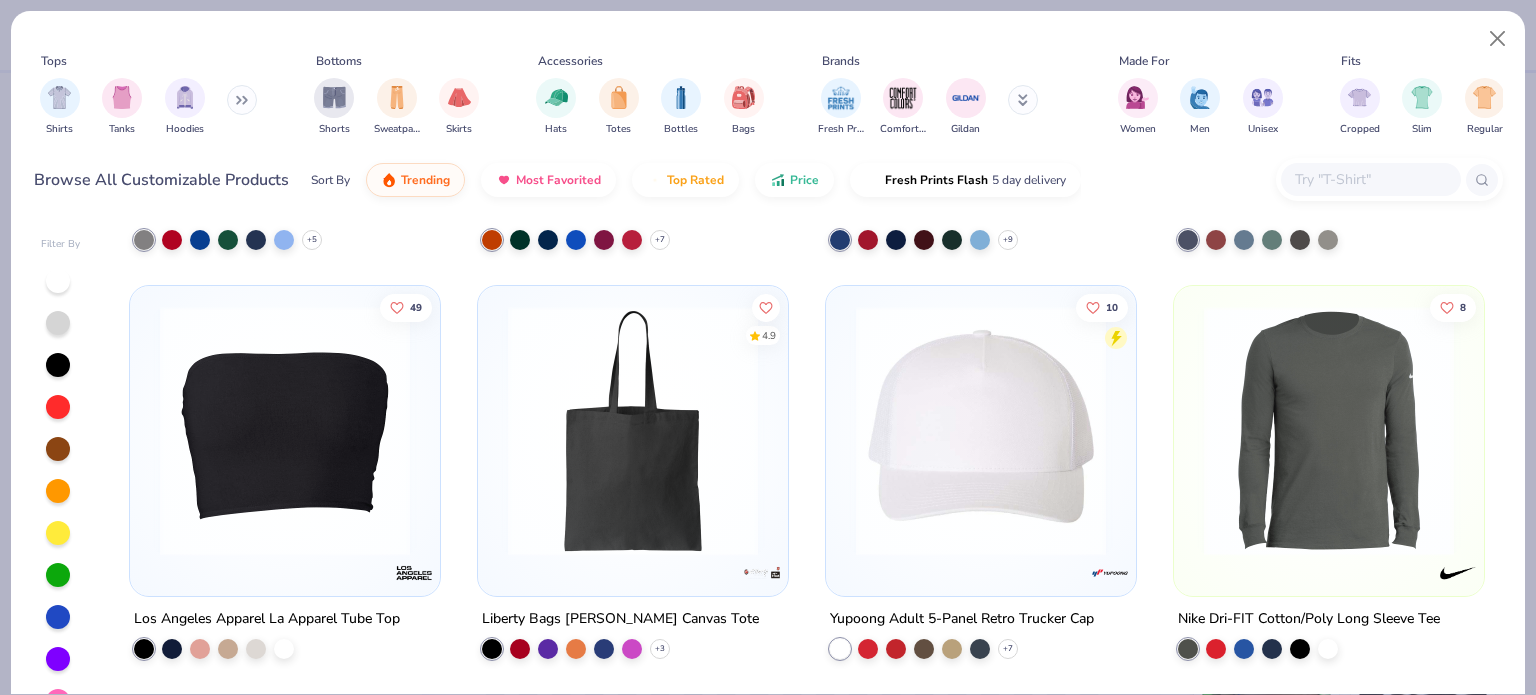click at bounding box center [633, 431] 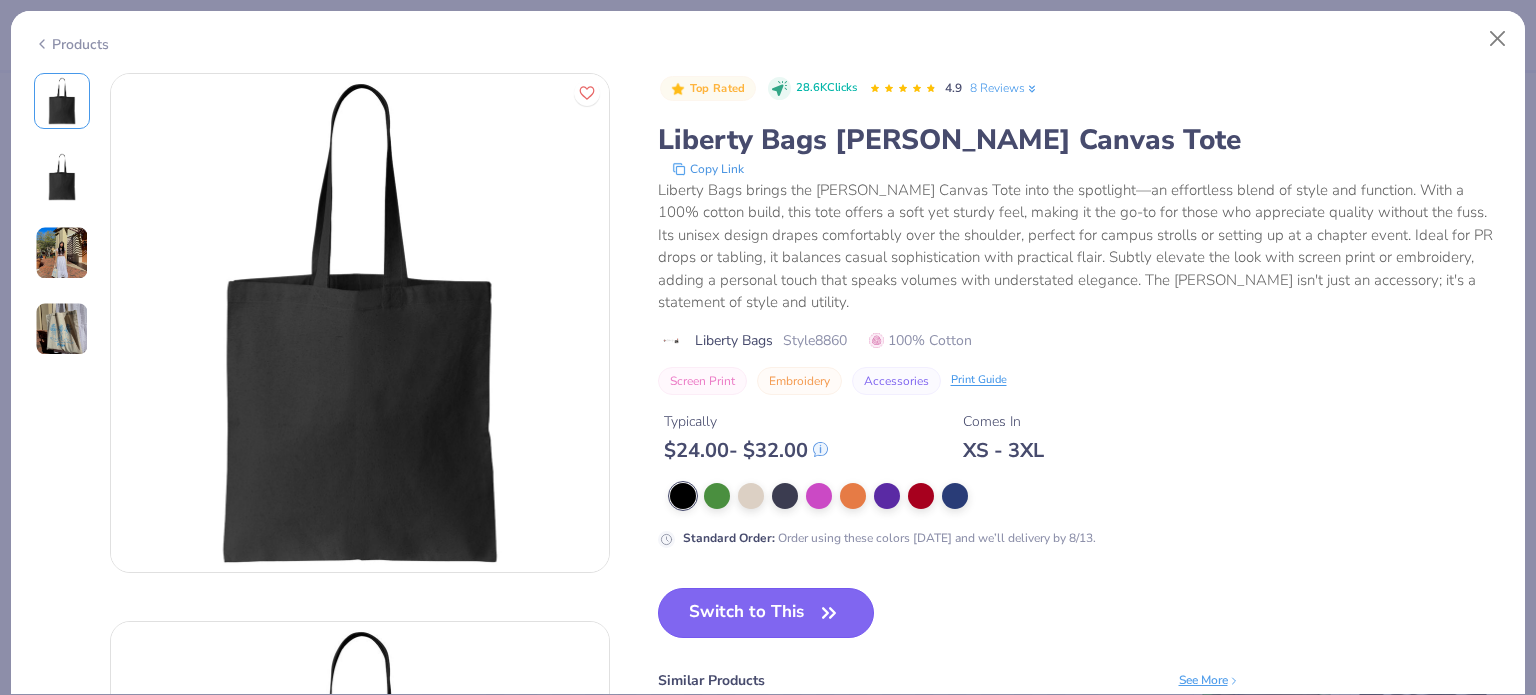 click on "Switch to This" at bounding box center (766, 613) 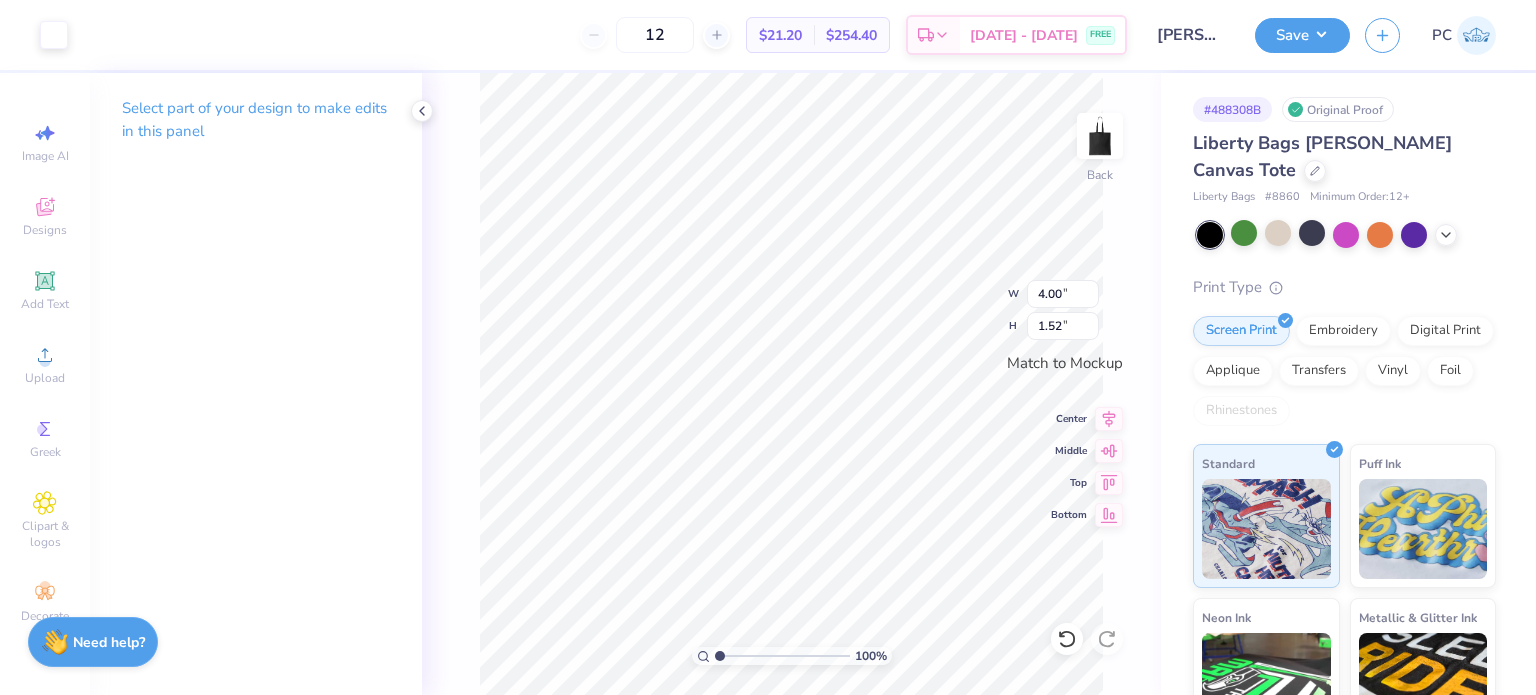 type on "6.86" 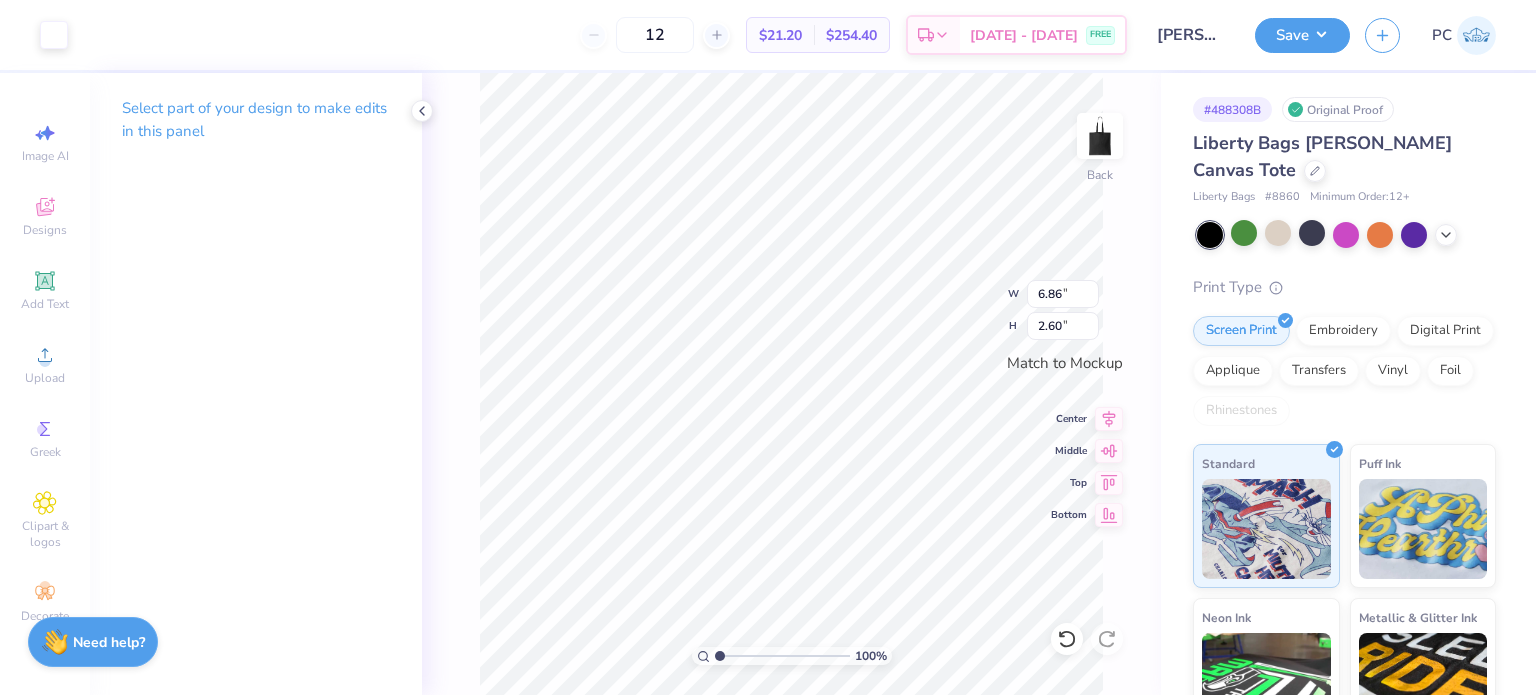 type on "10.45" 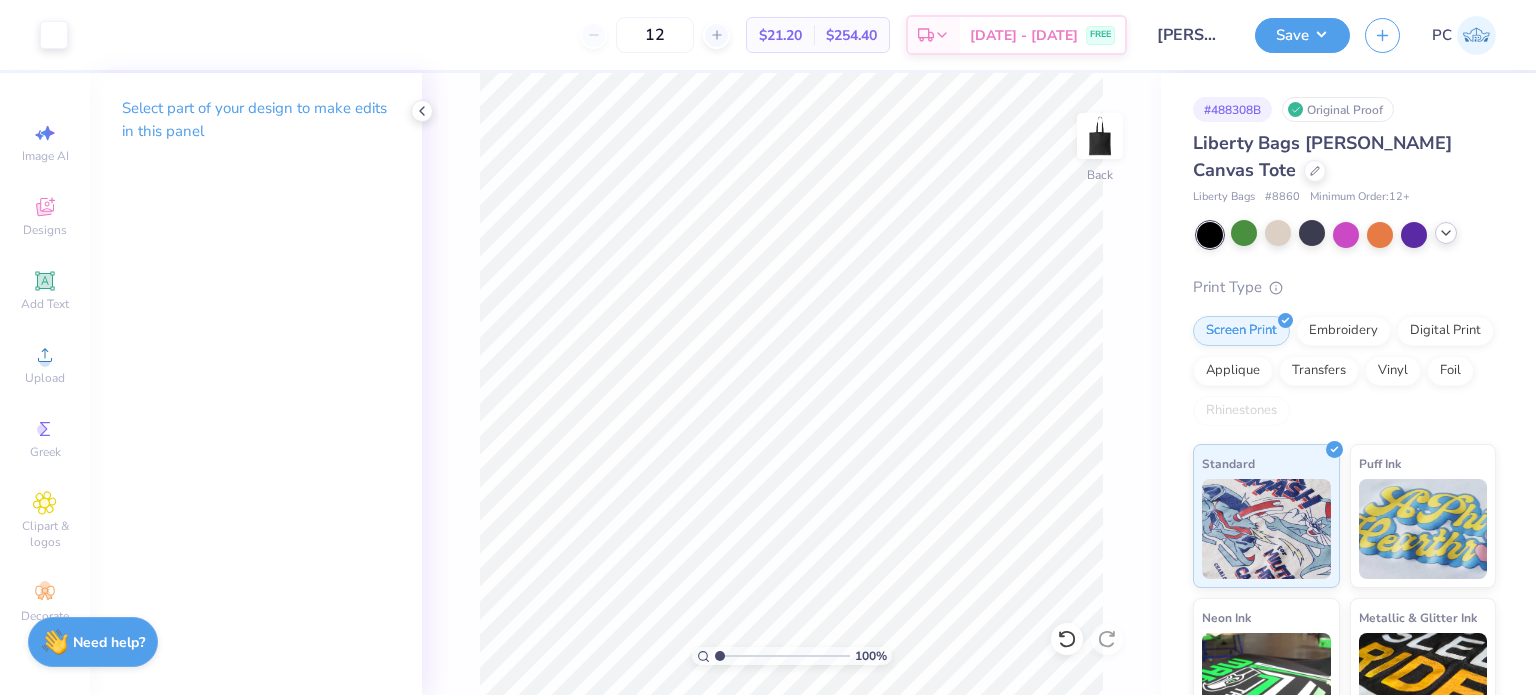 click 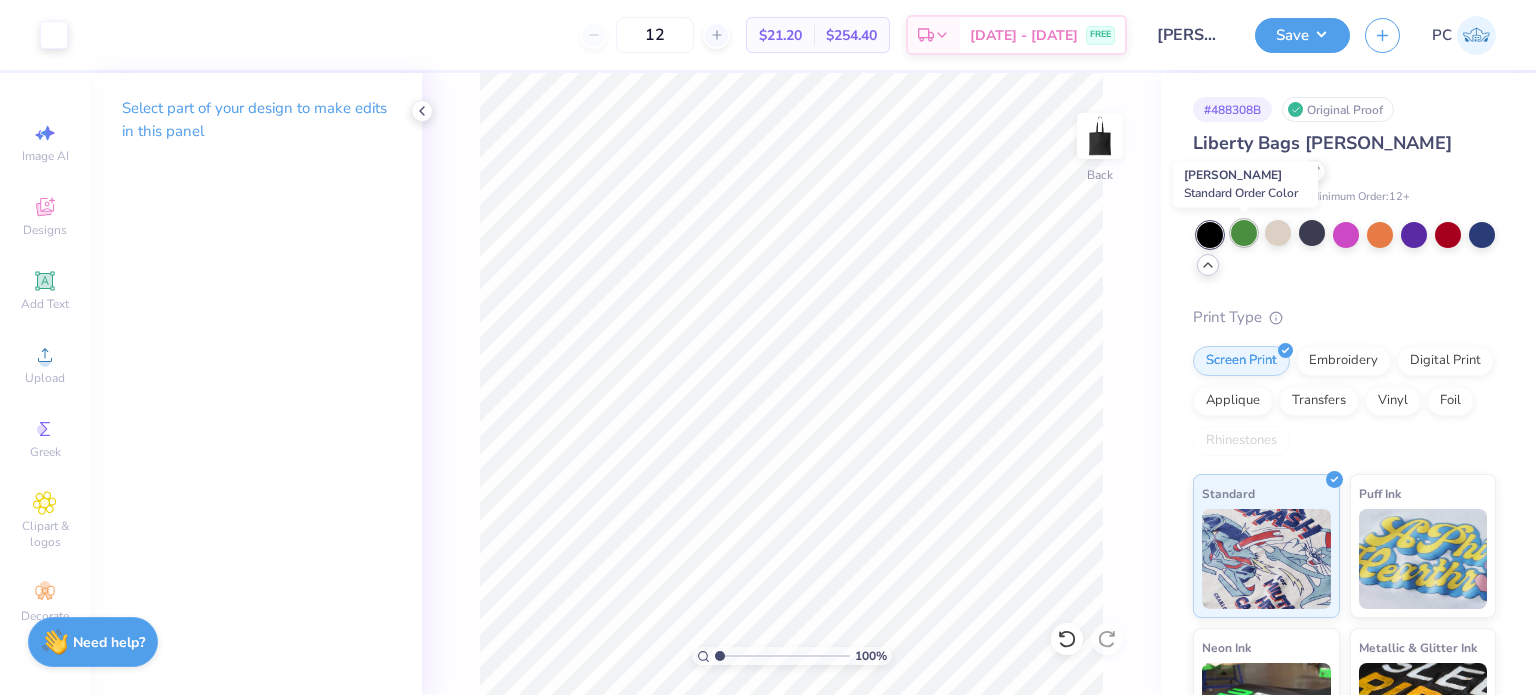 click at bounding box center (1244, 233) 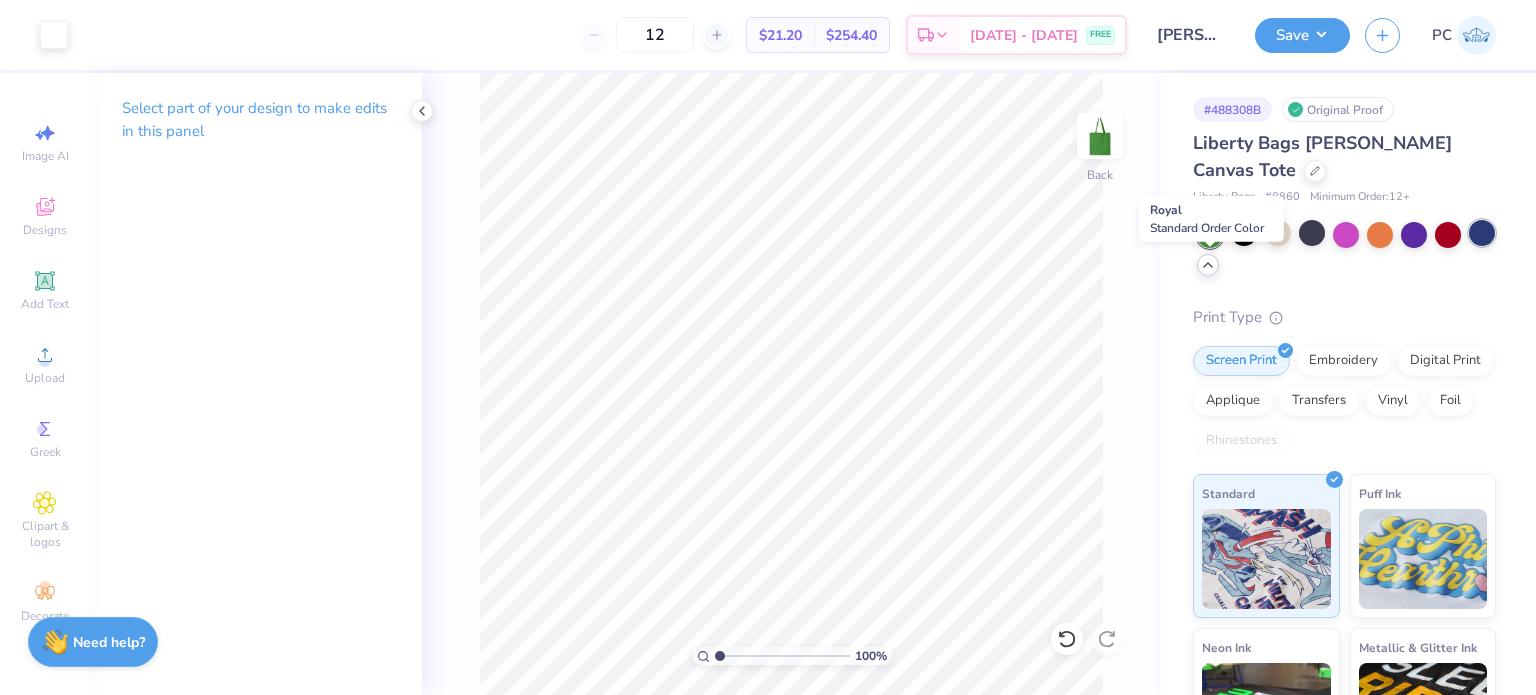 click at bounding box center [1482, 233] 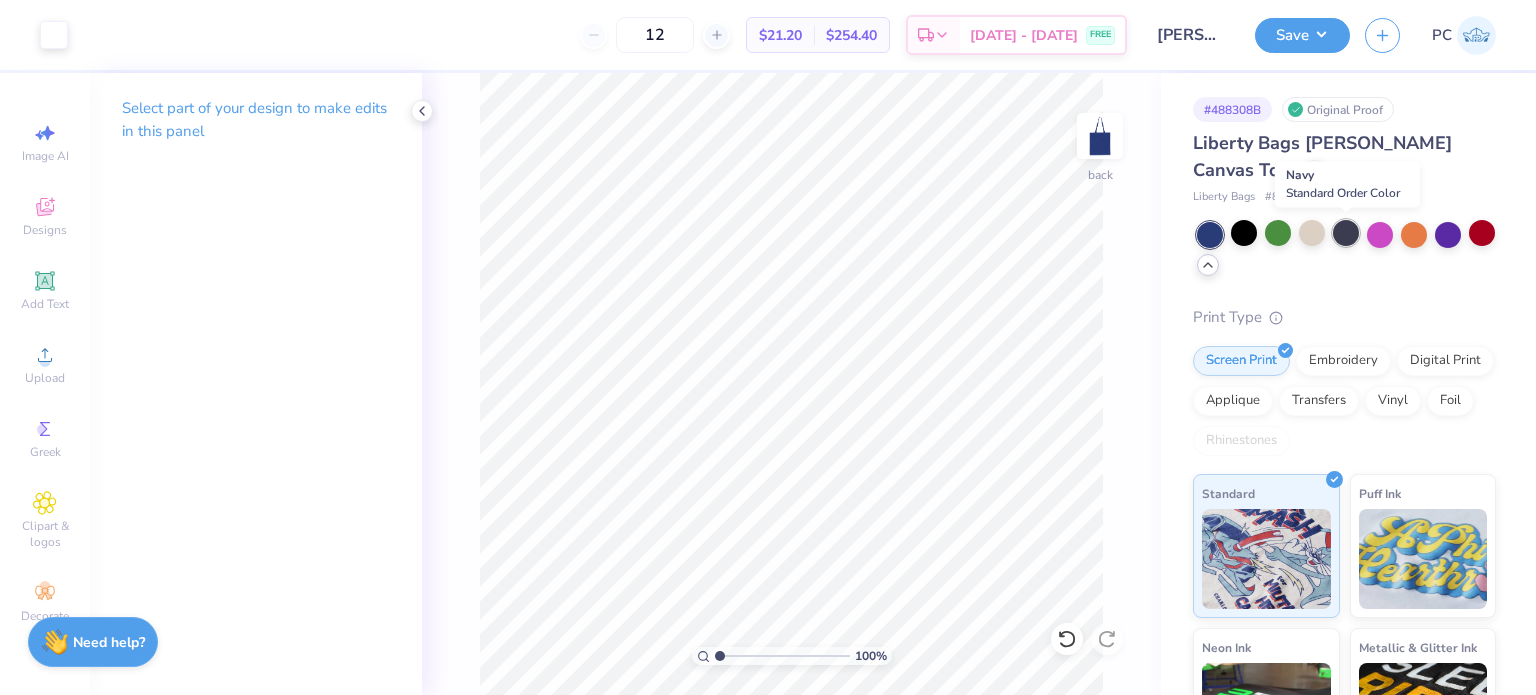 click at bounding box center [1346, 233] 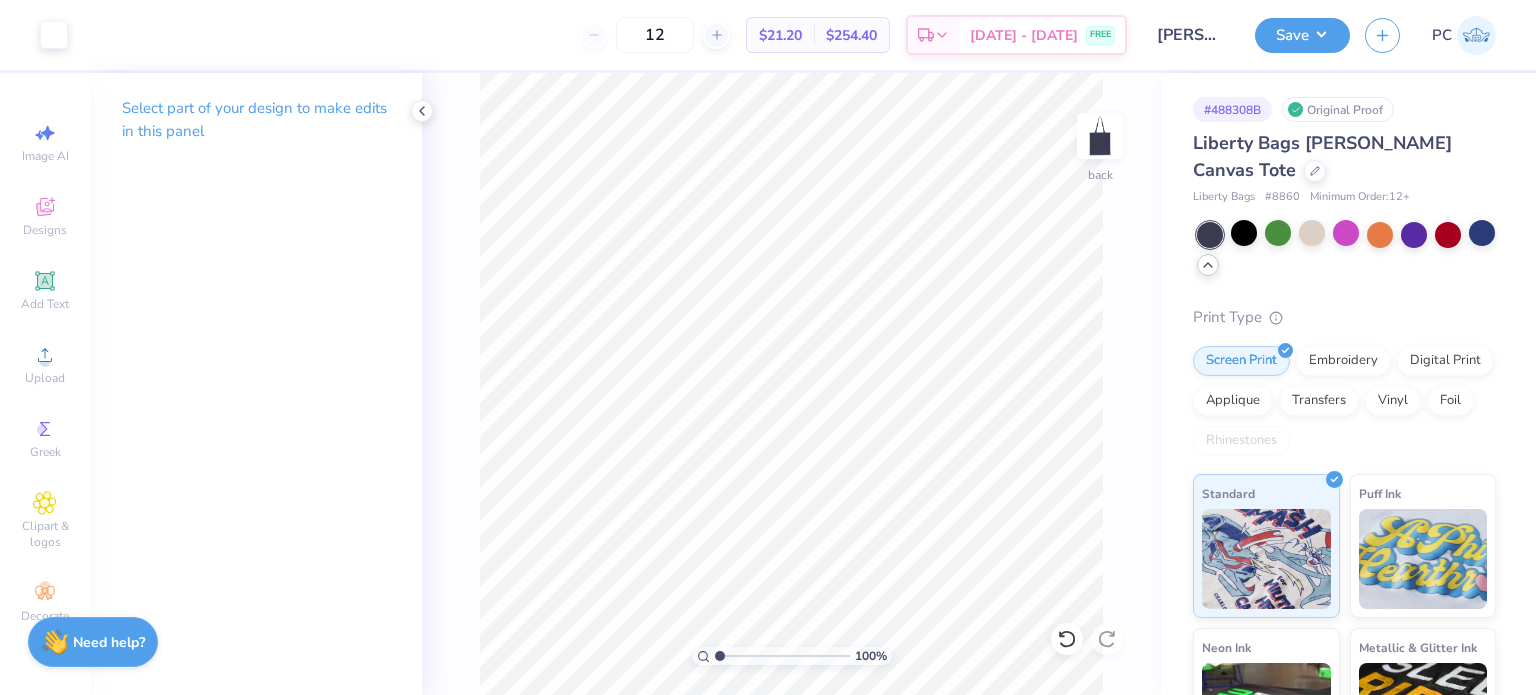 click on "Save PC" at bounding box center [1395, 35] 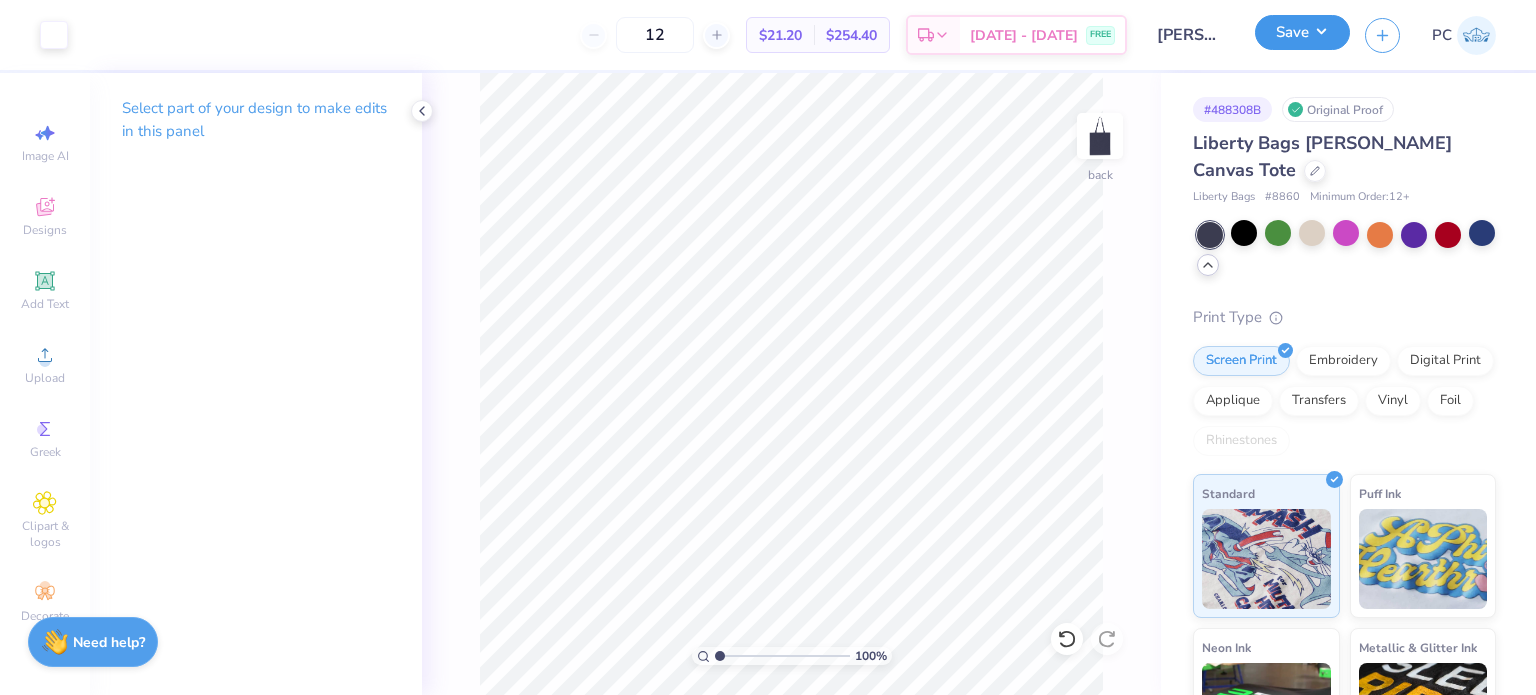 click on "Save" at bounding box center [1302, 32] 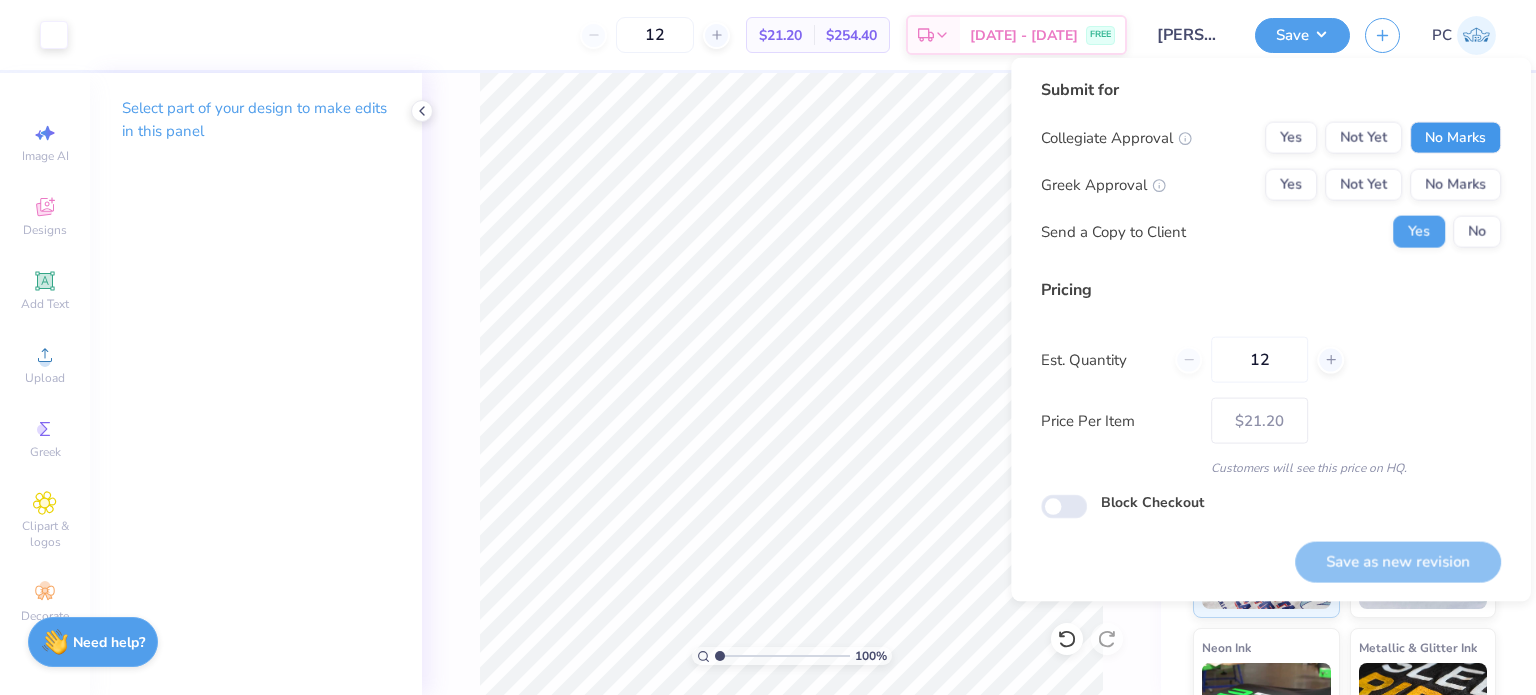 click on "No Marks" at bounding box center (1455, 138) 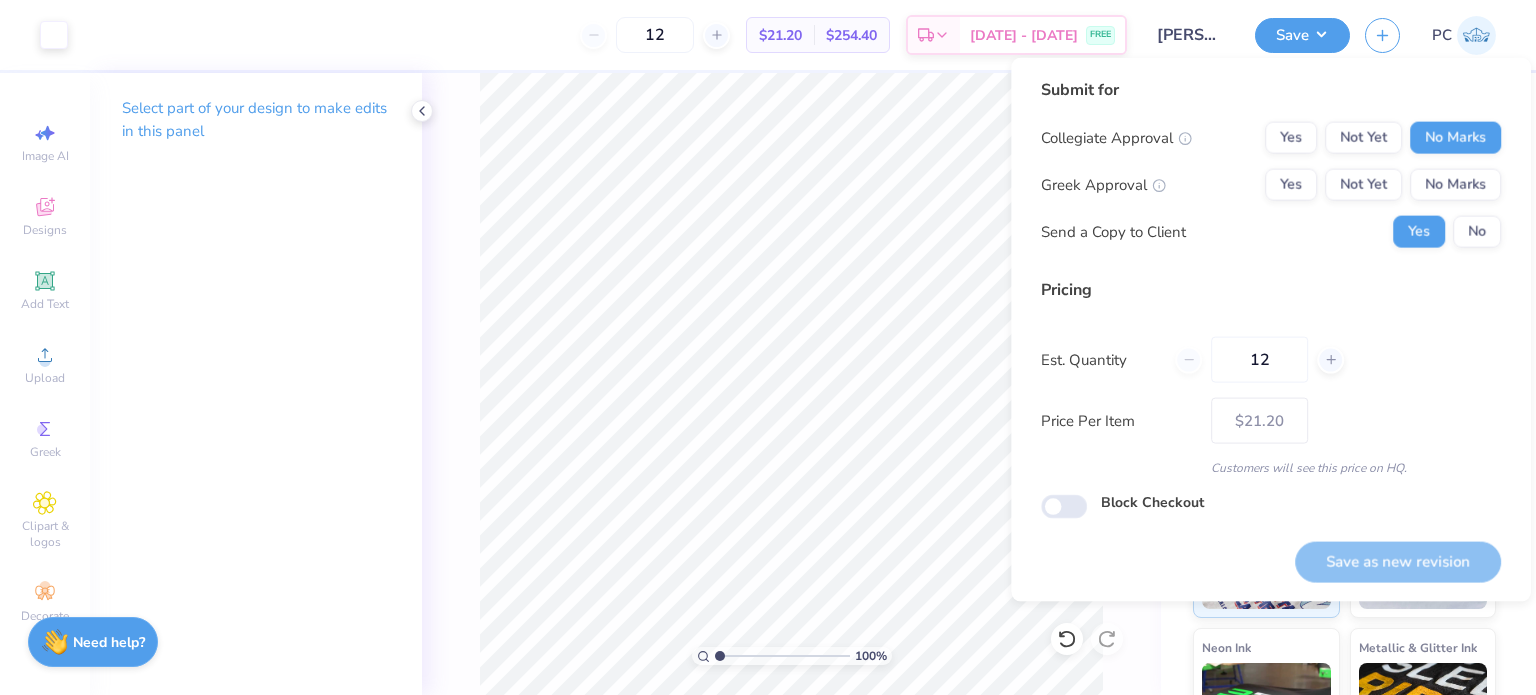 click on "No Marks" at bounding box center [1455, 185] 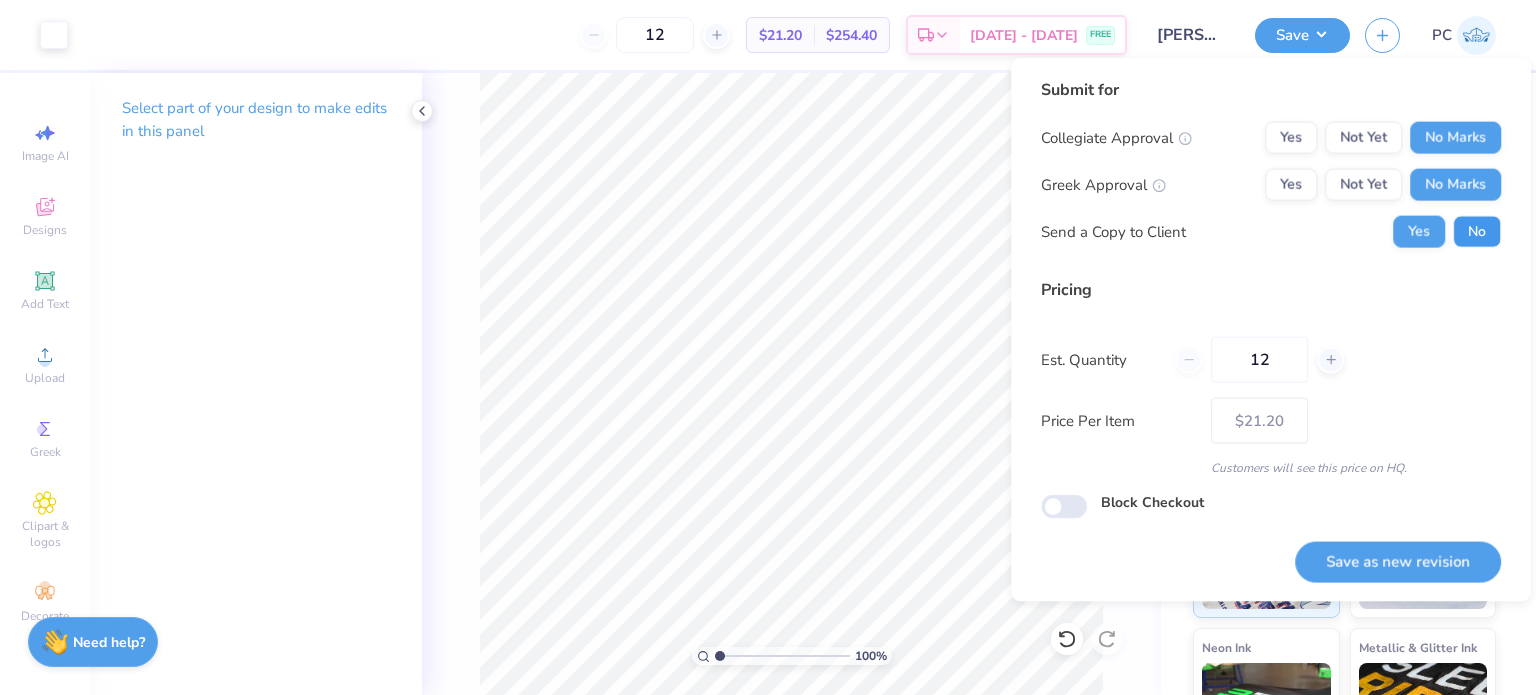 click on "No" at bounding box center (1477, 232) 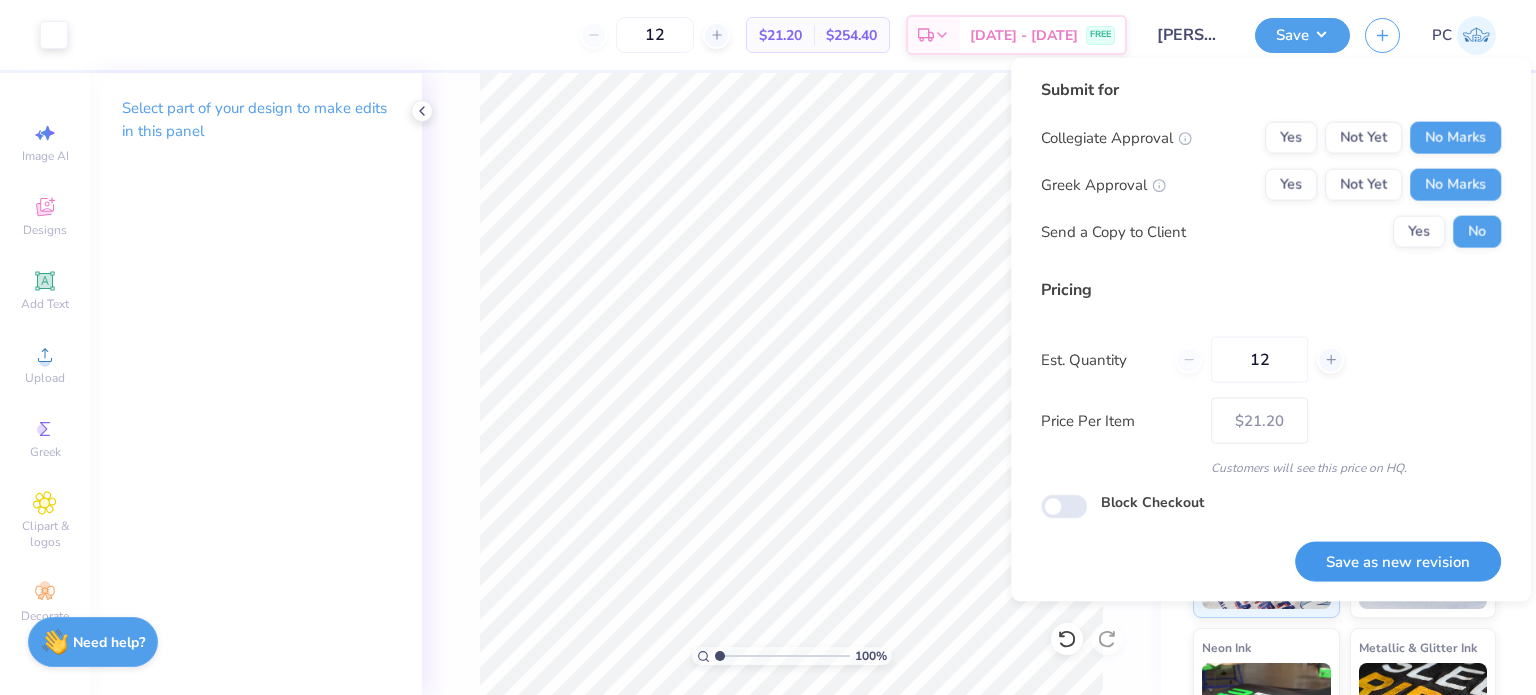 click on "Save as new revision" at bounding box center [1398, 561] 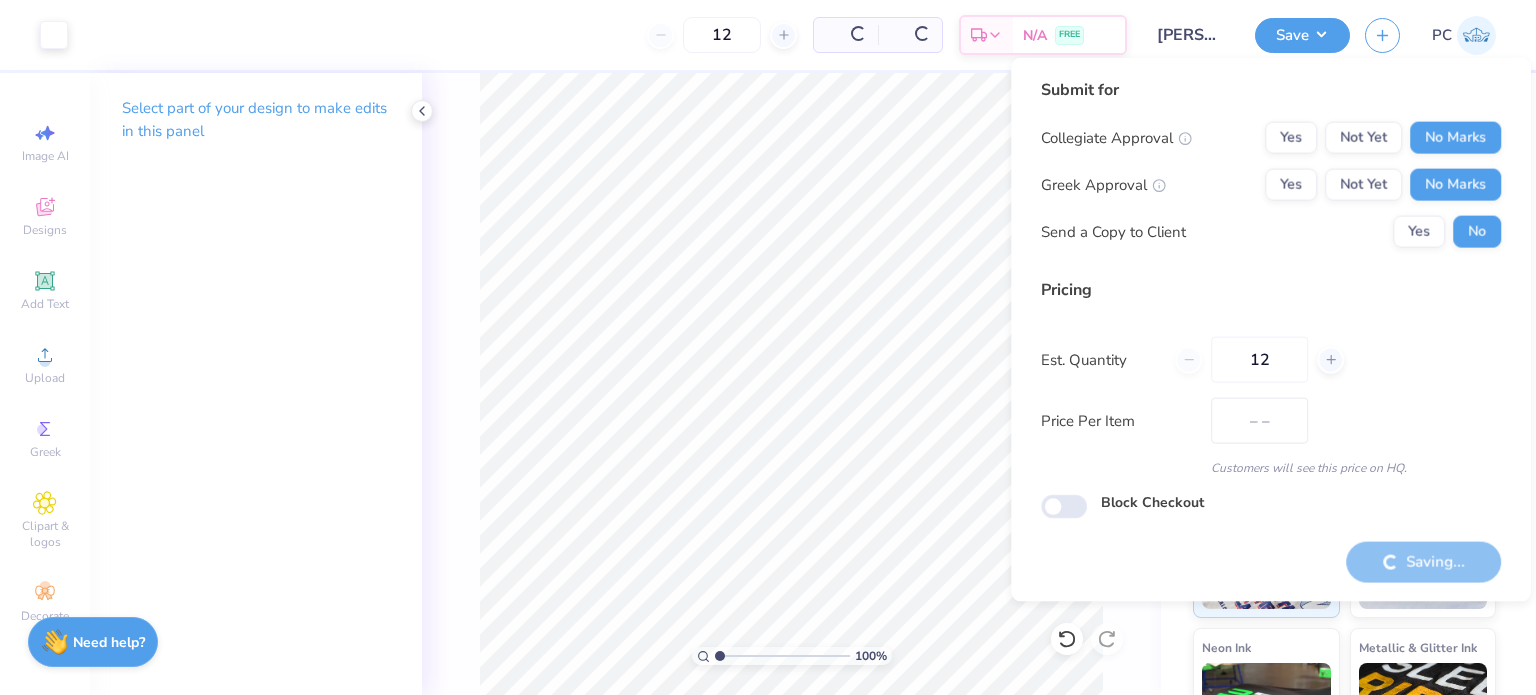 type on "$21.20" 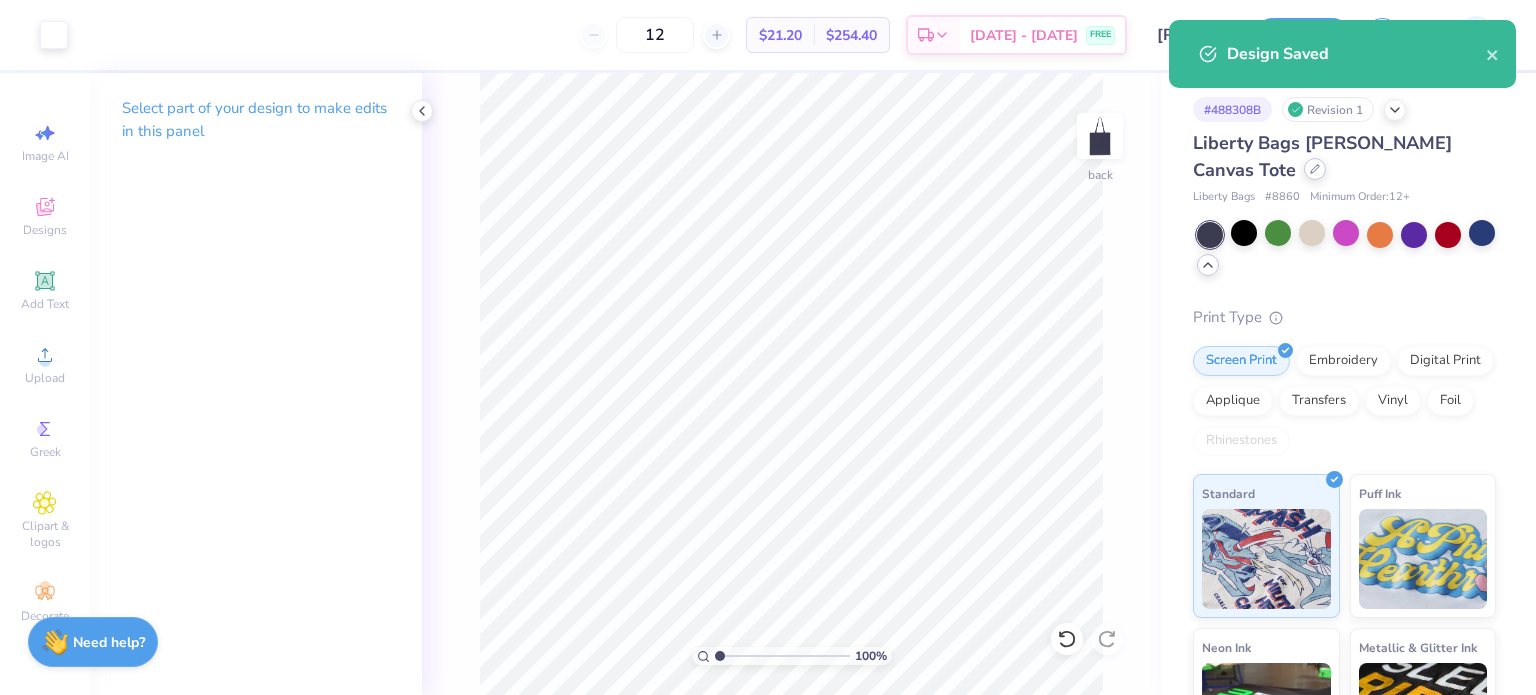 click 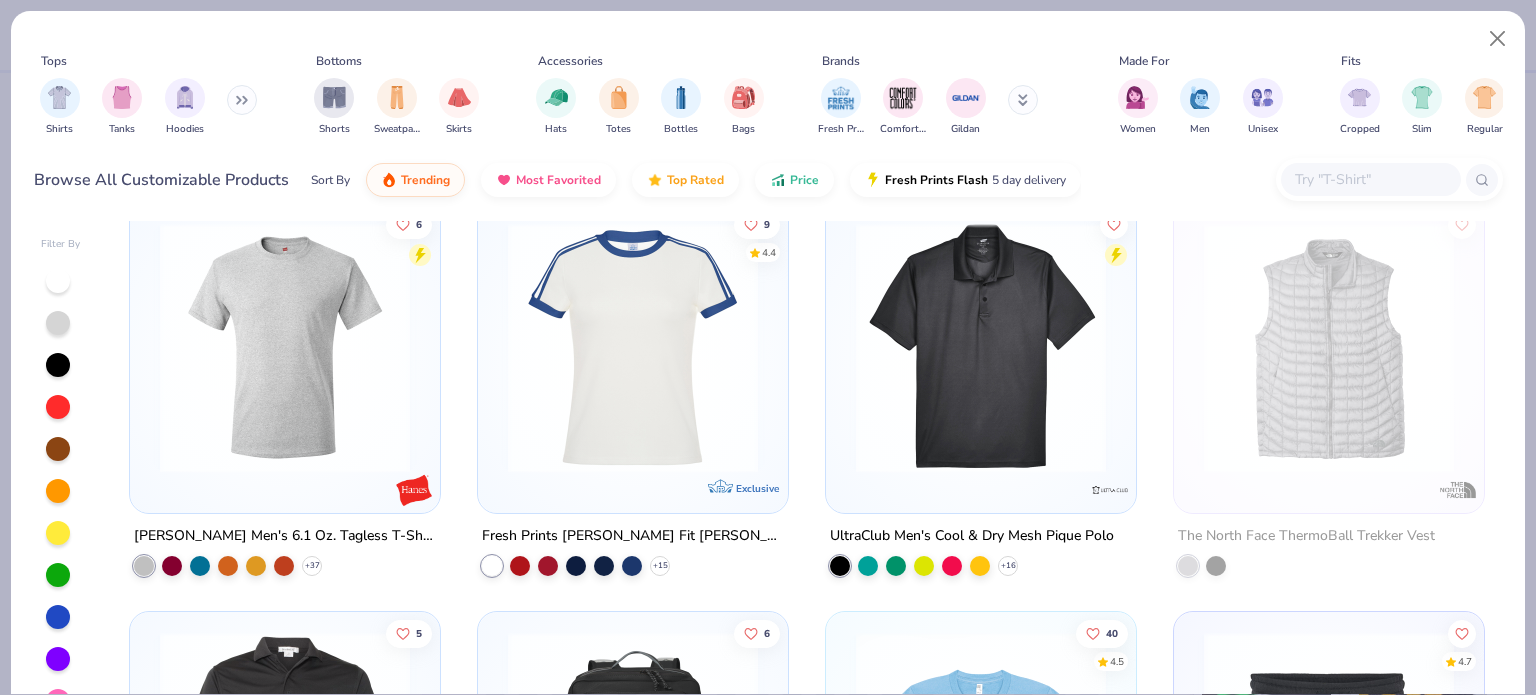 scroll, scrollTop: 10300, scrollLeft: 0, axis: vertical 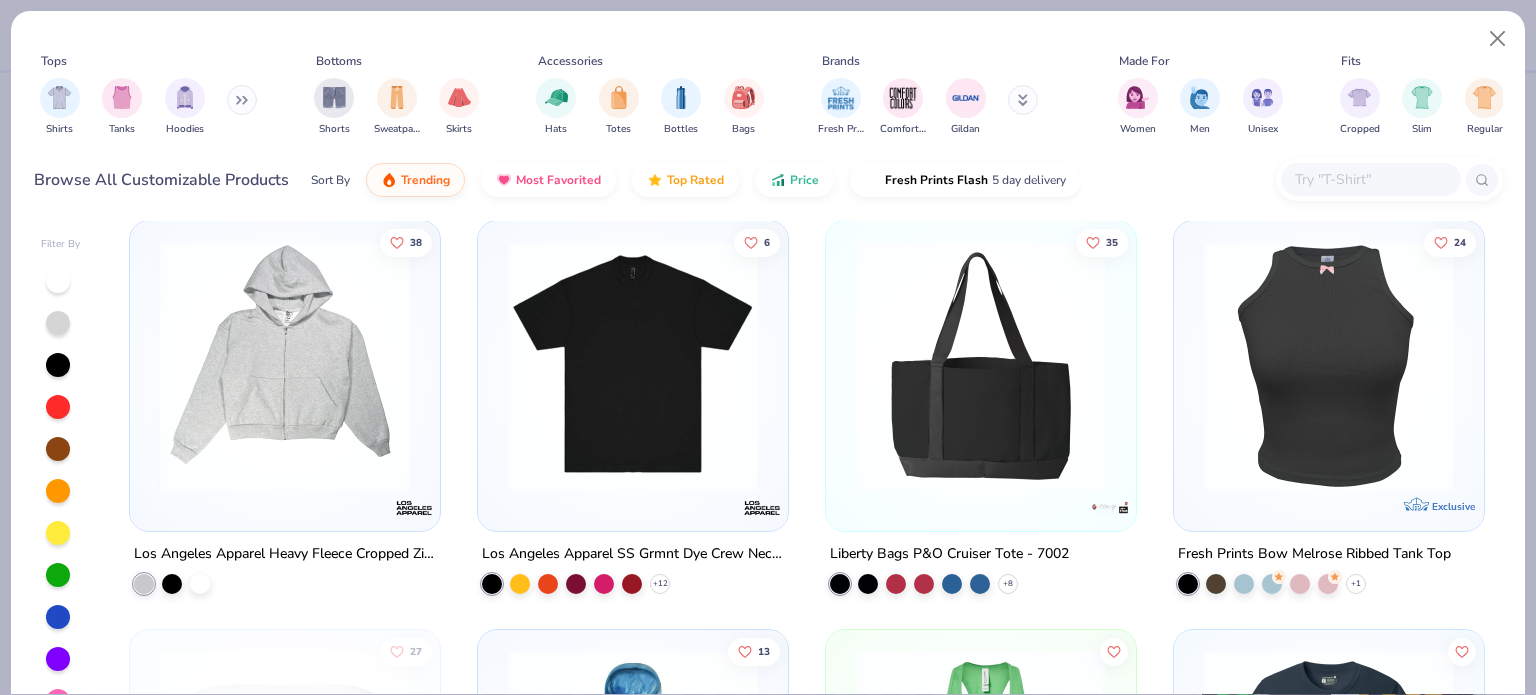click at bounding box center (1370, 179) 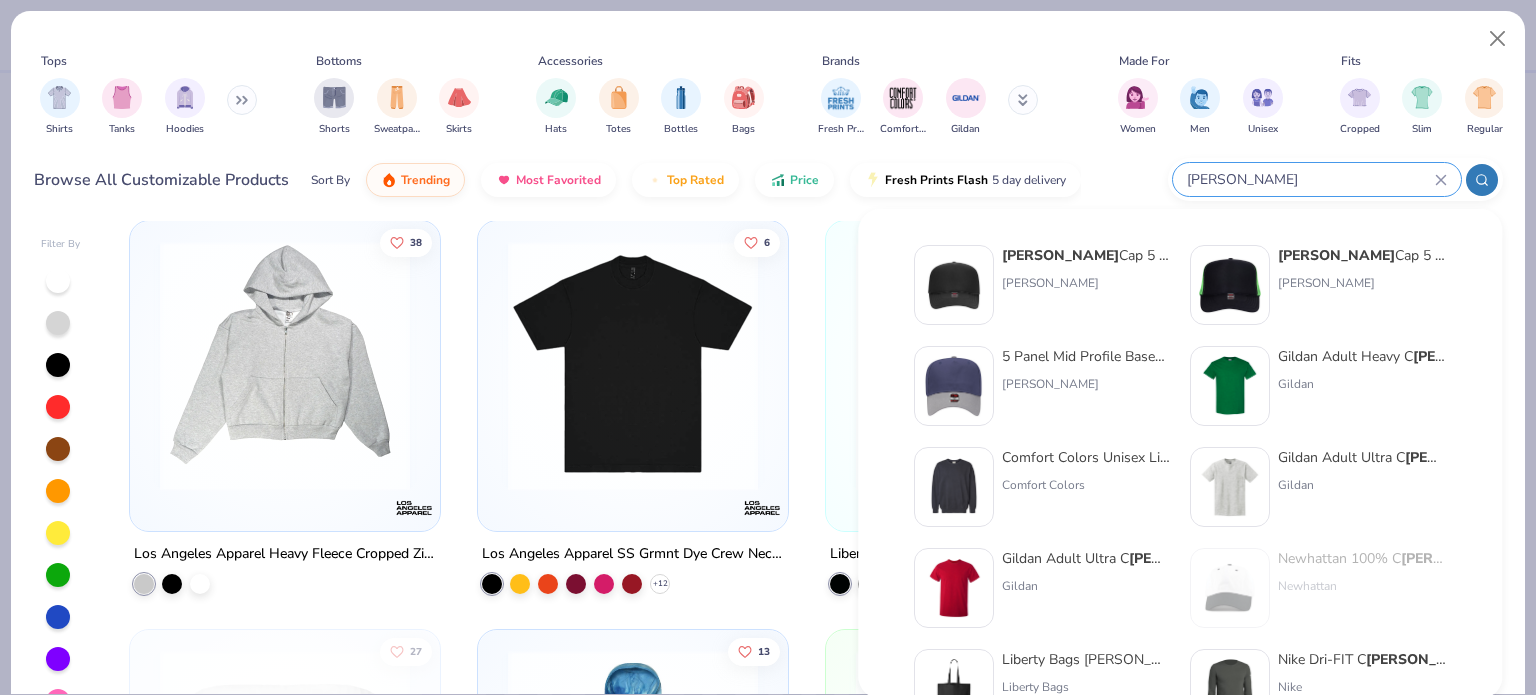 type on "[PERSON_NAME]" 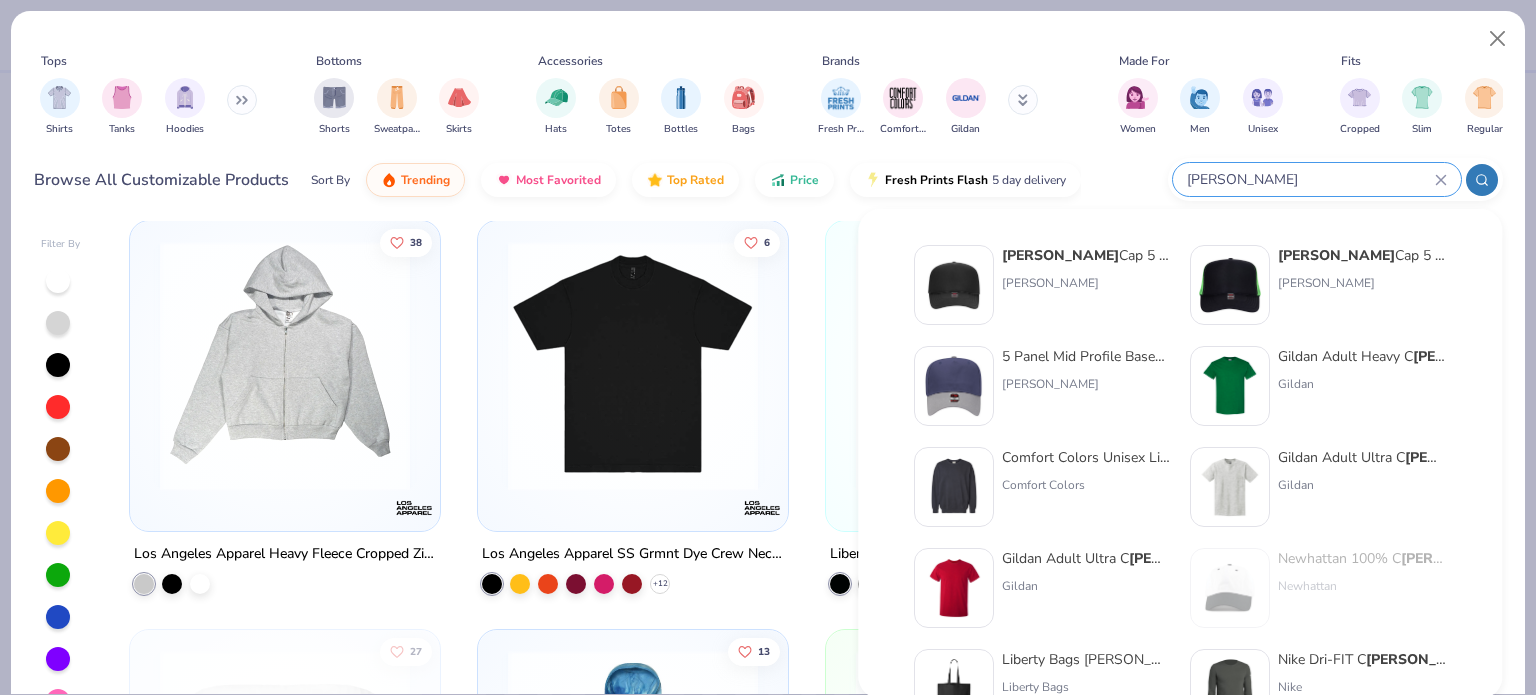 click at bounding box center [954, 285] 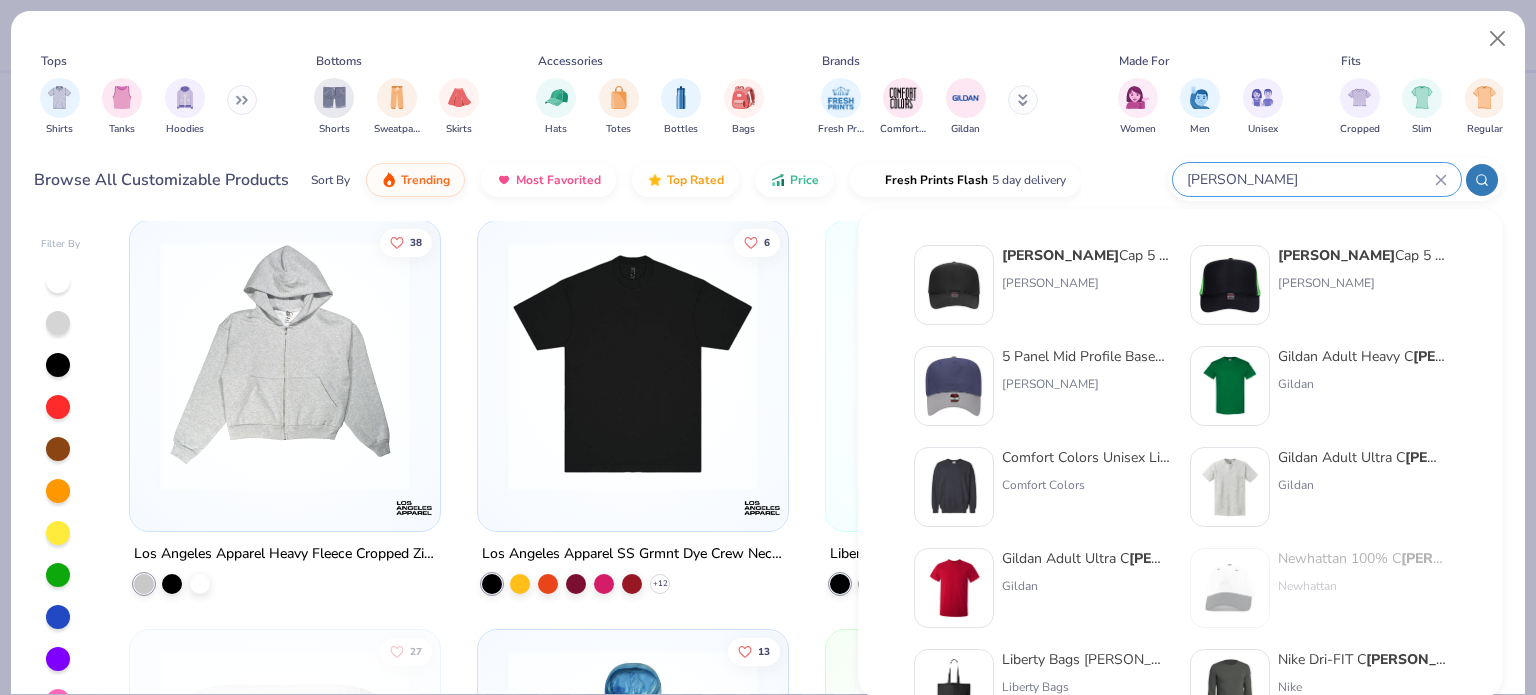 type 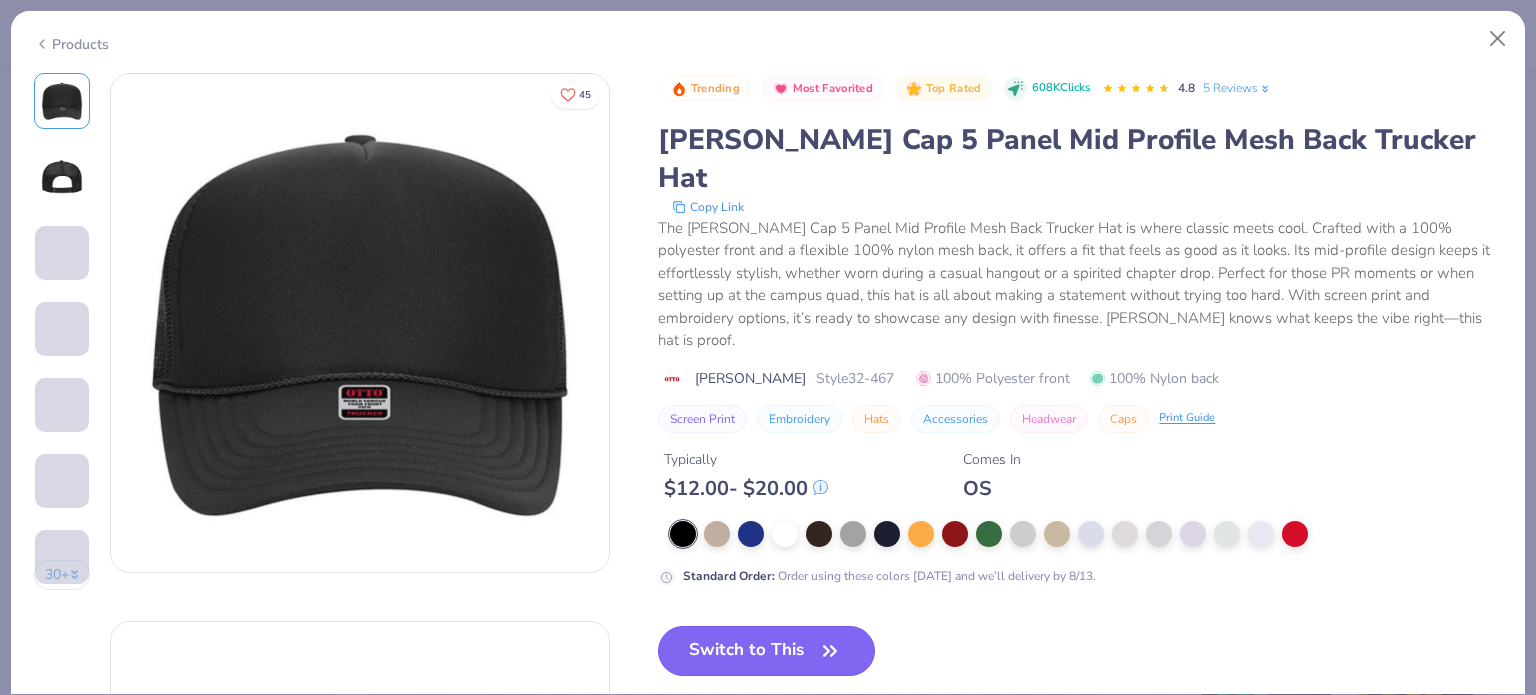 click 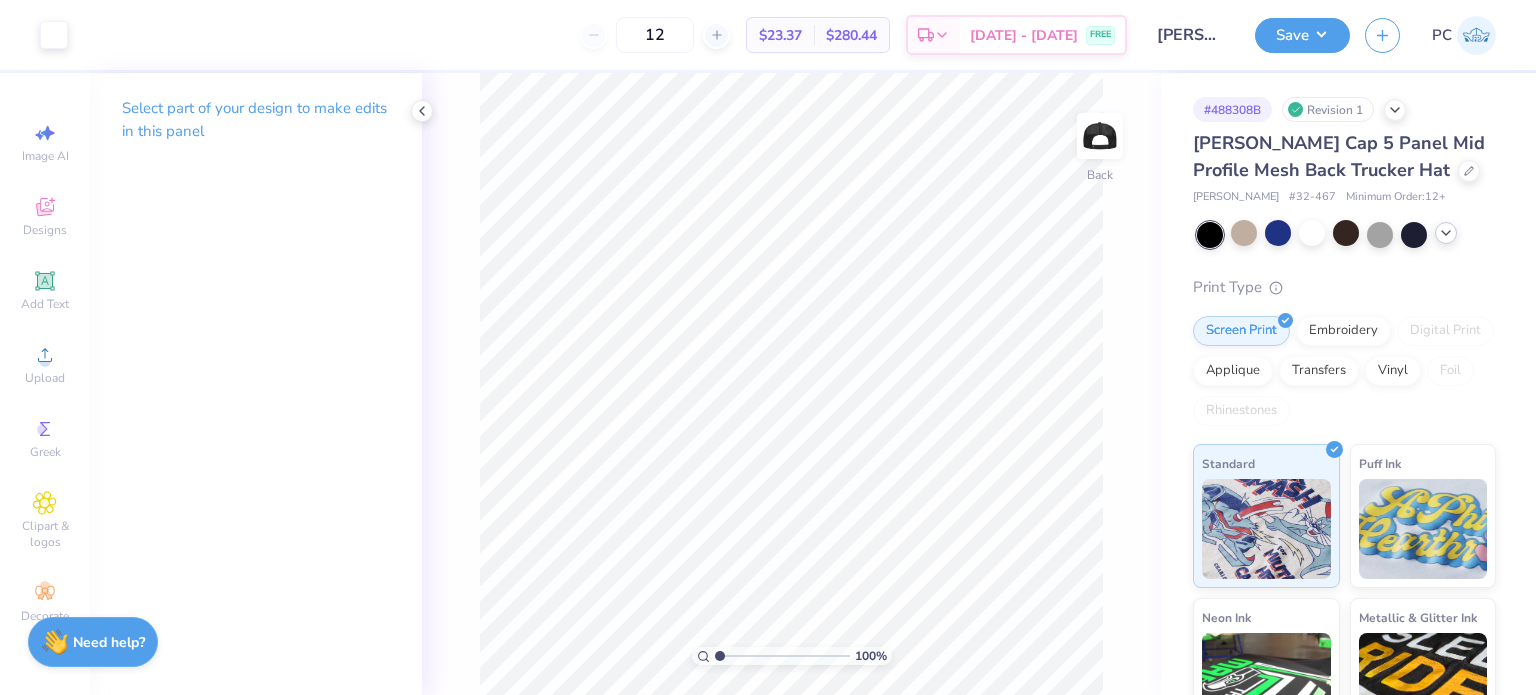 click 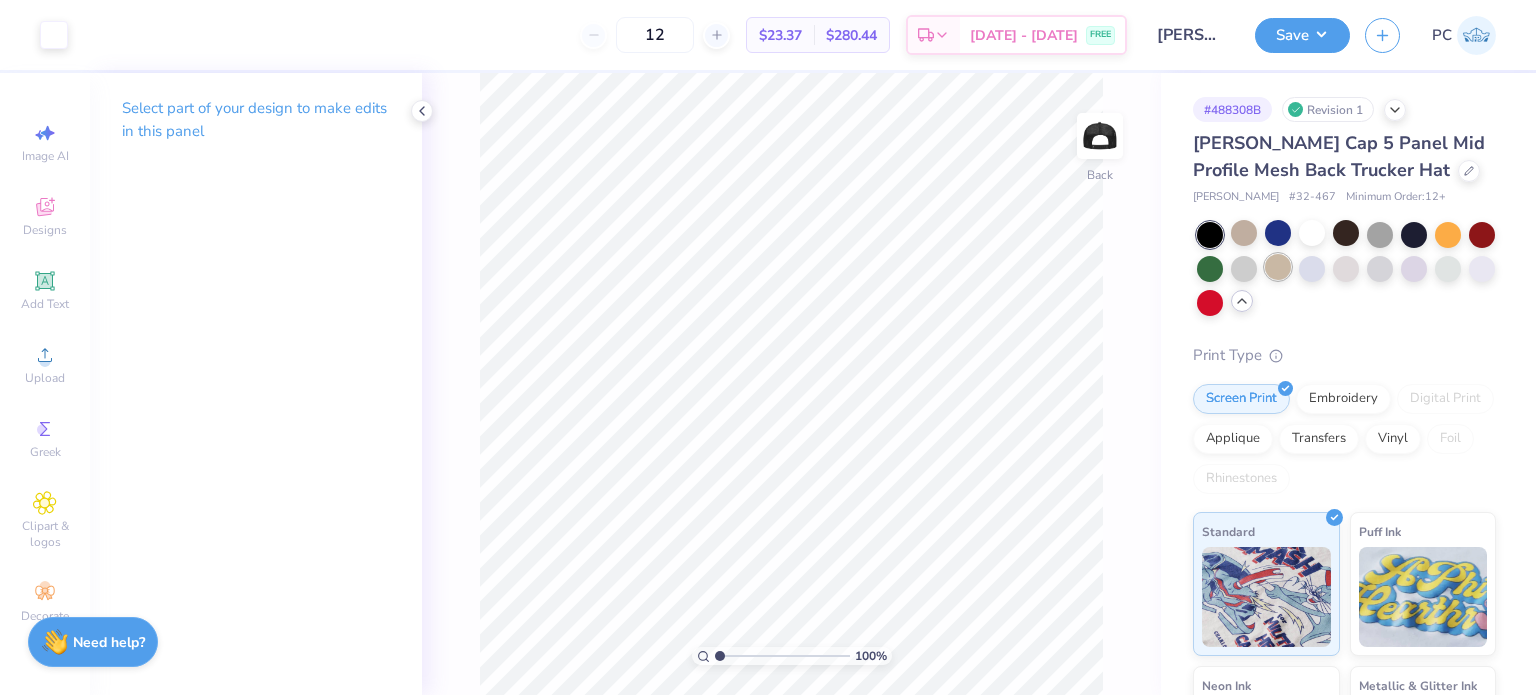 click at bounding box center (1278, 267) 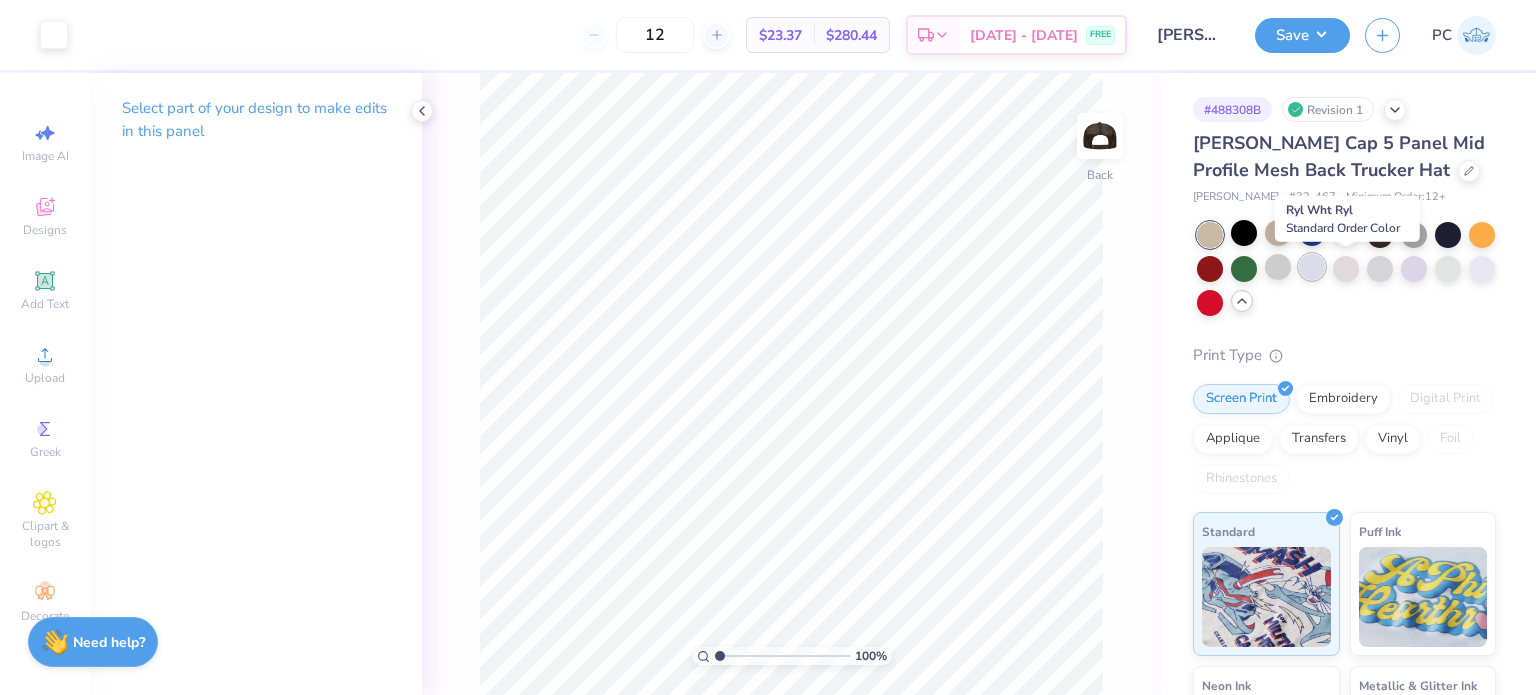 click at bounding box center [1312, 267] 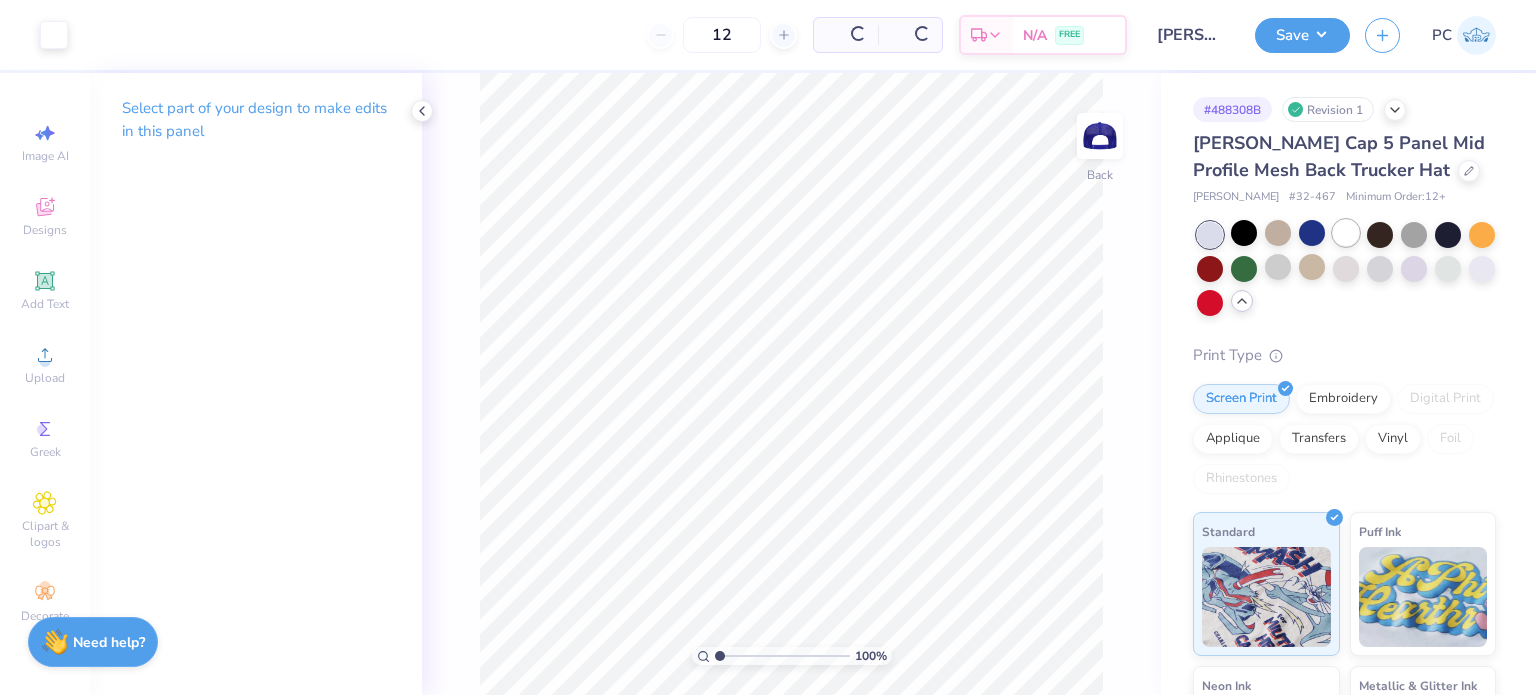 click at bounding box center [1346, 233] 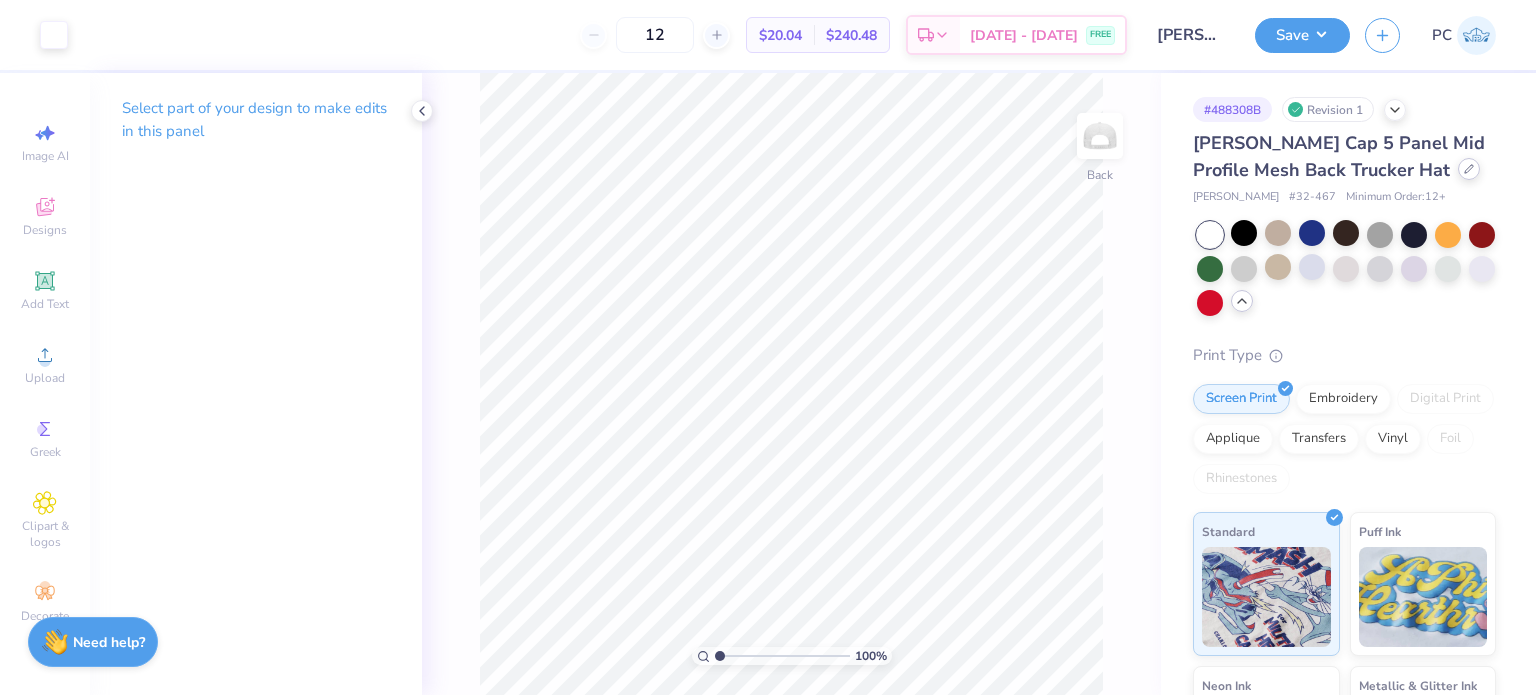 click 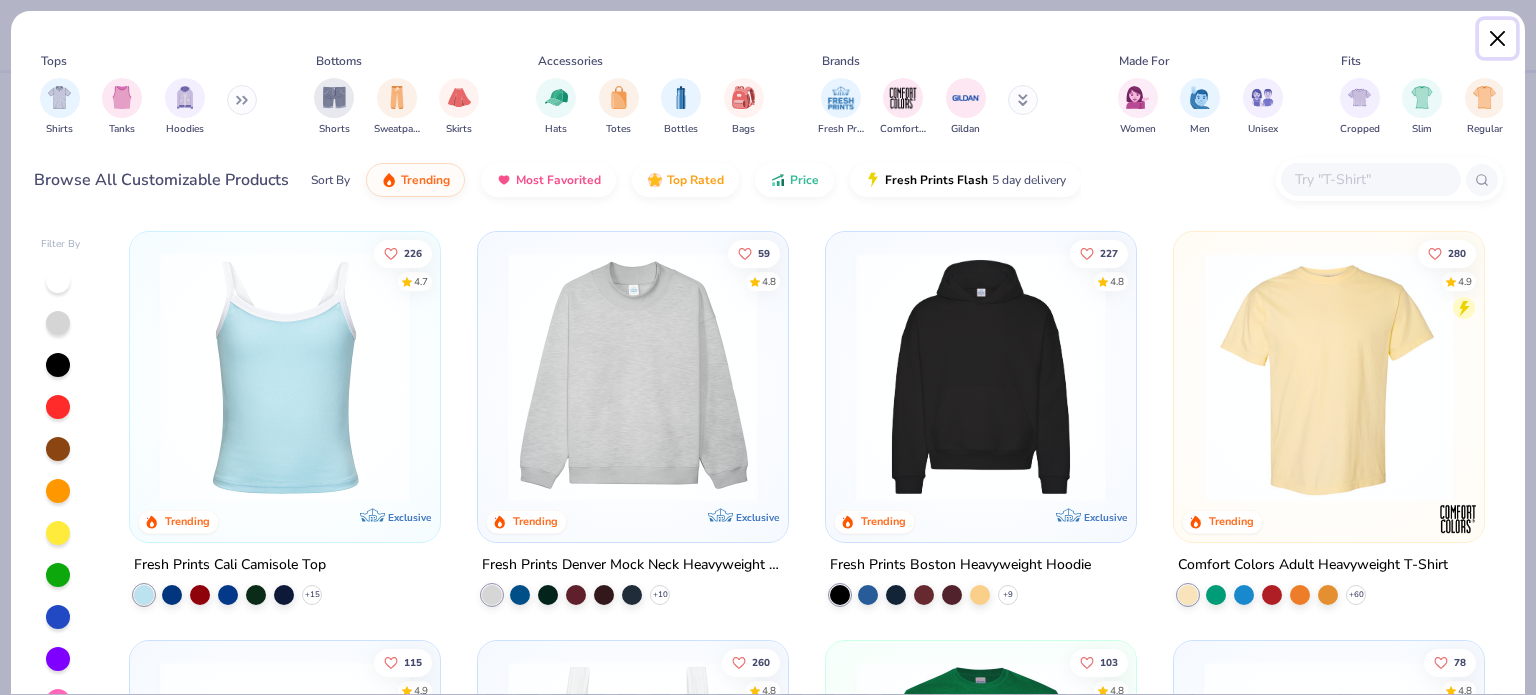 click at bounding box center [1498, 39] 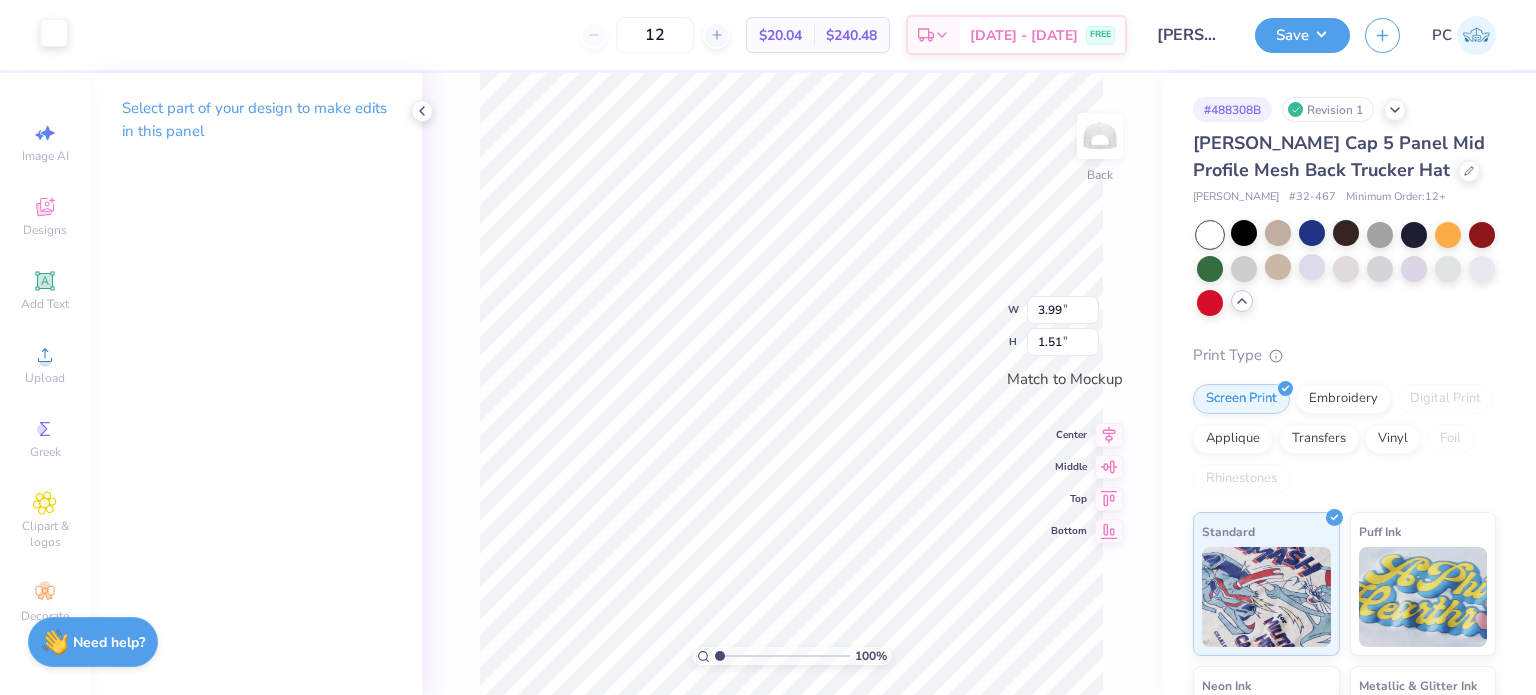 click at bounding box center (54, 33) 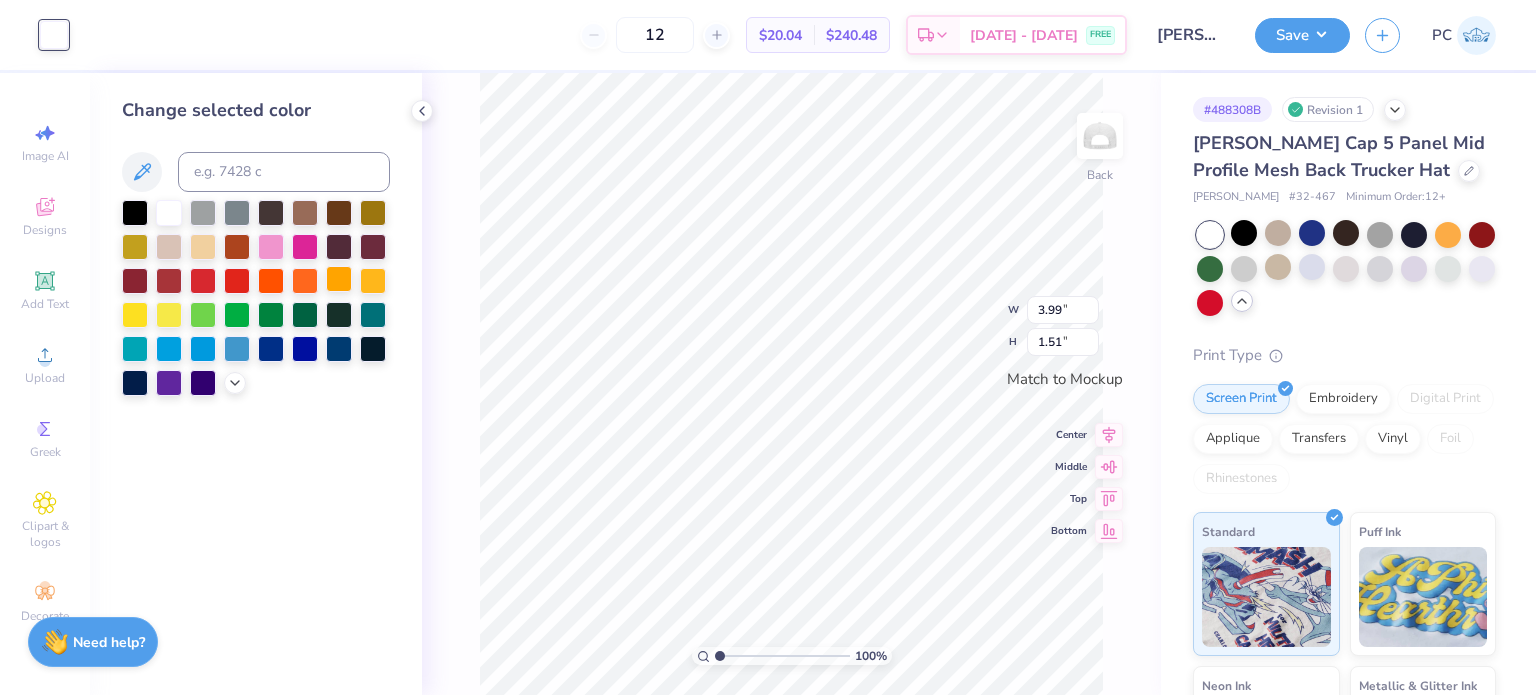 click at bounding box center (339, 279) 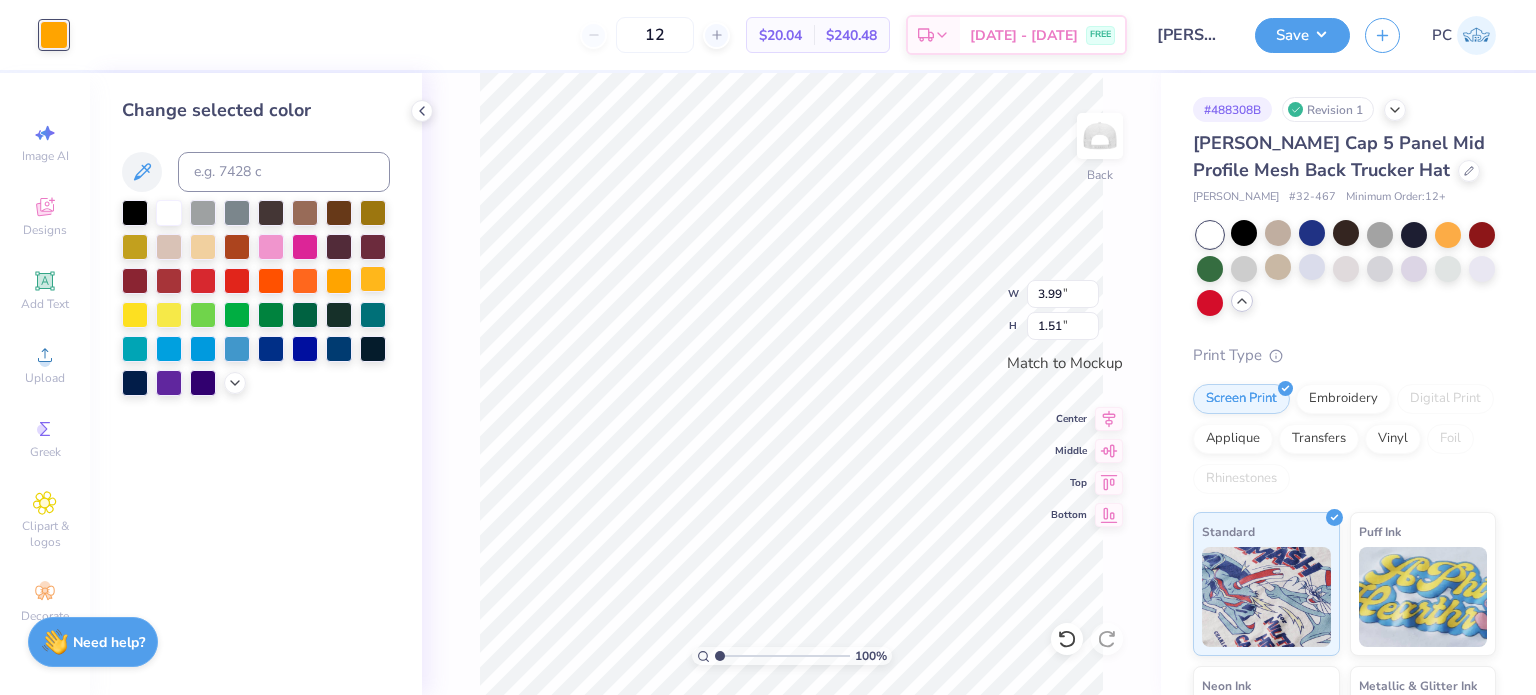 click at bounding box center (373, 279) 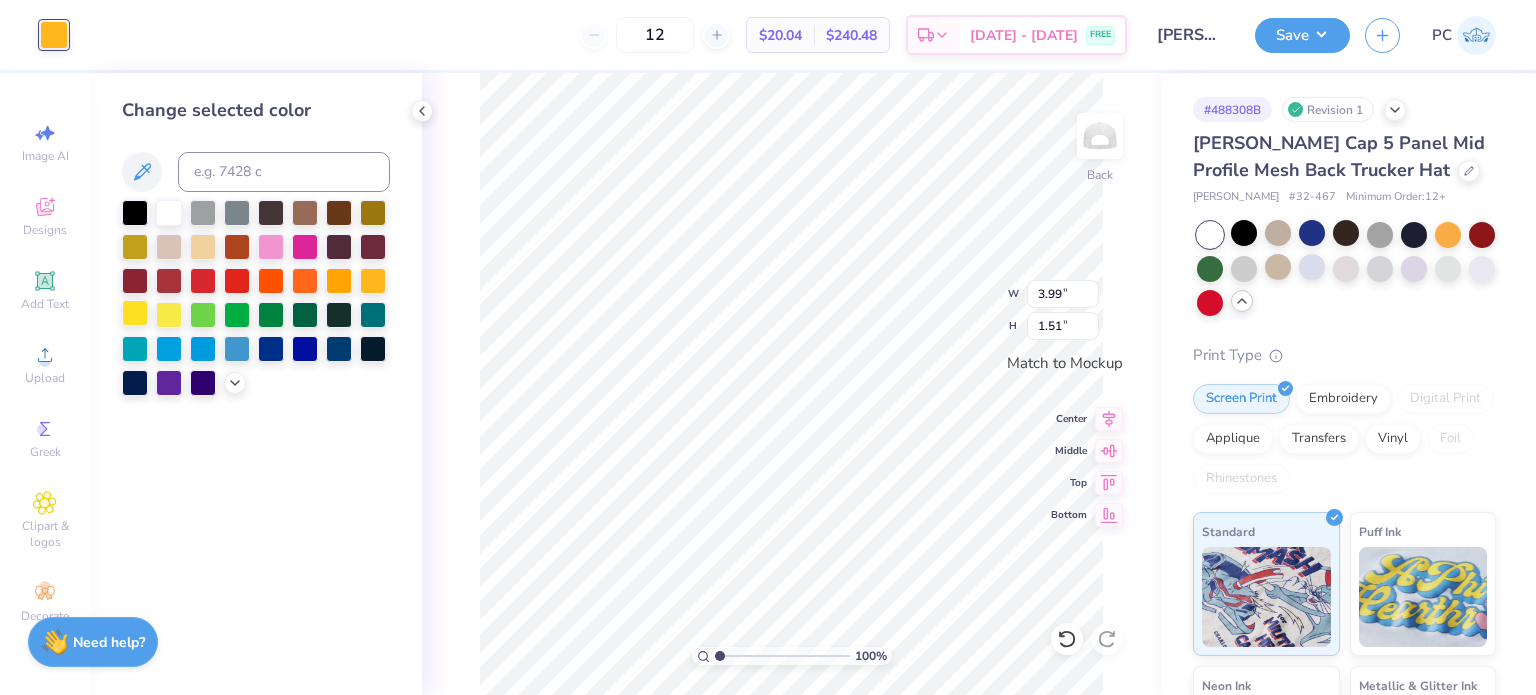 click at bounding box center [135, 313] 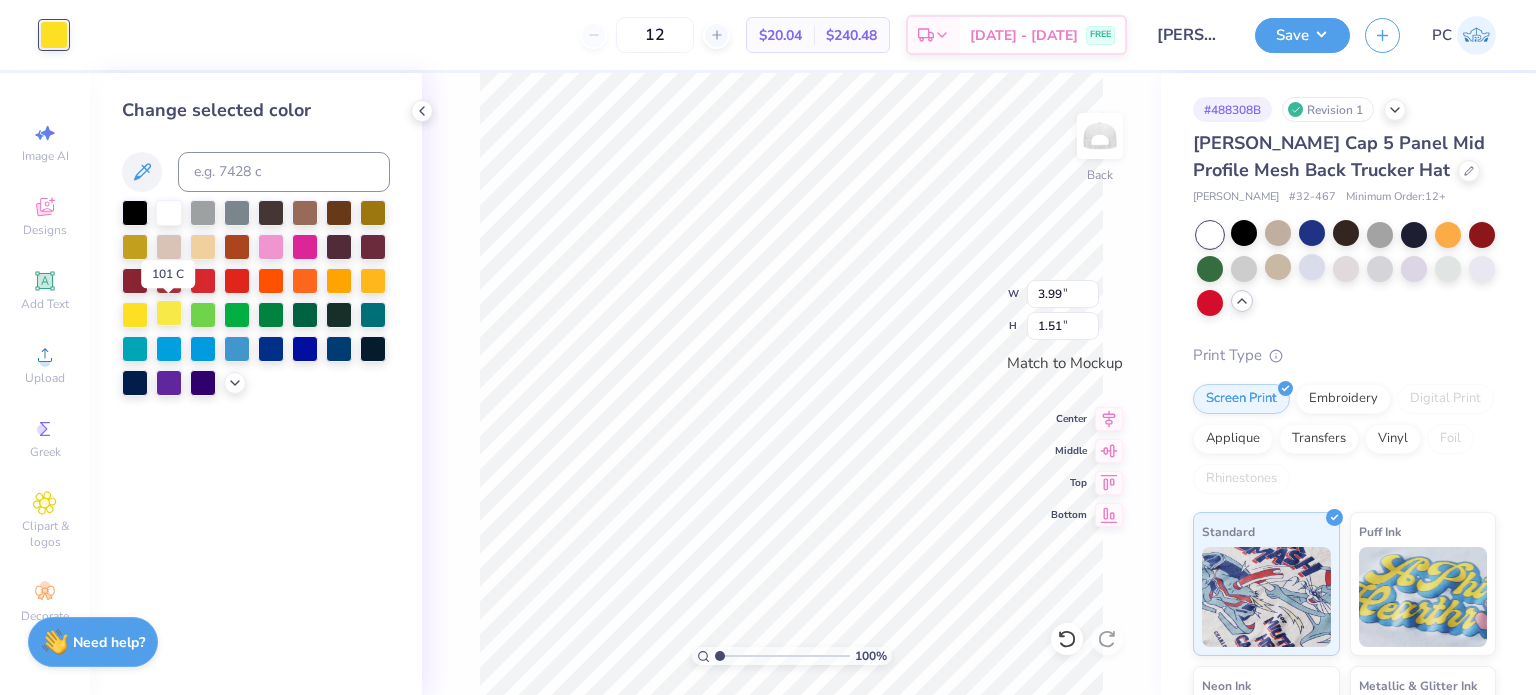 click at bounding box center [169, 313] 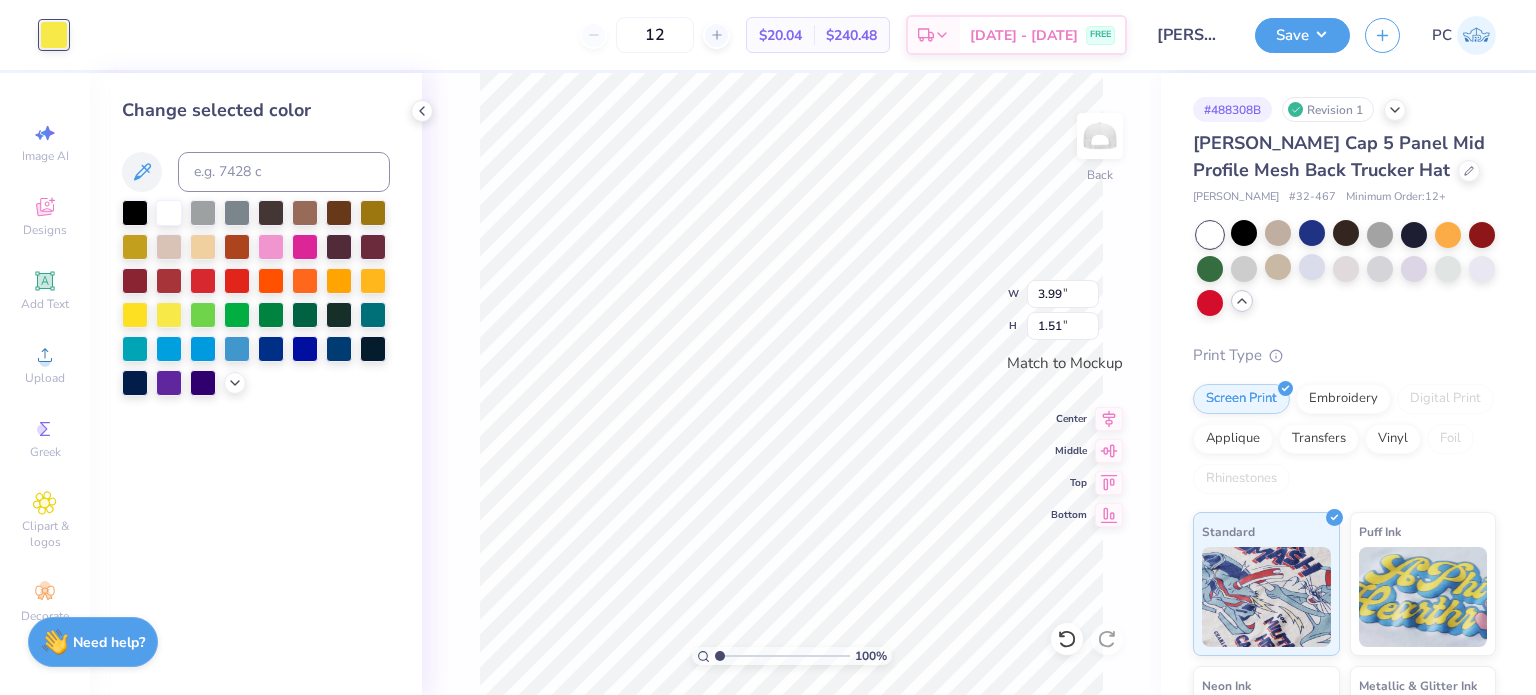 click at bounding box center (256, 298) 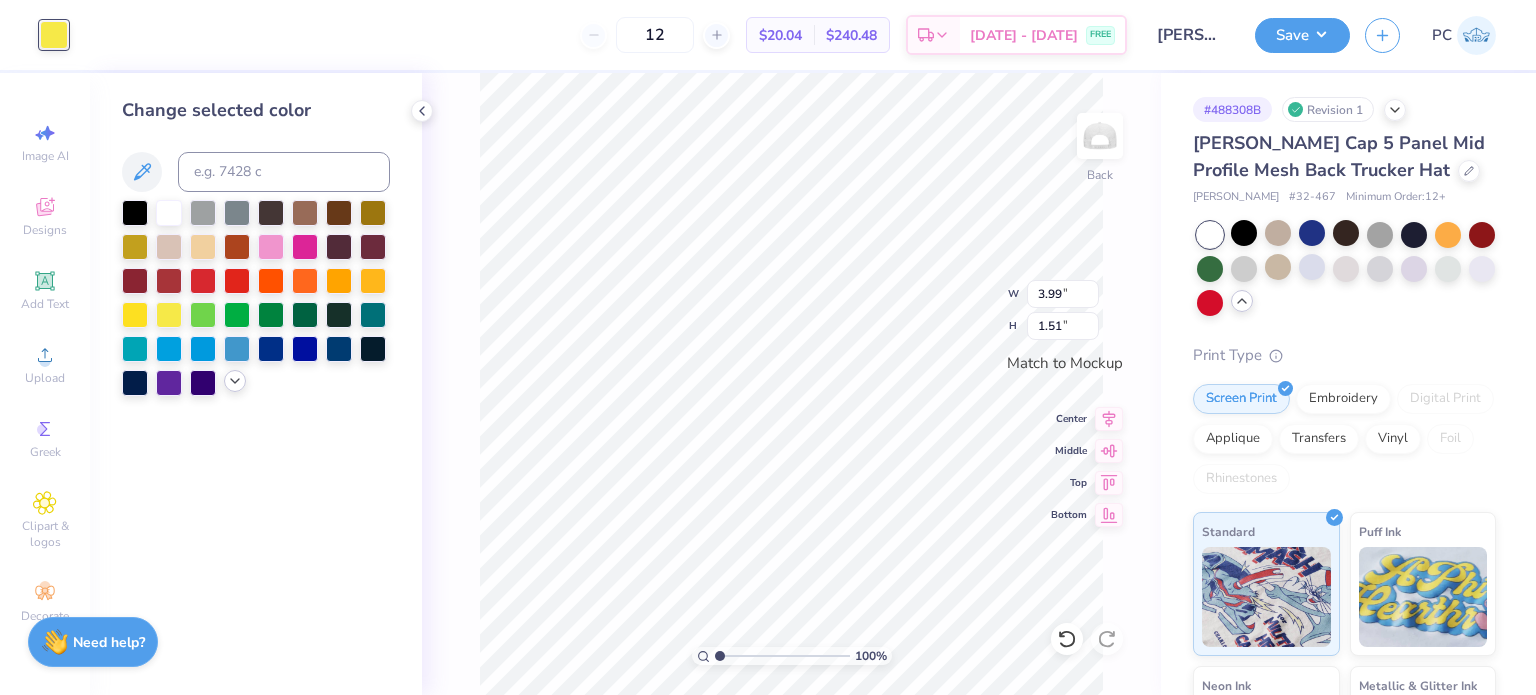 click 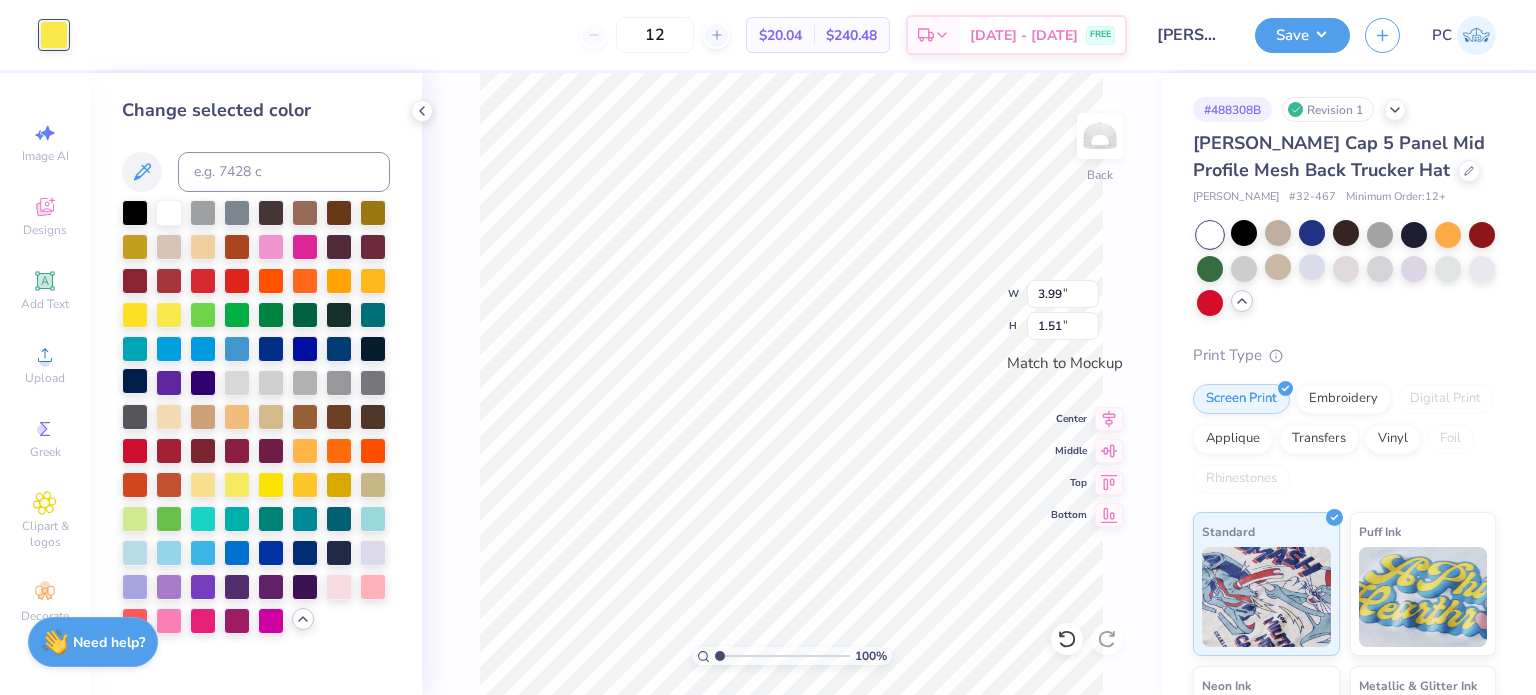 click at bounding box center [135, 381] 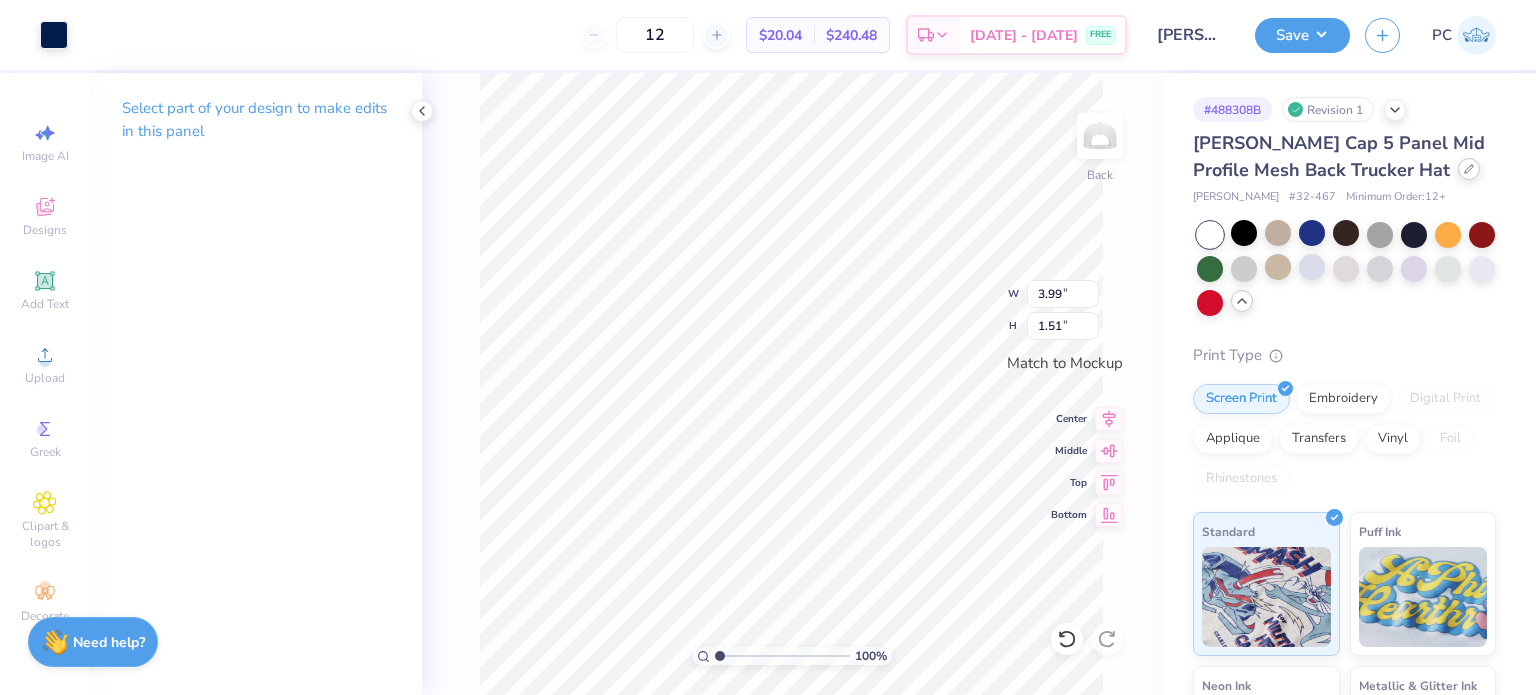 click 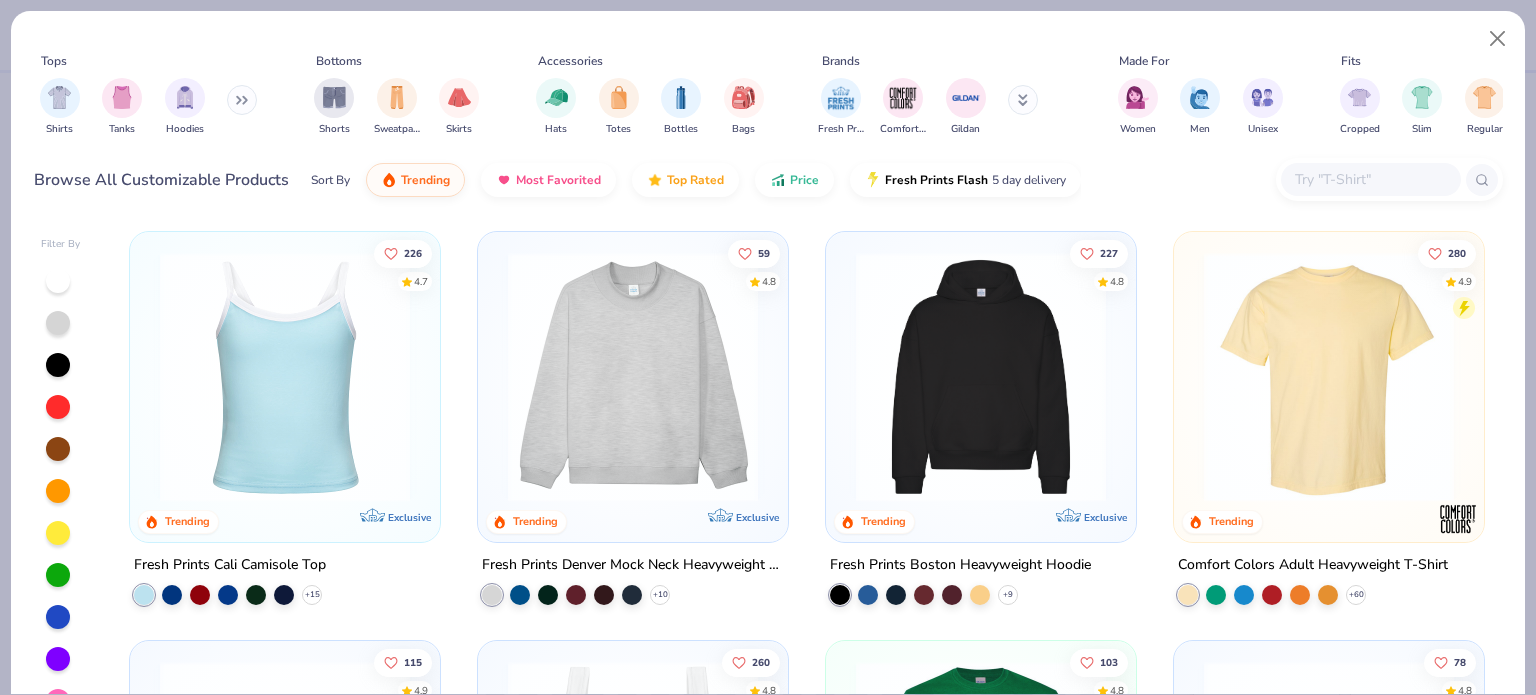 click at bounding box center (1371, 179) 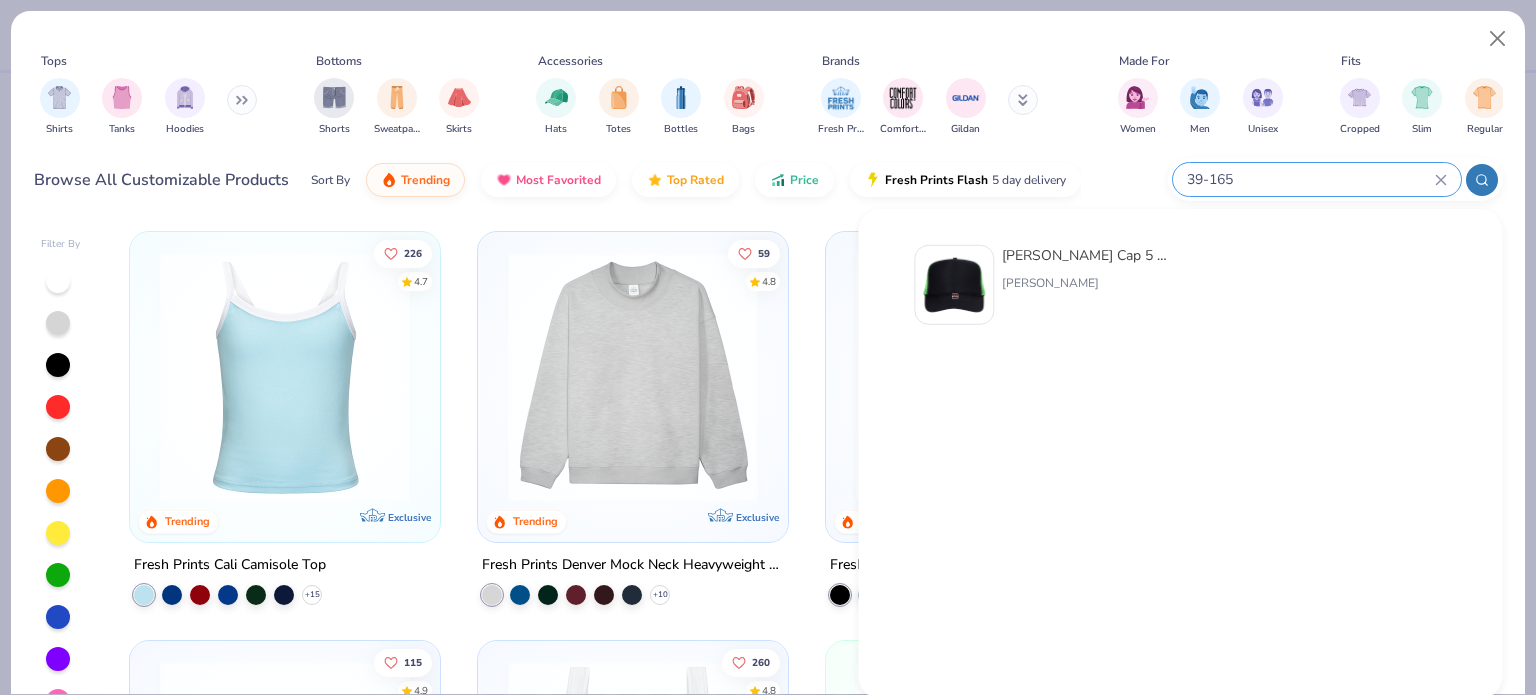 type on "39-165" 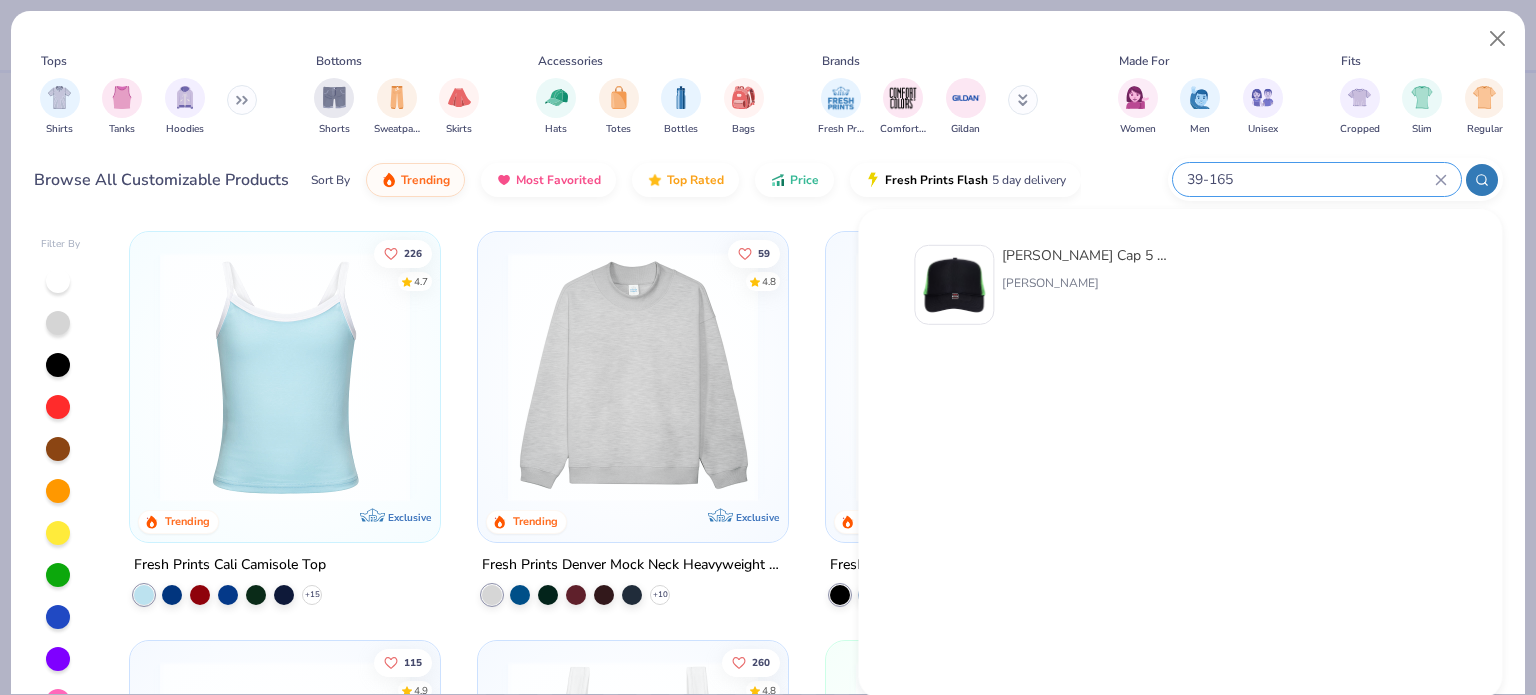 click at bounding box center (954, 285) 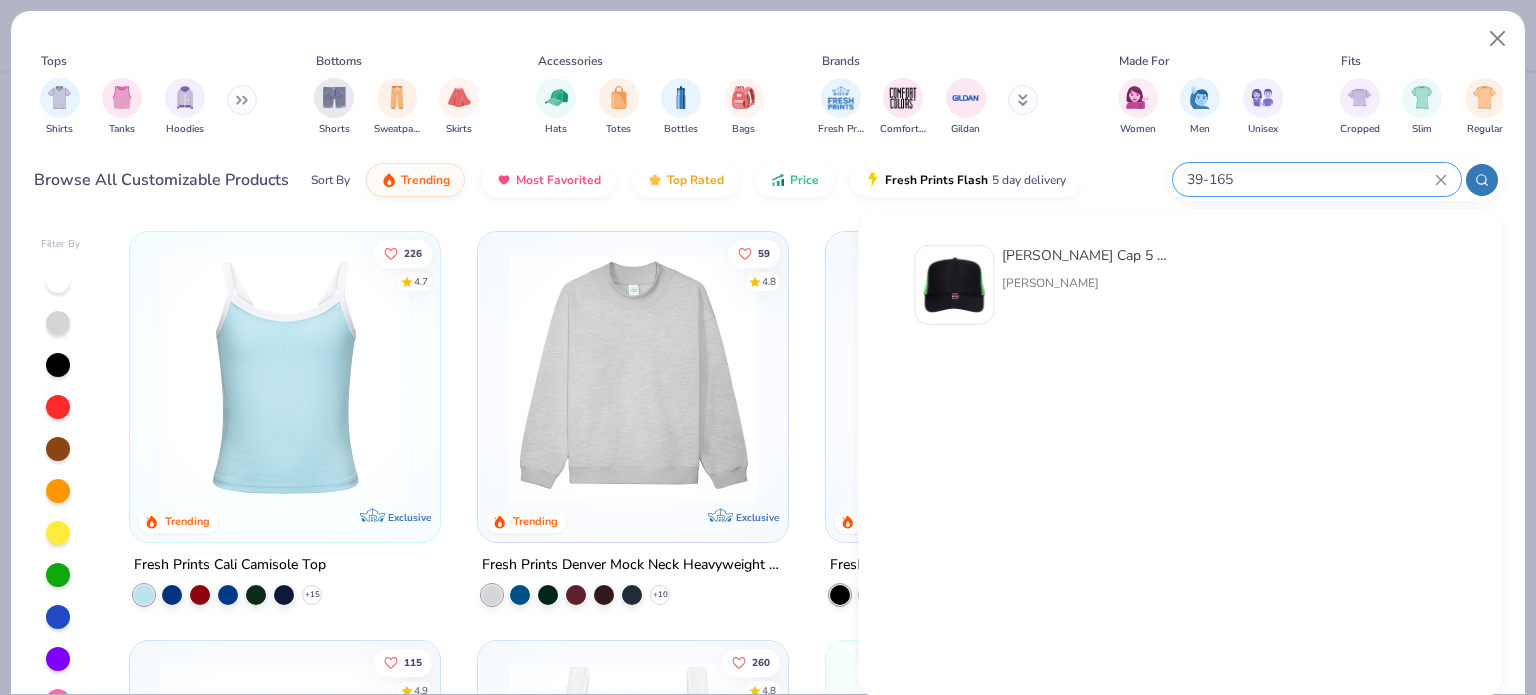 type 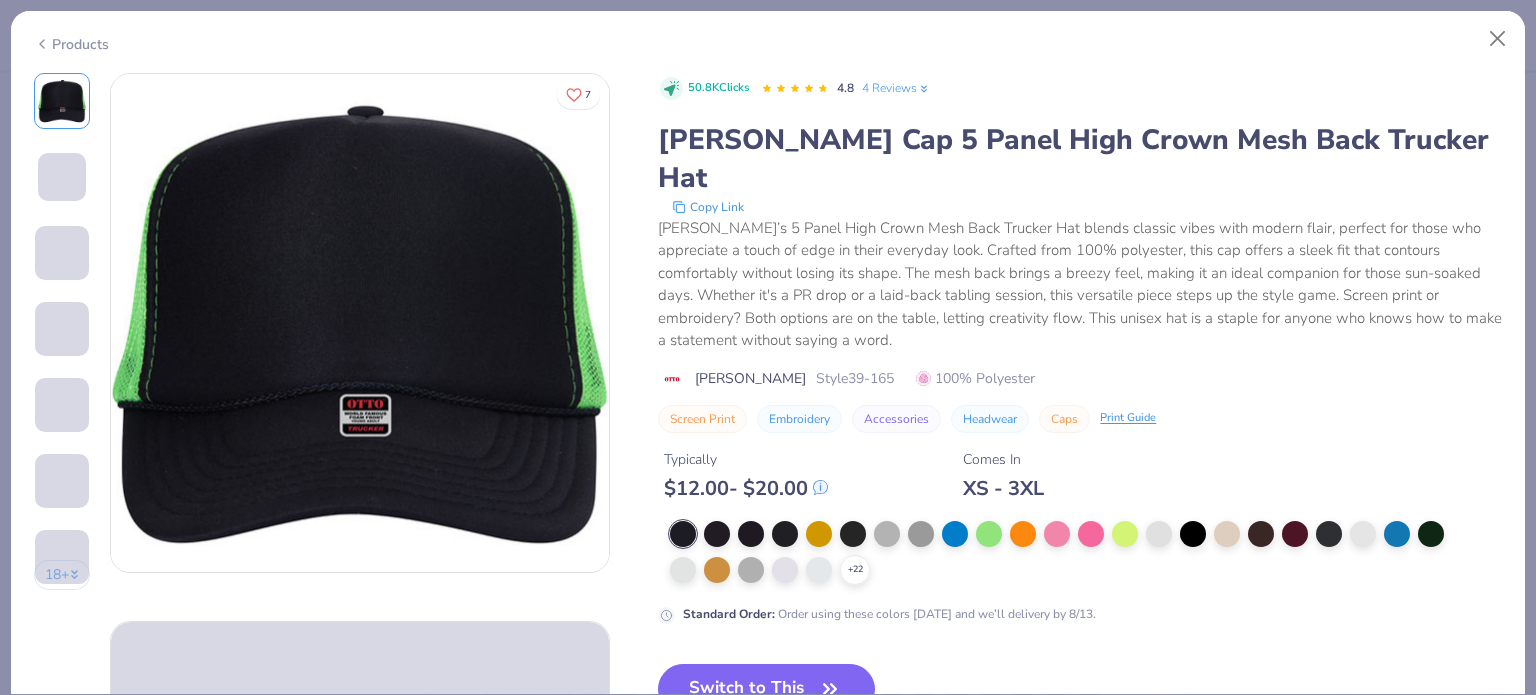 click on "Switch to This" at bounding box center [766, 705] 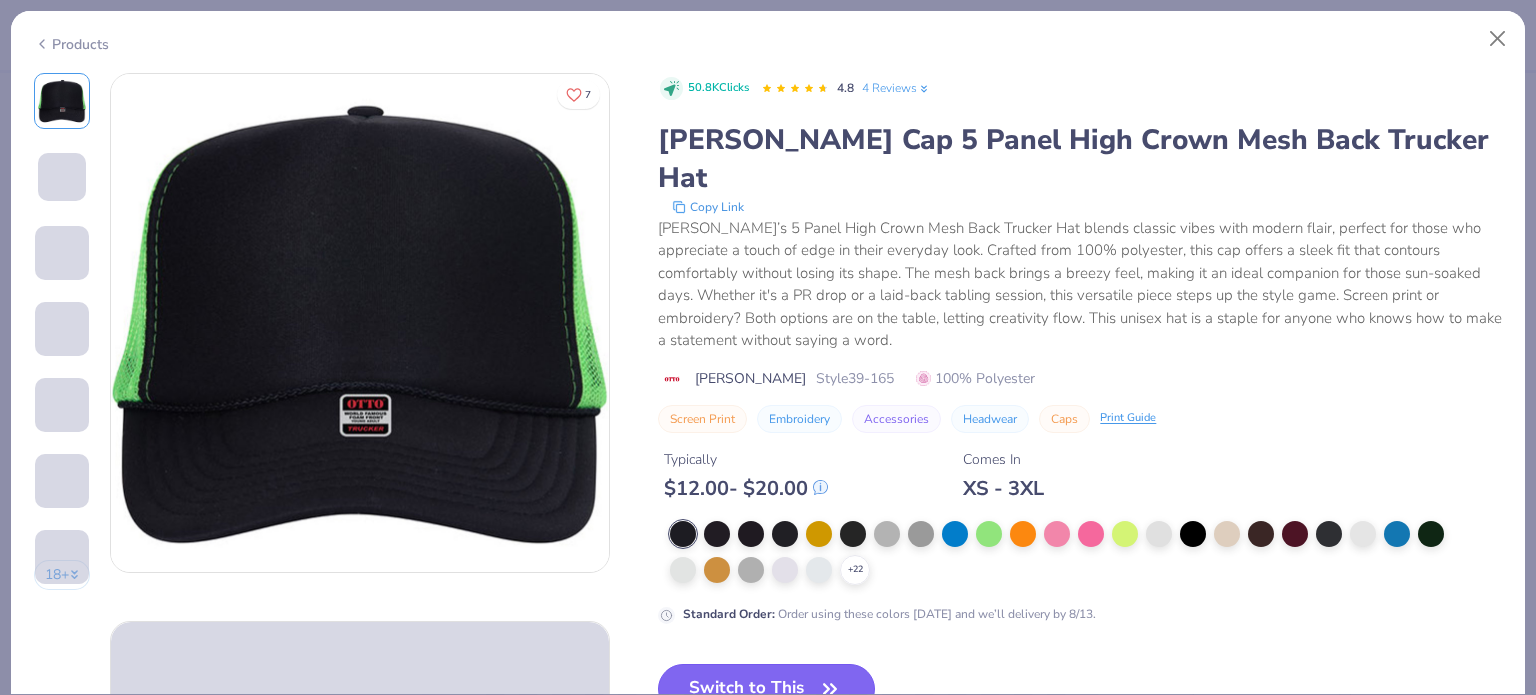 click on "Switch to This" at bounding box center [766, 689] 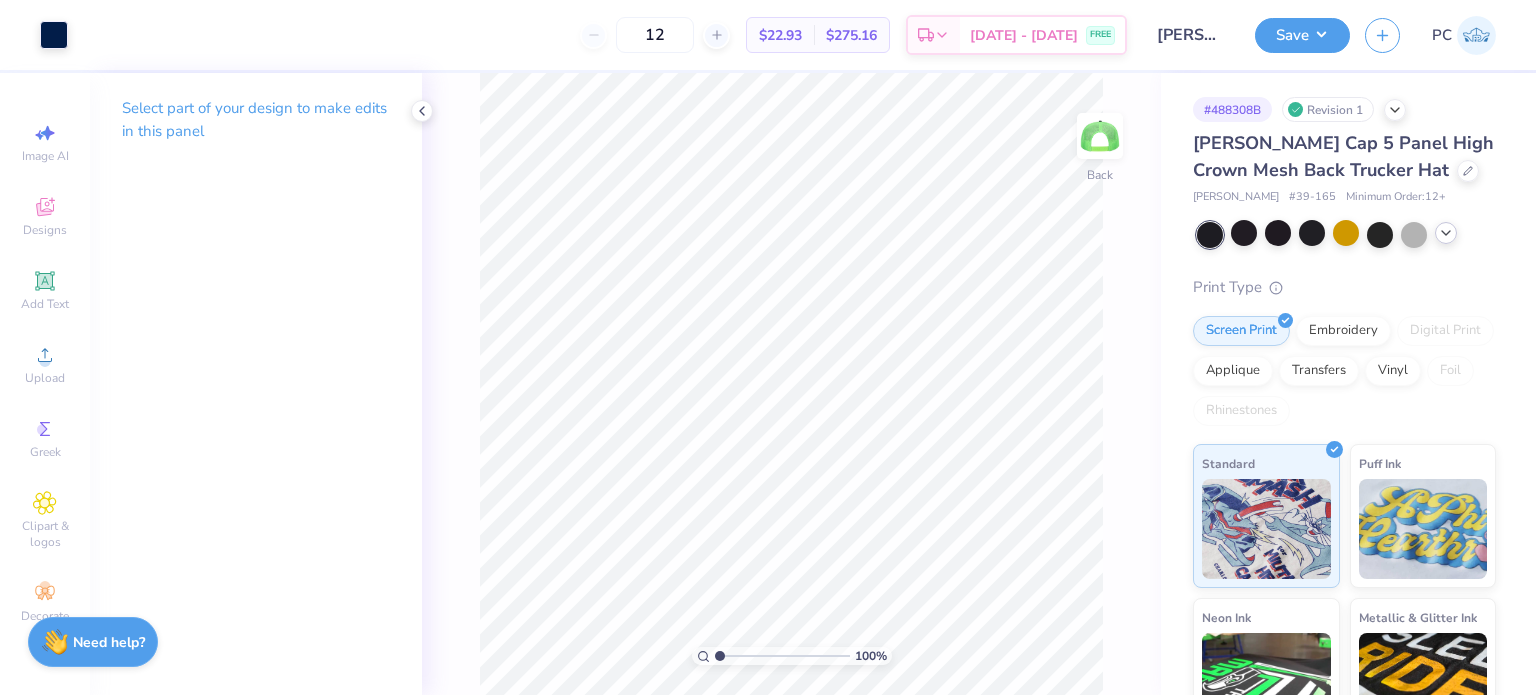click 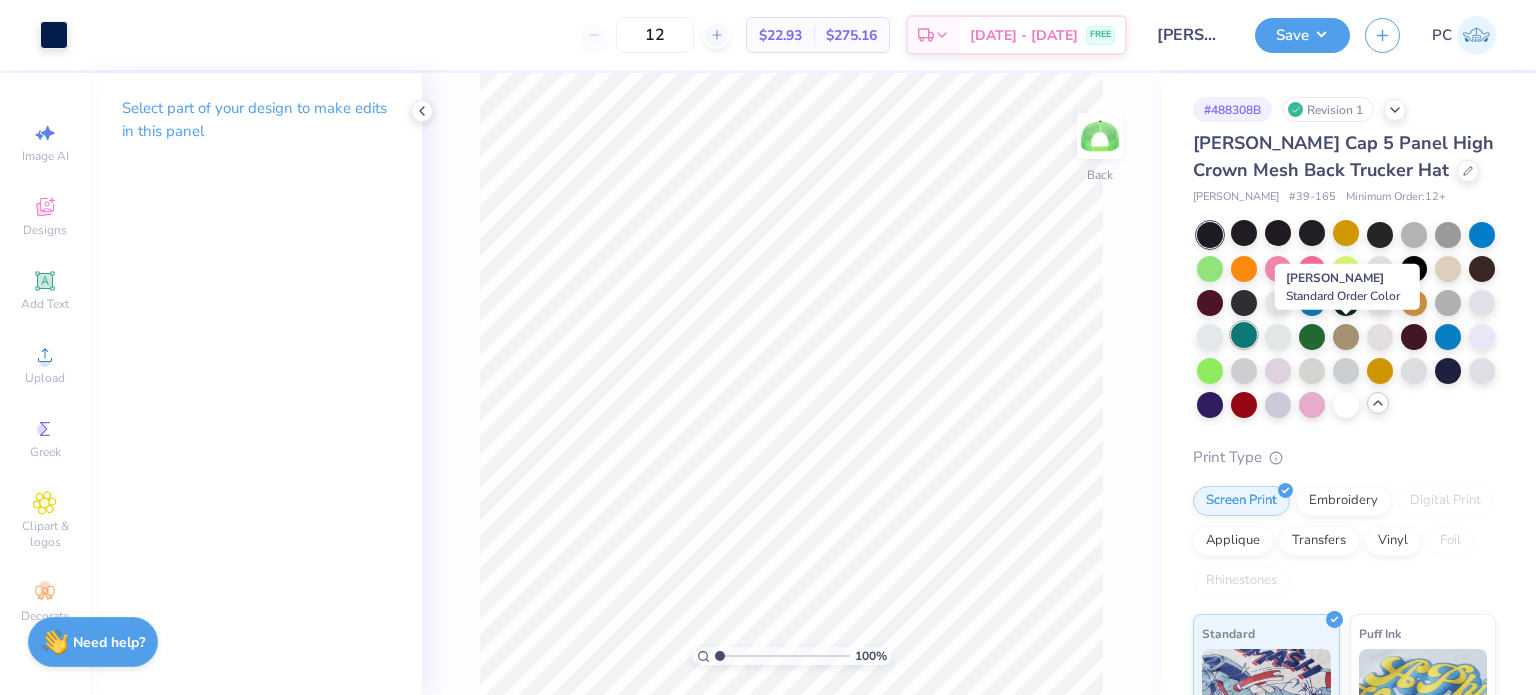 click at bounding box center [1244, 335] 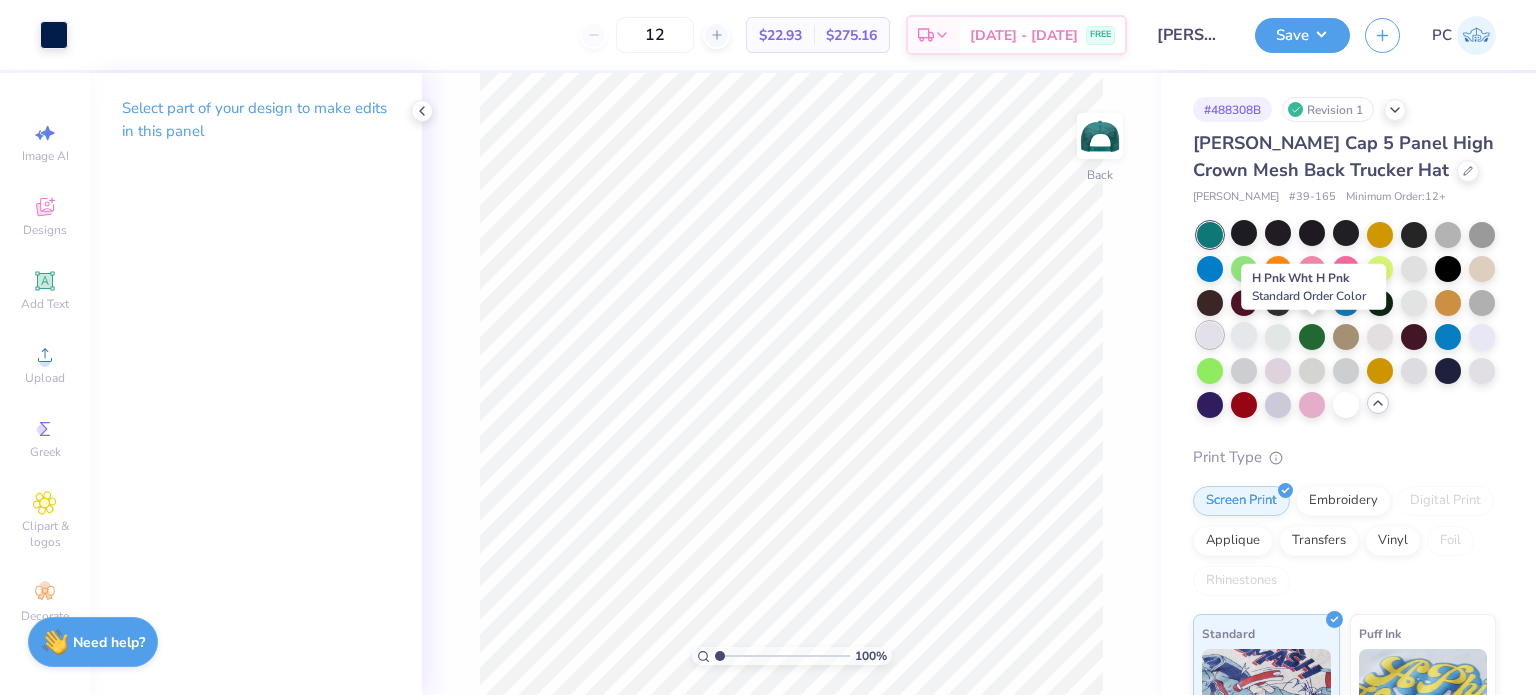 click at bounding box center (1210, 335) 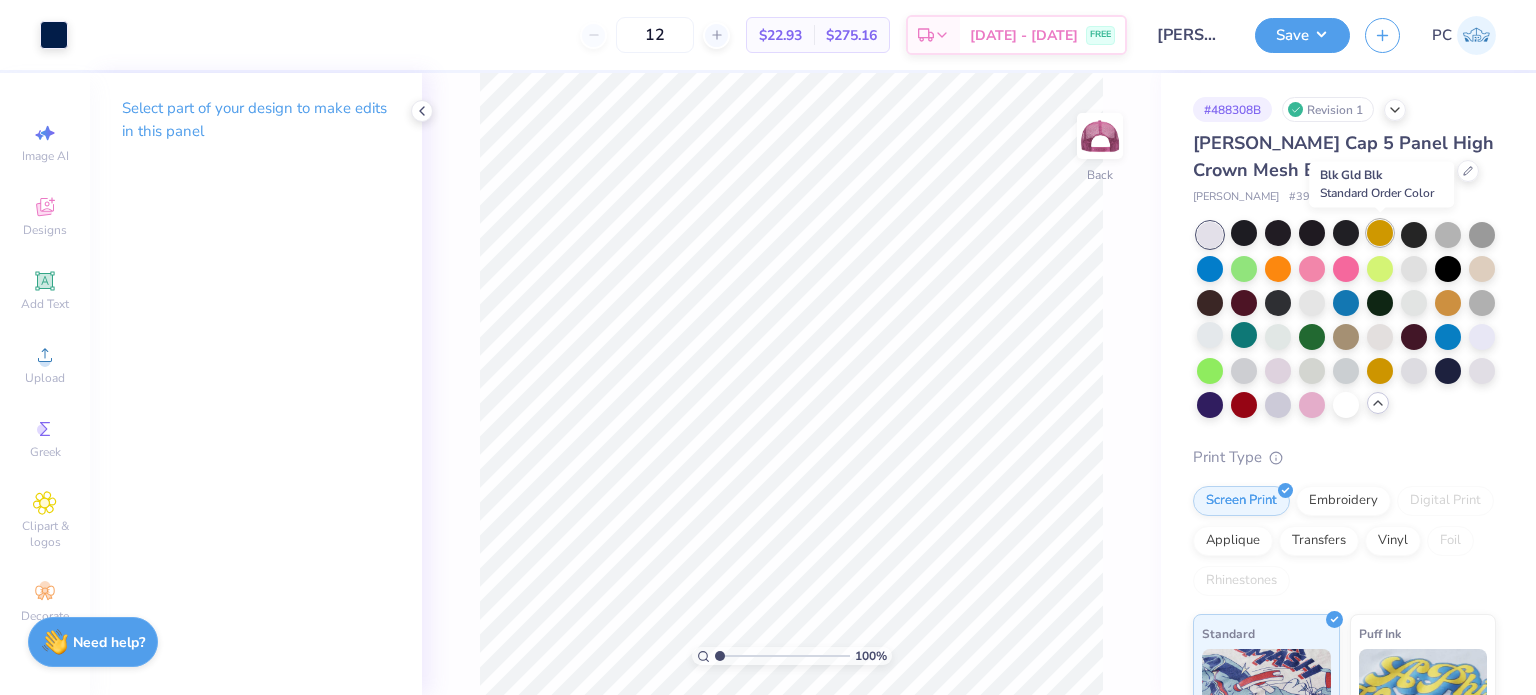 click at bounding box center (1380, 233) 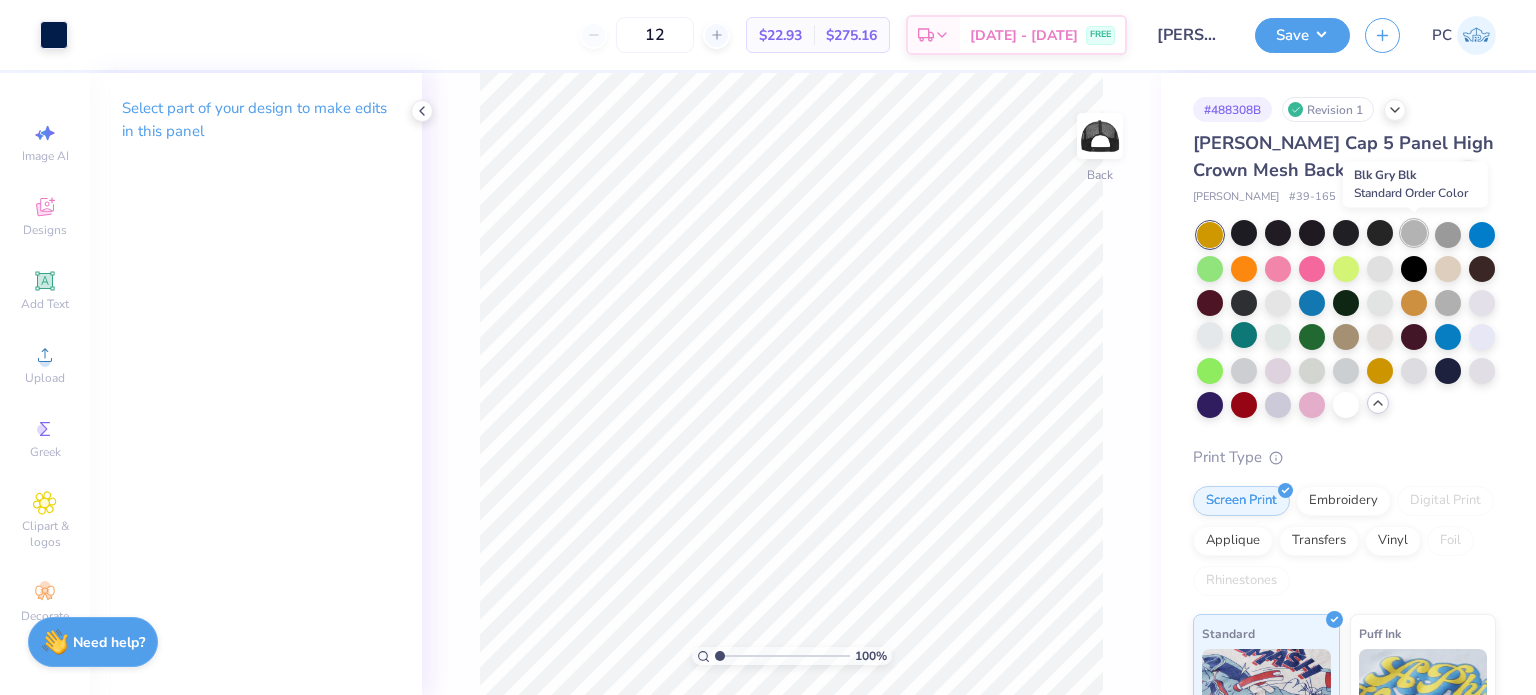 click at bounding box center (1414, 233) 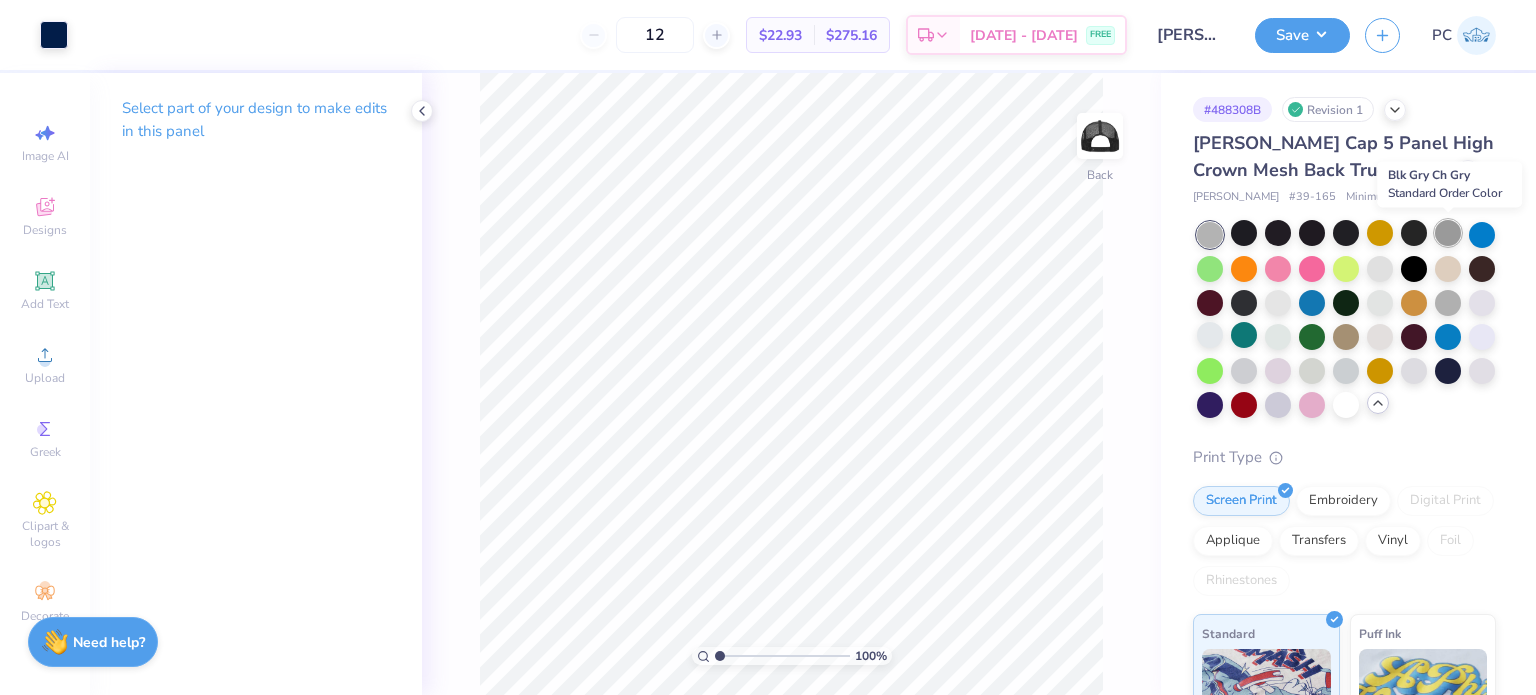 click at bounding box center [1448, 233] 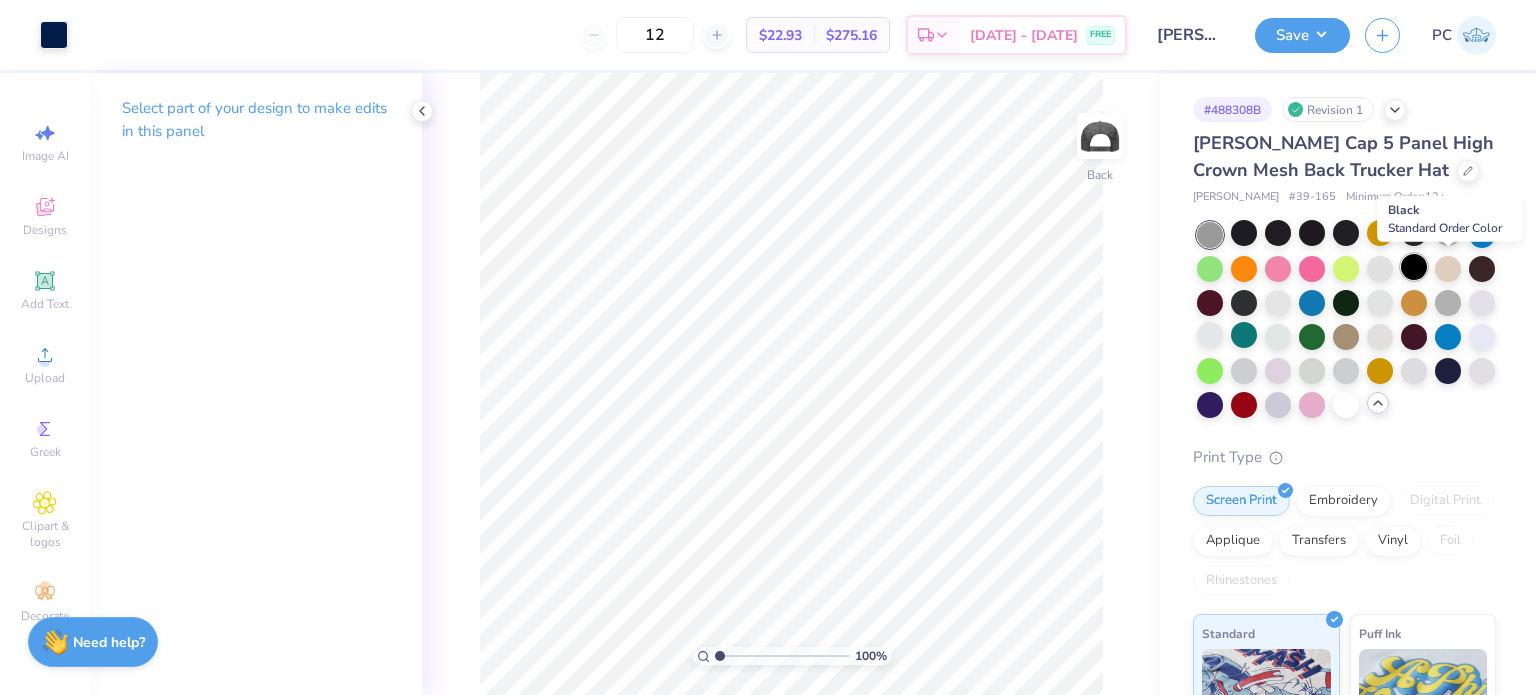 click at bounding box center [1414, 267] 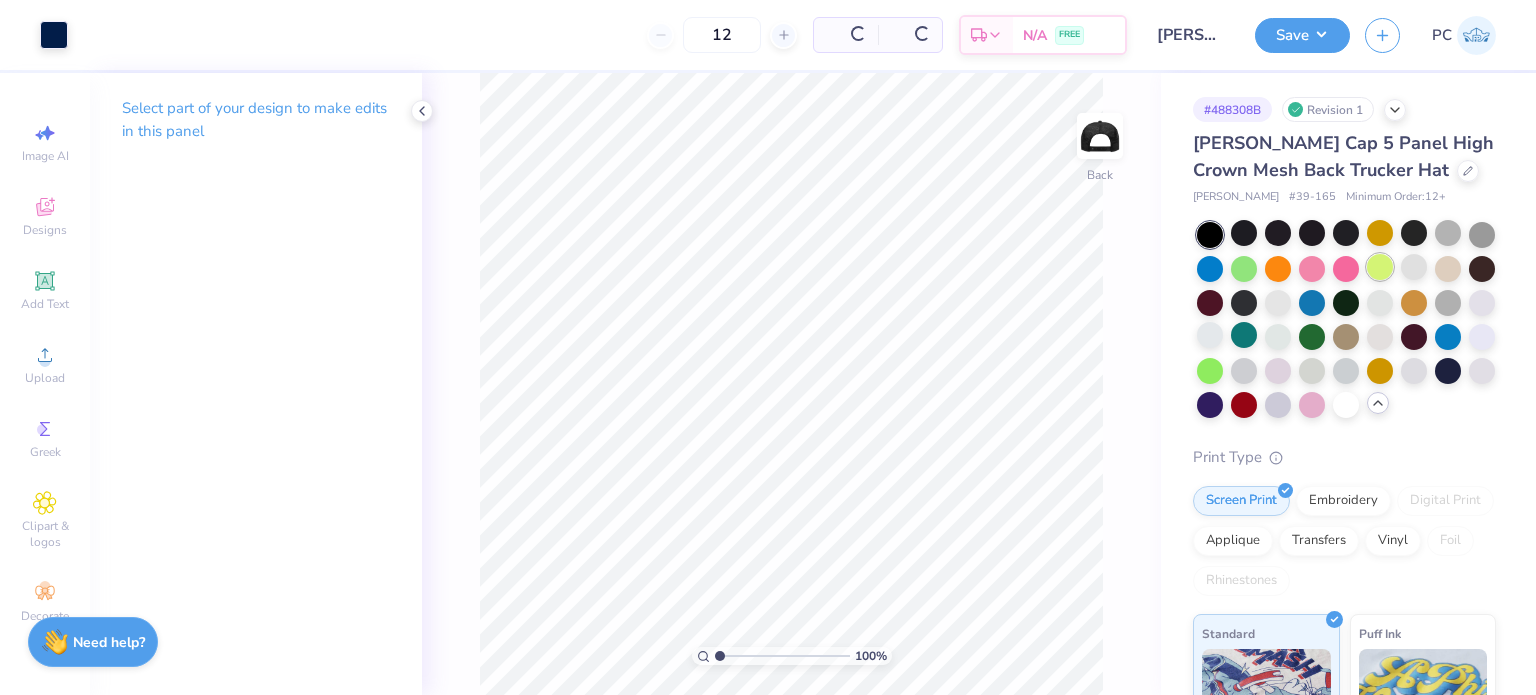 click at bounding box center [1380, 267] 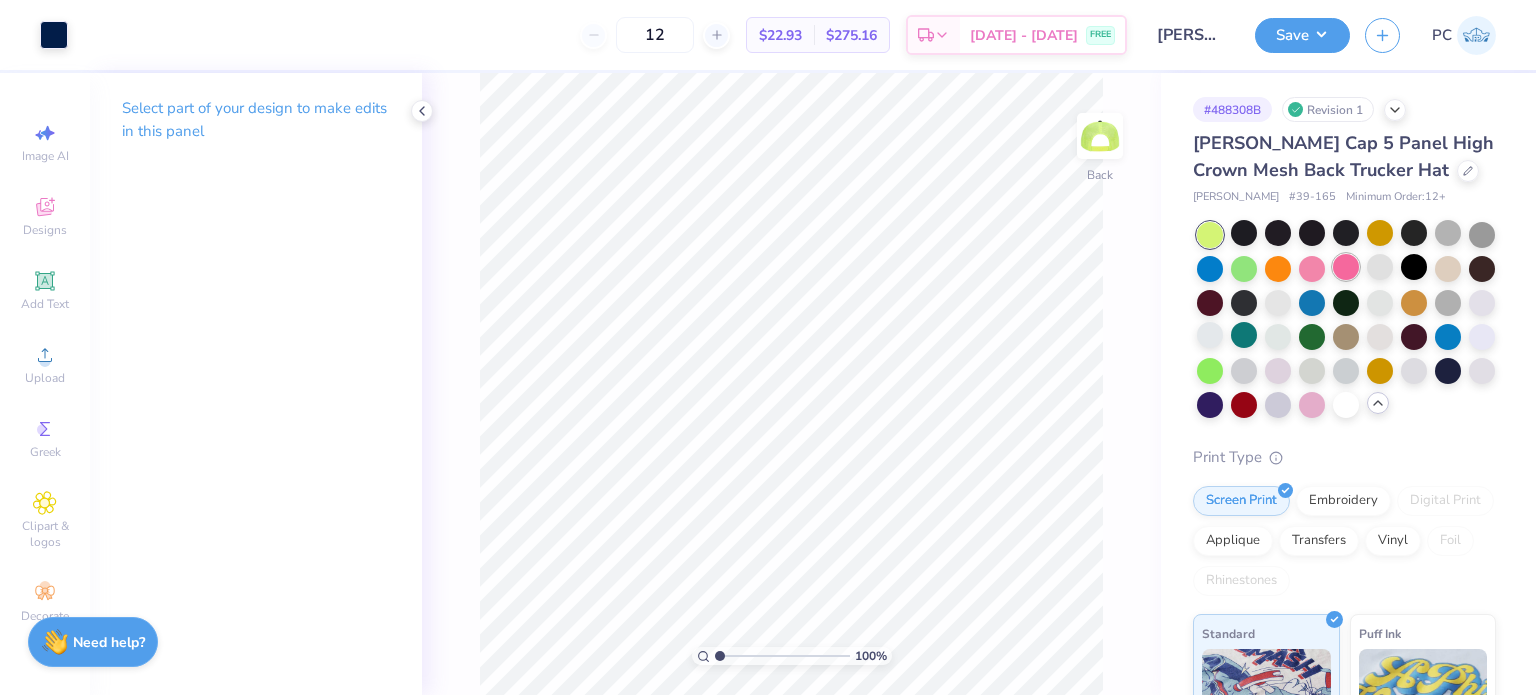 click at bounding box center [1346, 267] 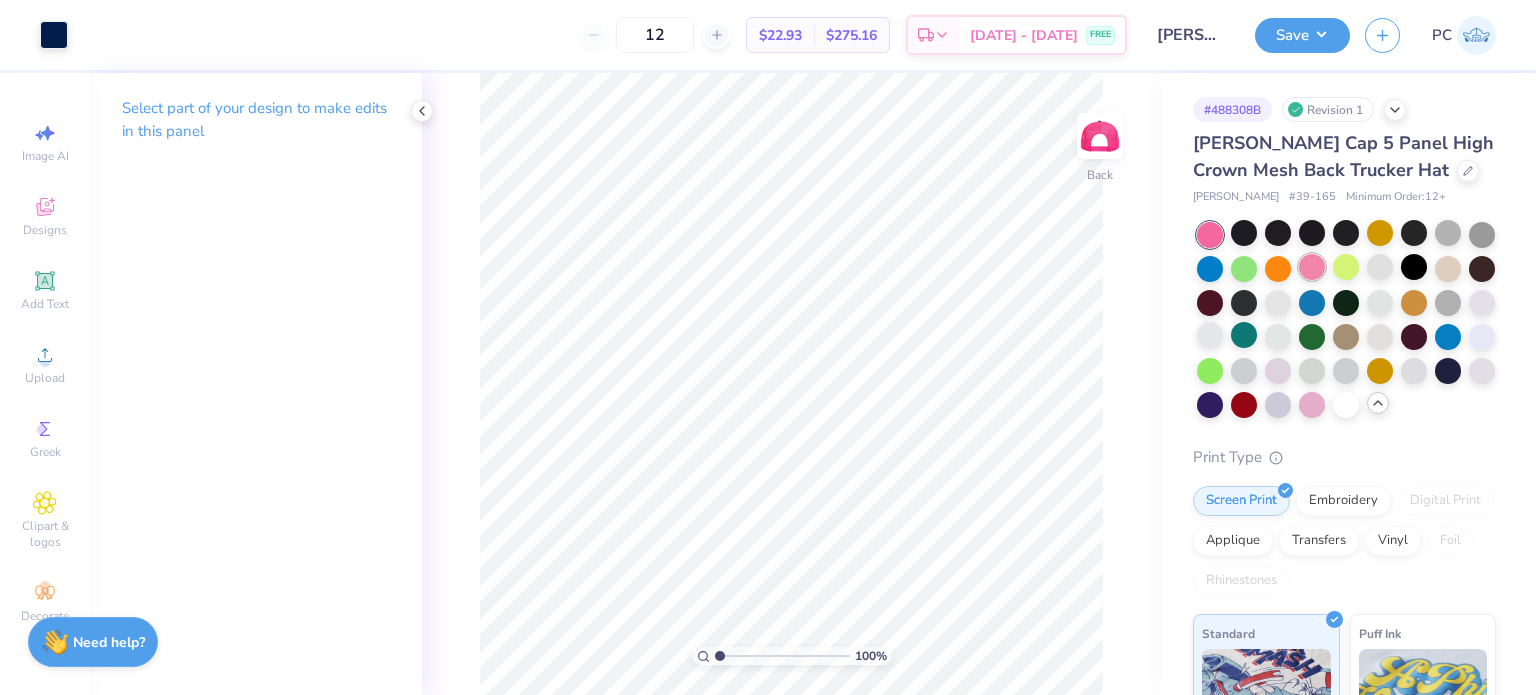 click at bounding box center [1312, 267] 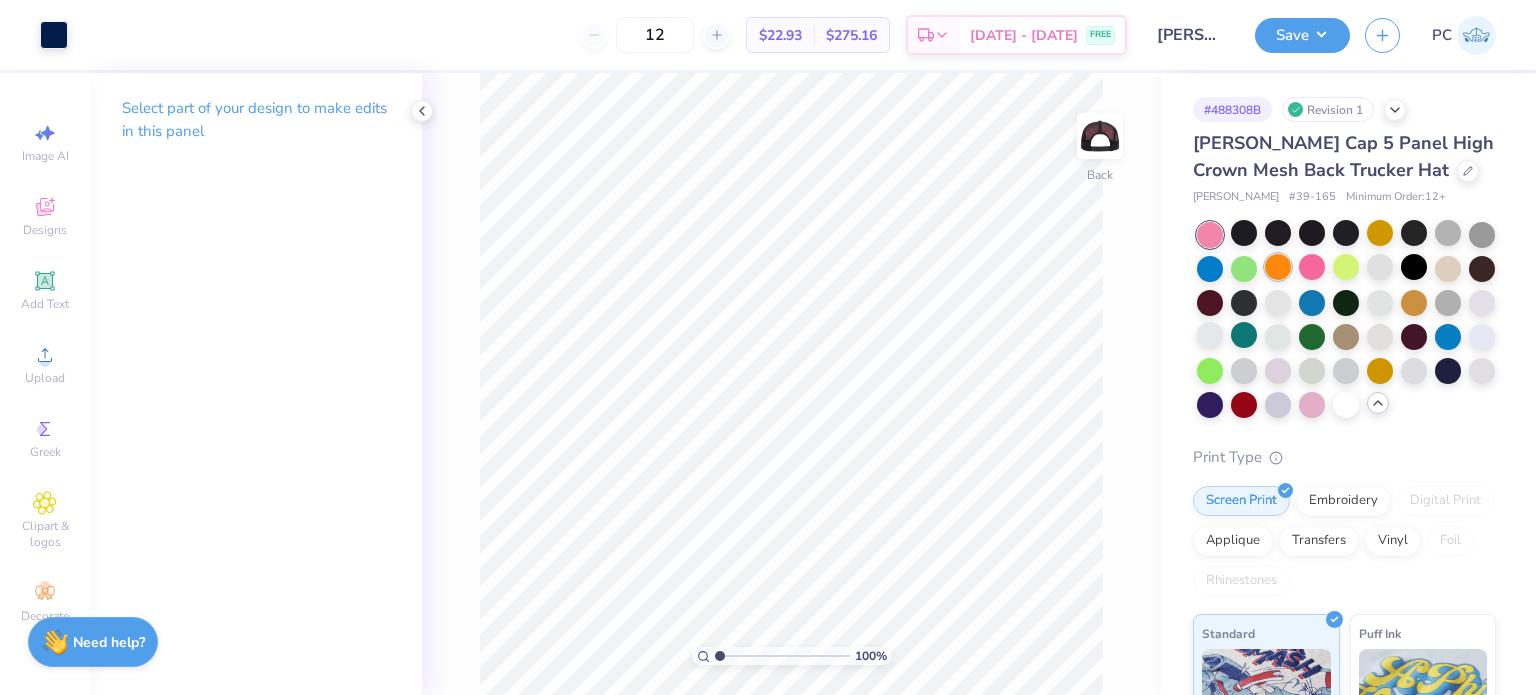 click at bounding box center [1278, 267] 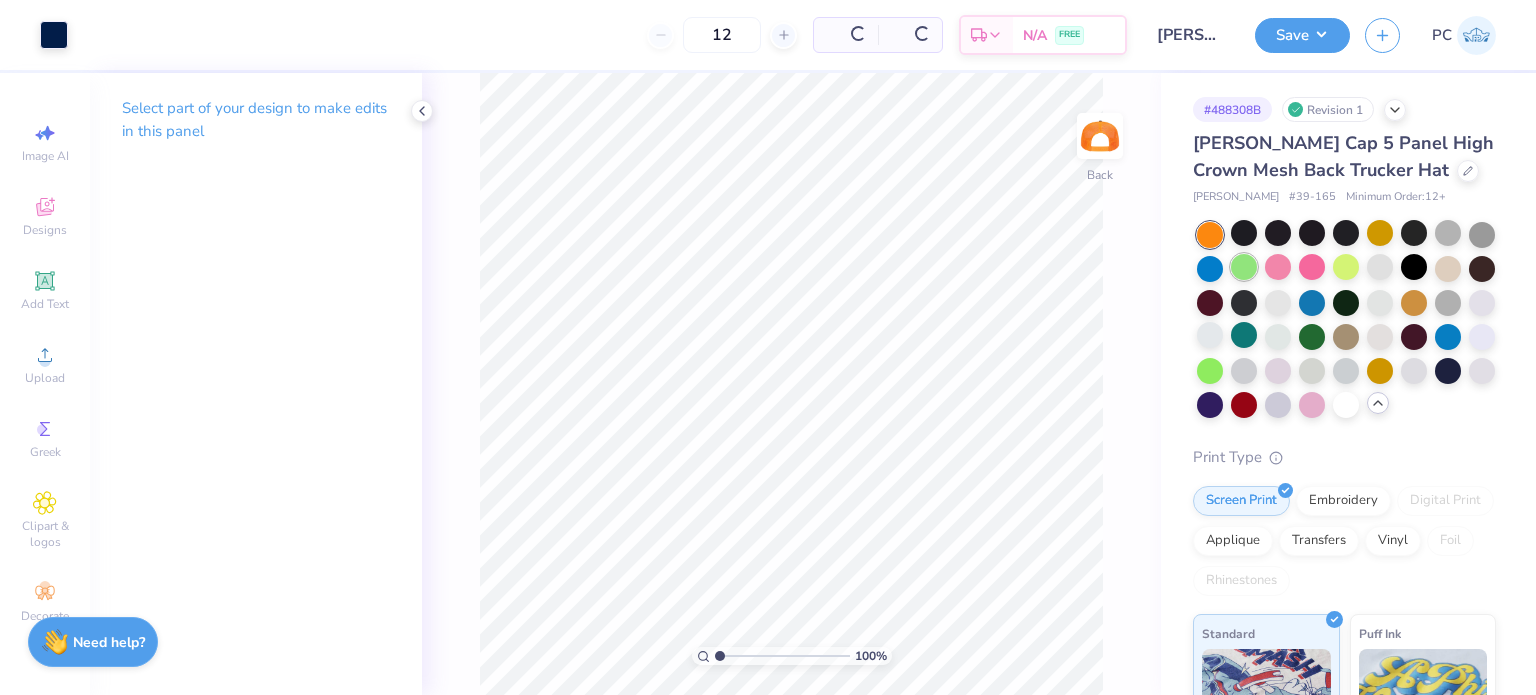 click at bounding box center [1244, 267] 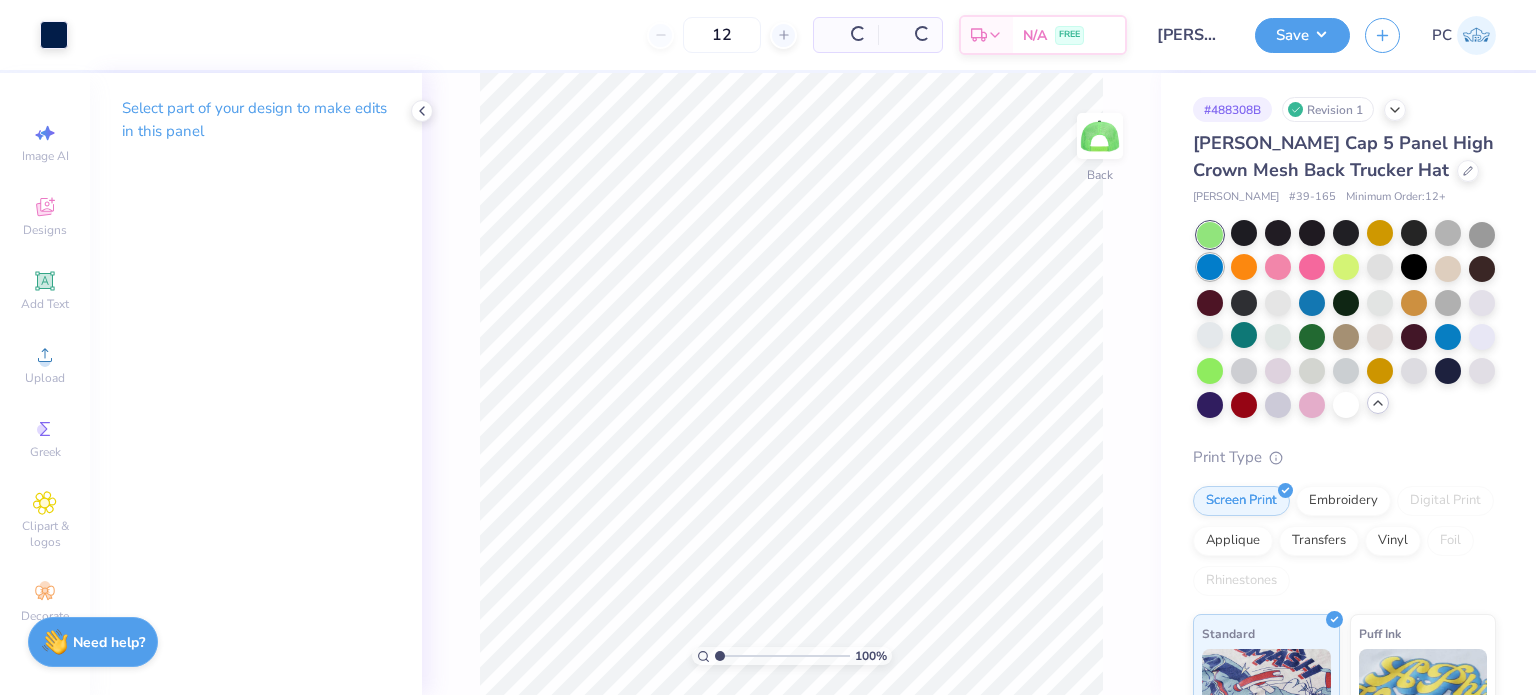 click at bounding box center [1210, 267] 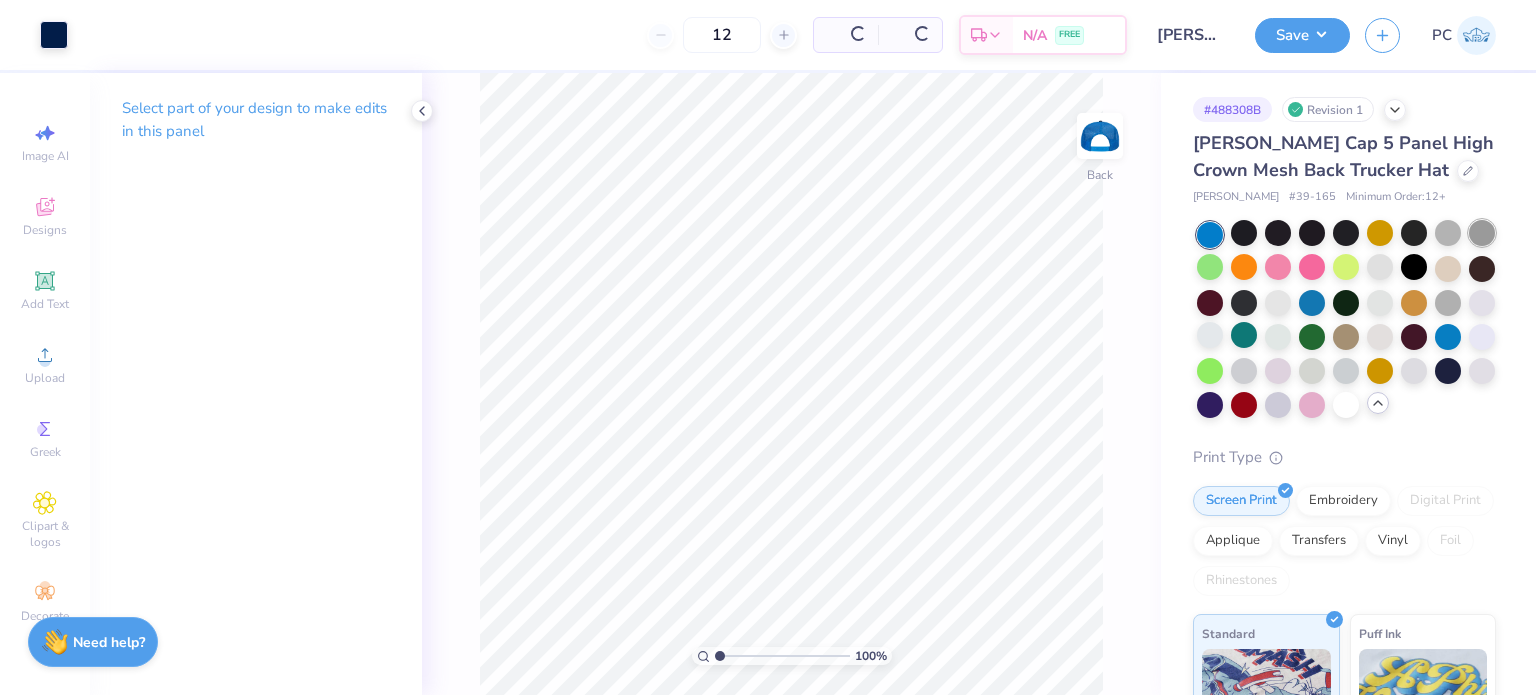 click at bounding box center [1482, 233] 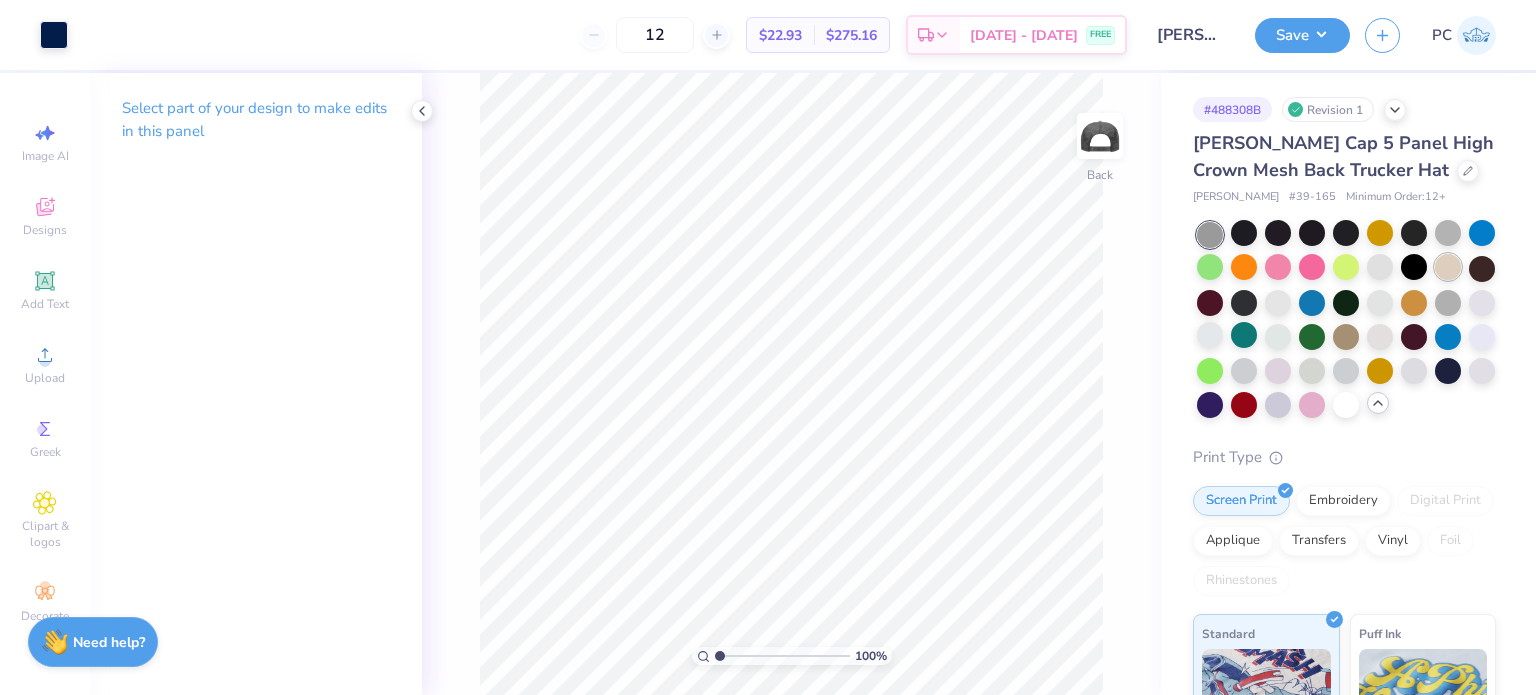 click at bounding box center (1448, 267) 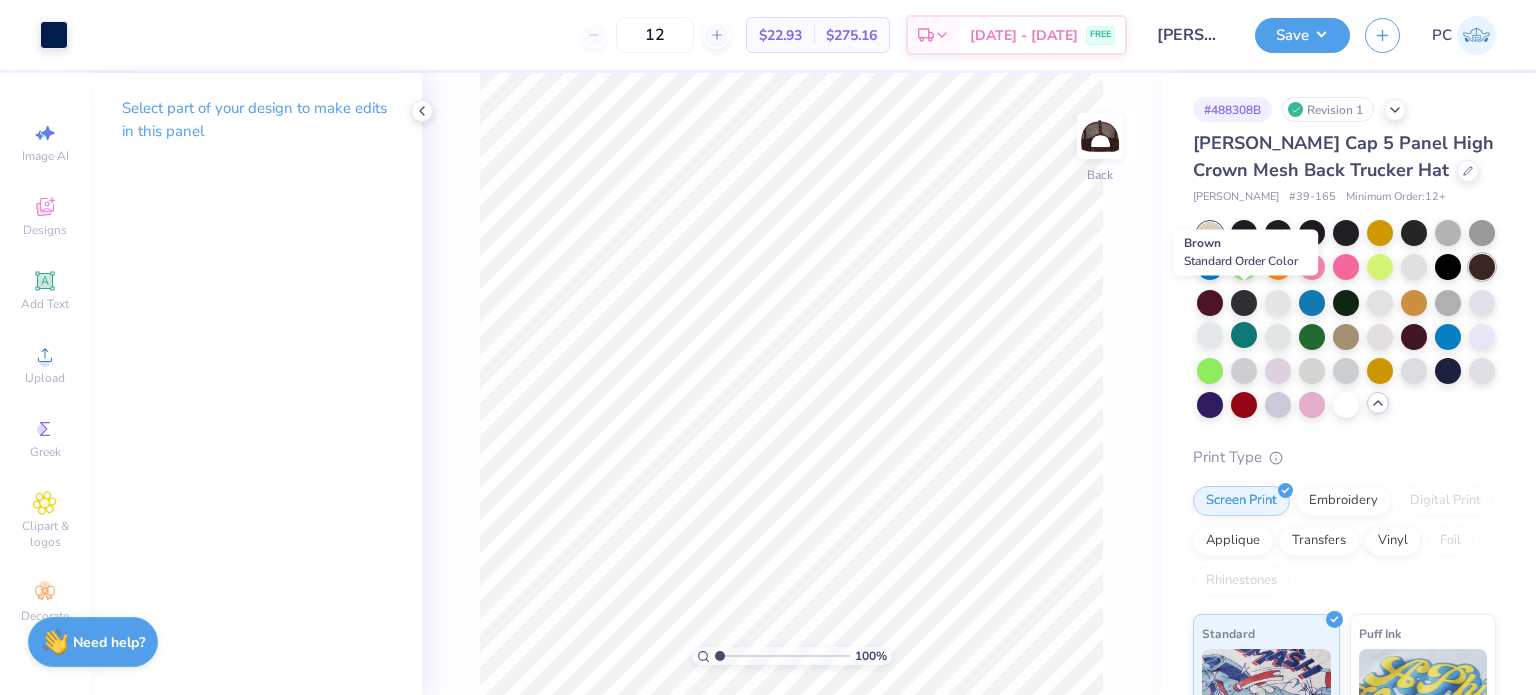click at bounding box center (1482, 267) 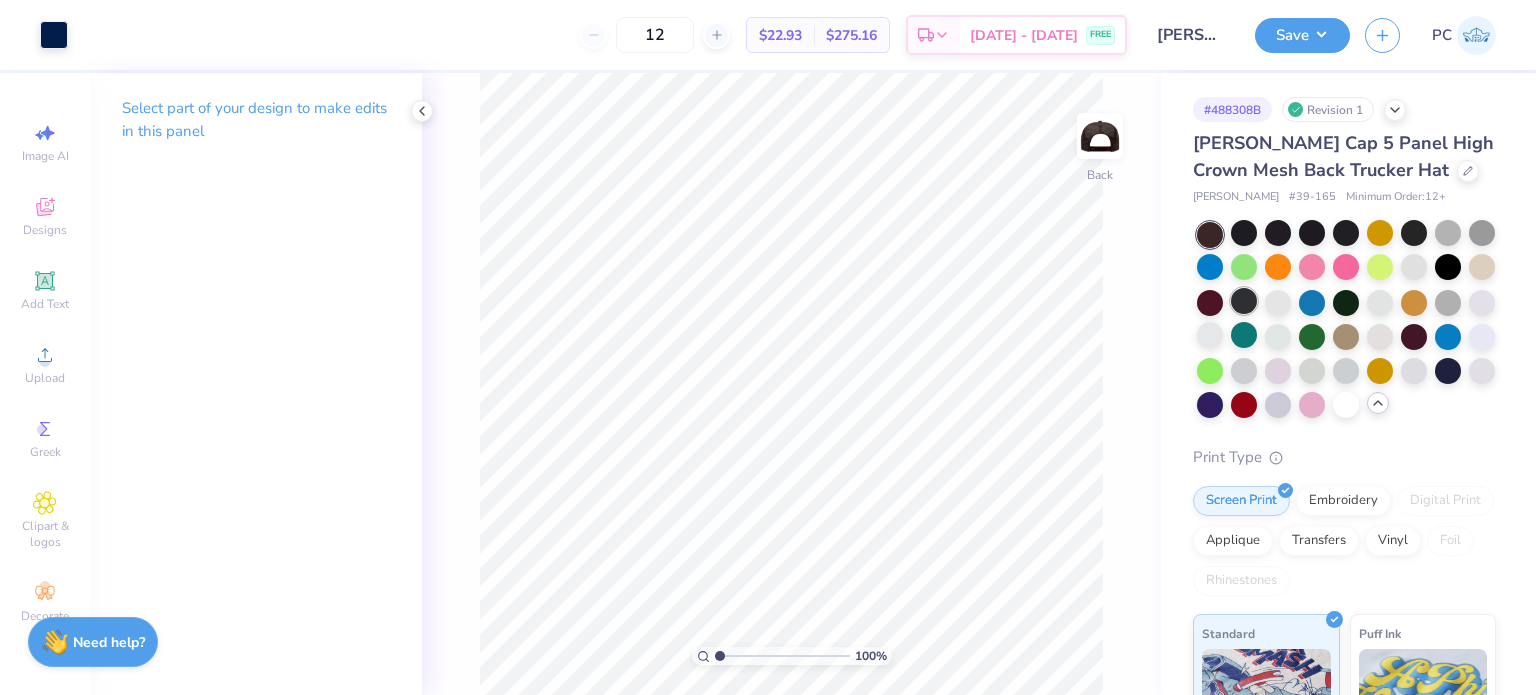 drag, startPoint x: 1278, startPoint y: 304, endPoint x: 1314, endPoint y: 304, distance: 36 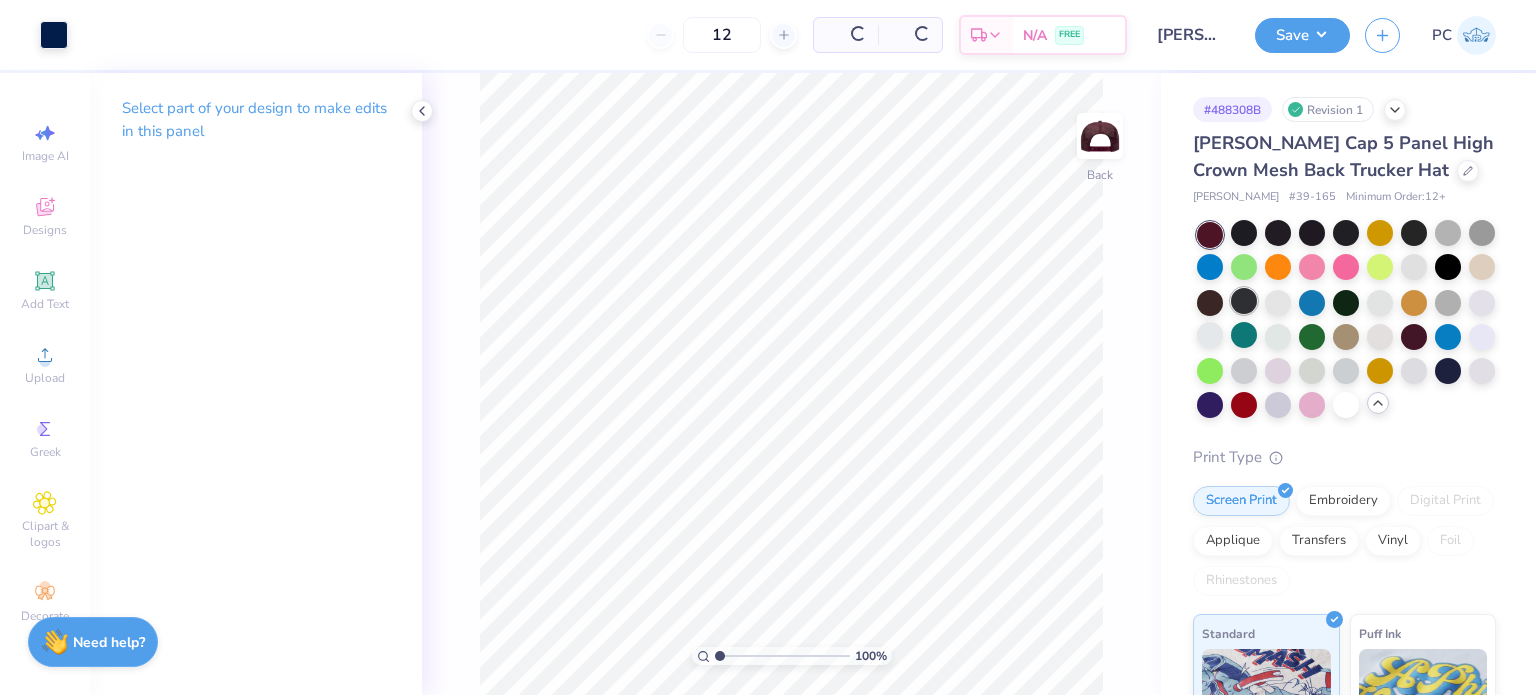 click at bounding box center [1244, 301] 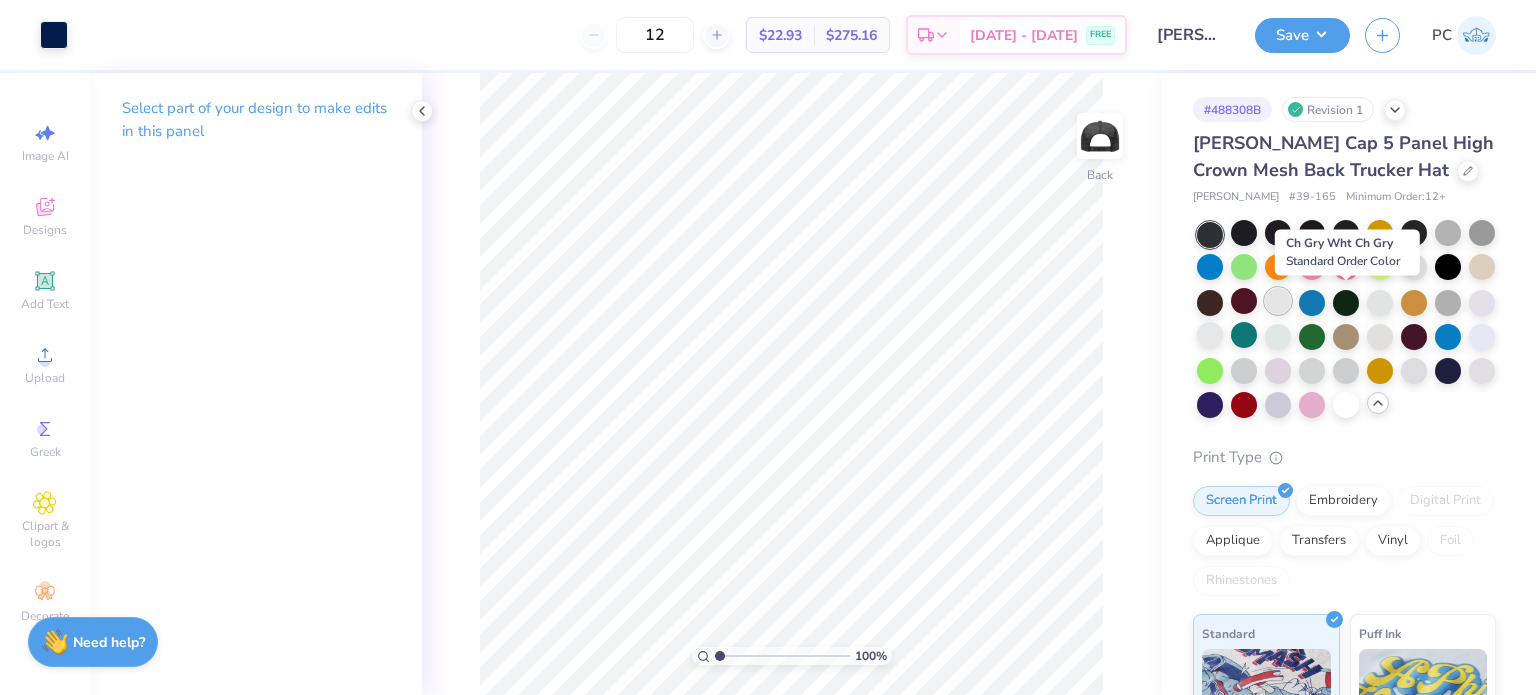 click at bounding box center (1278, 301) 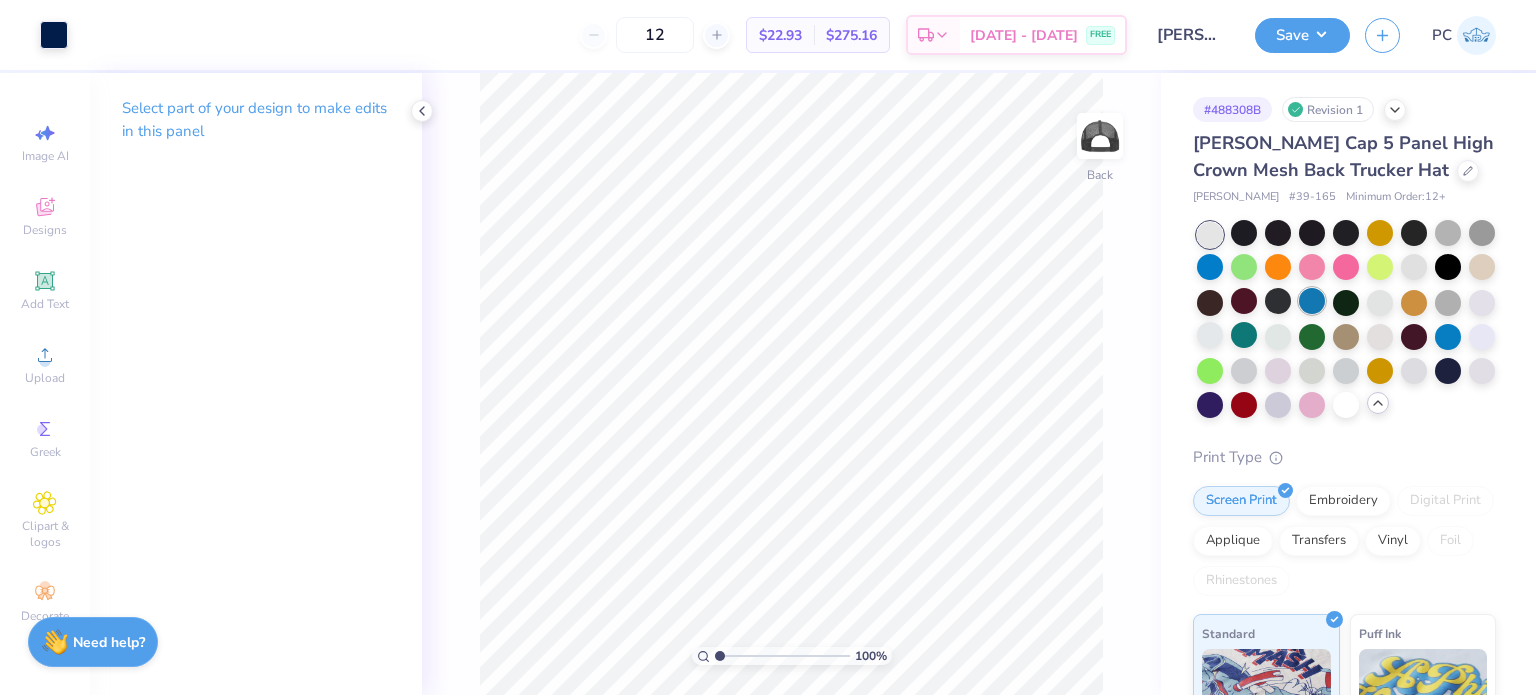 click at bounding box center [1312, 301] 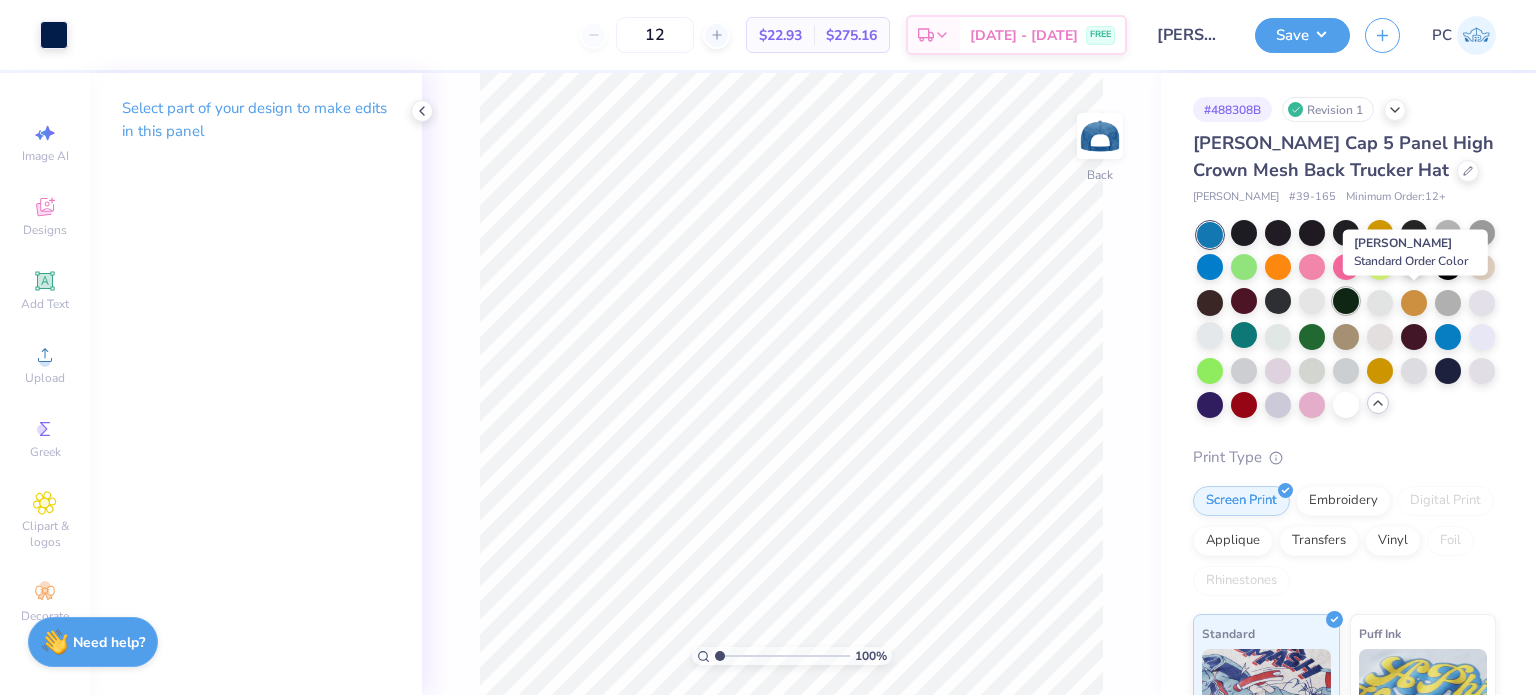 click at bounding box center [1346, 301] 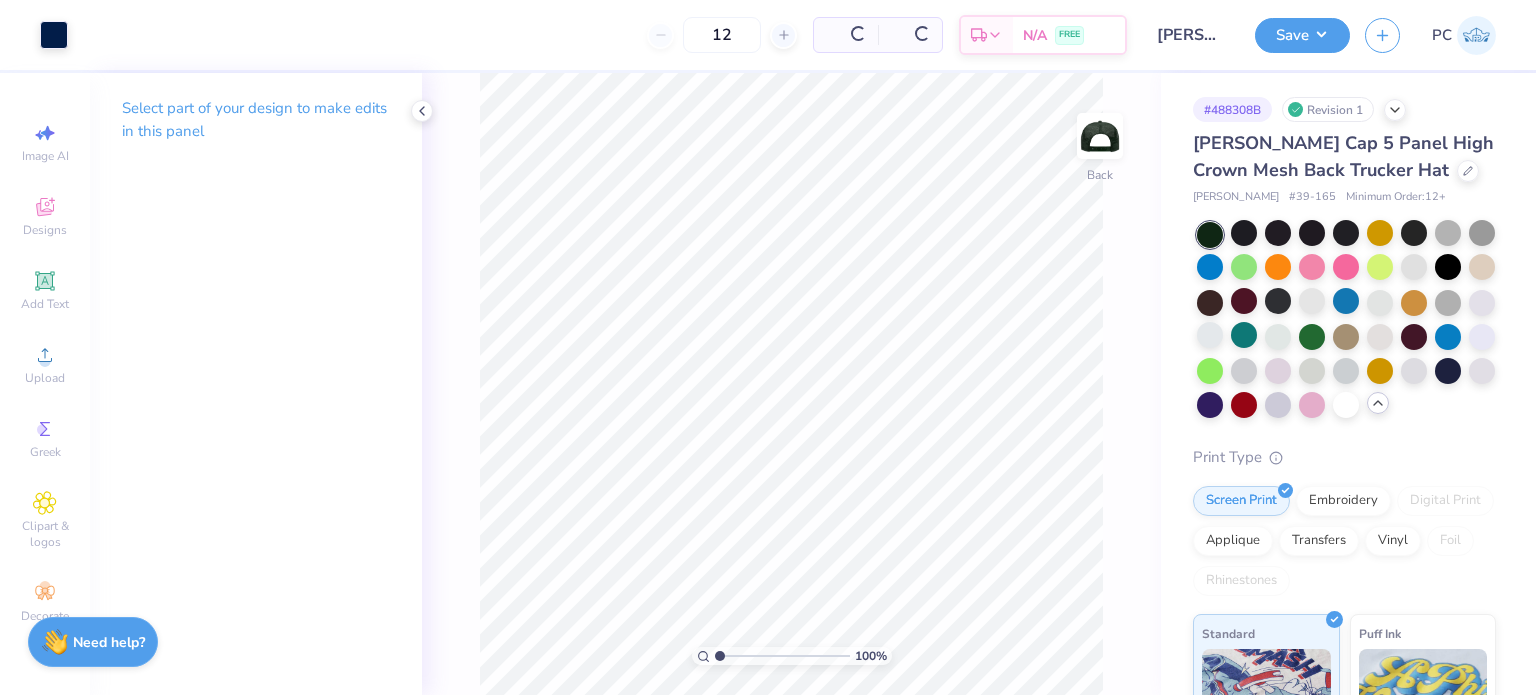 click at bounding box center (1346, 320) 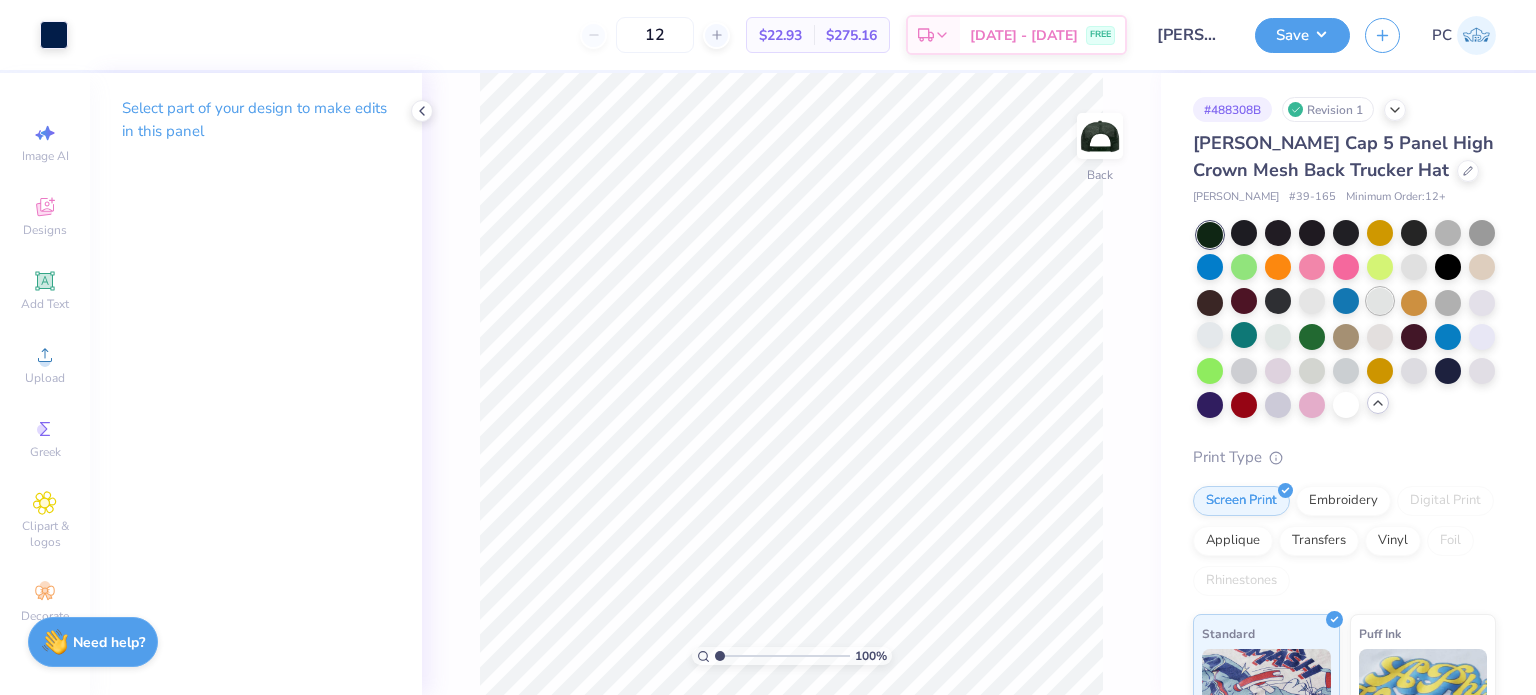 click at bounding box center [1380, 301] 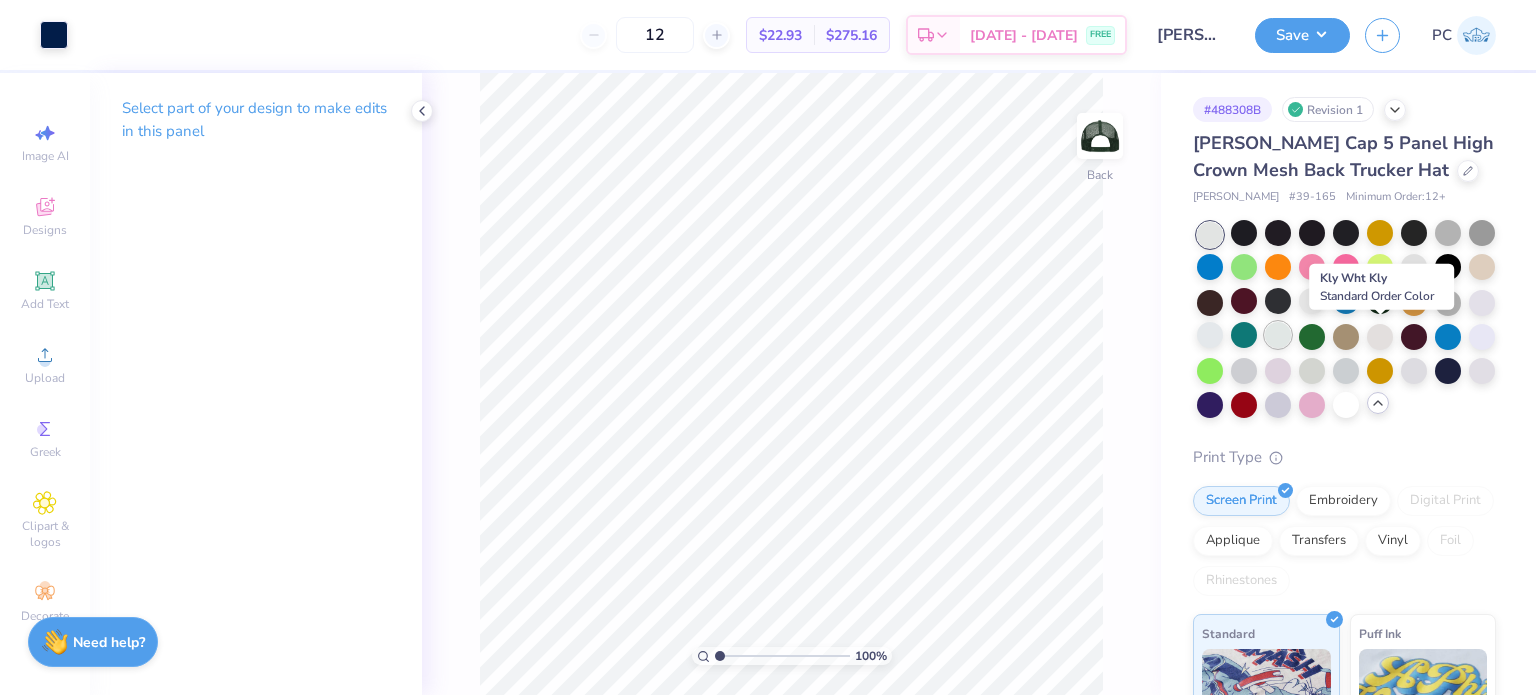 click at bounding box center [1278, 335] 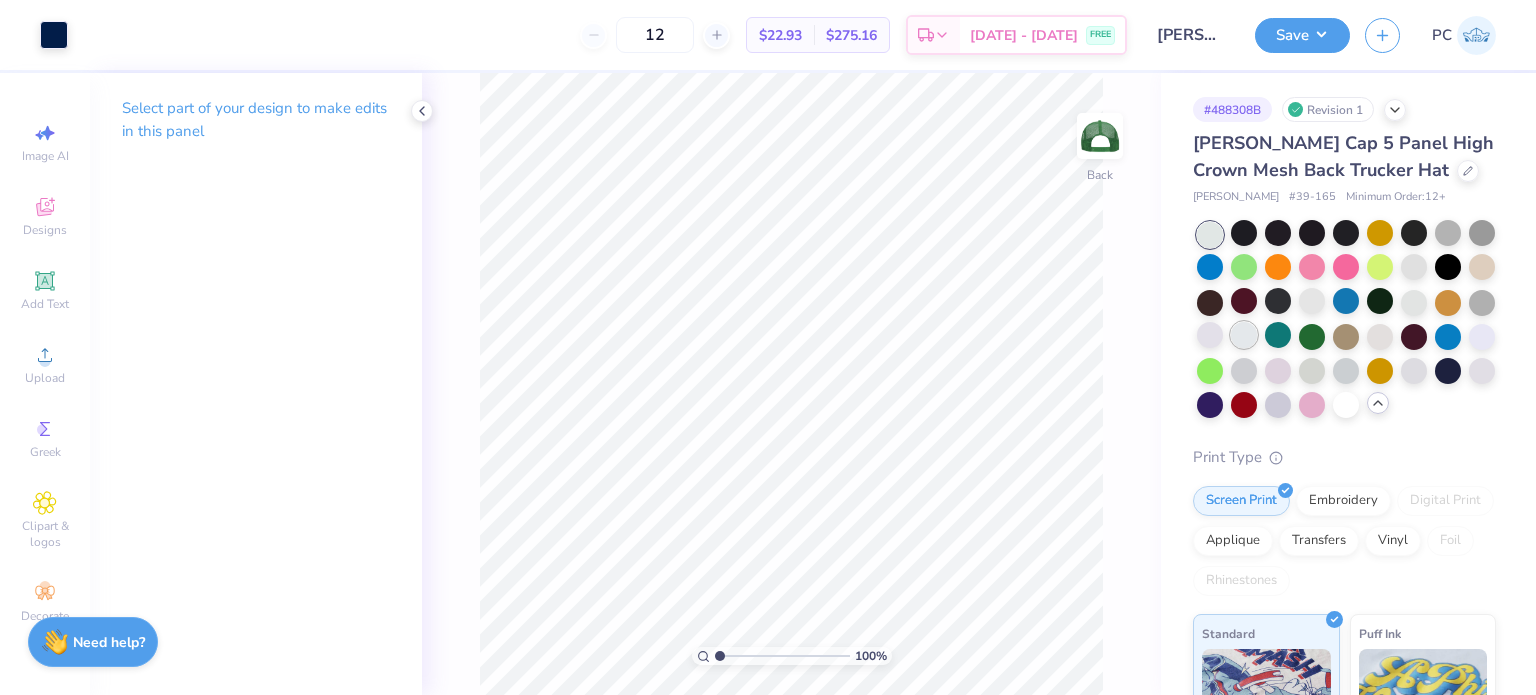 click at bounding box center (1244, 335) 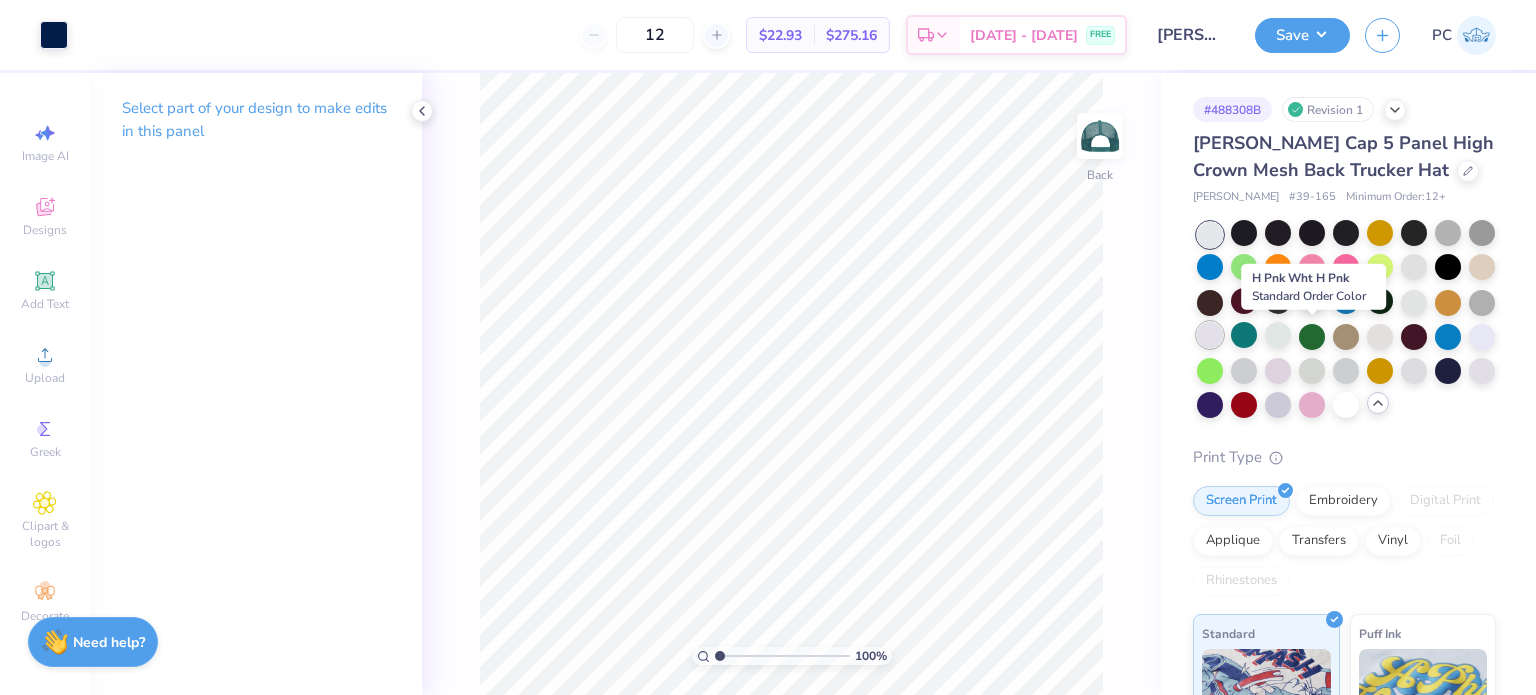 click at bounding box center (1210, 335) 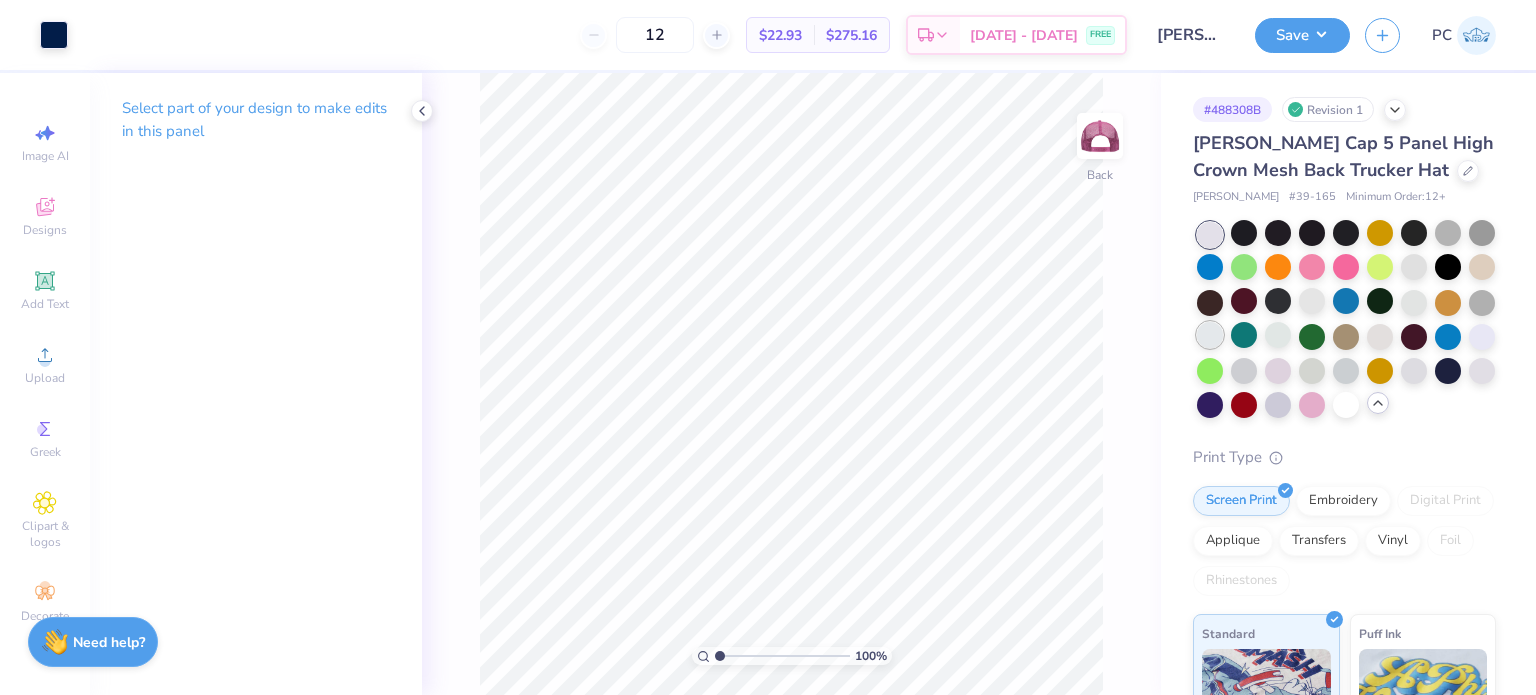 click at bounding box center (1210, 335) 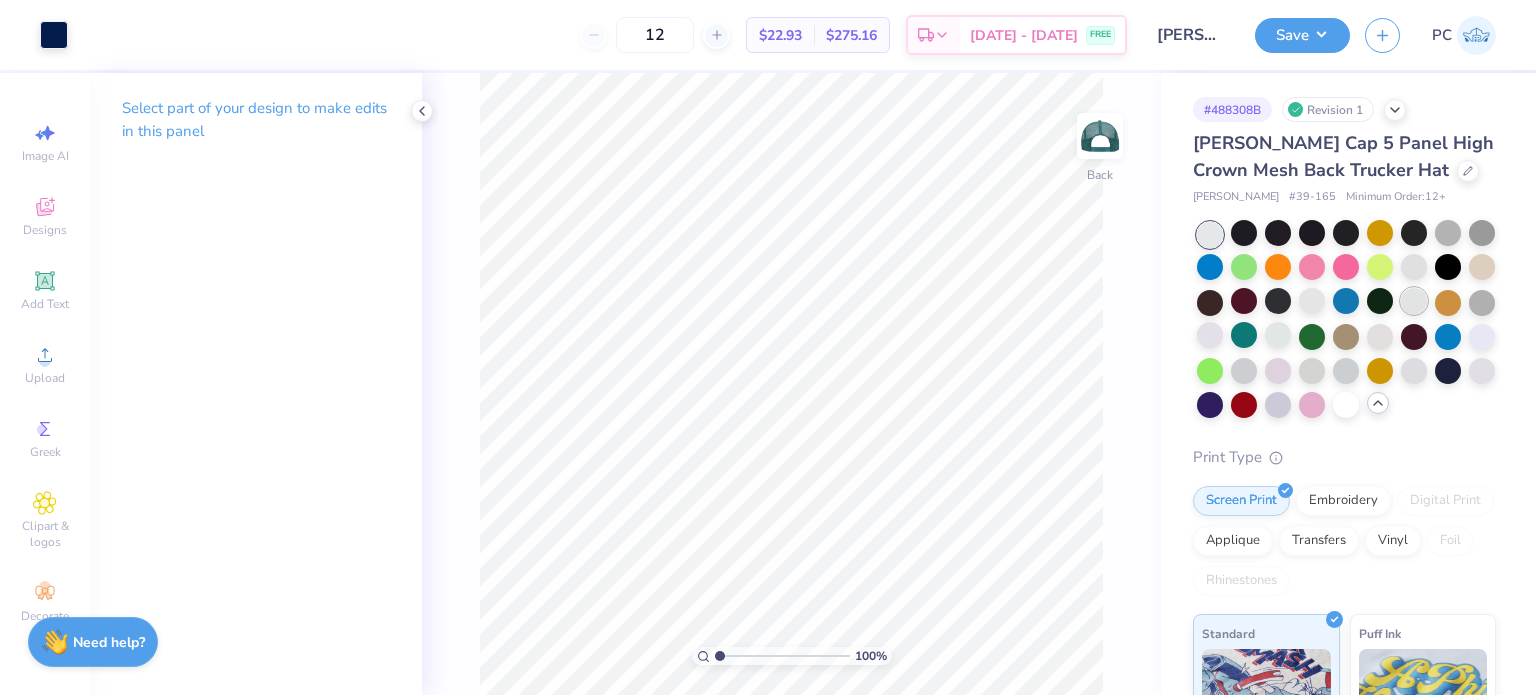 click at bounding box center (1414, 301) 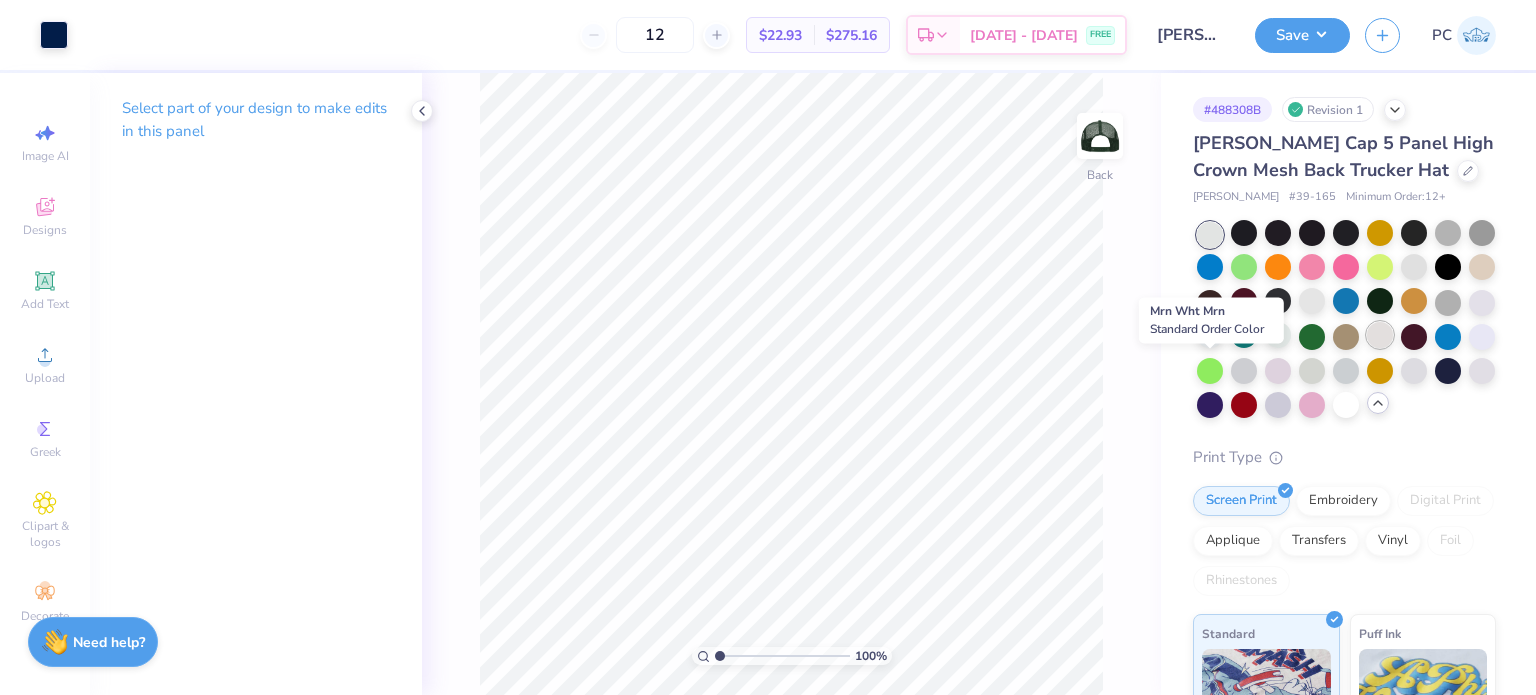 click at bounding box center [1380, 335] 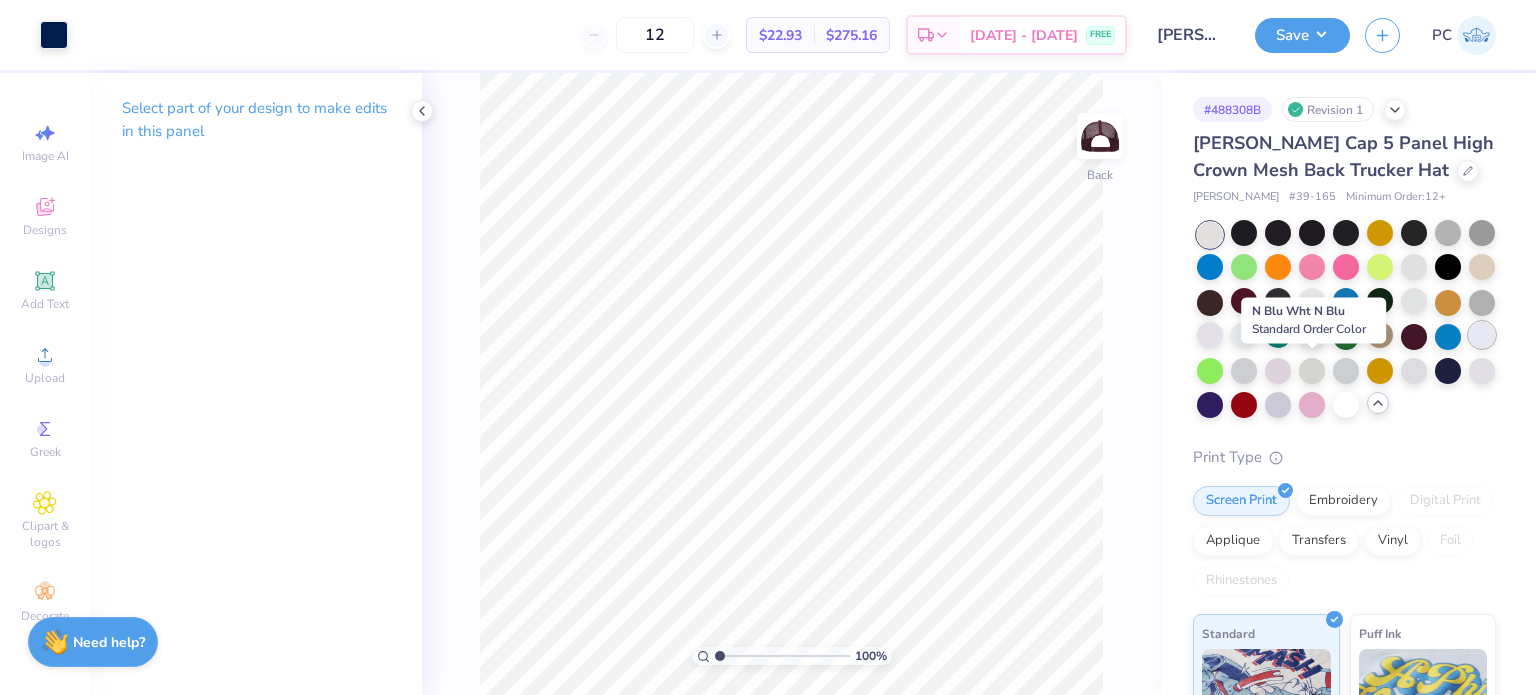 click at bounding box center (1482, 335) 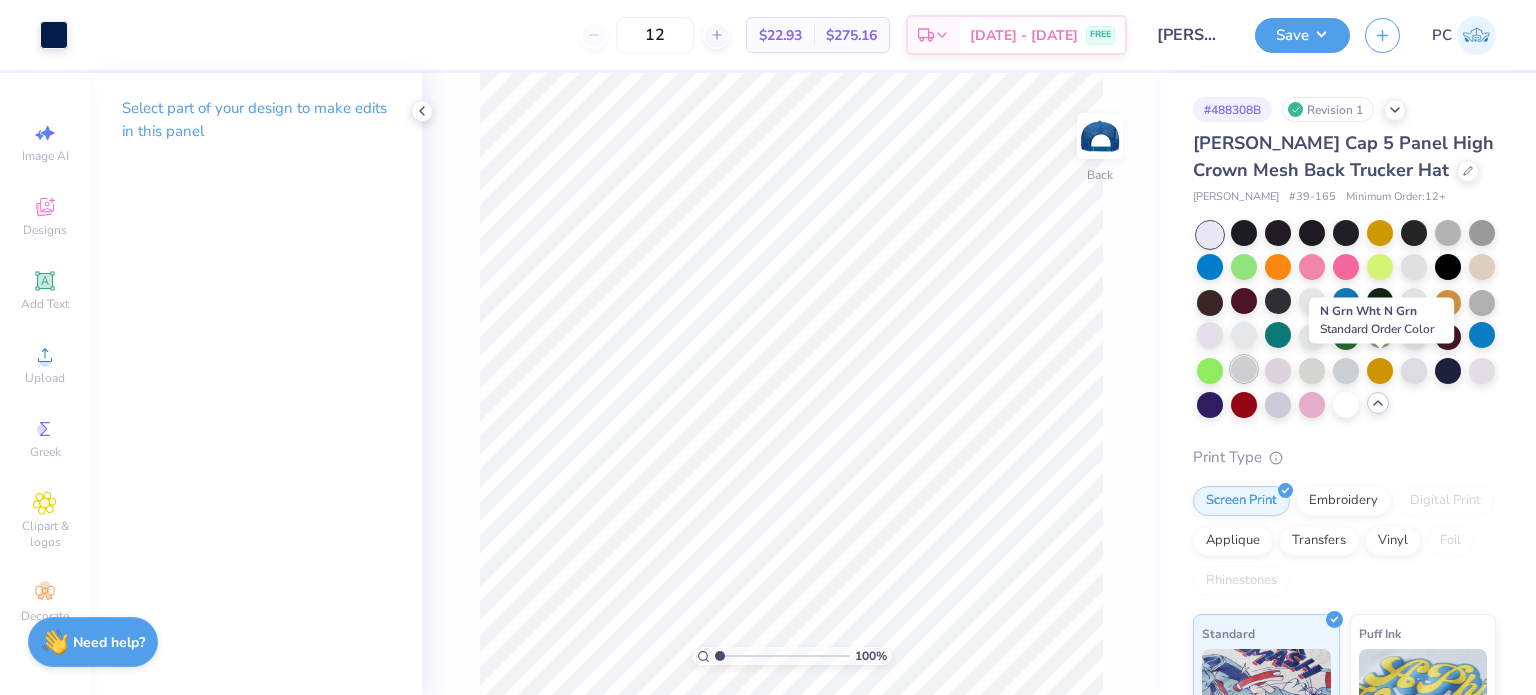 click at bounding box center [1244, 369] 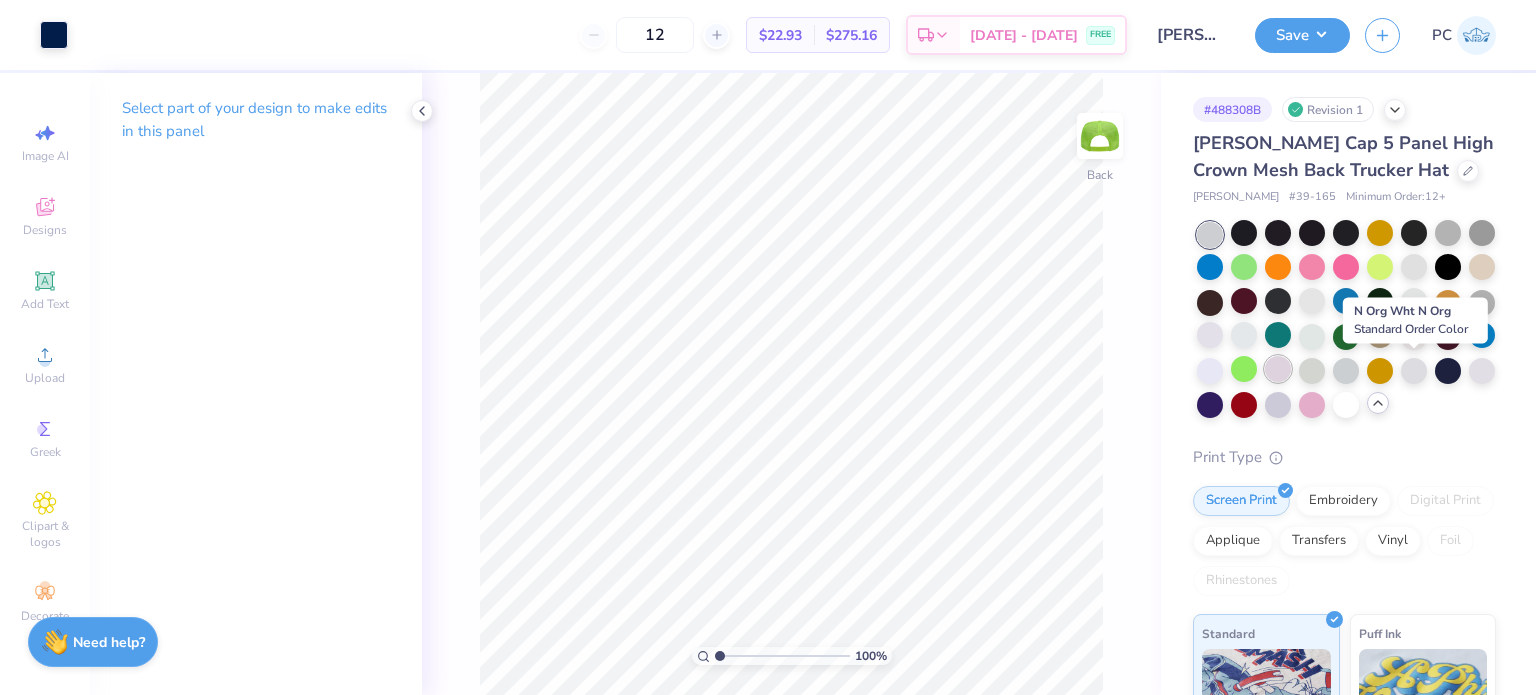 click at bounding box center (1278, 369) 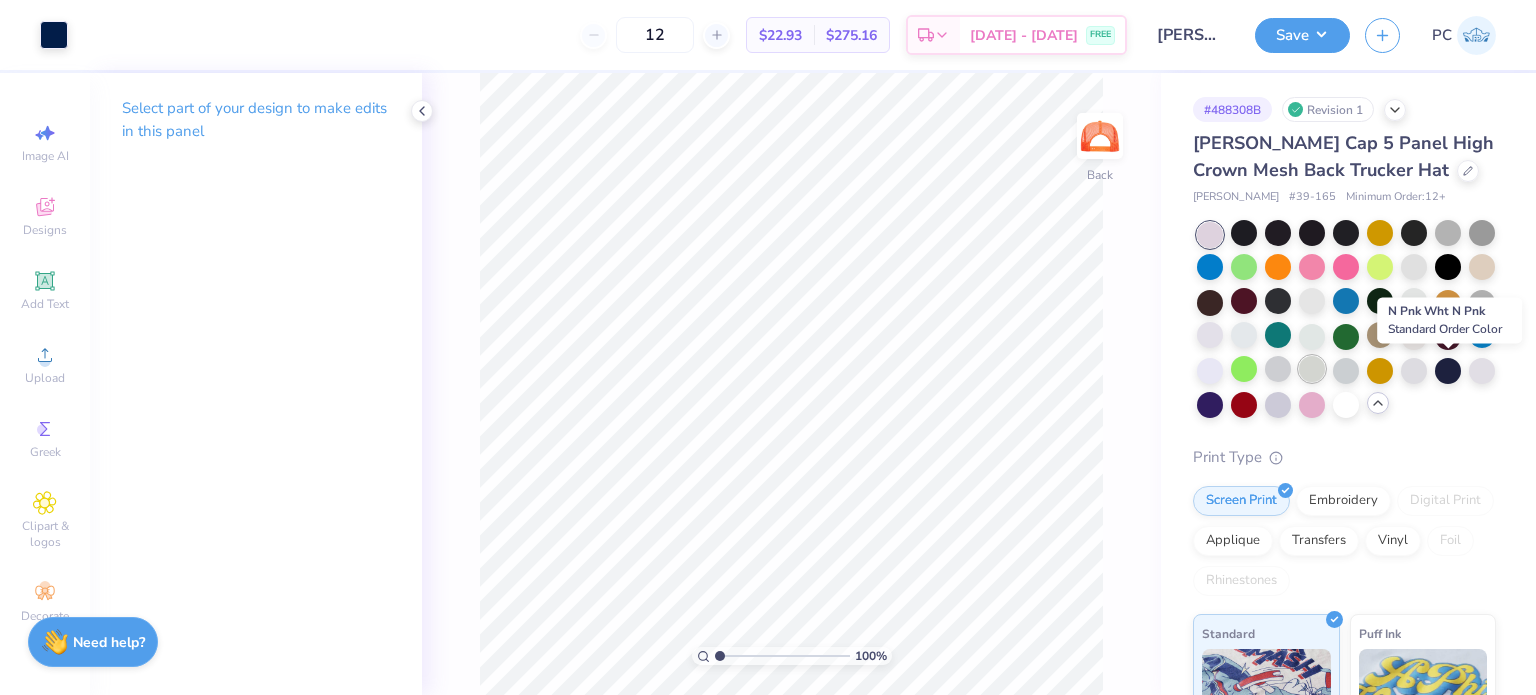 click at bounding box center (1312, 369) 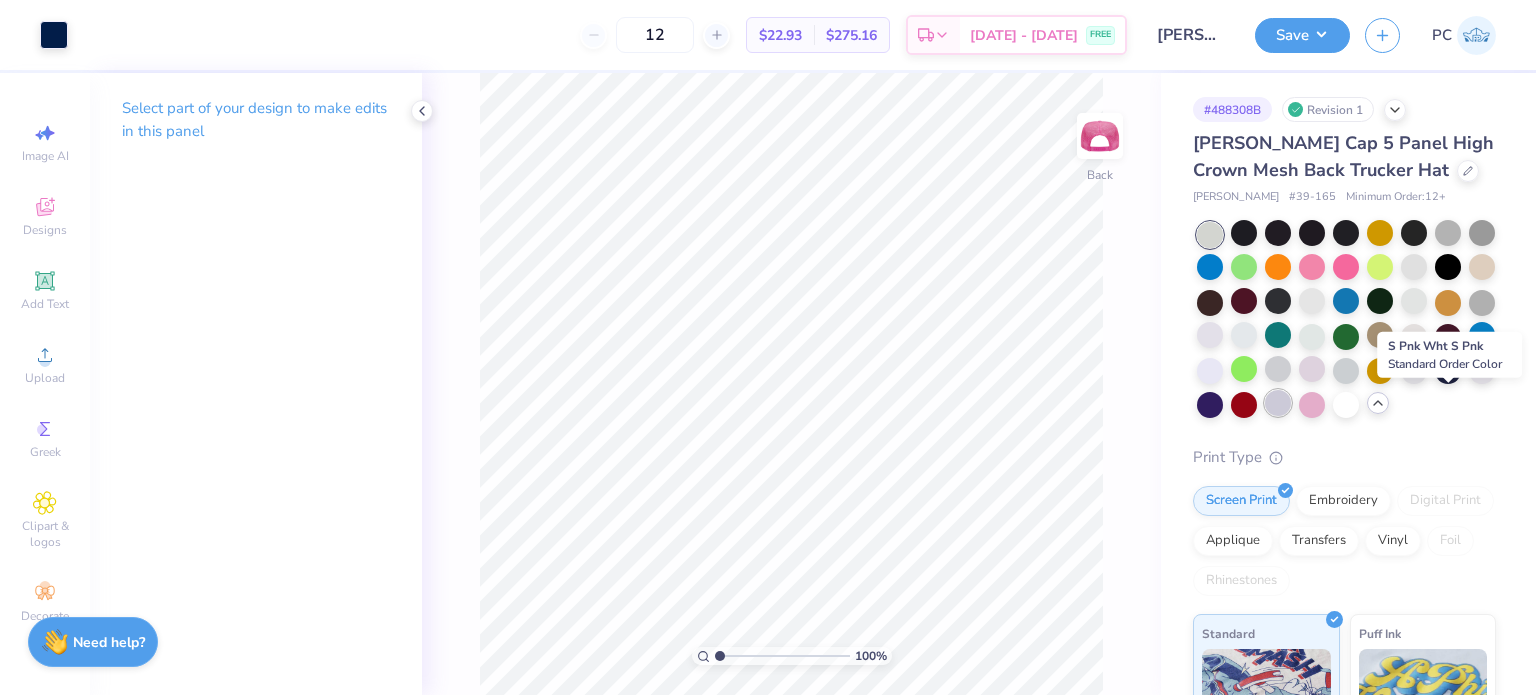 click at bounding box center (1278, 403) 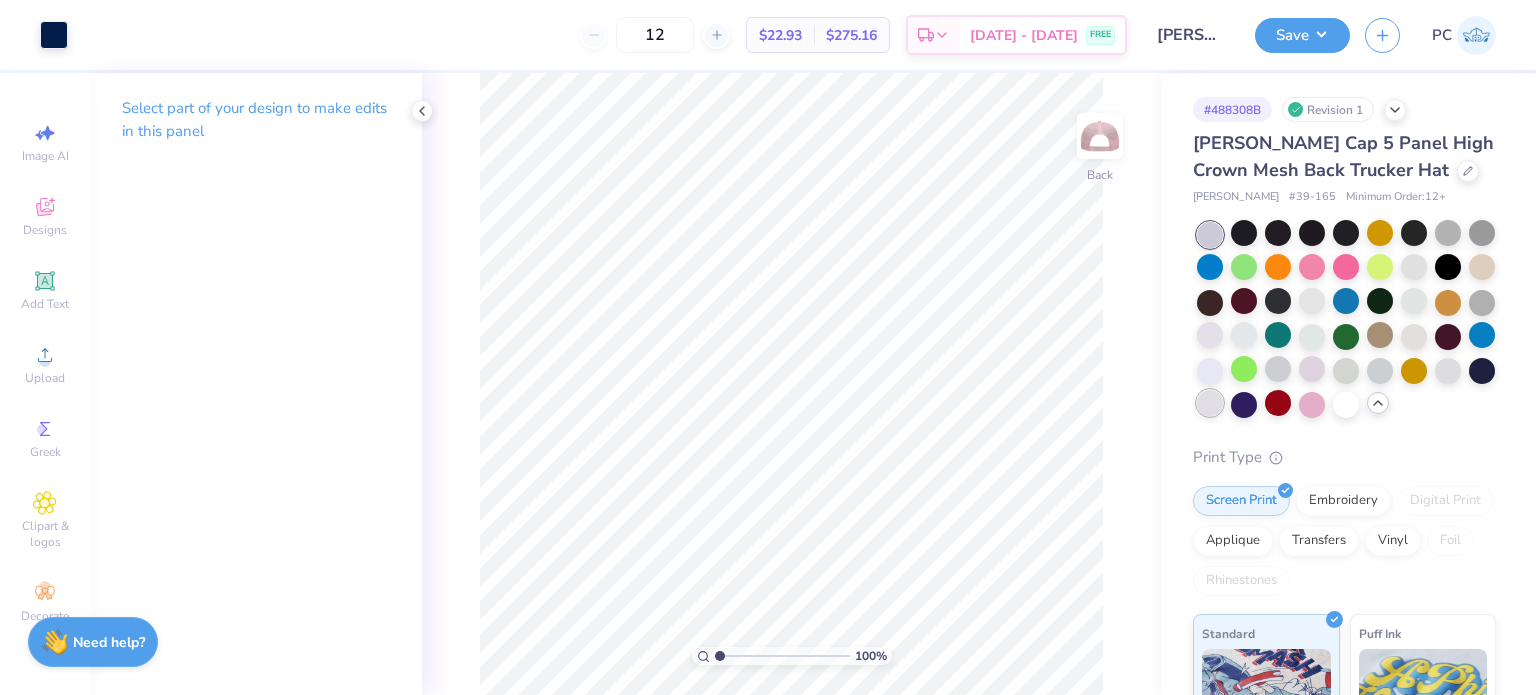 click at bounding box center [1210, 403] 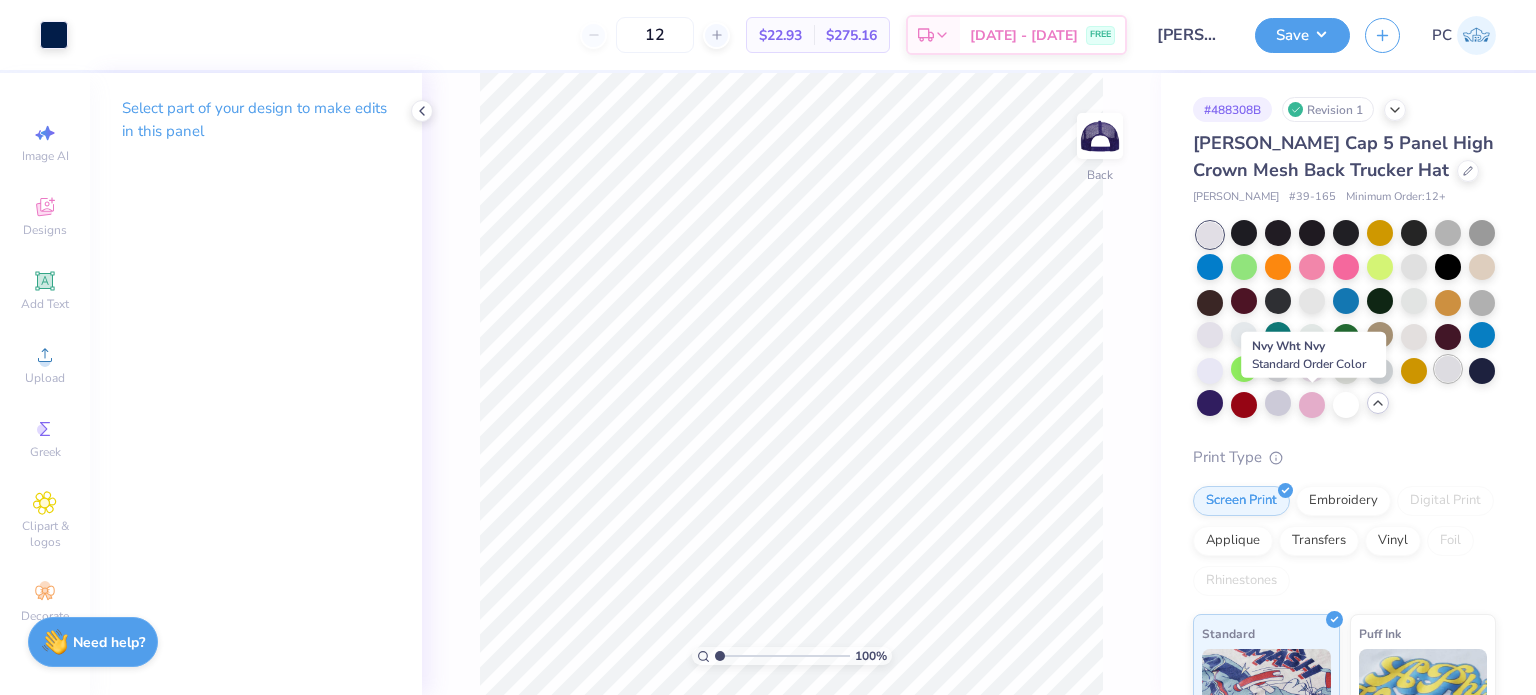 click at bounding box center (1448, 369) 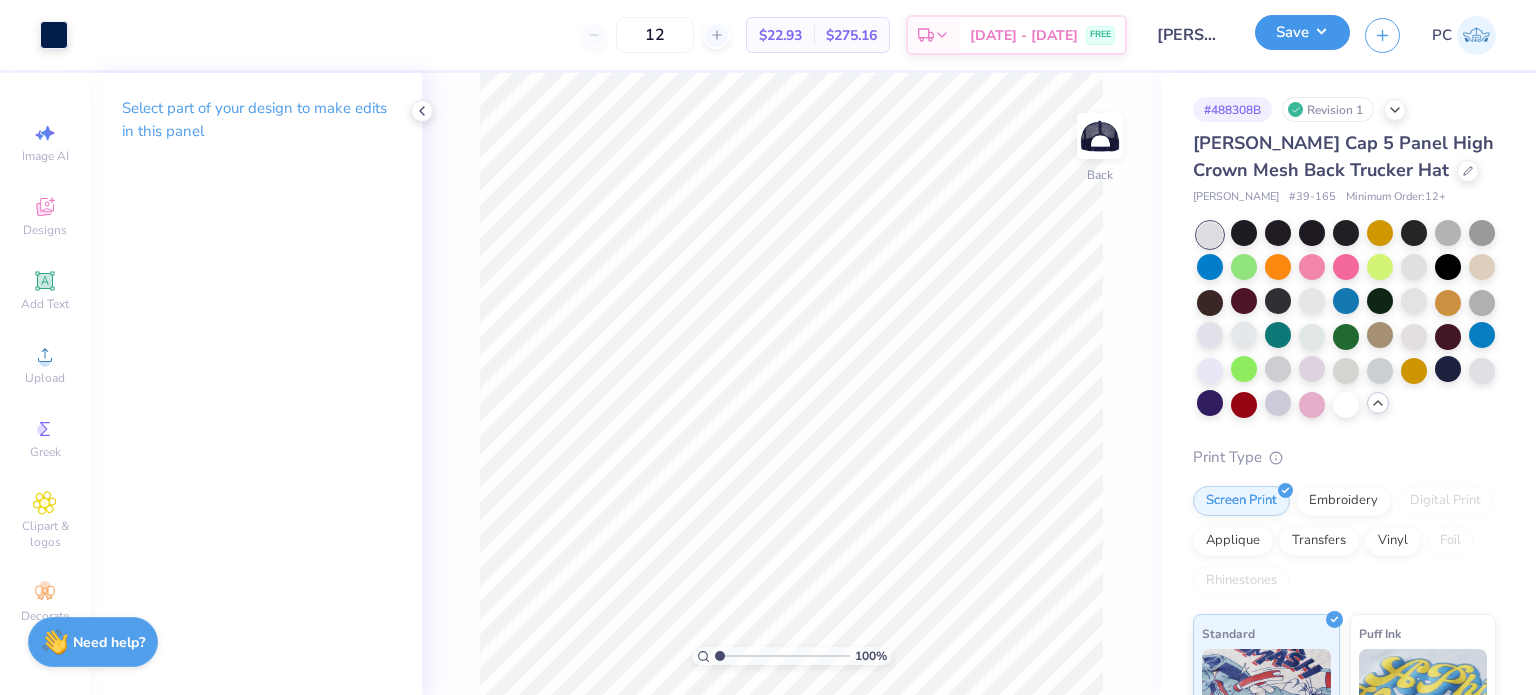 click on "Save" at bounding box center (1302, 32) 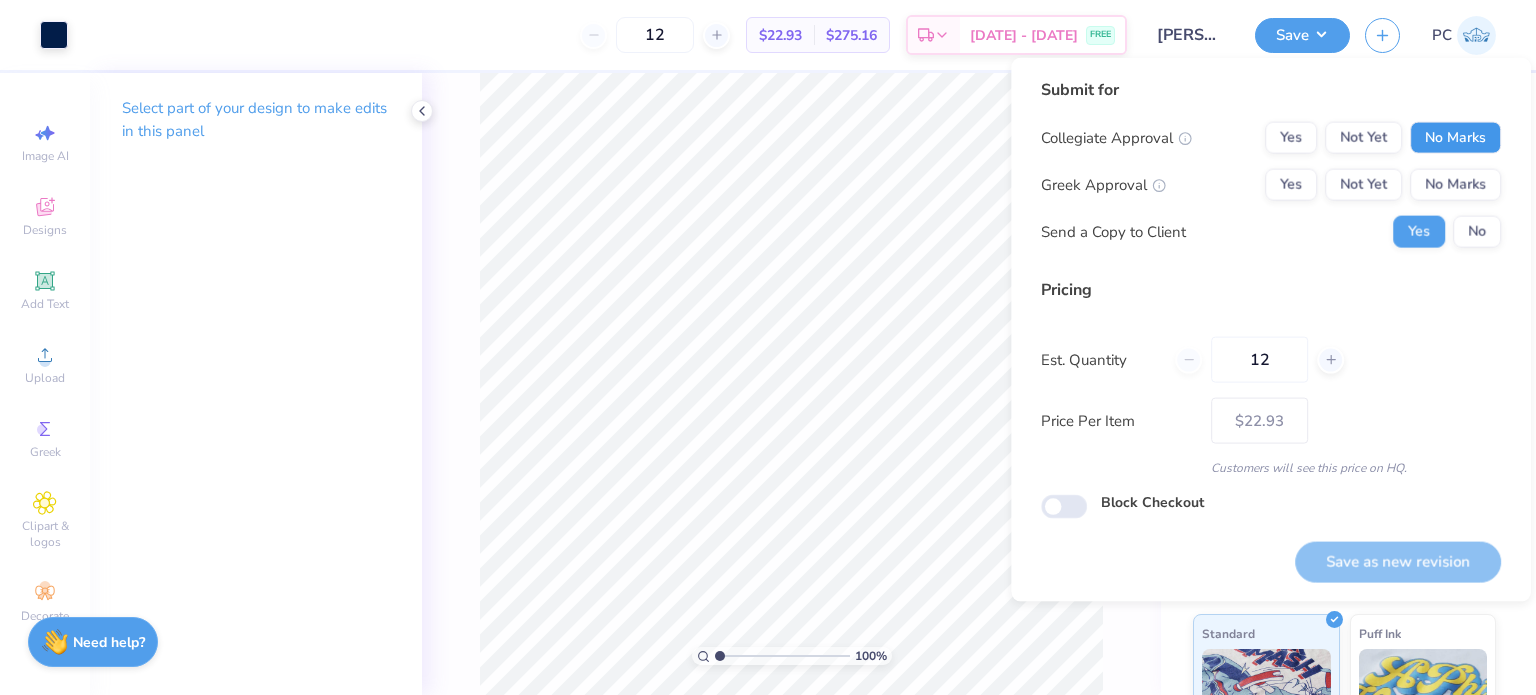 click on "No Marks" at bounding box center (1455, 138) 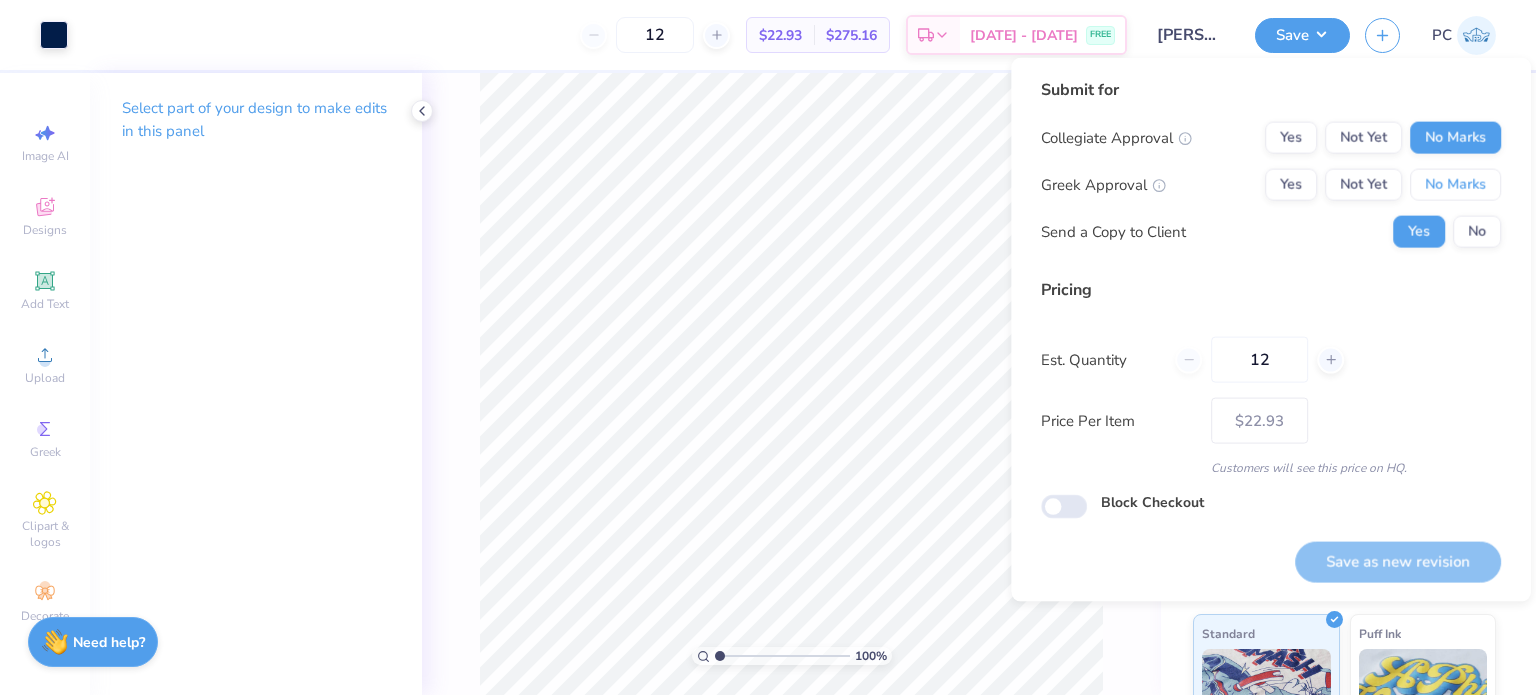 click on "No Marks" at bounding box center [1455, 185] 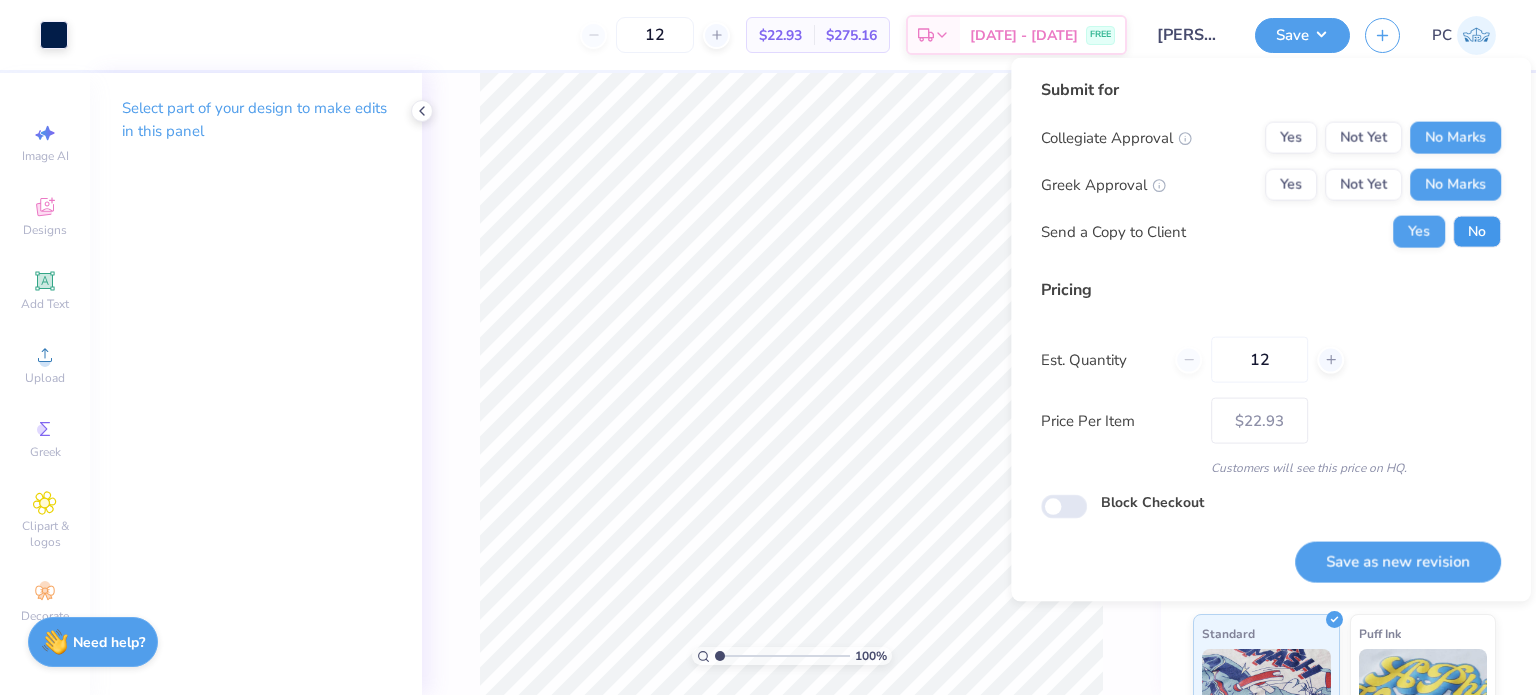 click on "No" at bounding box center (1477, 232) 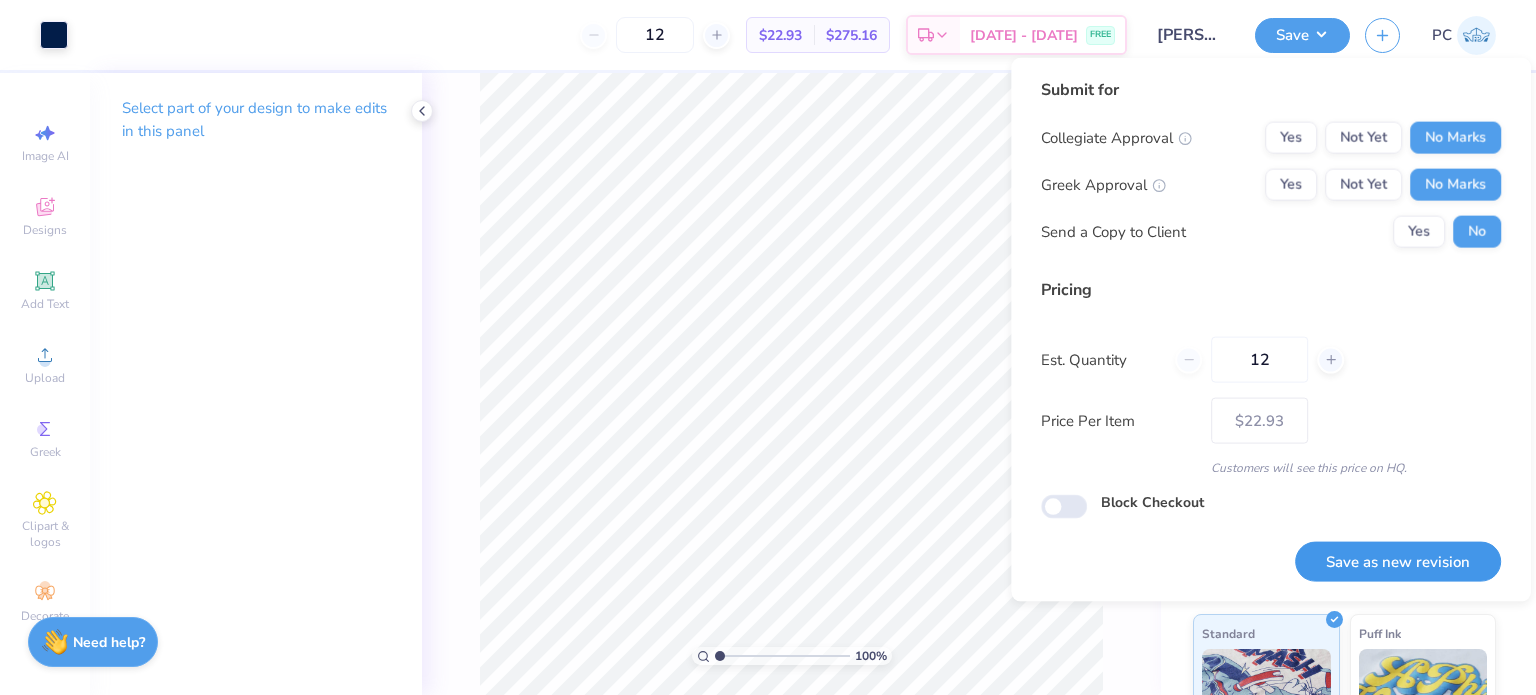 click on "Save as new revision" at bounding box center (1398, 561) 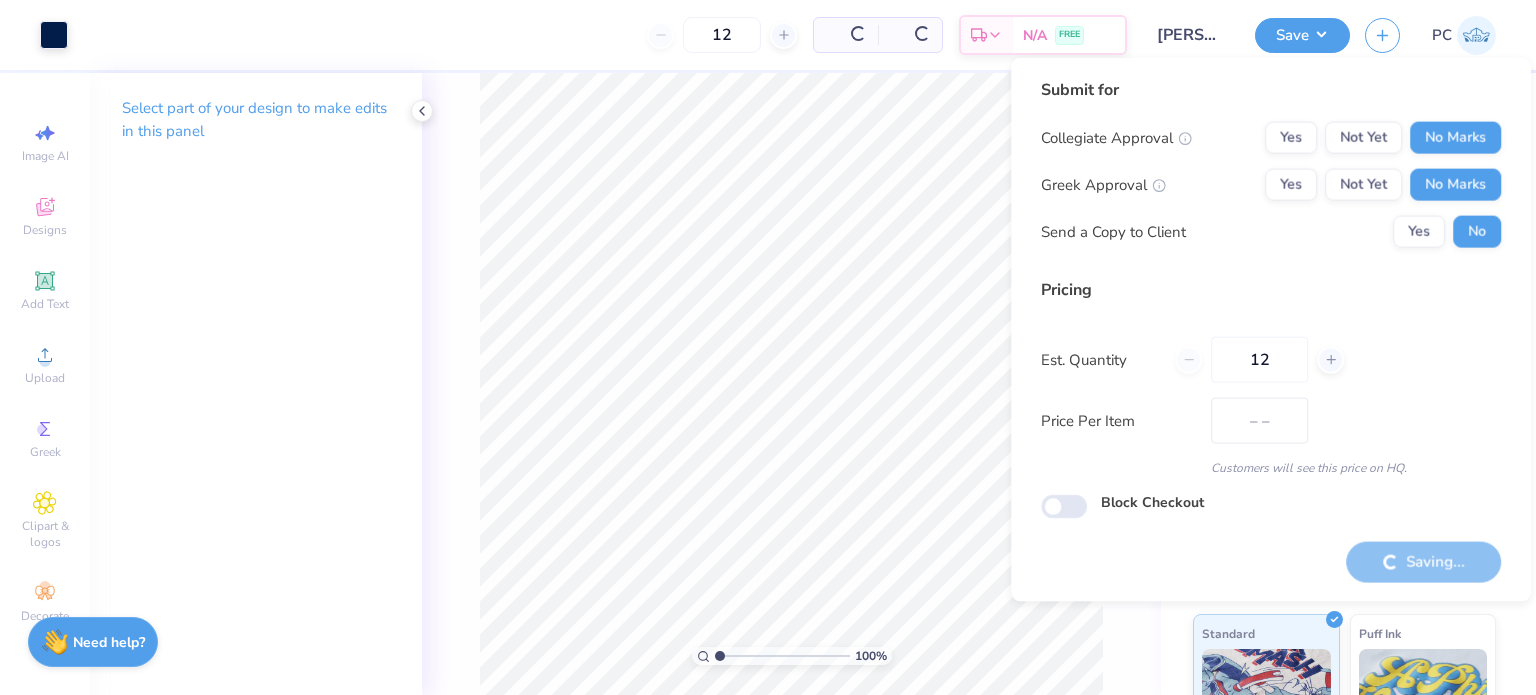 type on "$22.93" 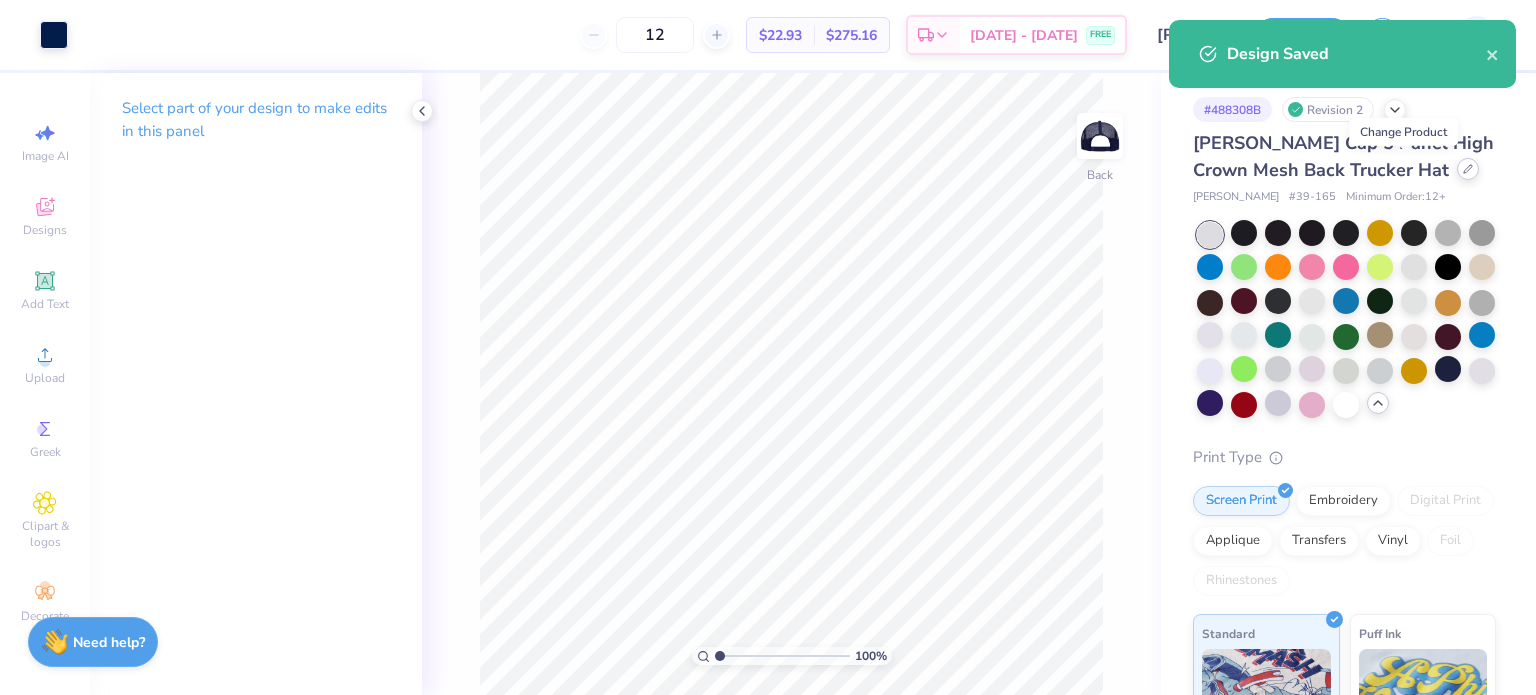 click 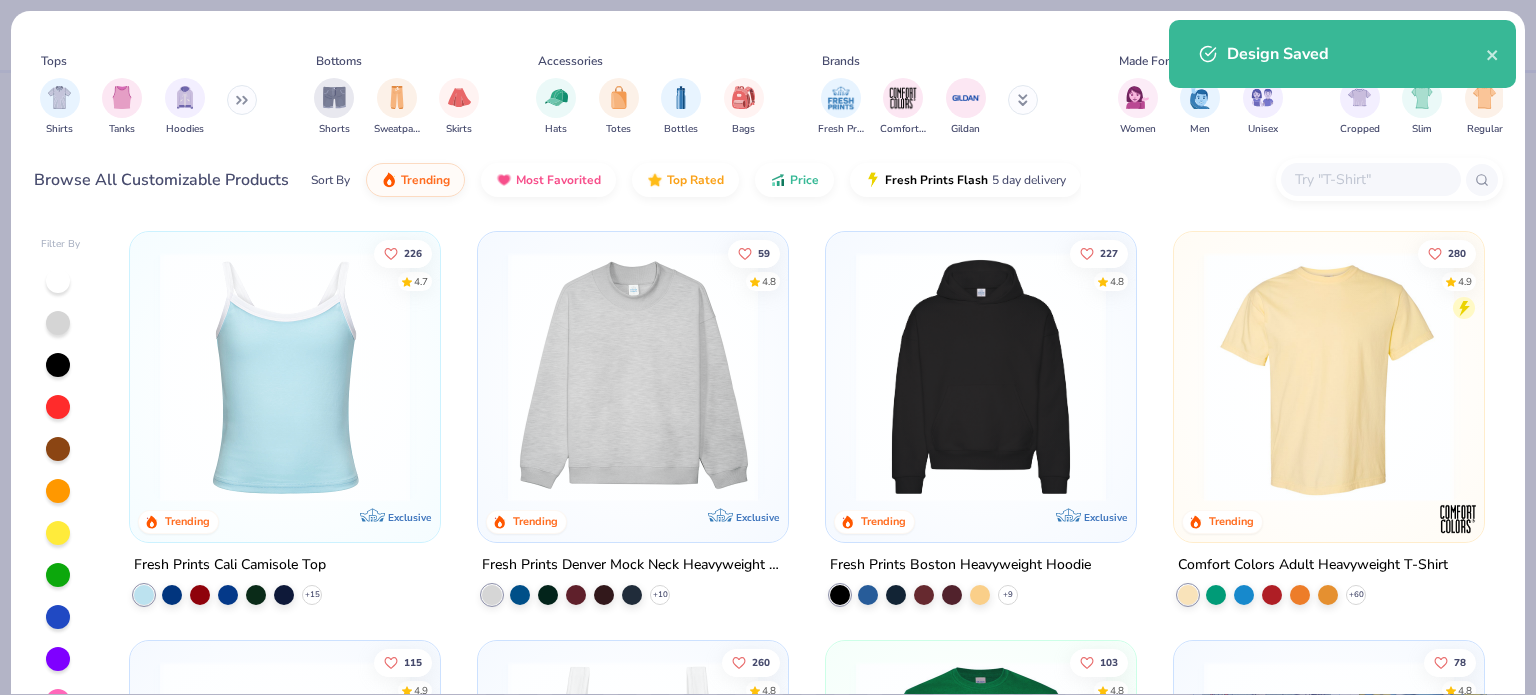 click at bounding box center (1370, 179) 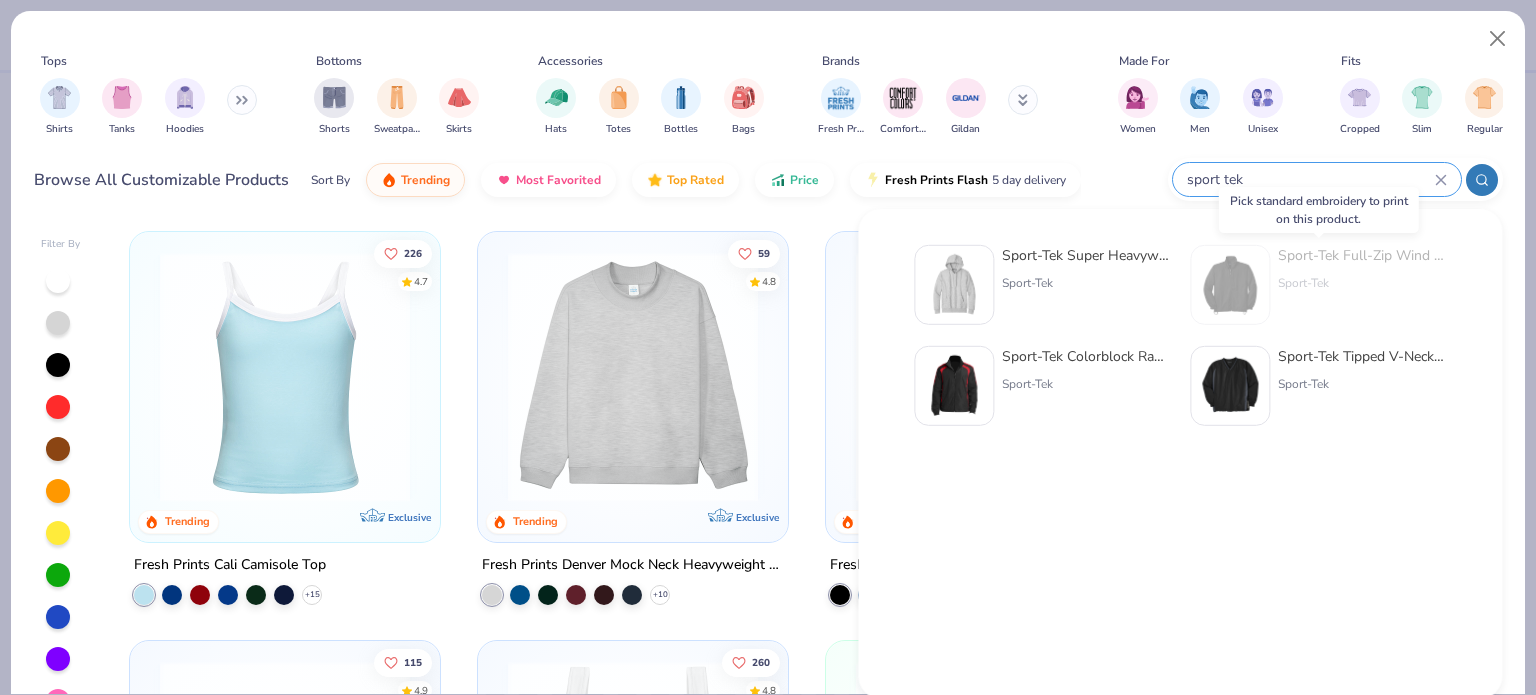 type on "sport tek" 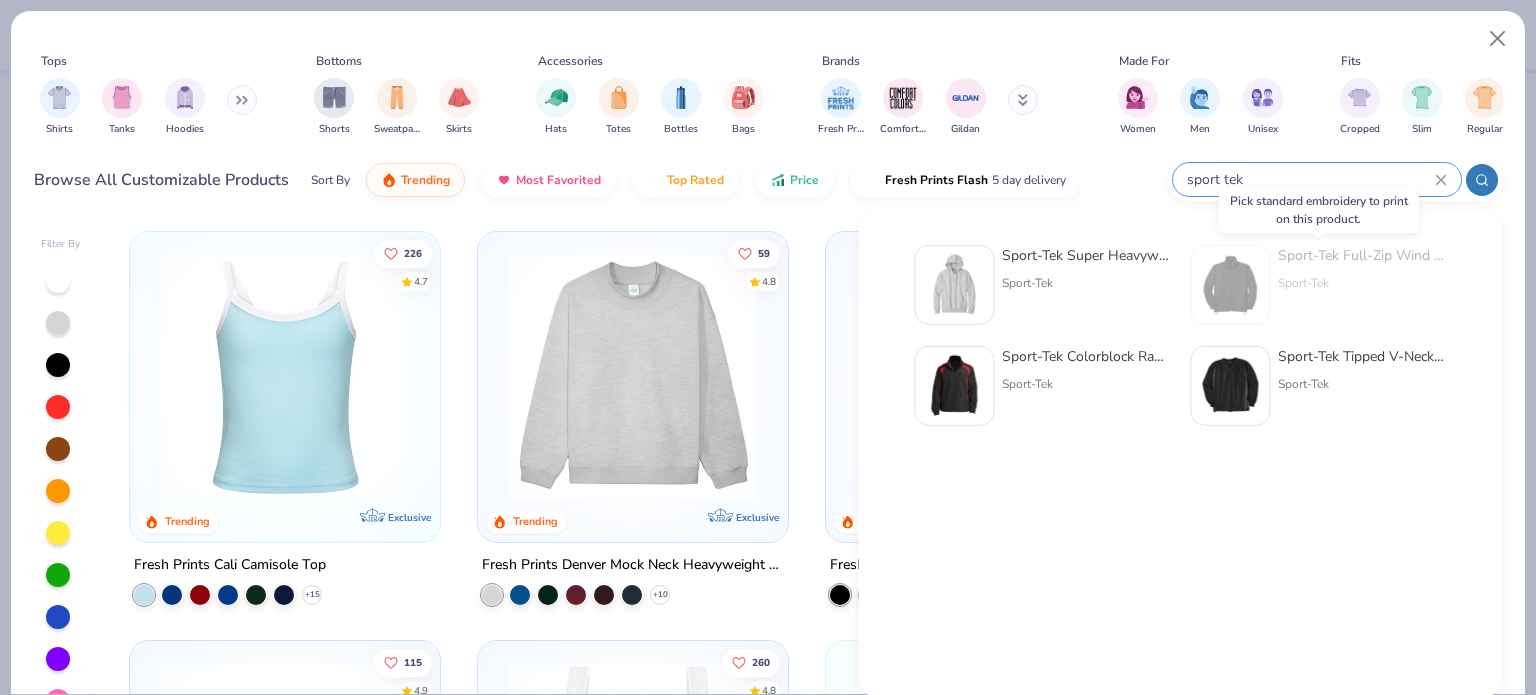 click at bounding box center [1230, 285] 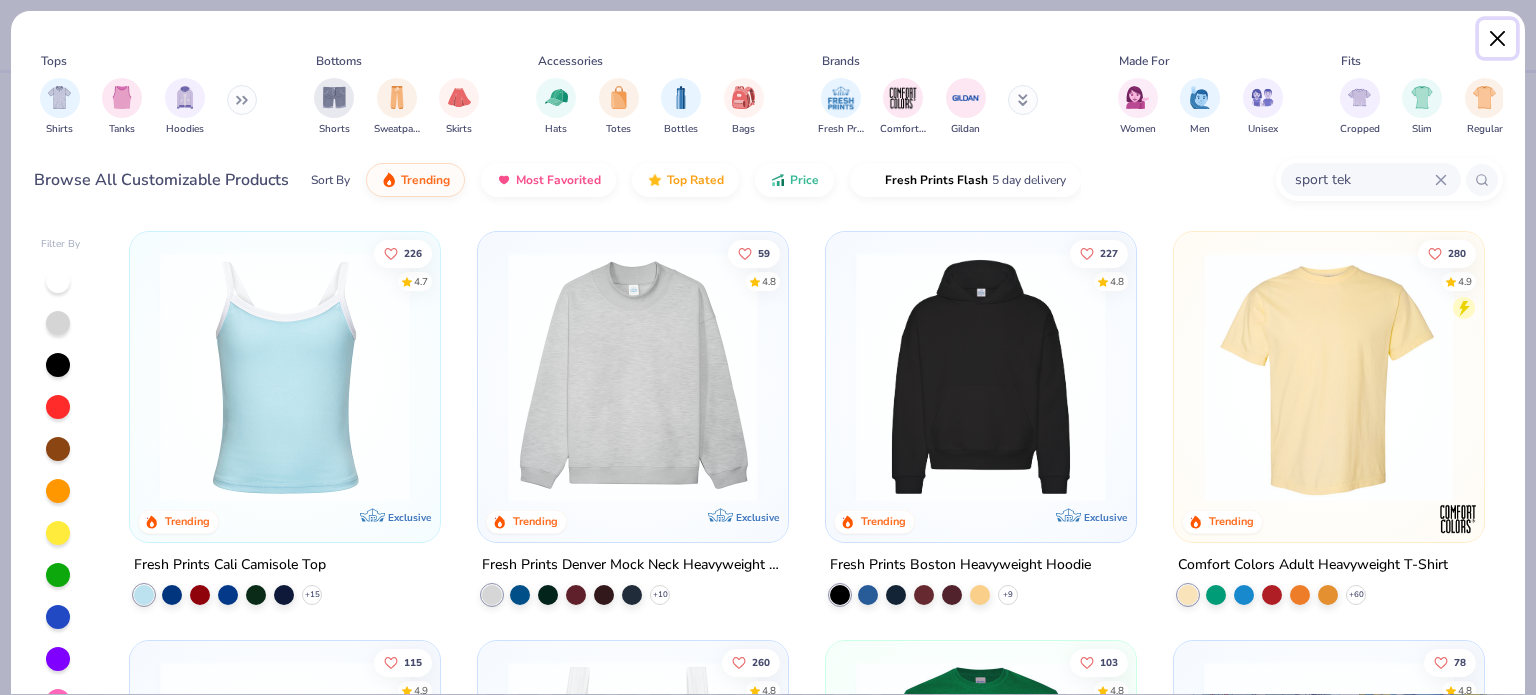 click at bounding box center [1498, 39] 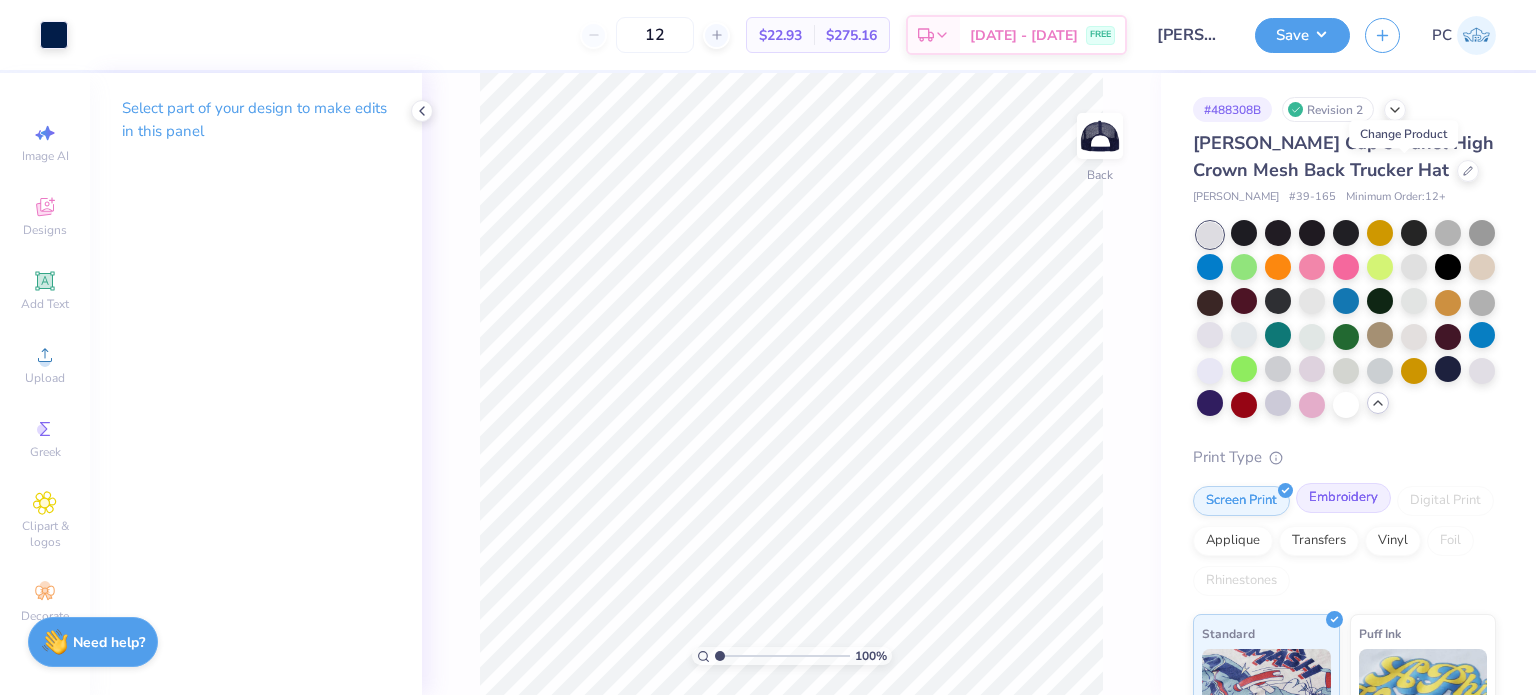 click on "Embroidery" at bounding box center [1343, 498] 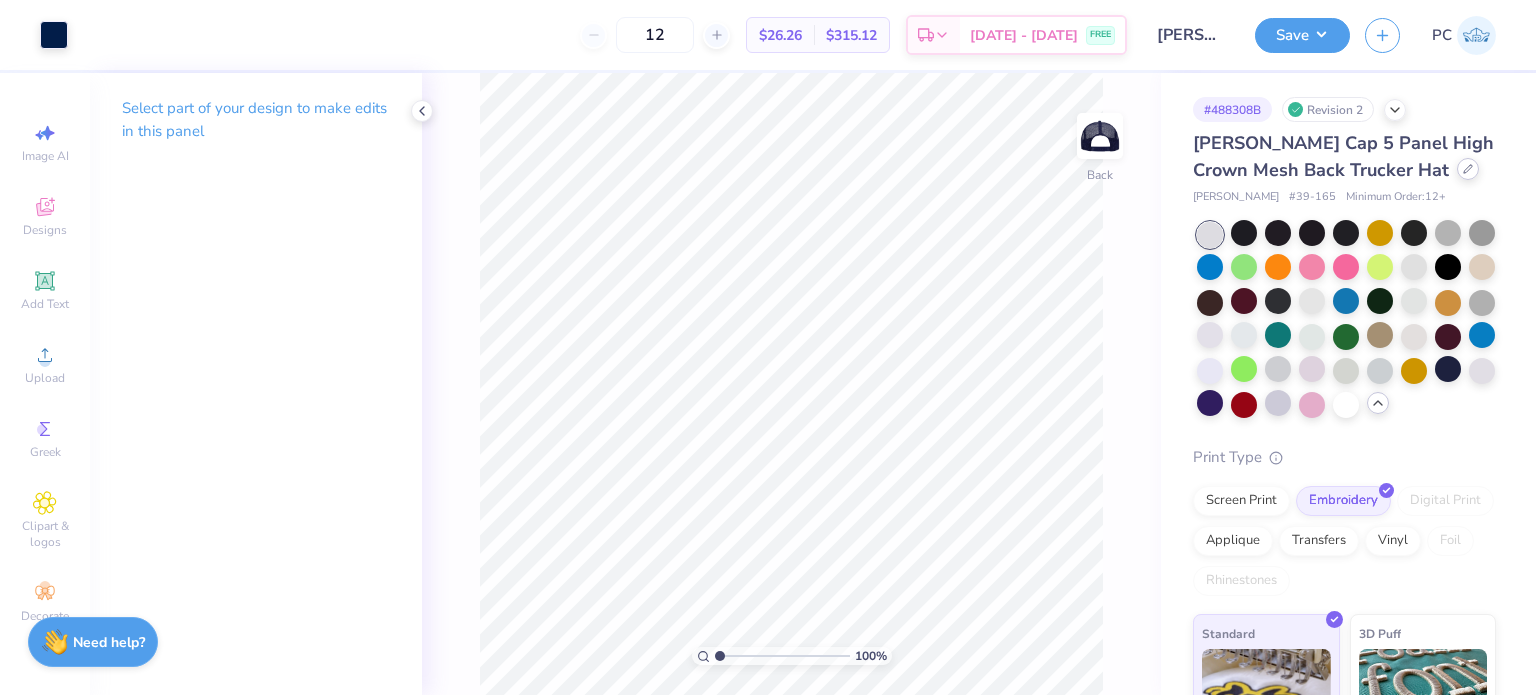 click at bounding box center [1468, 169] 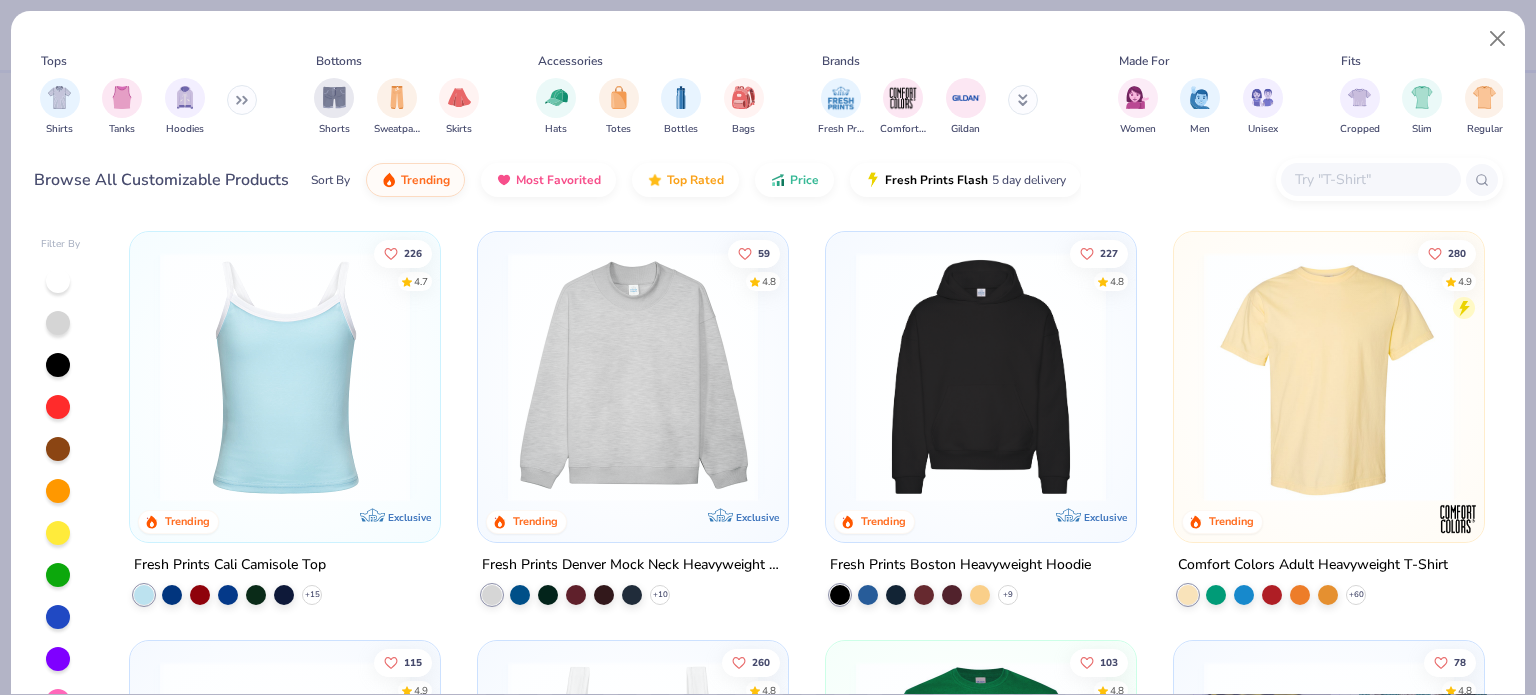 click at bounding box center [1370, 179] 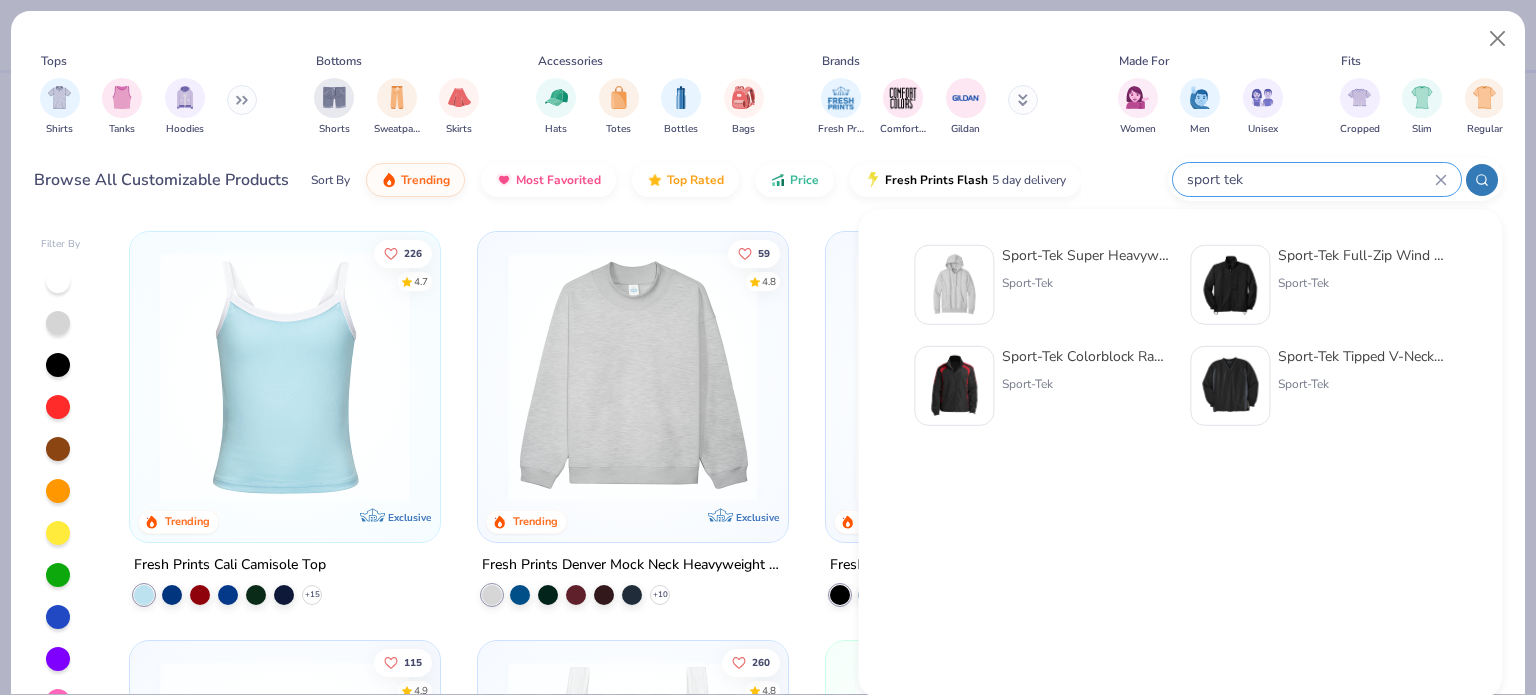 type on "sport tek" 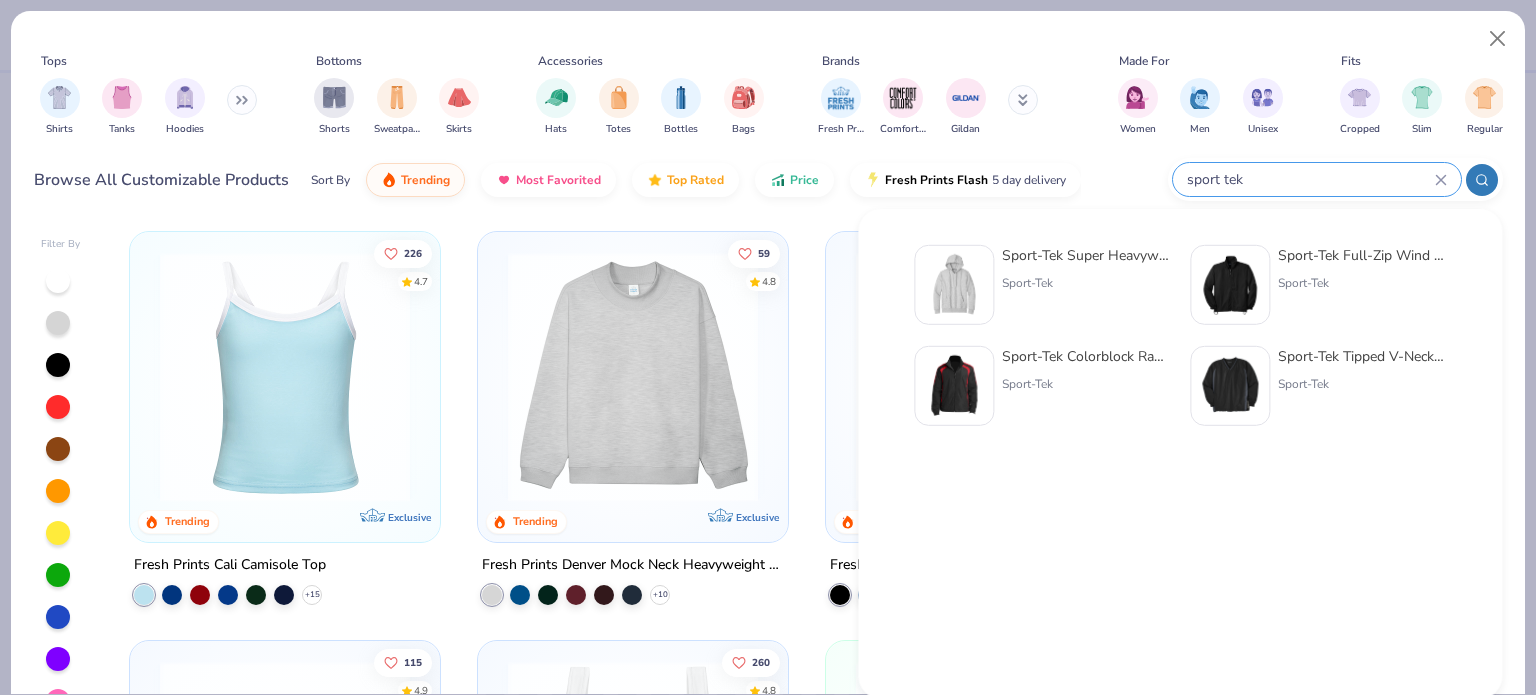 click at bounding box center (1230, 285) 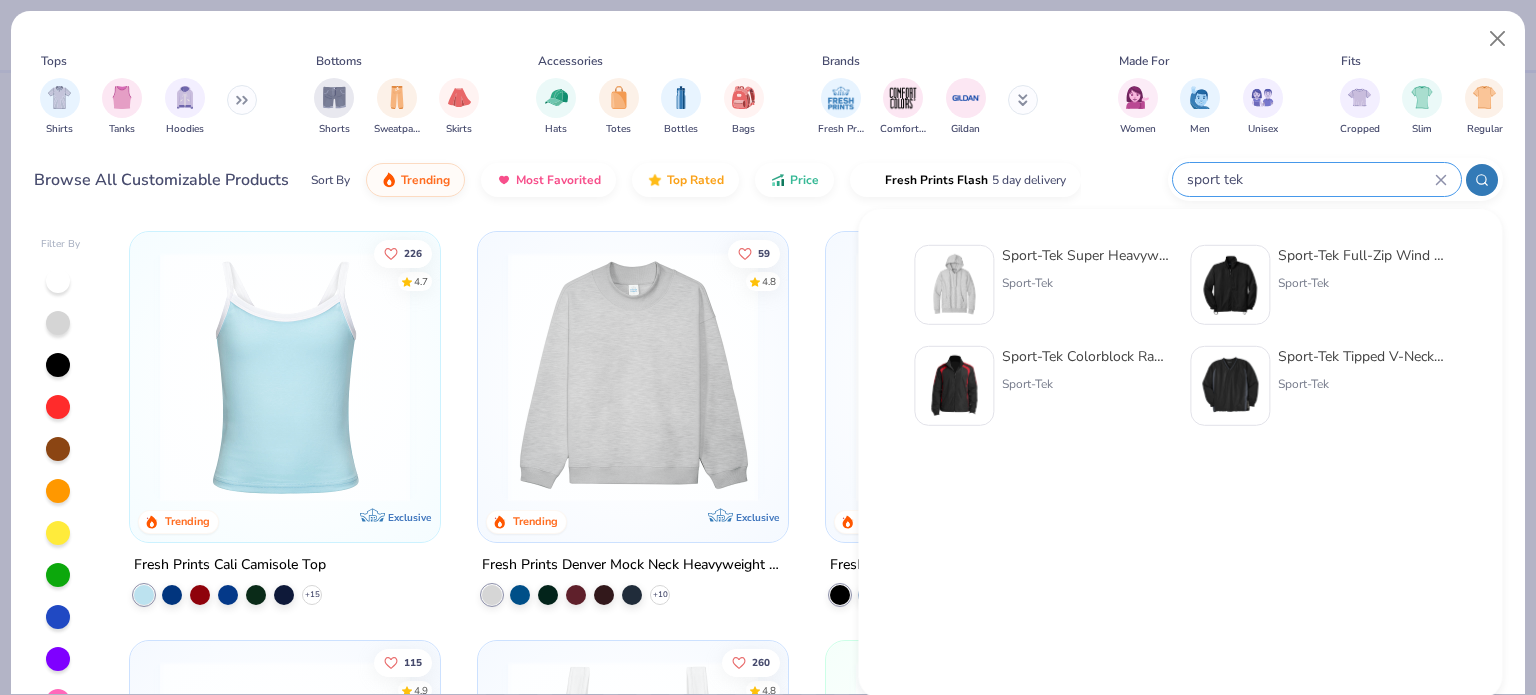 type 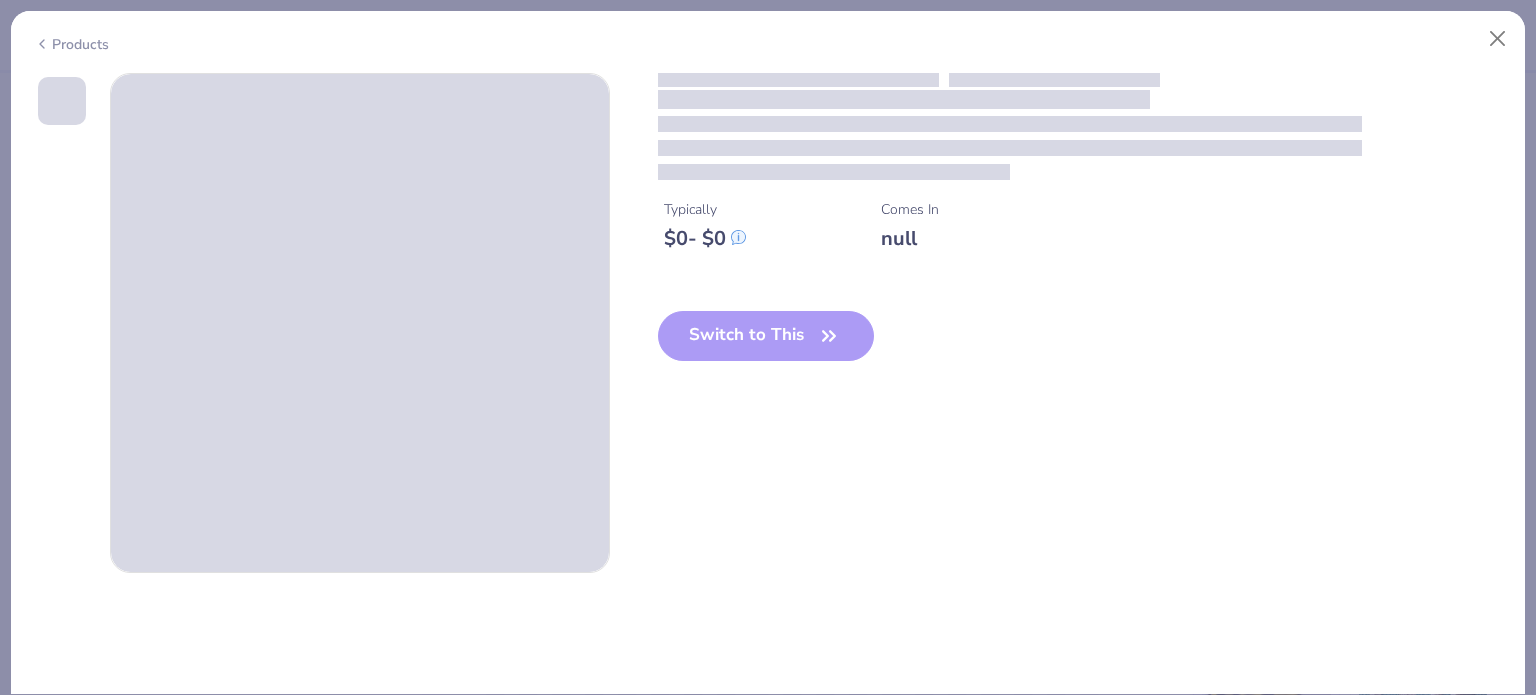 click on "Typically   $ 0  - $ 0   Comes In null   Switch to This" at bounding box center [1080, 233] 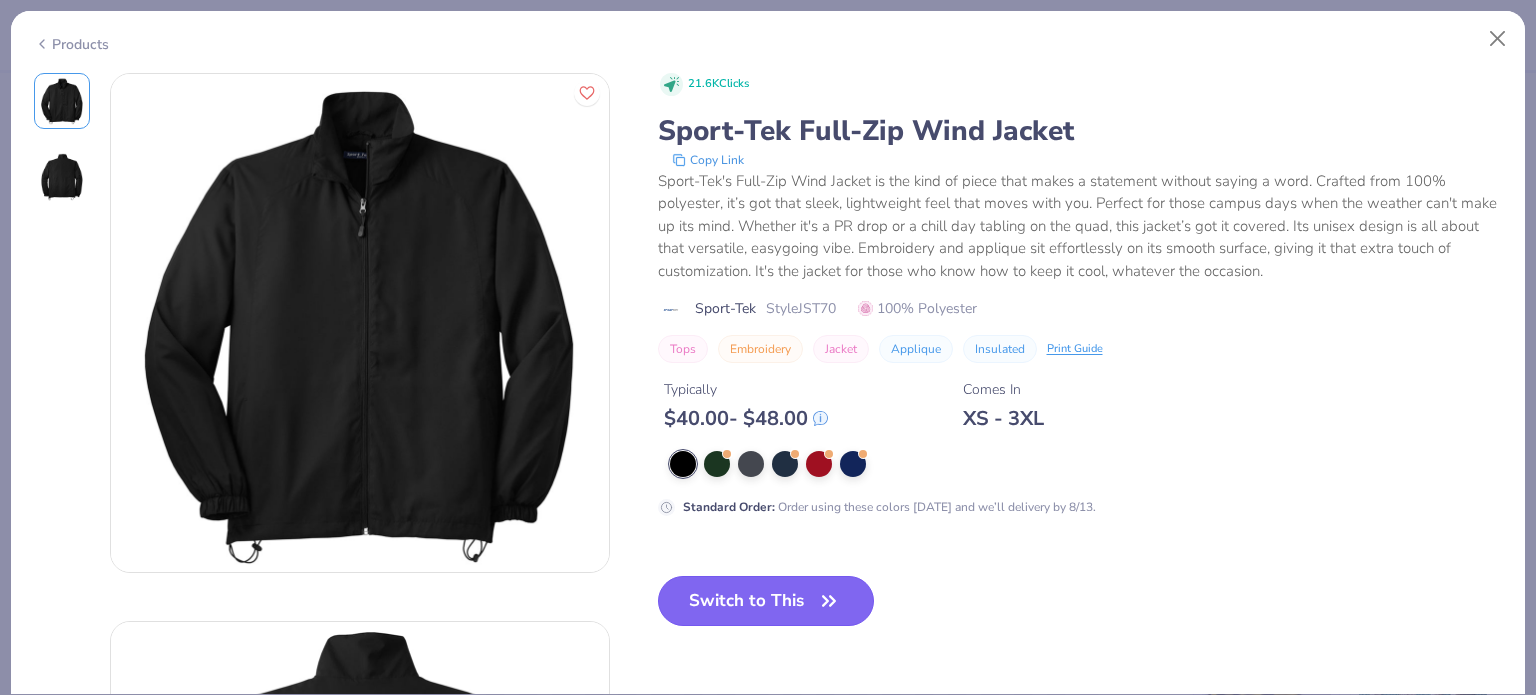 click on "Switch to This" at bounding box center (766, 601) 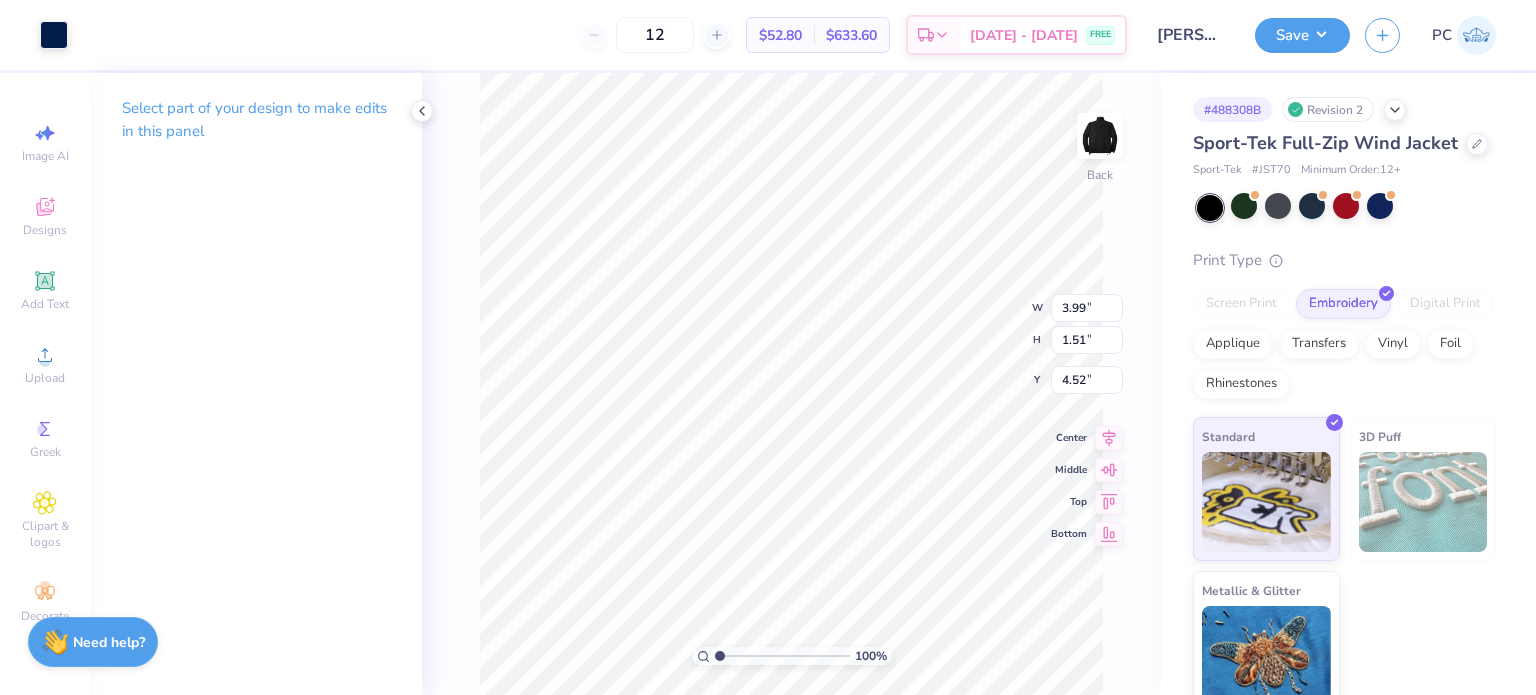 type on "3.00" 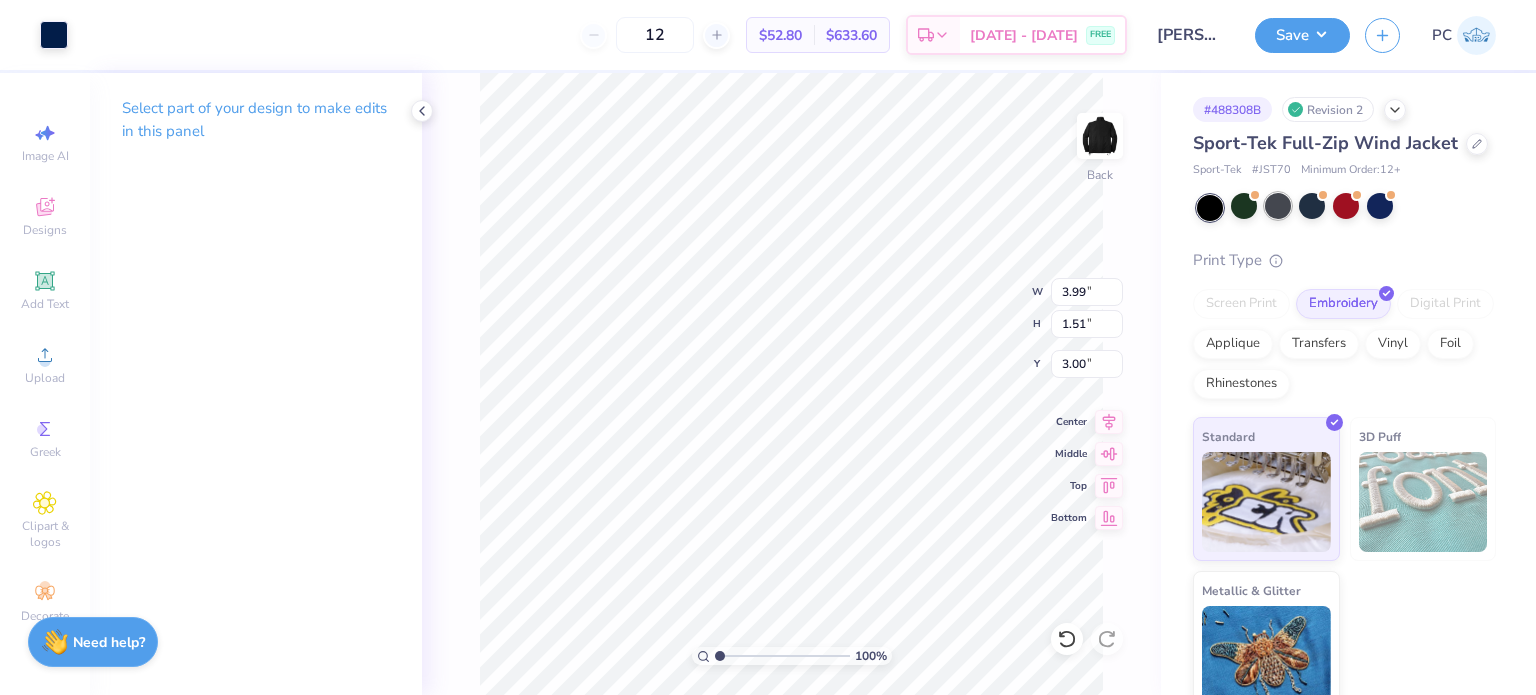 click at bounding box center [1278, 206] 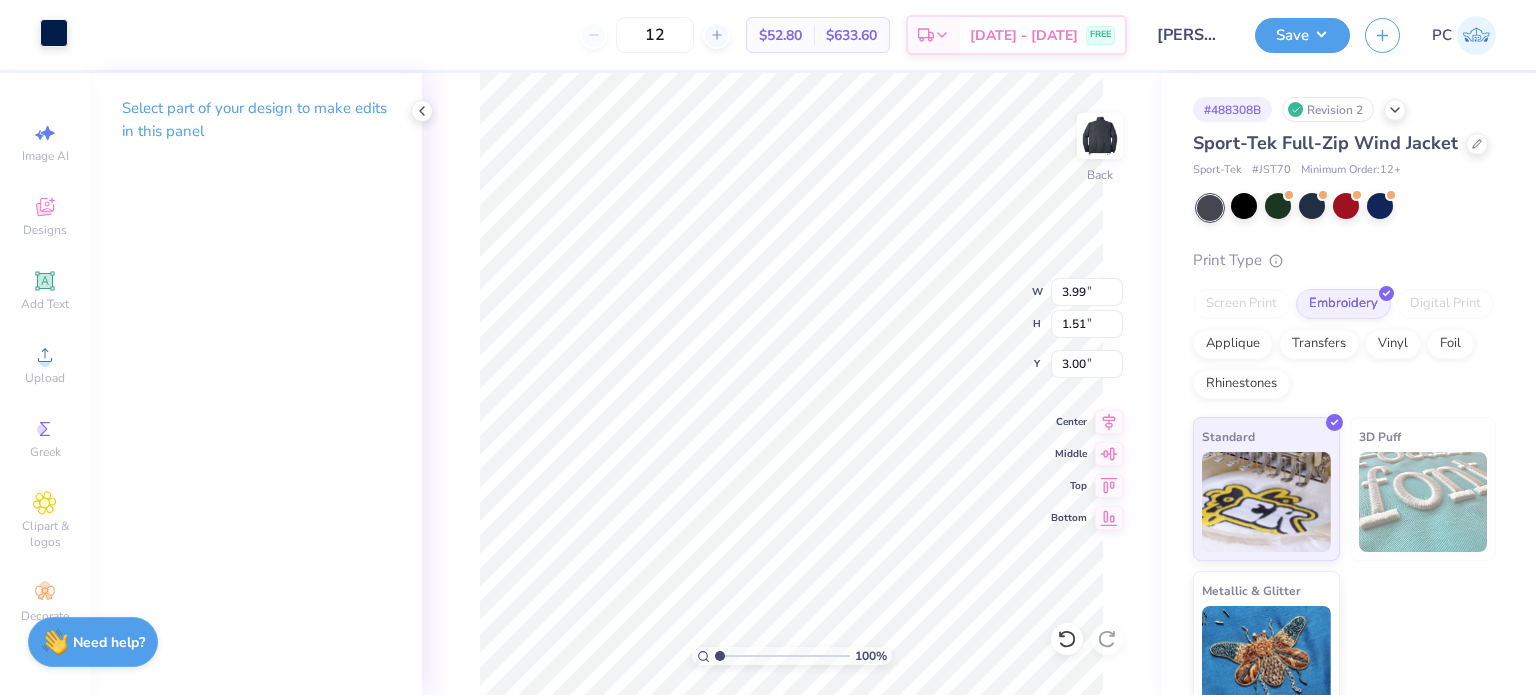 click at bounding box center (54, 33) 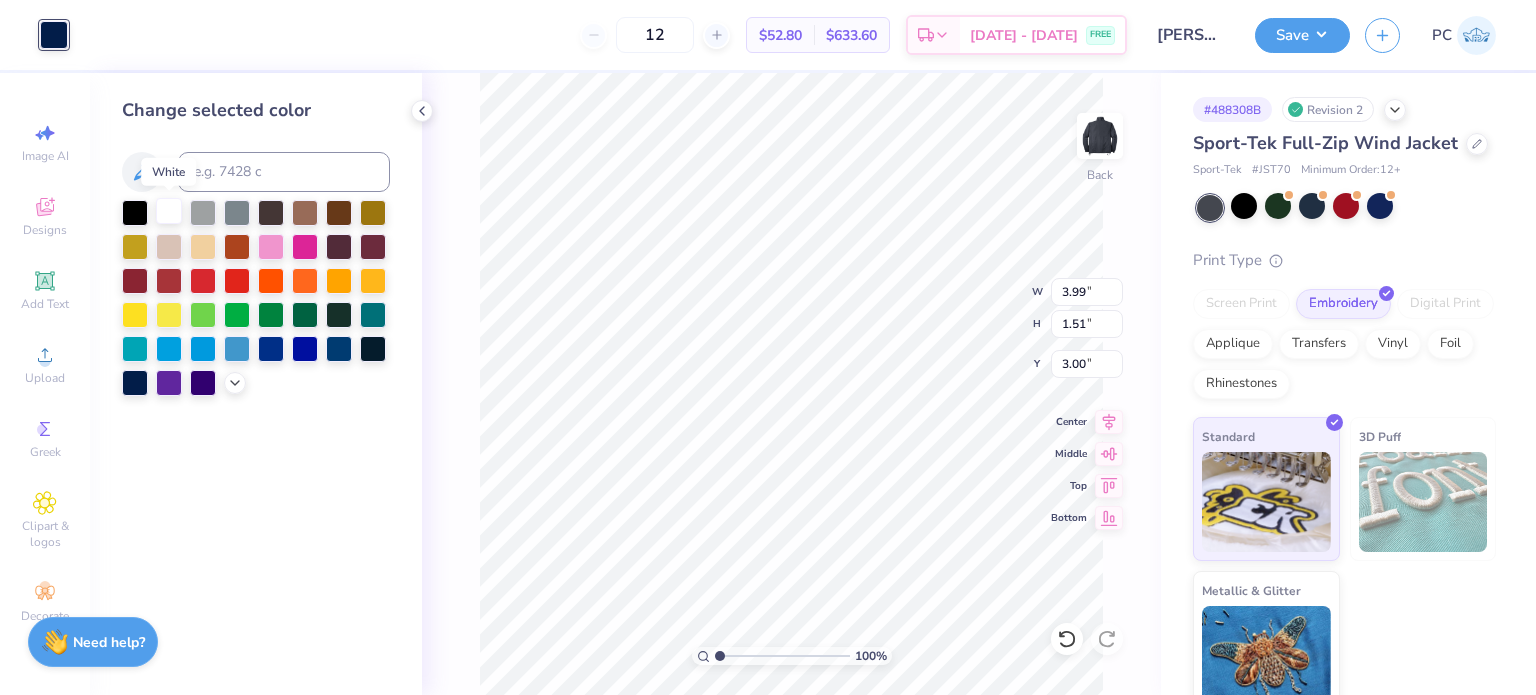 click at bounding box center [169, 211] 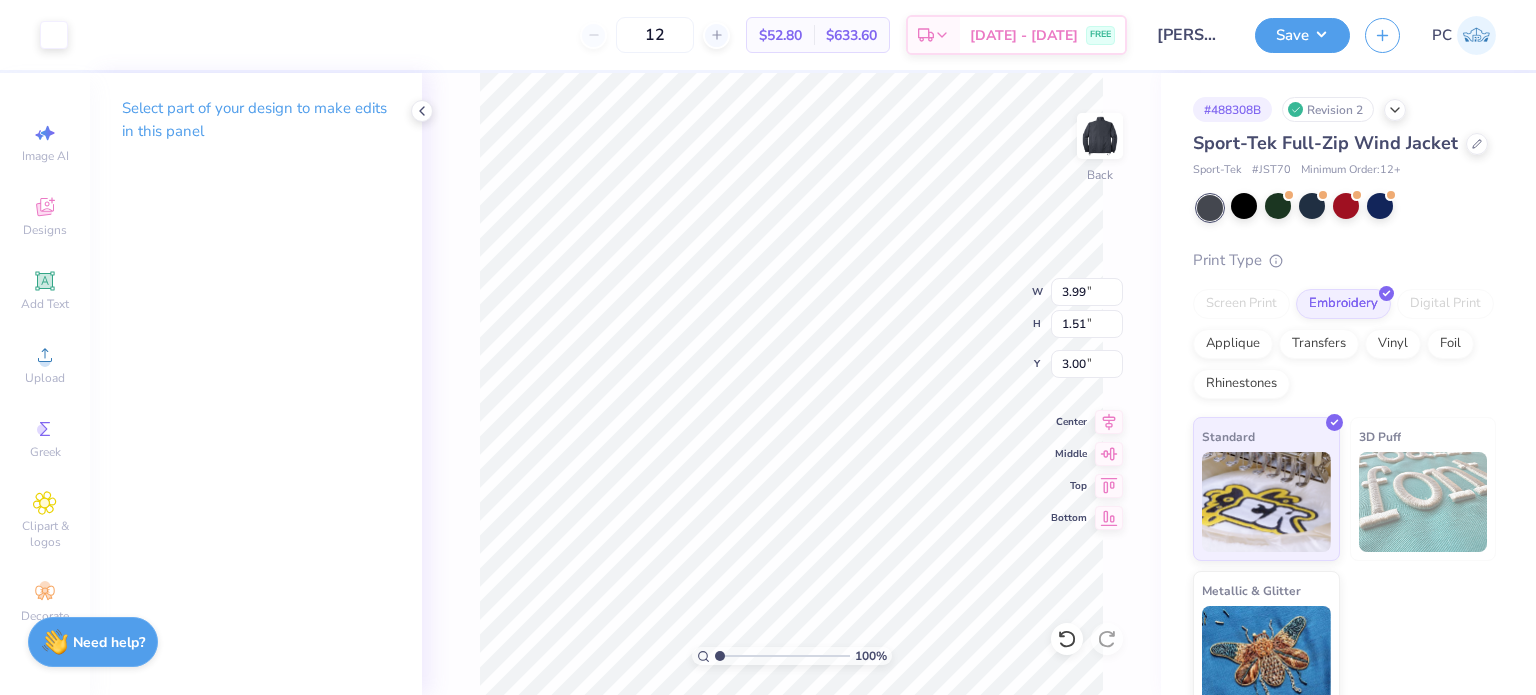 type on "5.50" 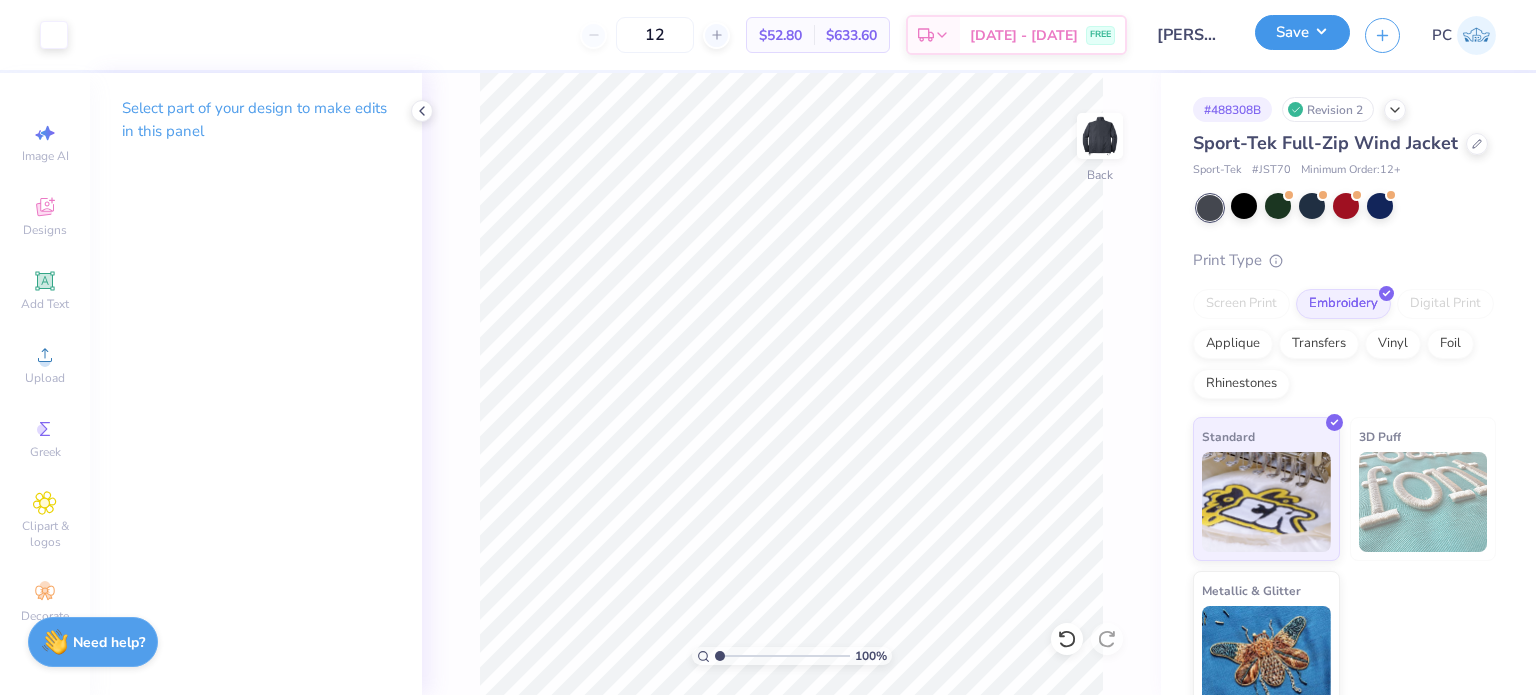 click on "Save" at bounding box center [1302, 32] 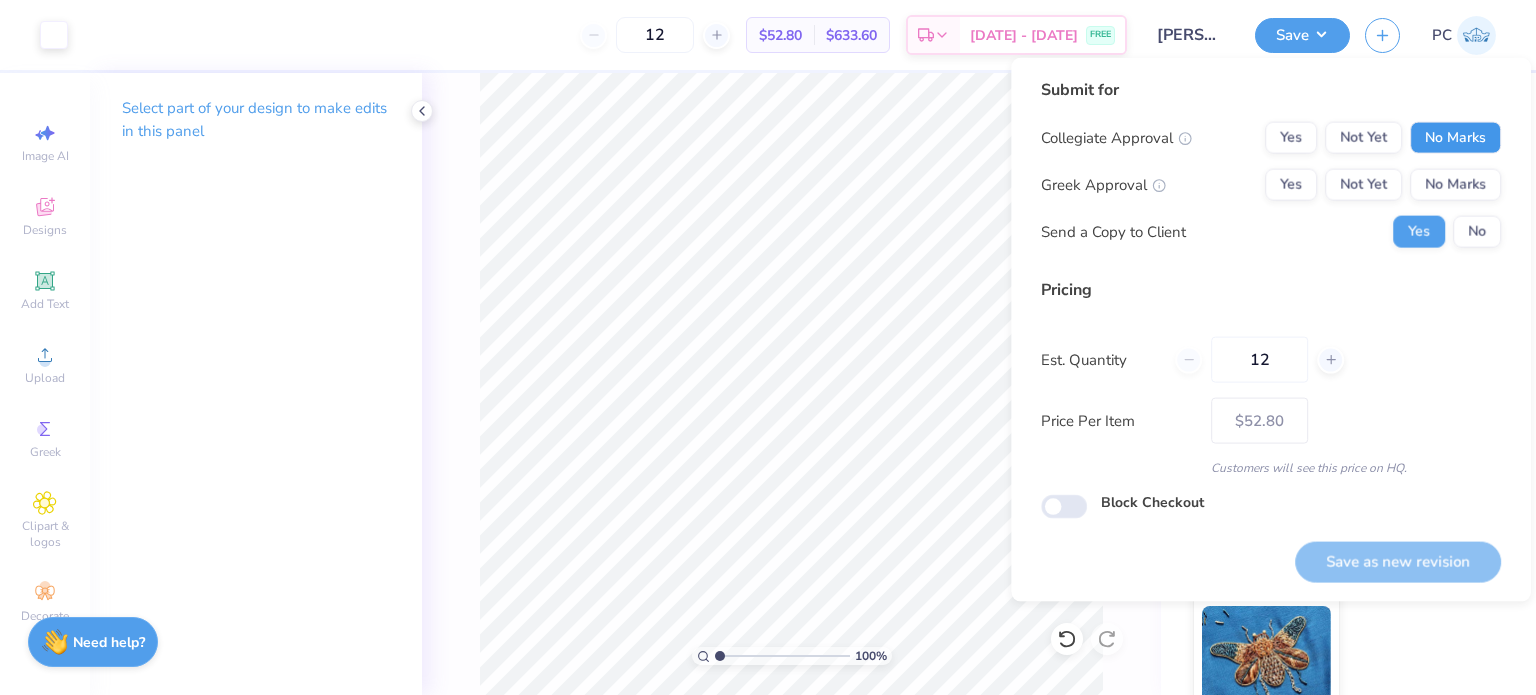click on "No Marks" at bounding box center [1455, 138] 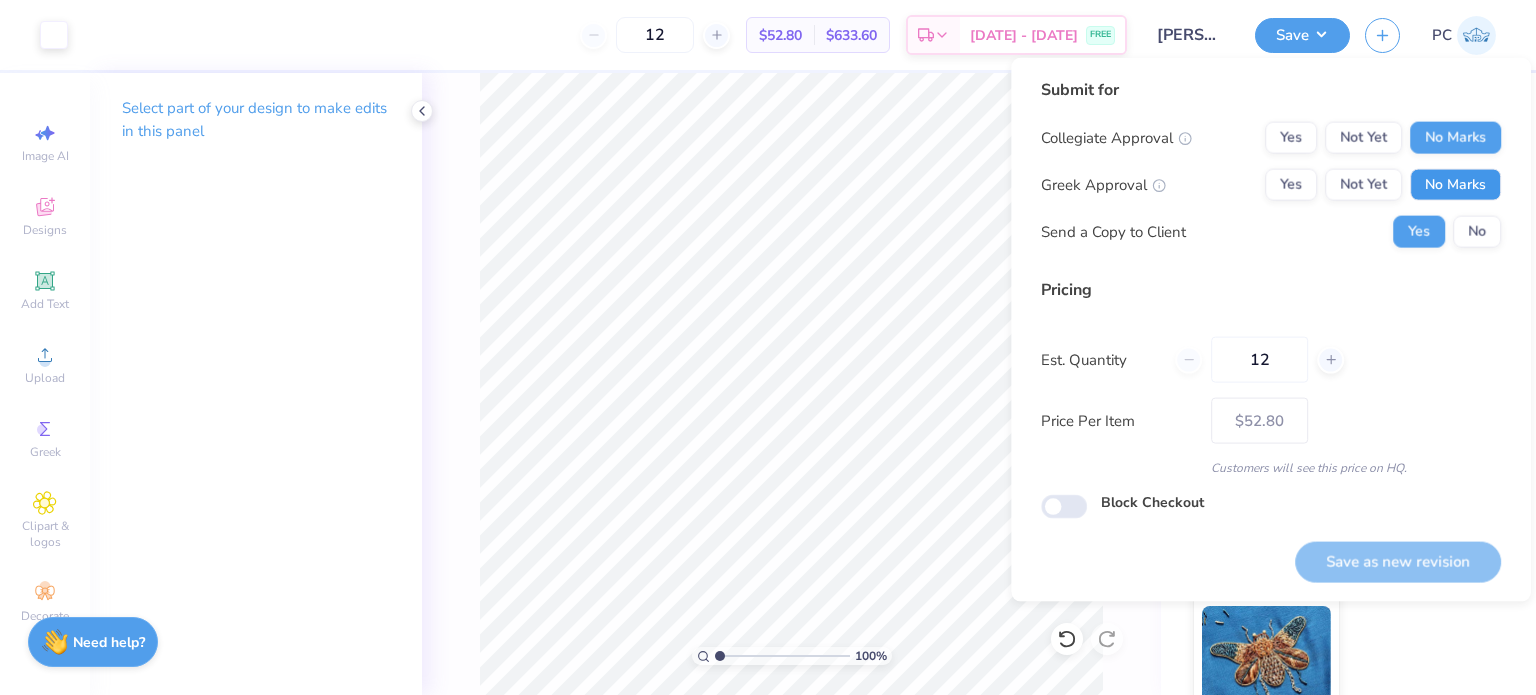 click on "No Marks" at bounding box center (1455, 185) 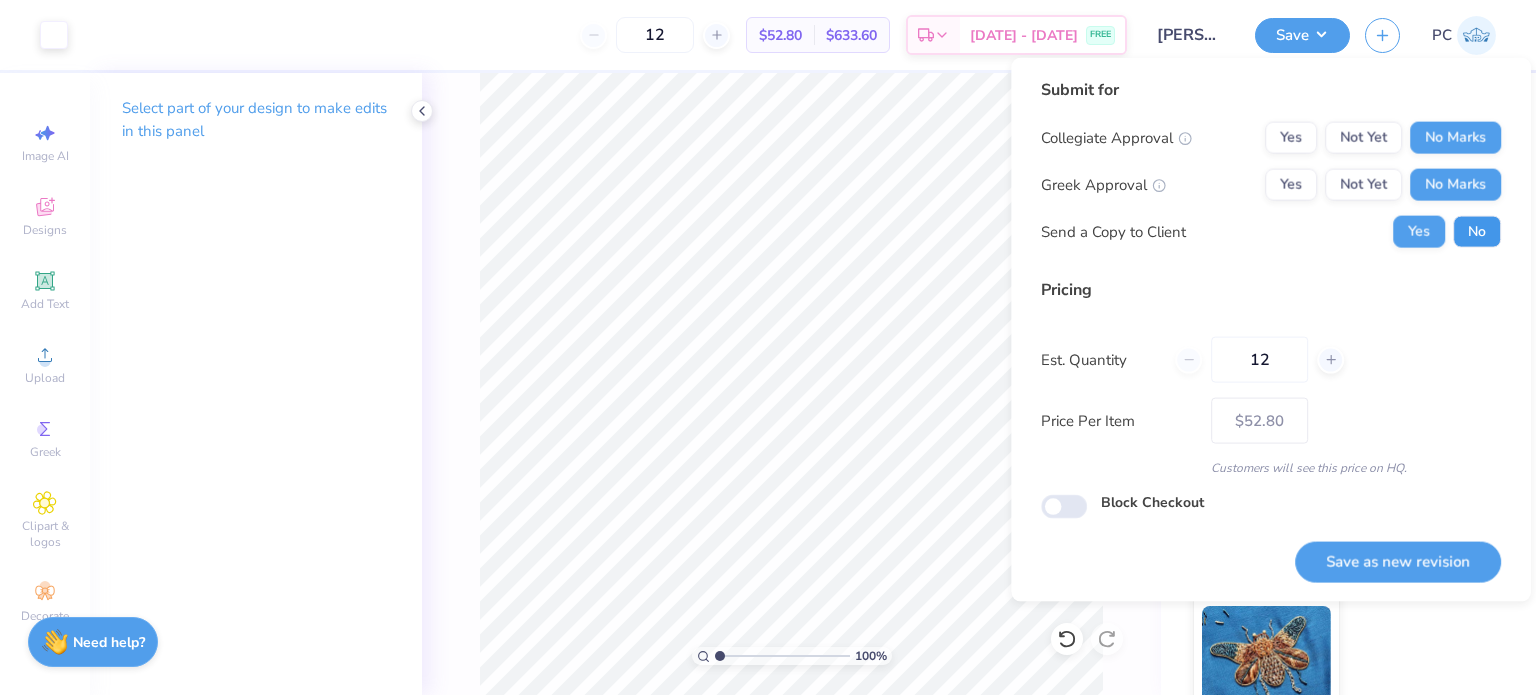 click on "No" at bounding box center (1477, 232) 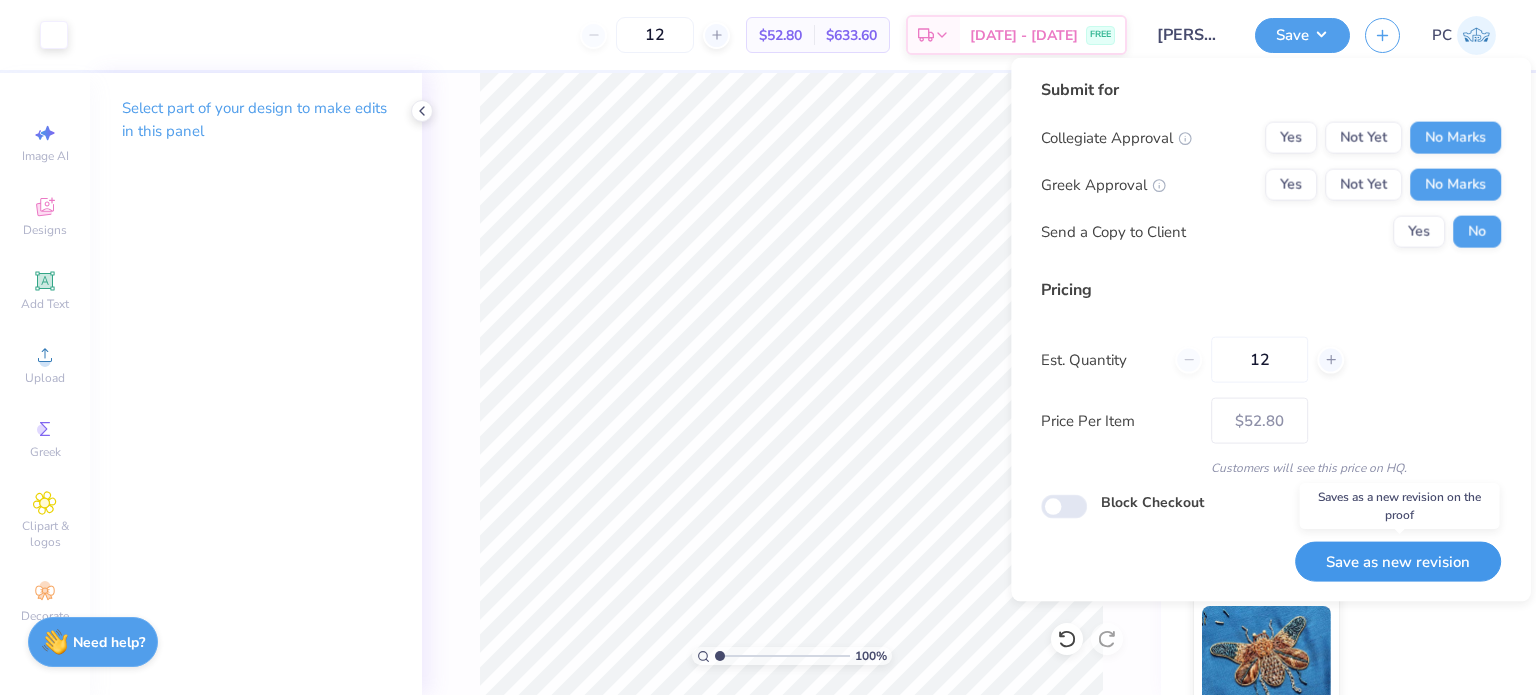 click on "Save as new revision" at bounding box center [1398, 561] 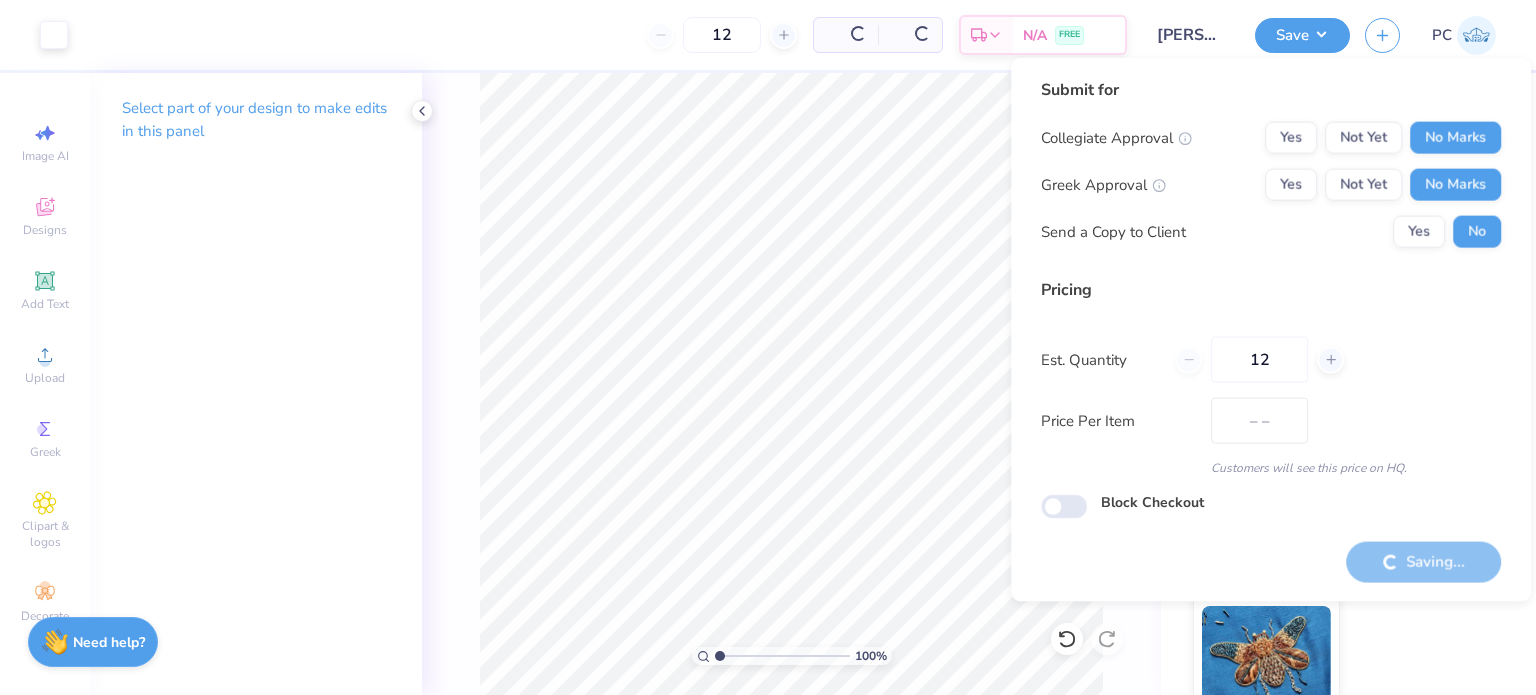 type on "$52.80" 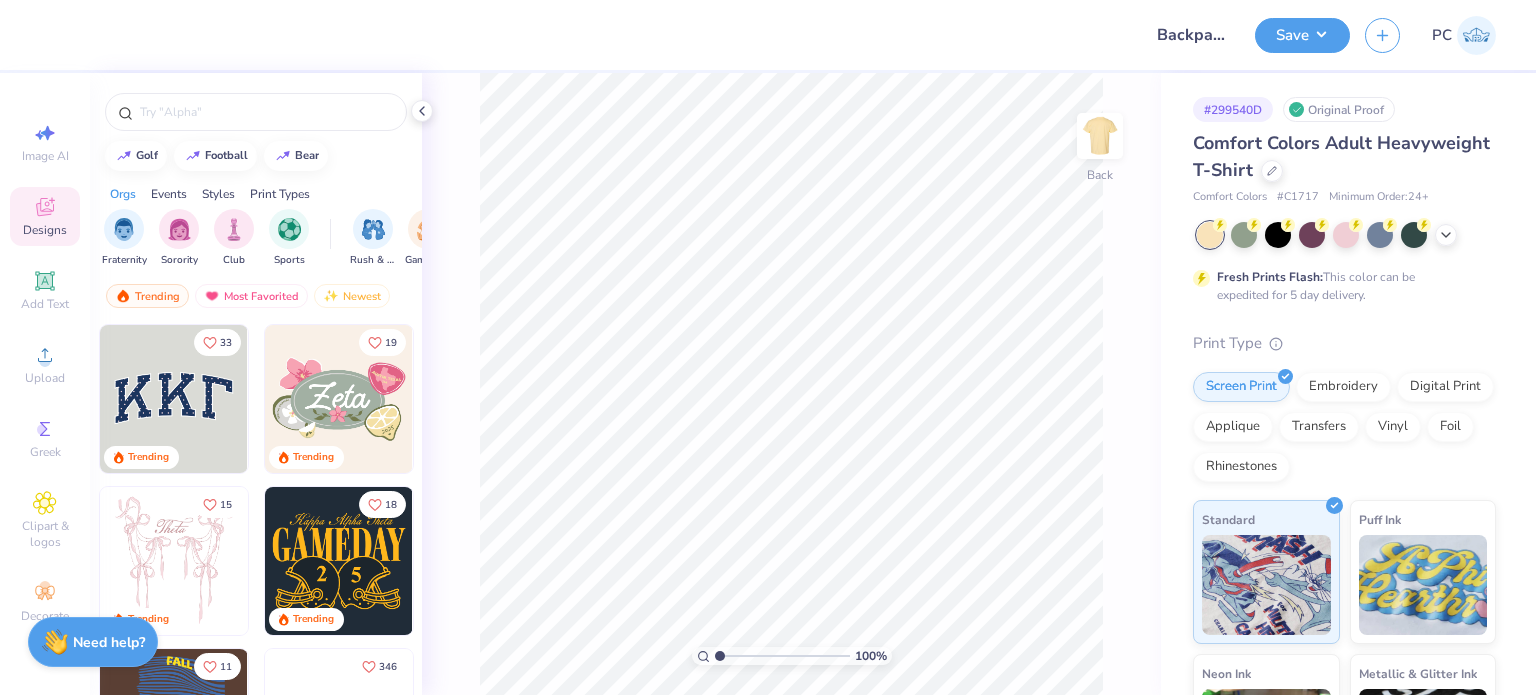scroll, scrollTop: 0, scrollLeft: 0, axis: both 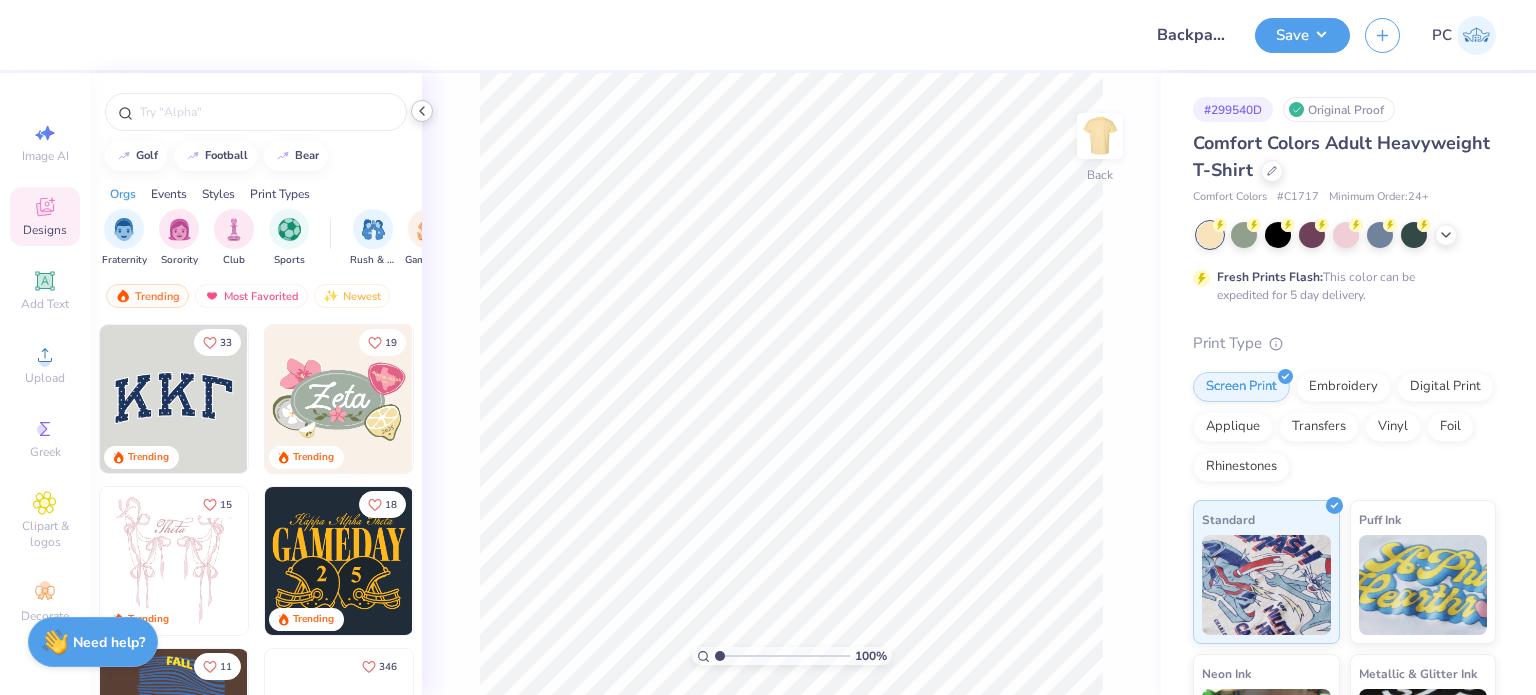 click 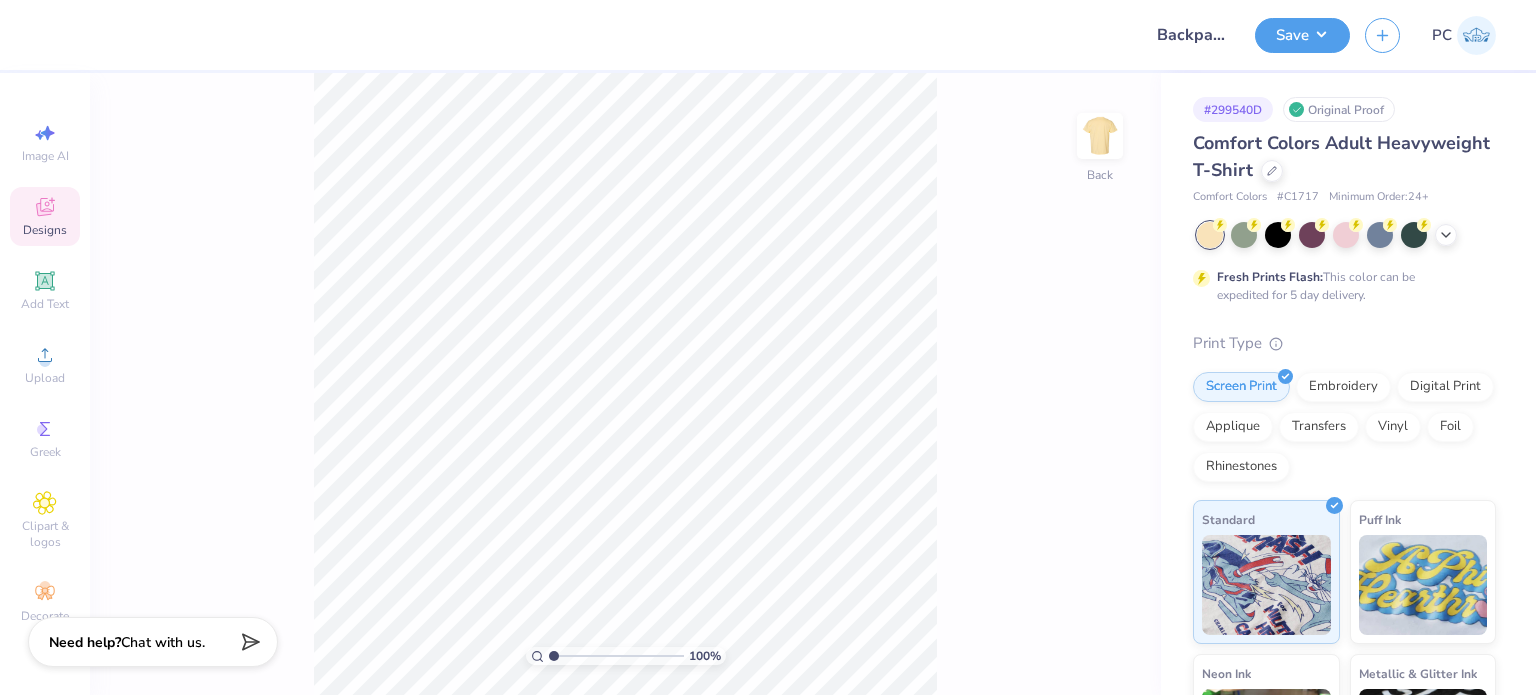 click on "Comfort Colors Adult Heavyweight T-Shirt" at bounding box center [1344, 157] 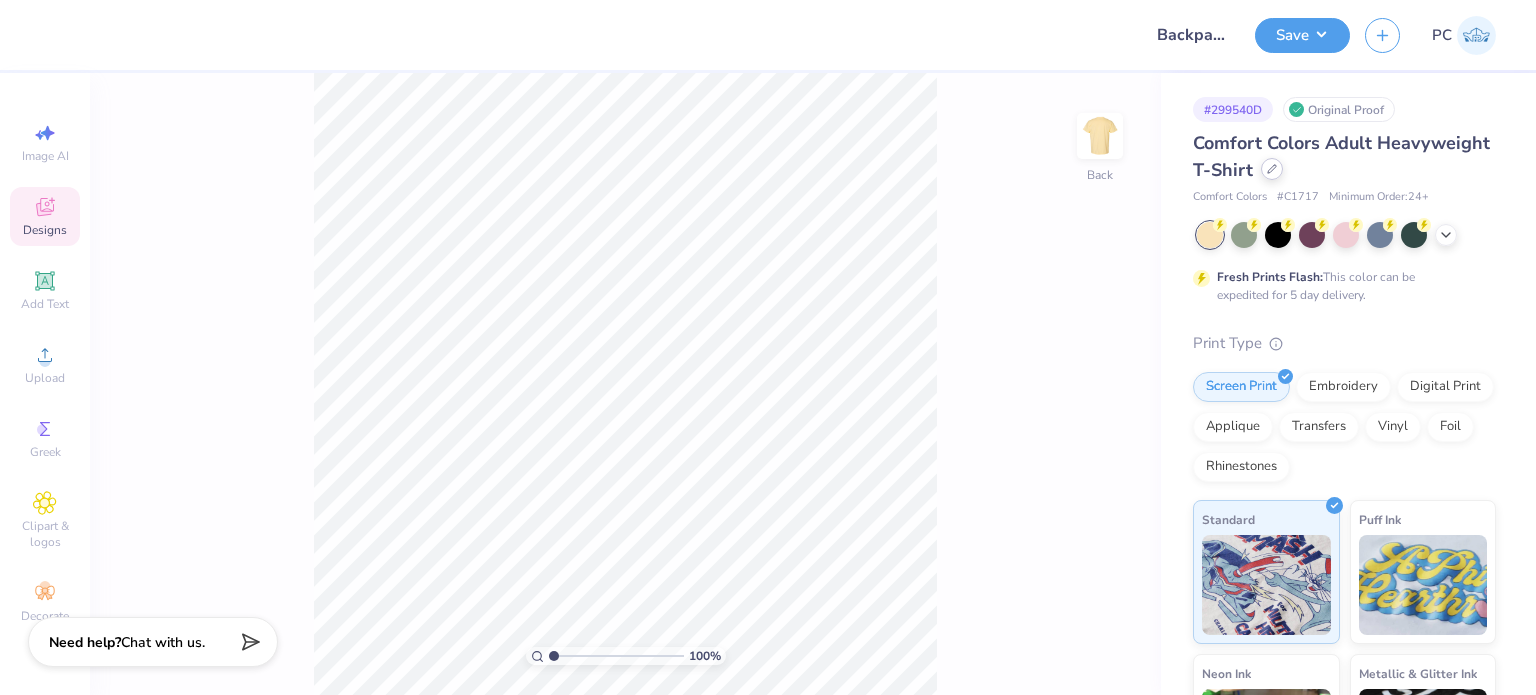 click 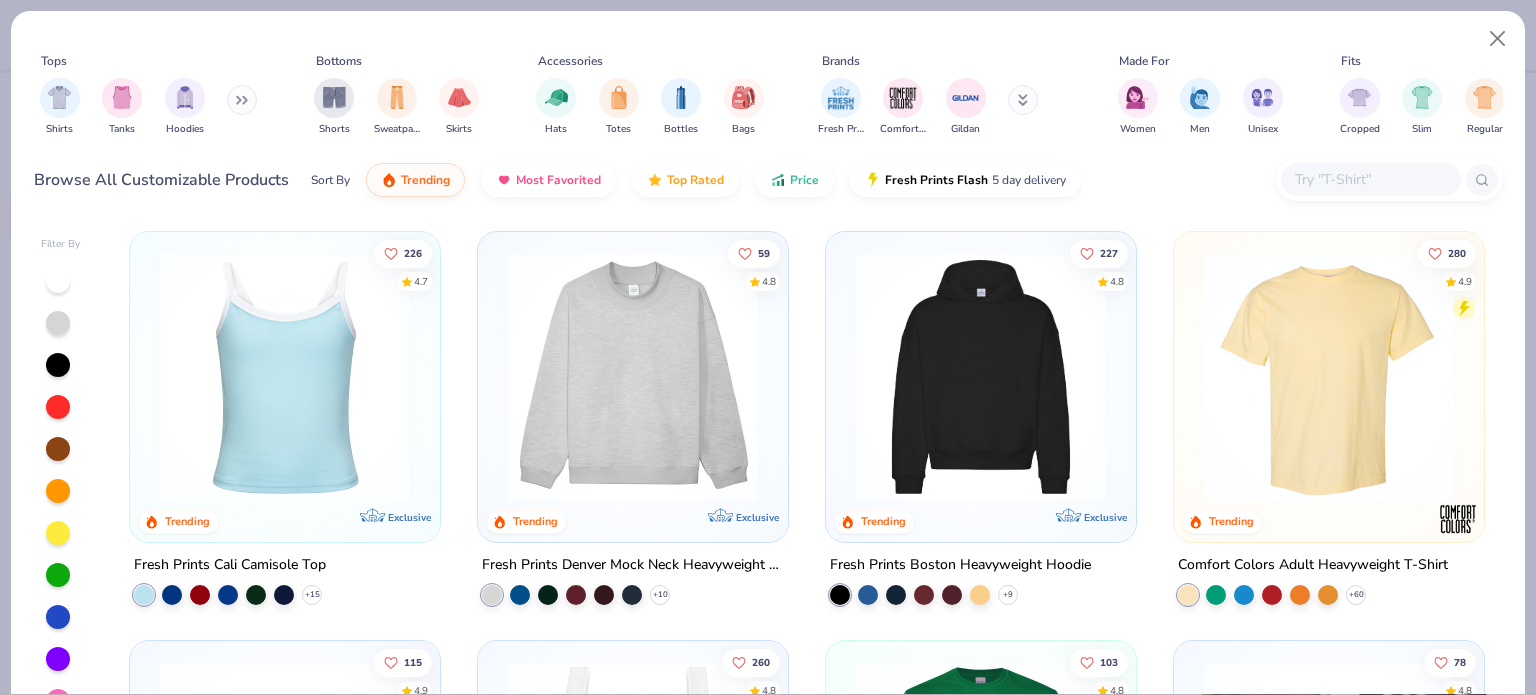 drag, startPoint x: 1390, startPoint y: 162, endPoint x: 1377, endPoint y: 175, distance: 18.384777 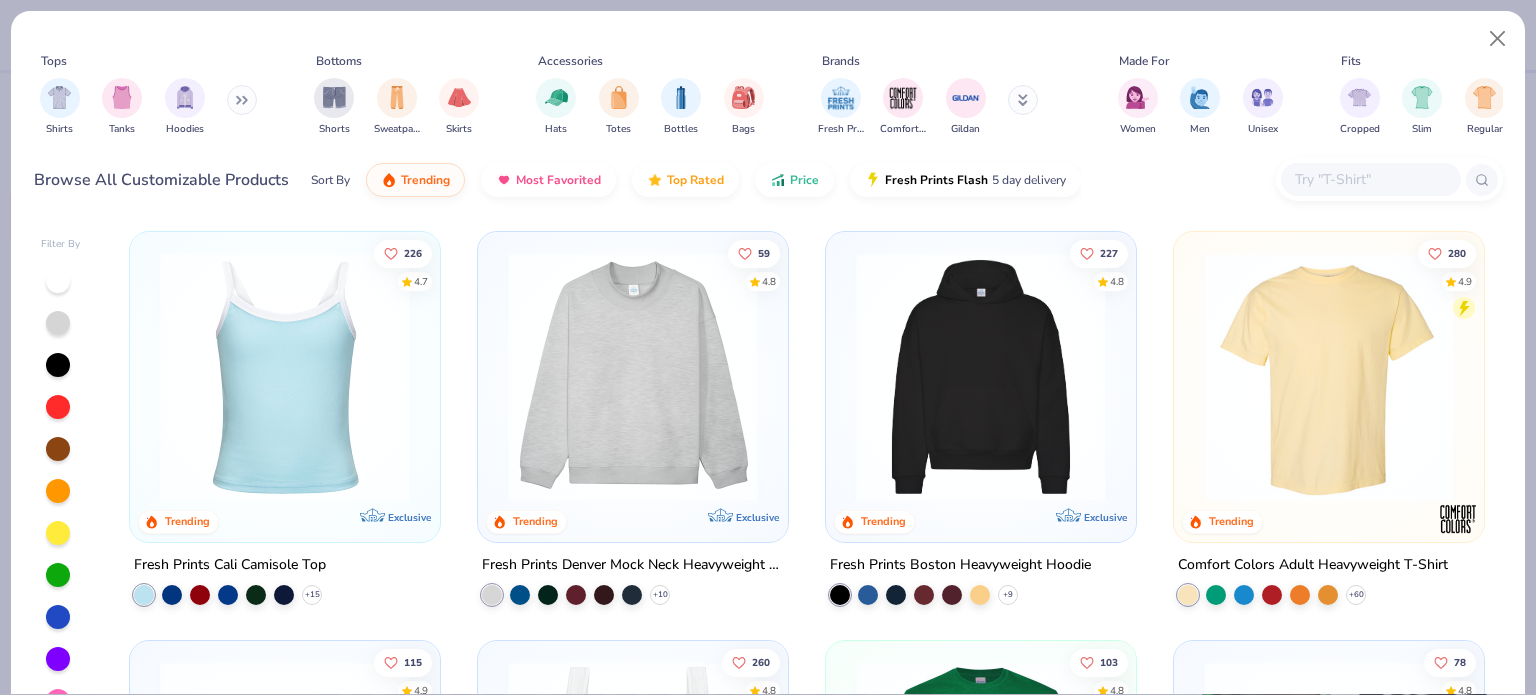 click at bounding box center (1389, 179) 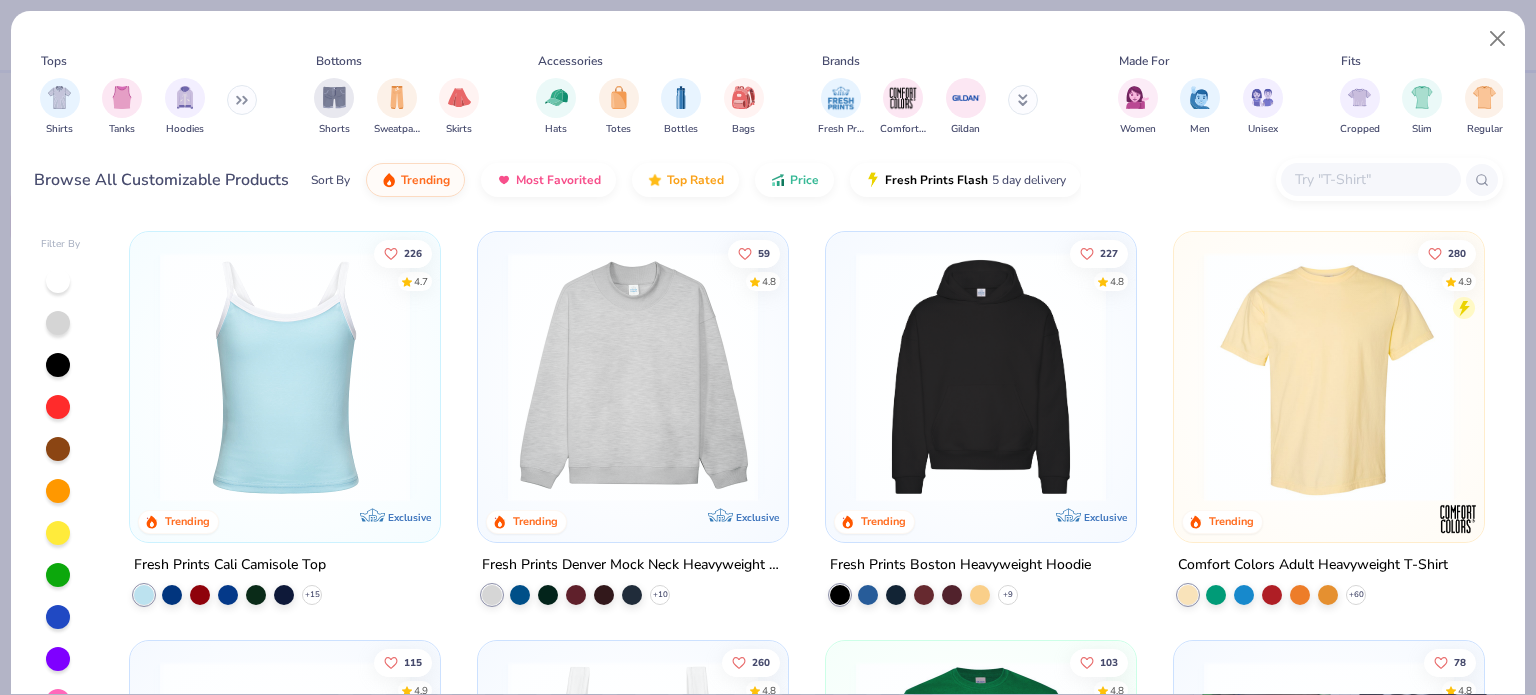 click at bounding box center [1370, 179] 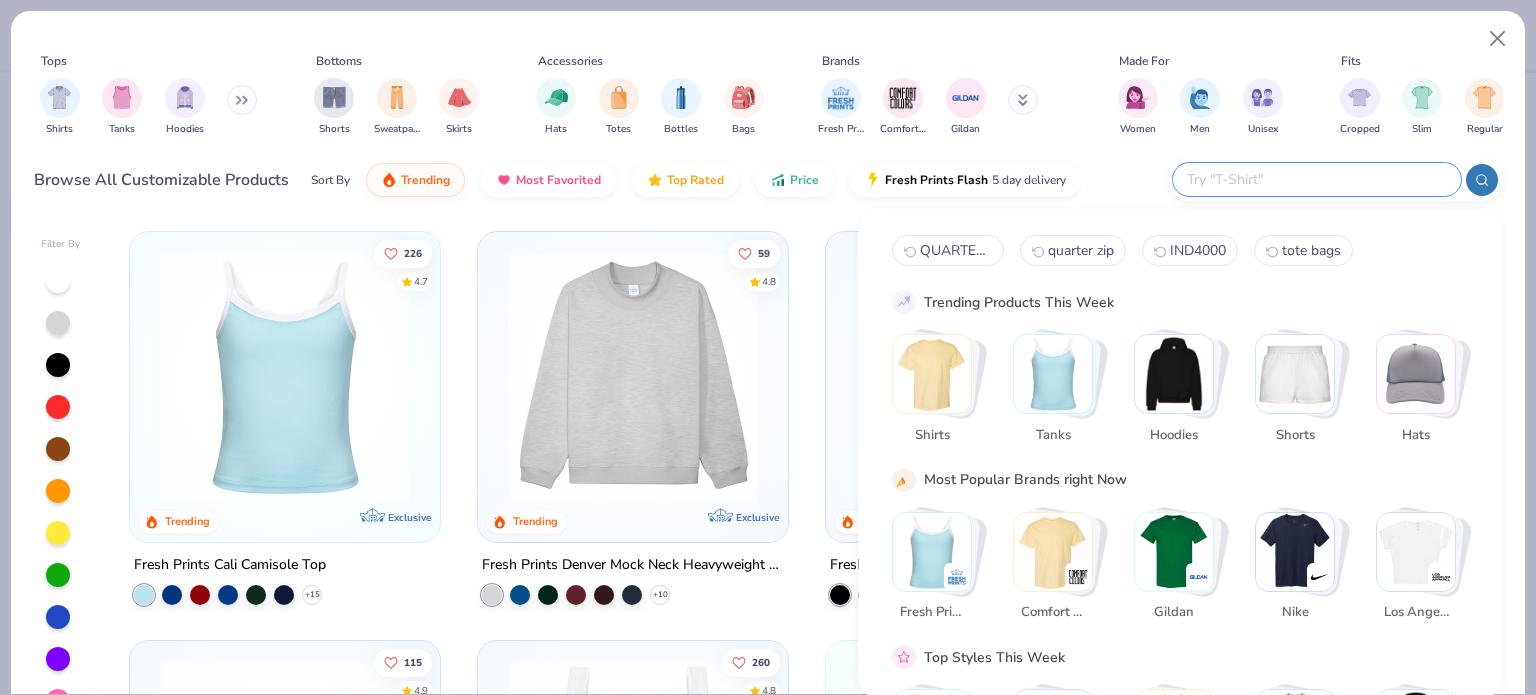 paste on "NKFB5677" 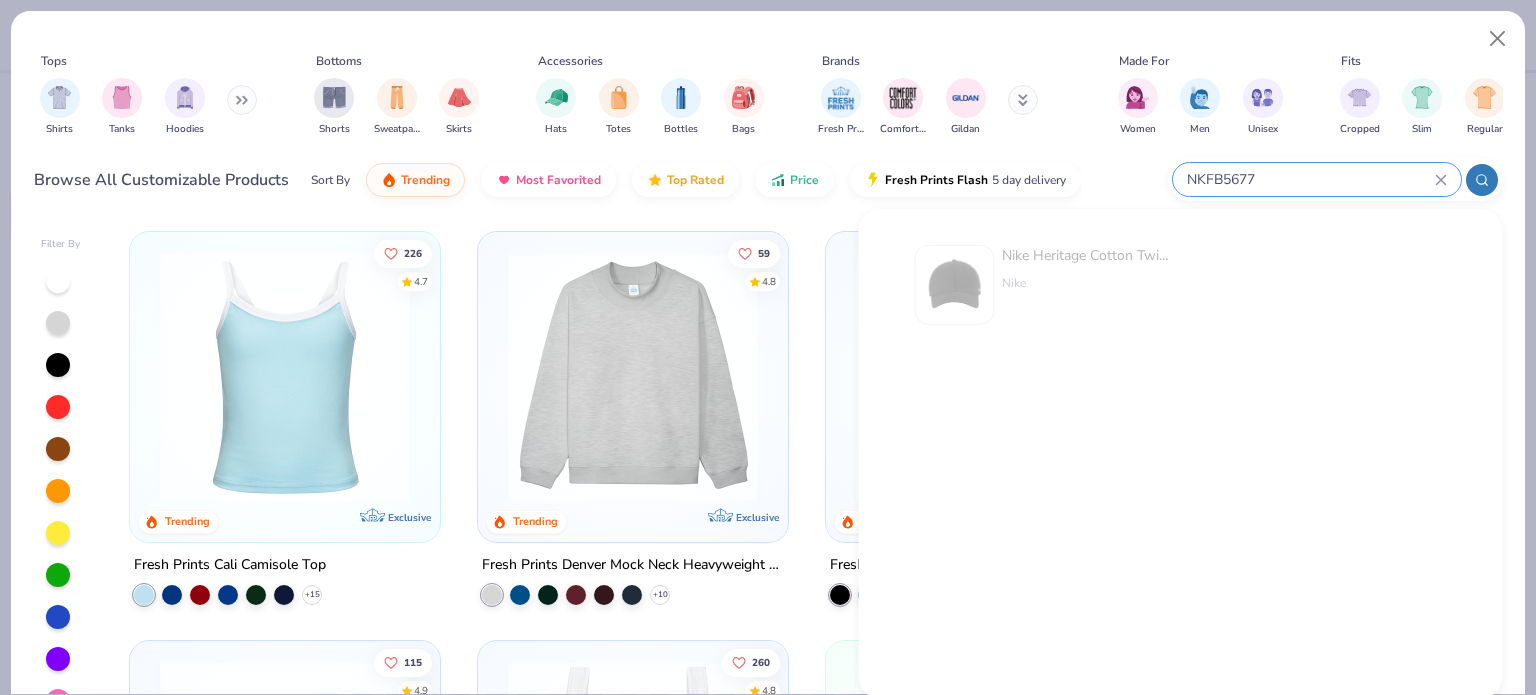 type on "NKFB5677" 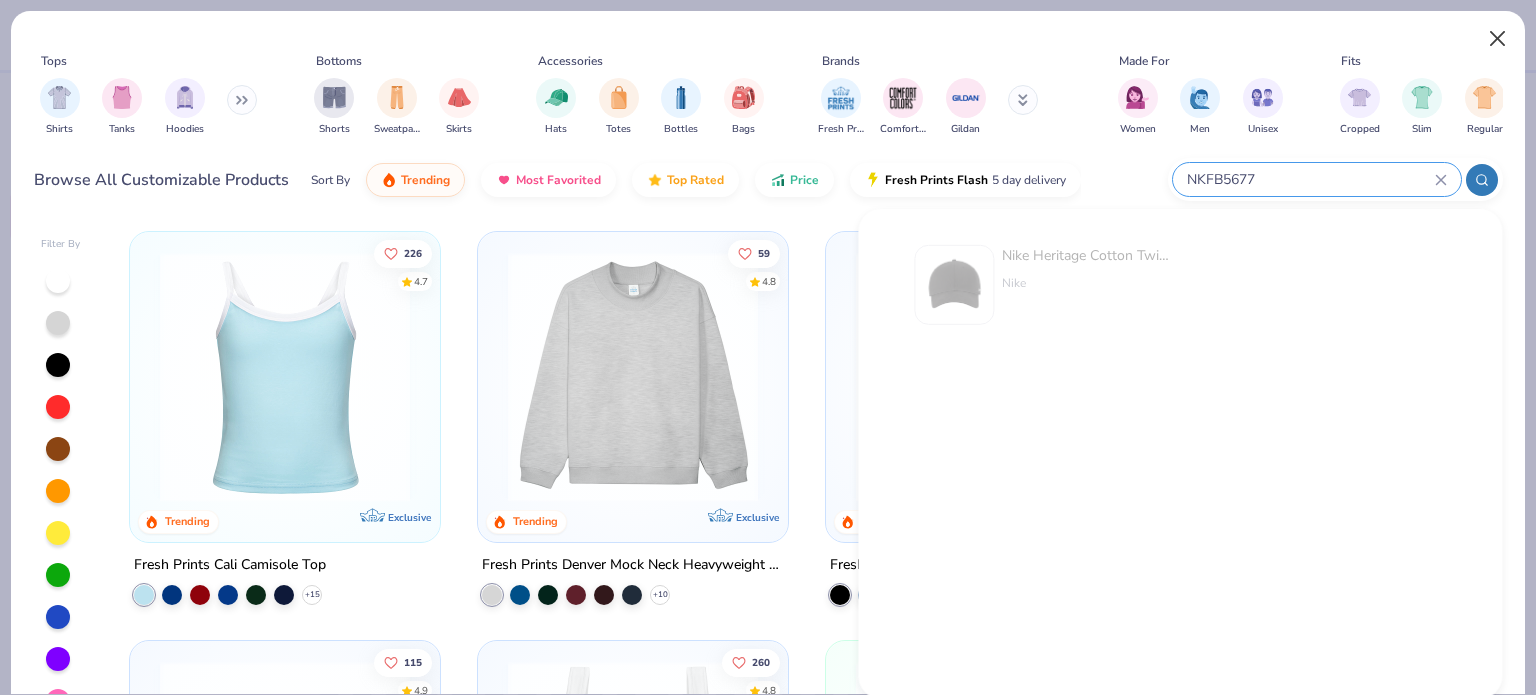 drag, startPoint x: 1477, startPoint y: 37, endPoint x: 1500, endPoint y: 35, distance: 23.086792 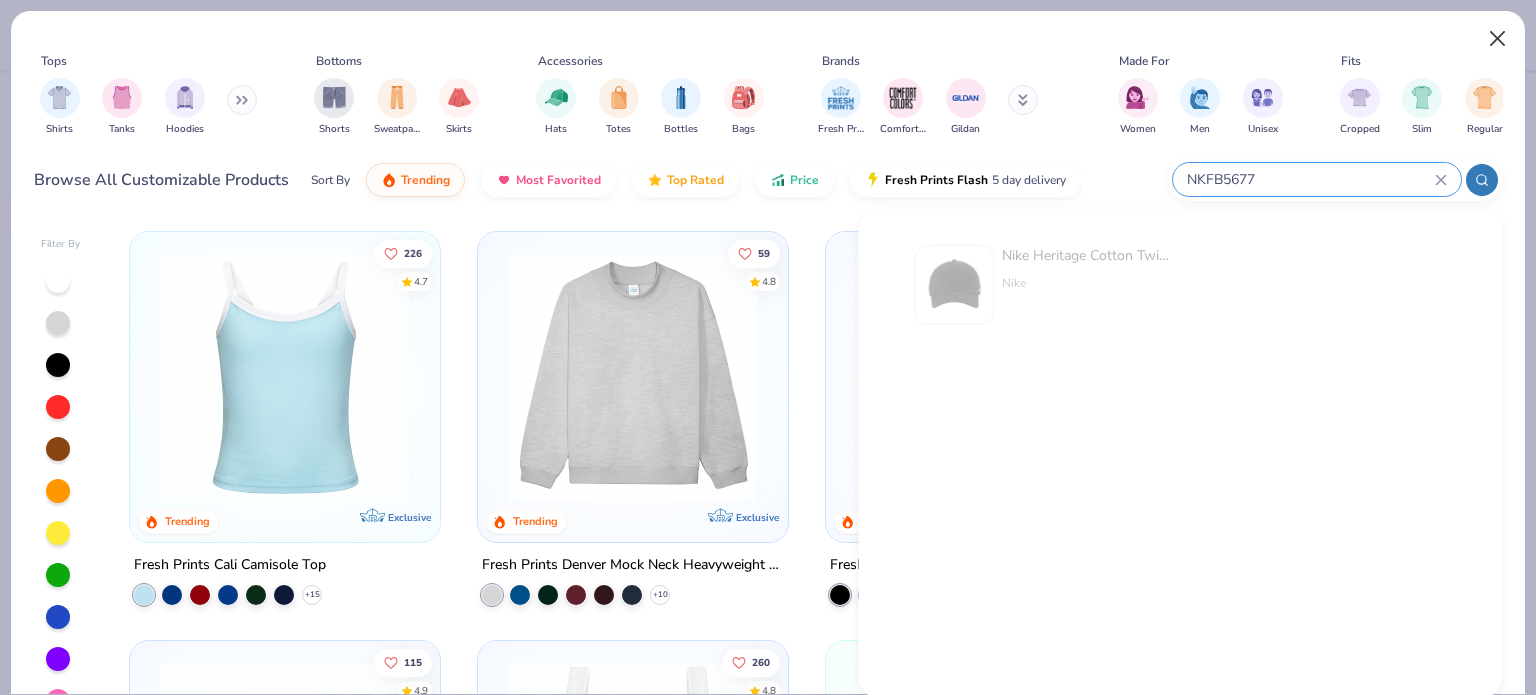 click on "Tops Shirts Tanks Hoodies Bottoms Shorts Sweatpants Skirts Accessories Hats Totes Bottles Bags Brands Fresh Prints Comfort Colors Gildan Made For Women Men Unisex Fits Cropped Slim Regular Oversized Styles Classic Sportswear Athleisure Minimums 12-17 18-23 24-35 Print Types Guide Embroidery Screen Print Digital Print Browse All Customizable Products Sort By Trending Most Favorited Top Rated Price Fresh Prints Flash 5 day delivery NKFB5677" at bounding box center [768, 113] 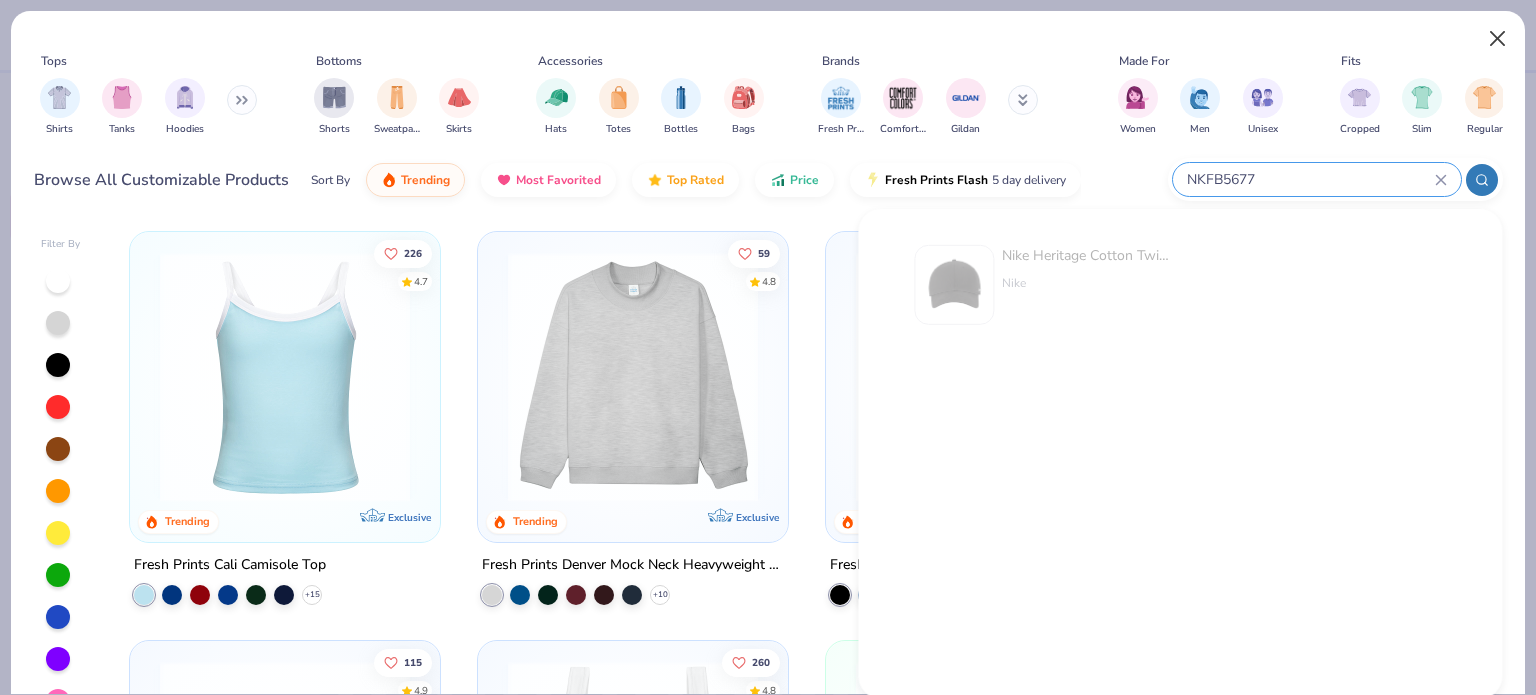 type 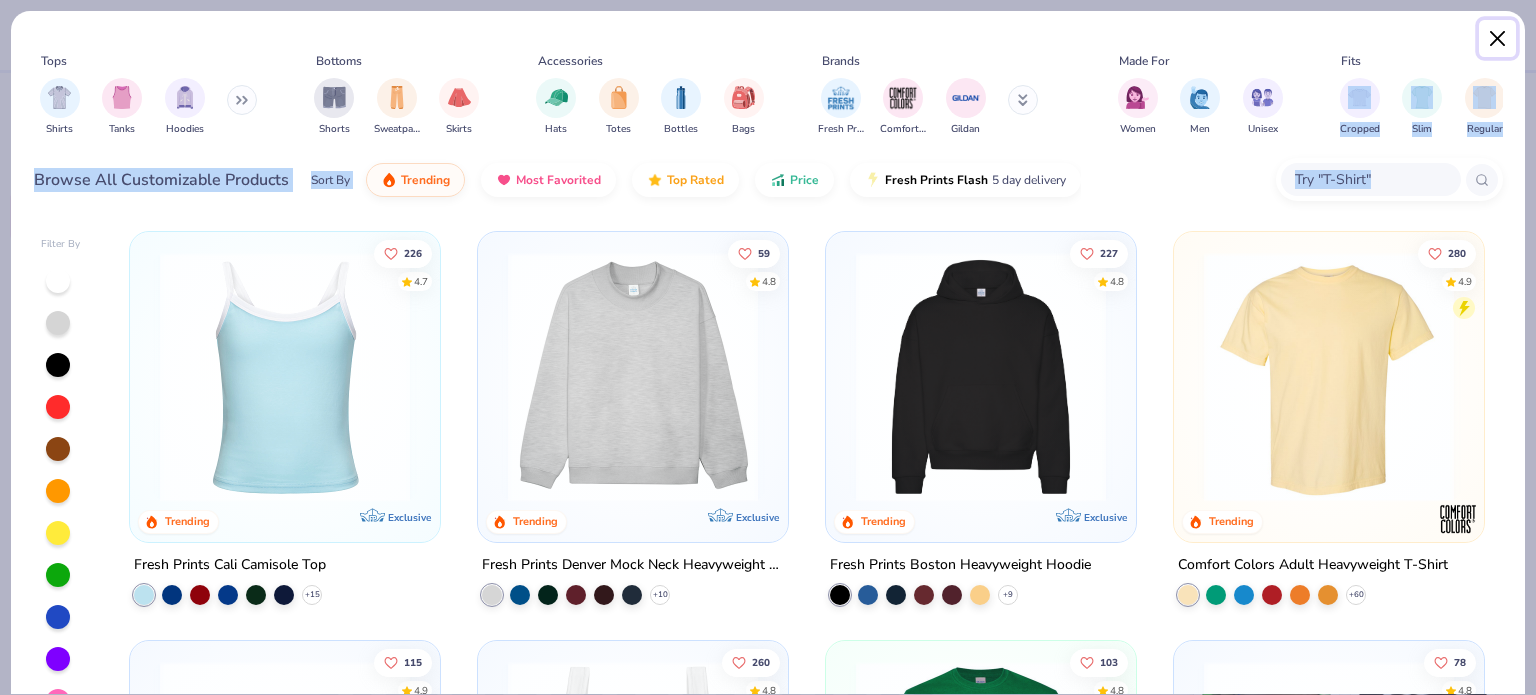 click at bounding box center (1498, 39) 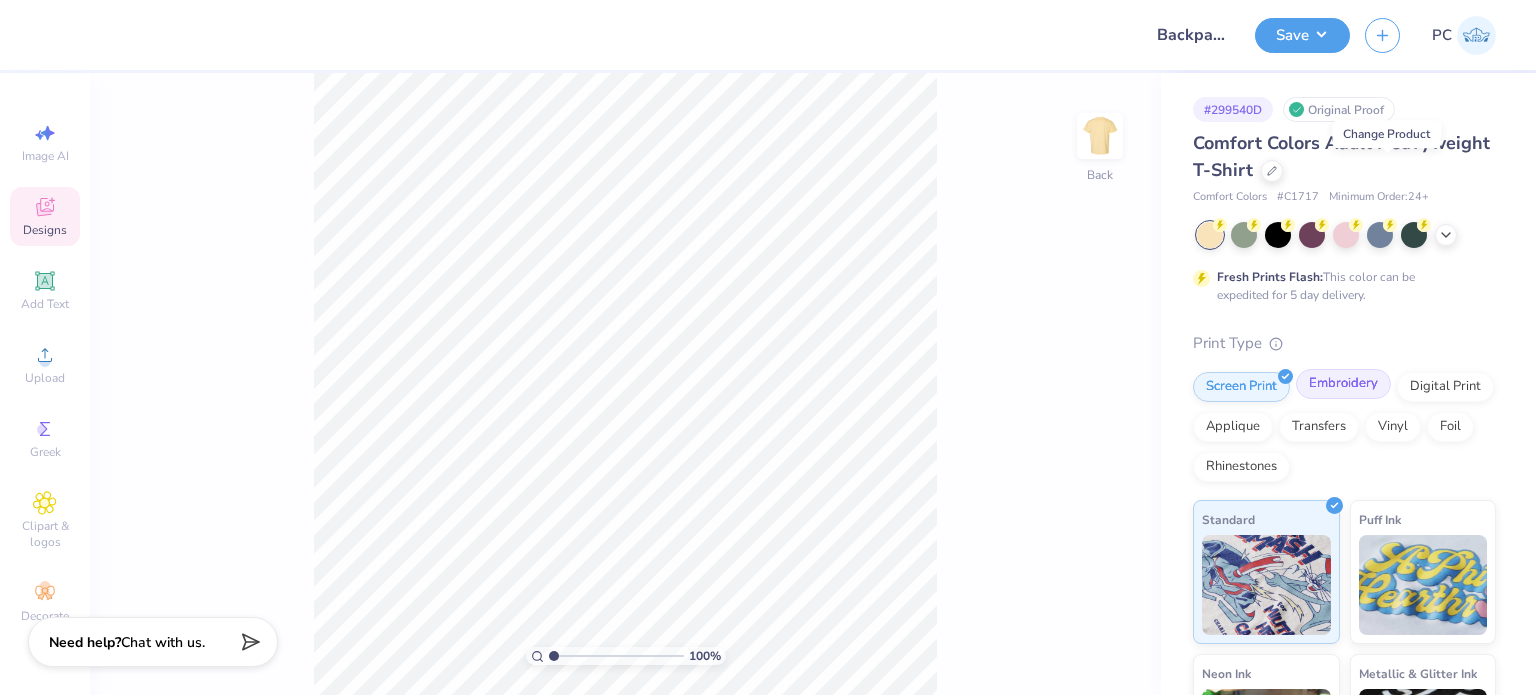 click on "Embroidery" at bounding box center [1343, 384] 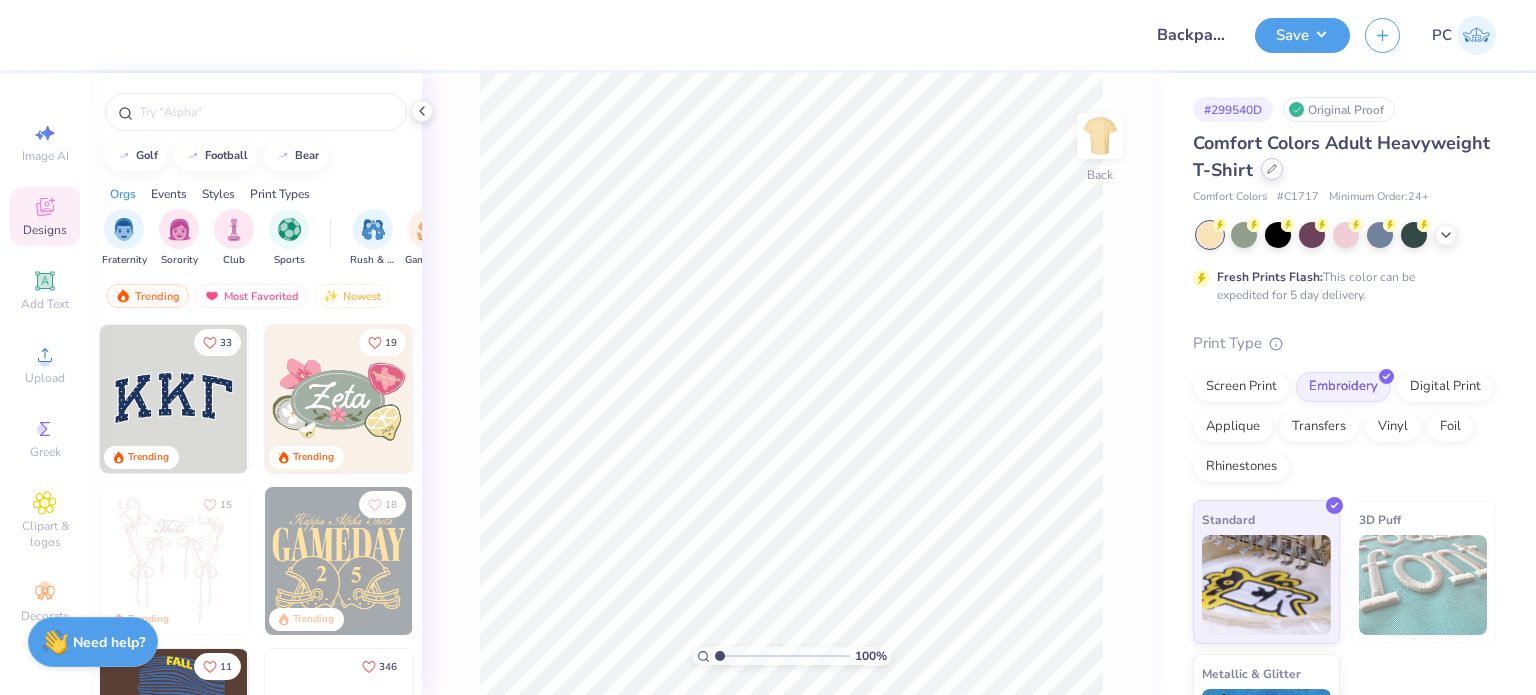 click 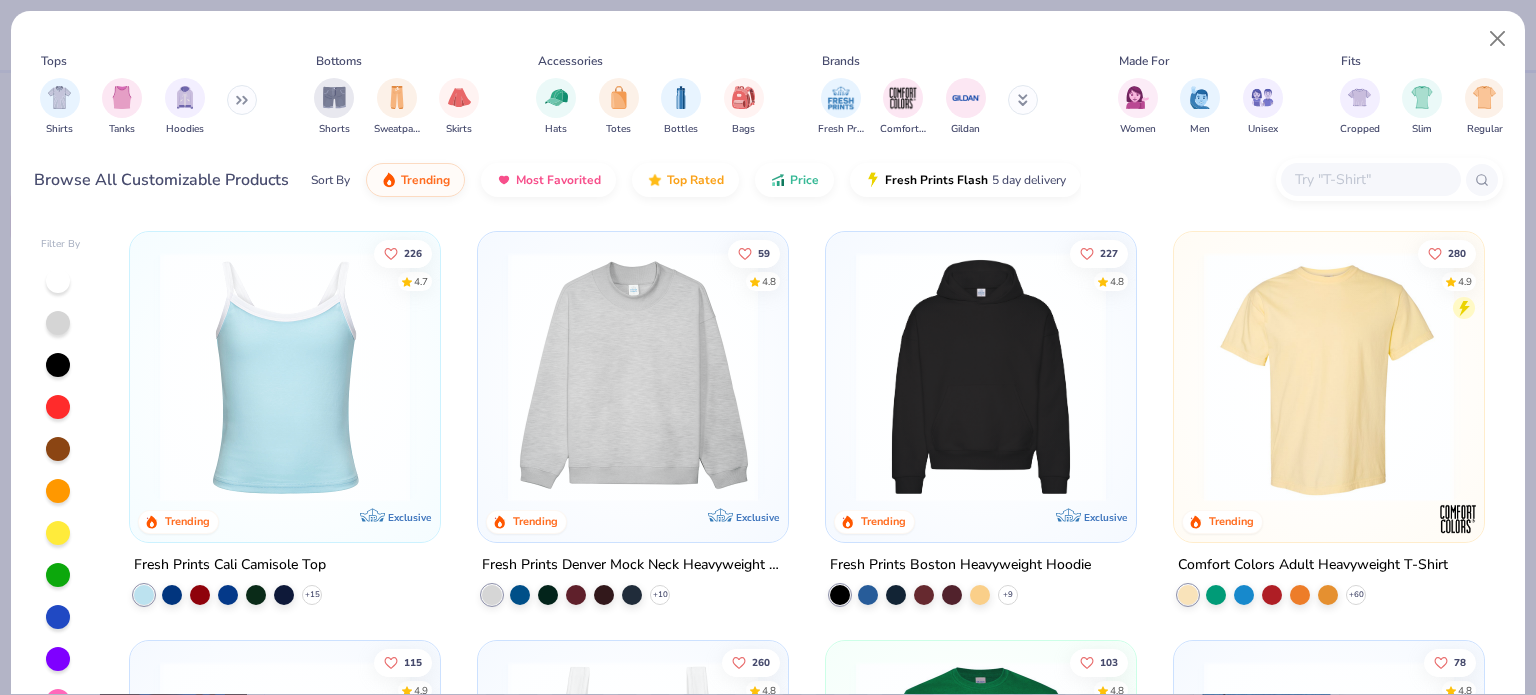 click at bounding box center [1370, 179] 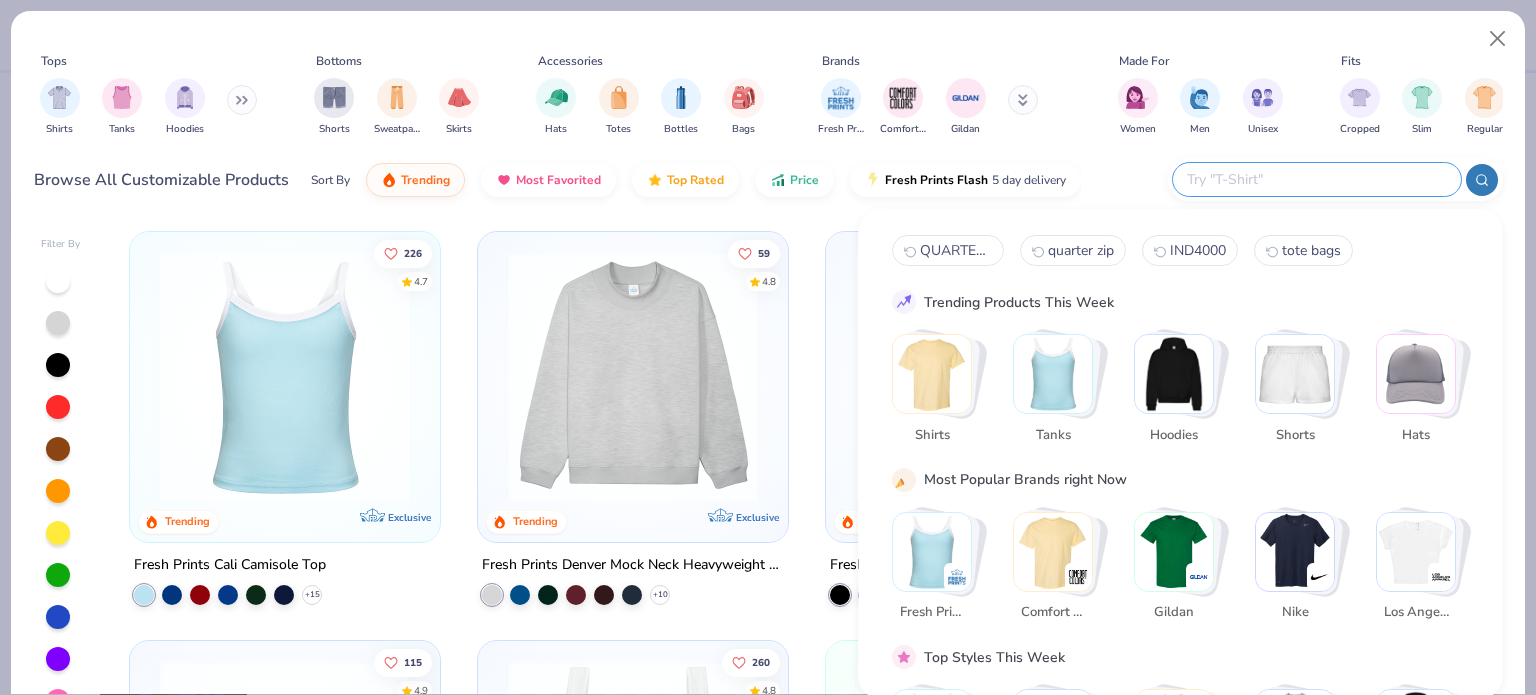 paste on "NKFB5677" 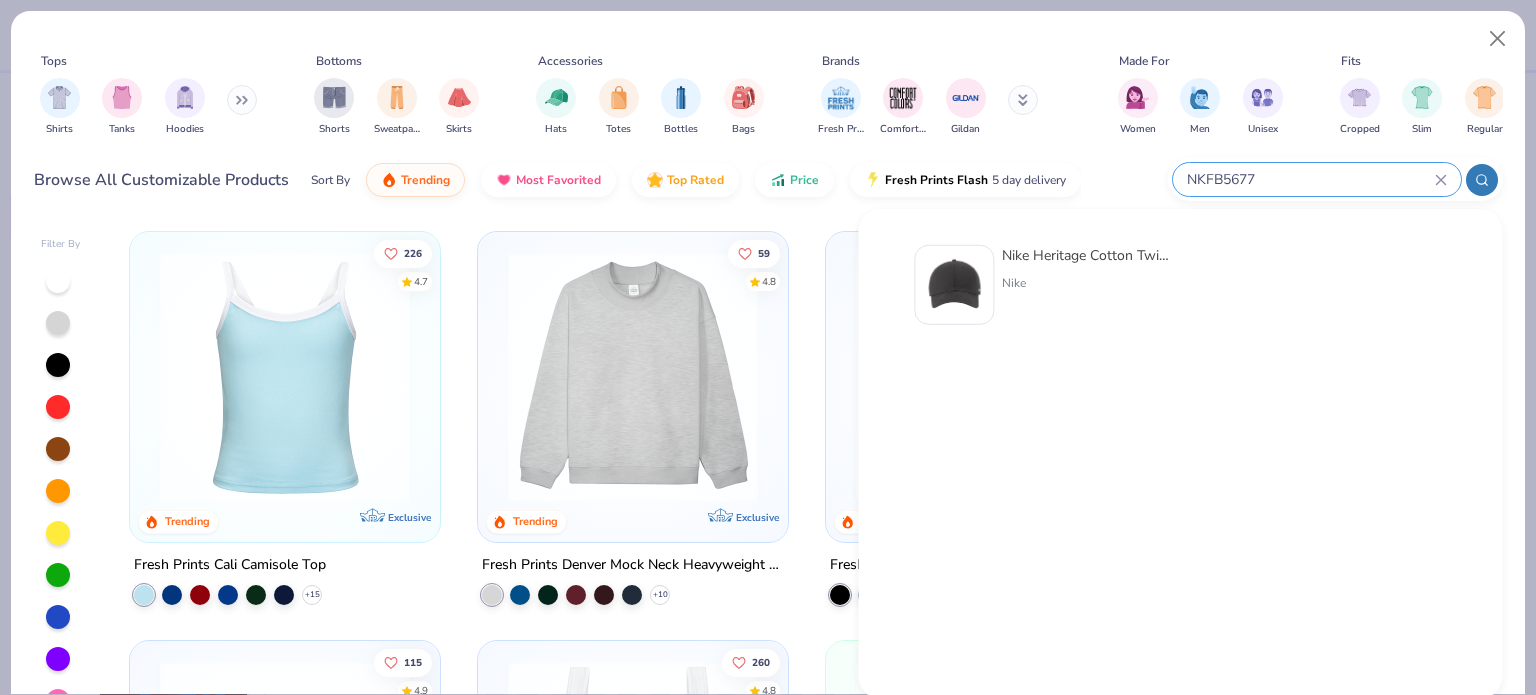 type on "NKFB5677" 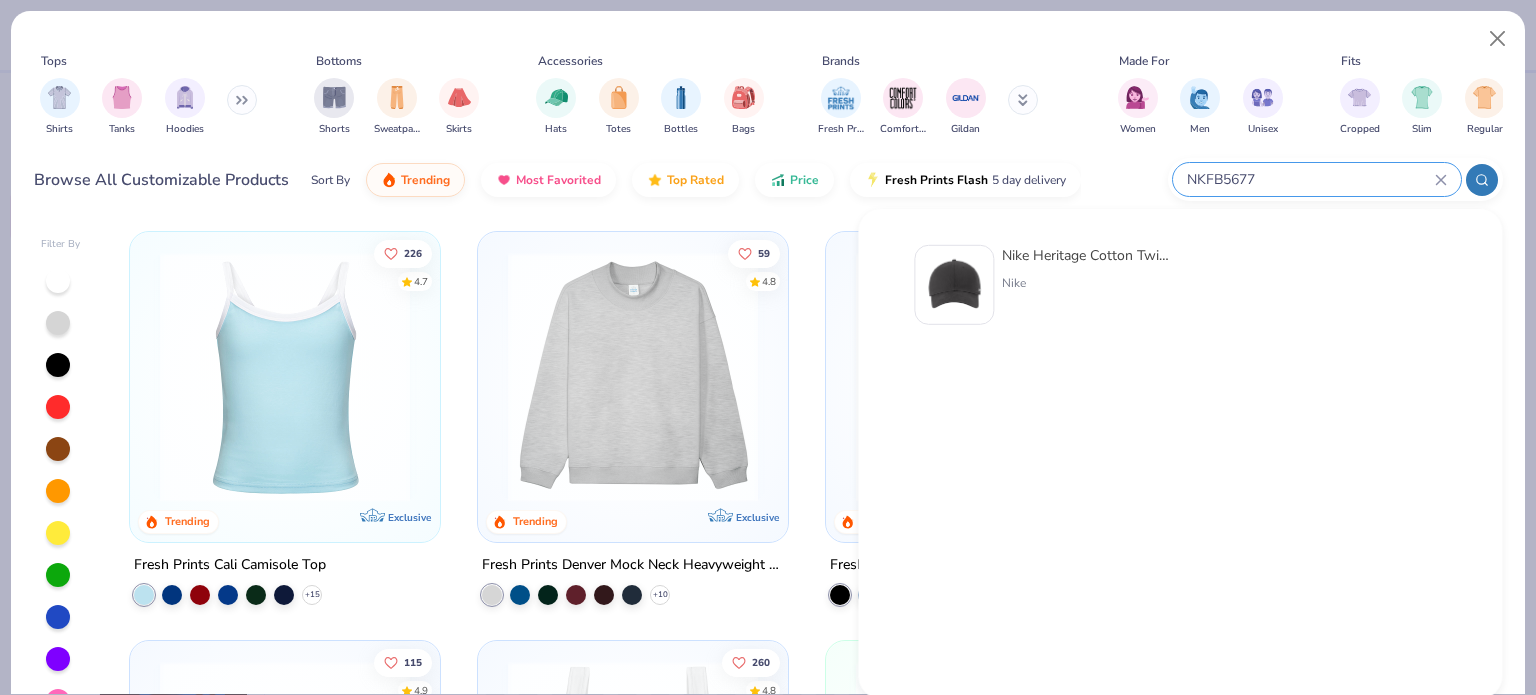 click at bounding box center (954, 285) 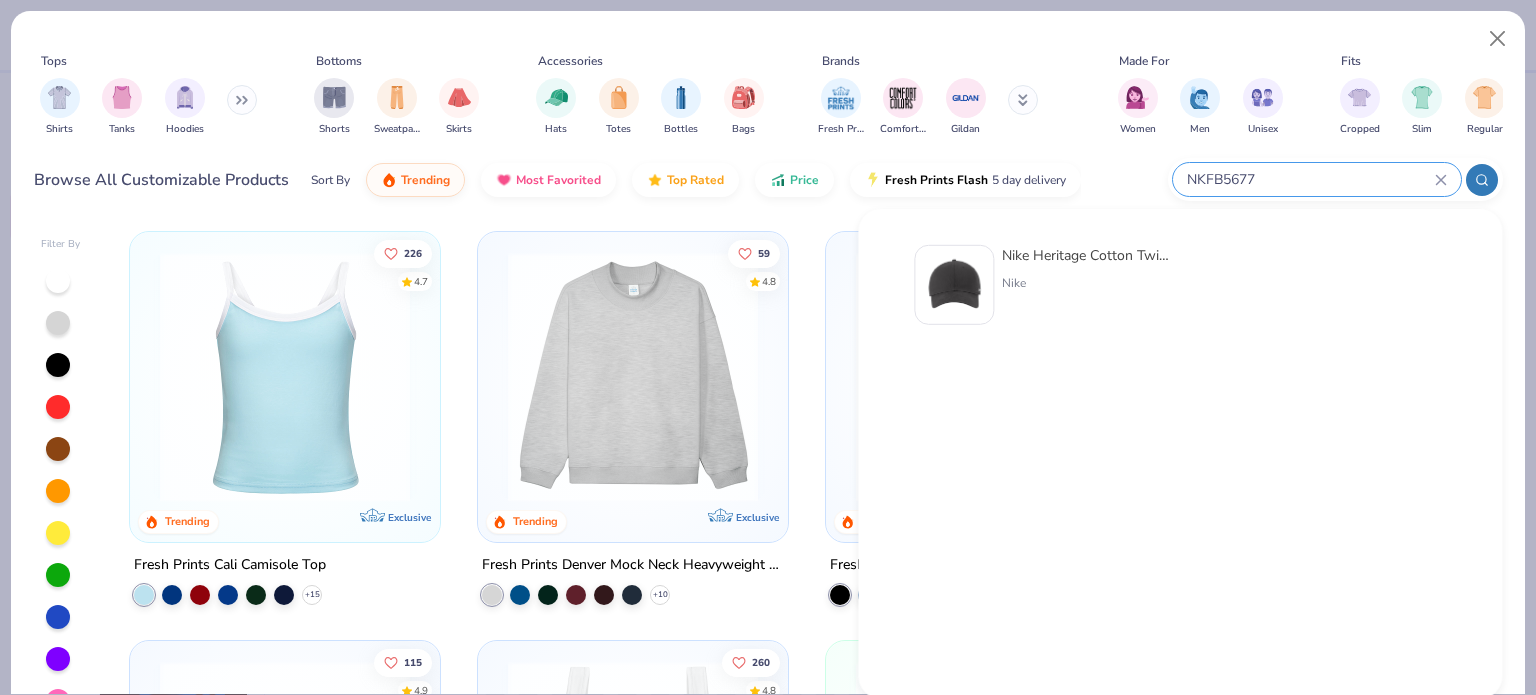 type 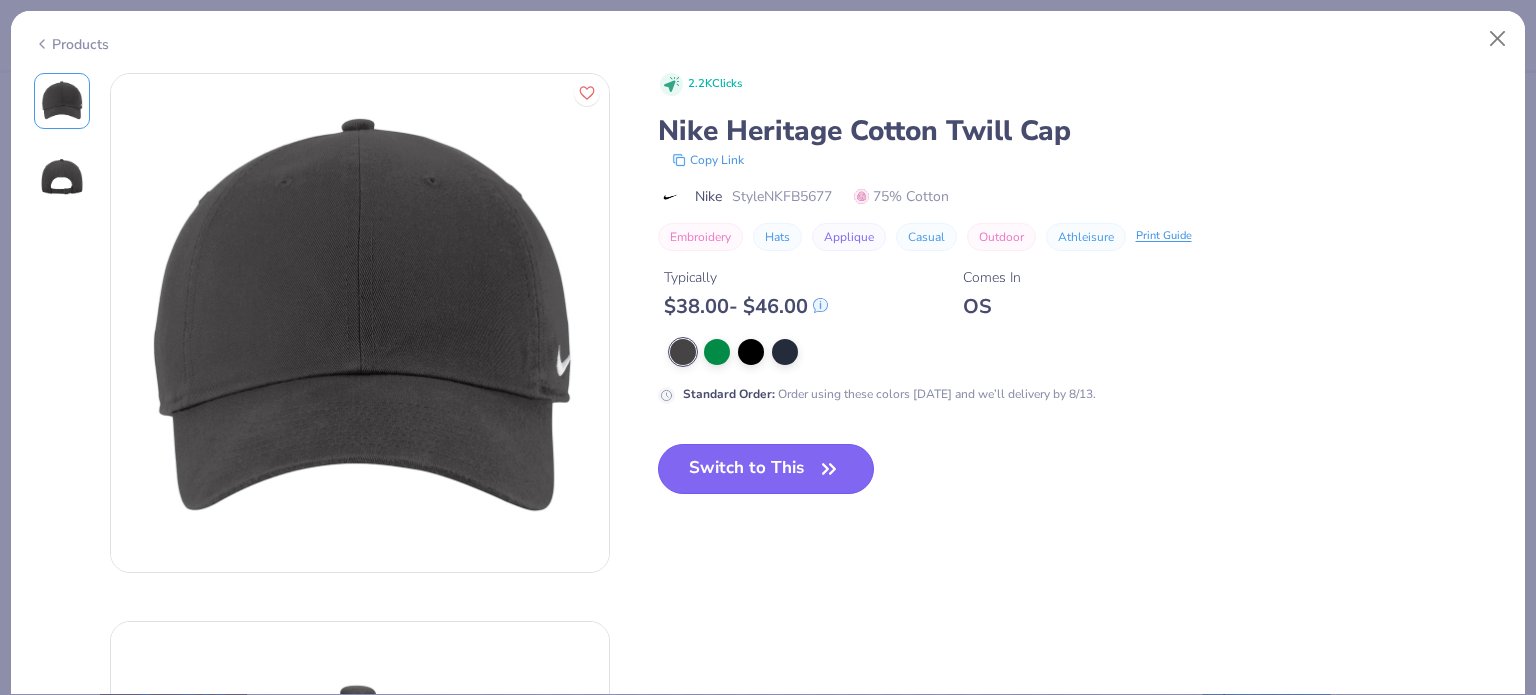 click on "Switch to This" at bounding box center (766, 469) 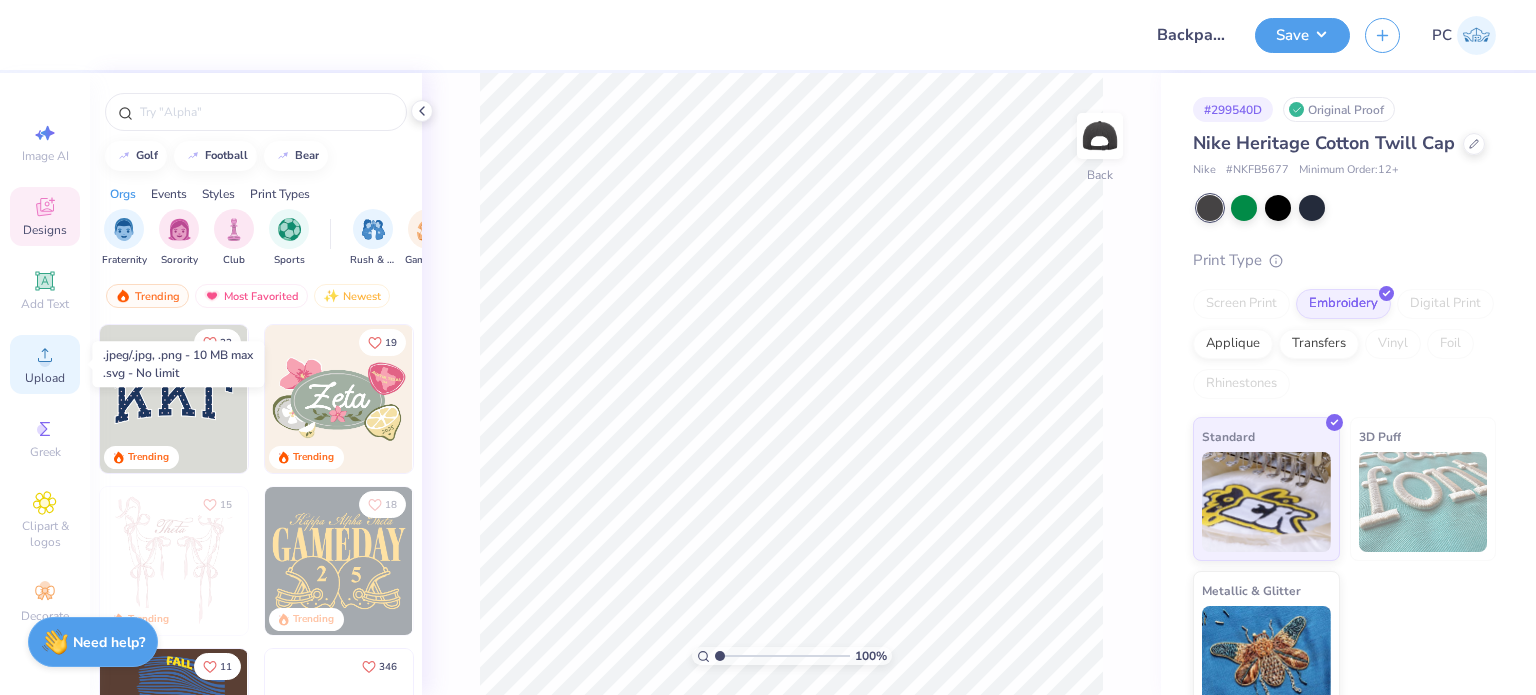 click 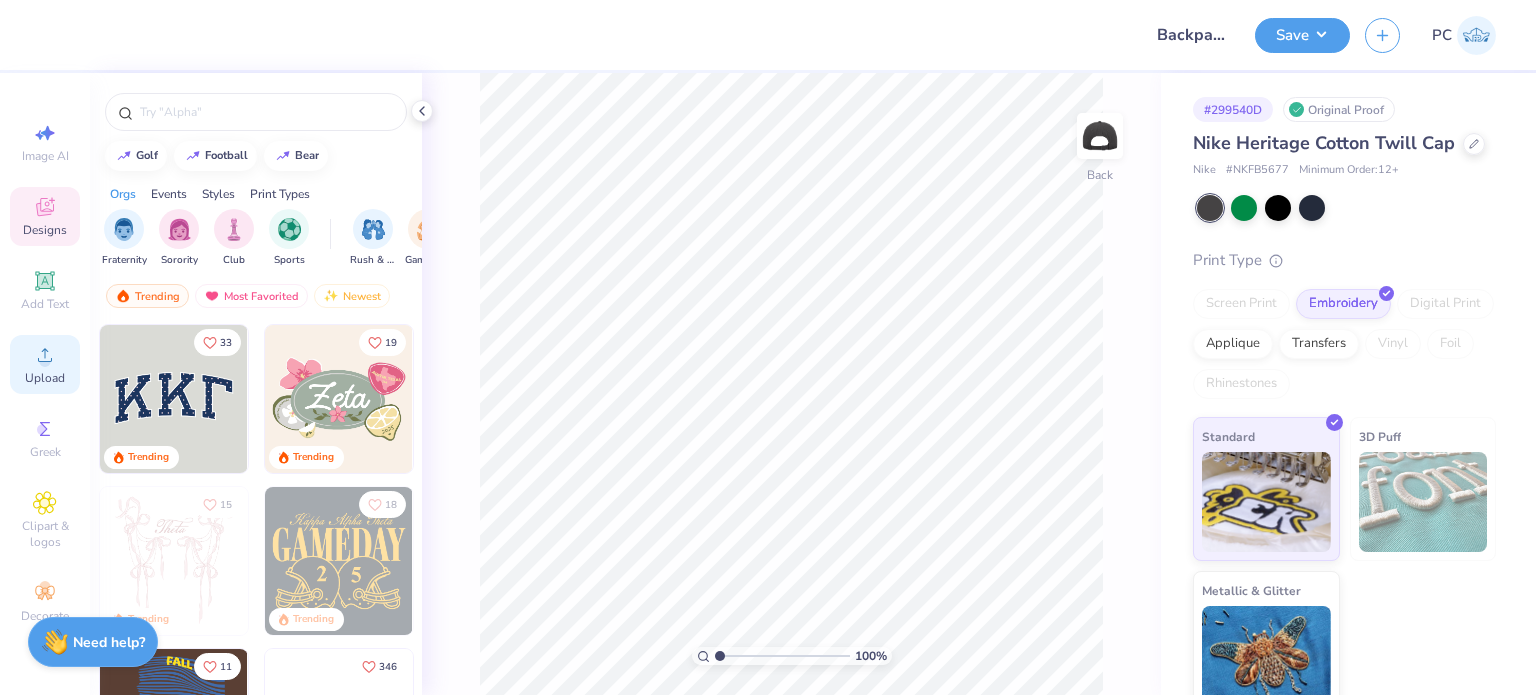 click 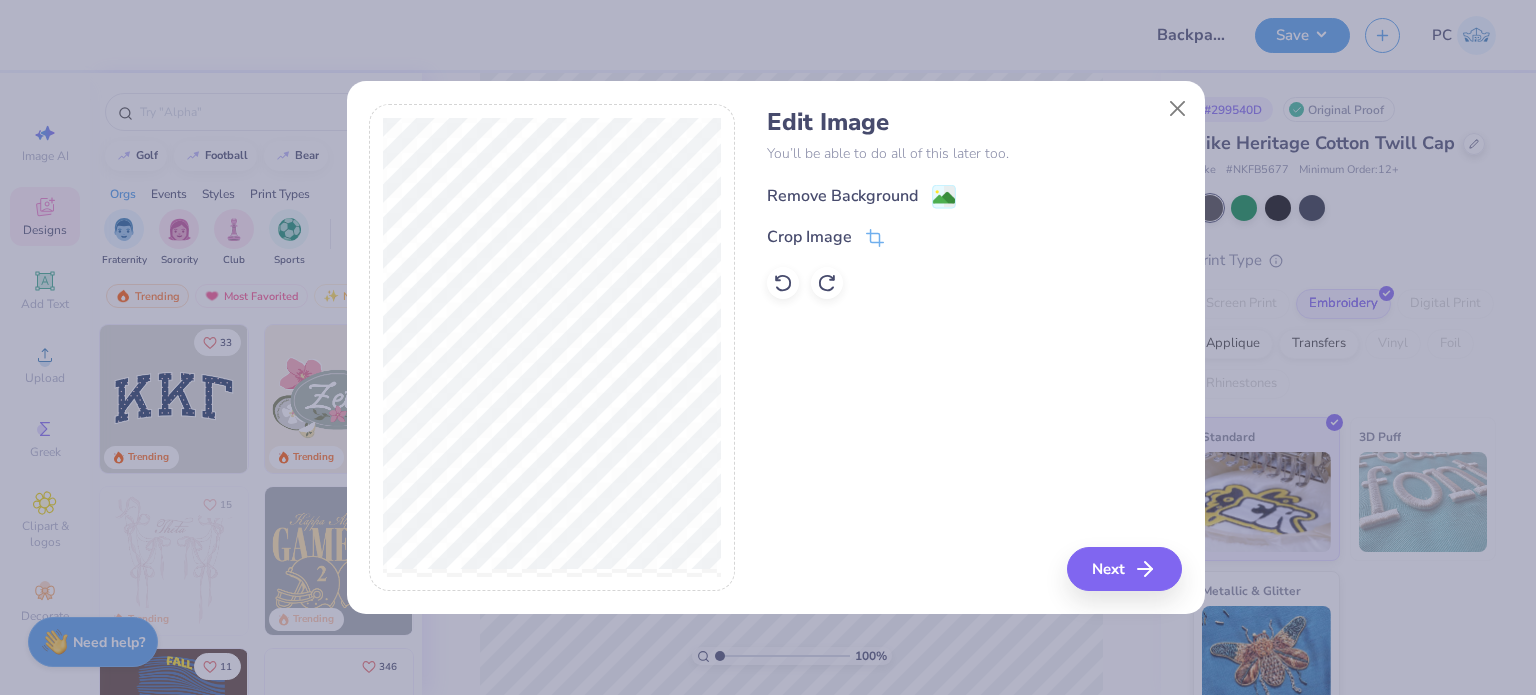 click 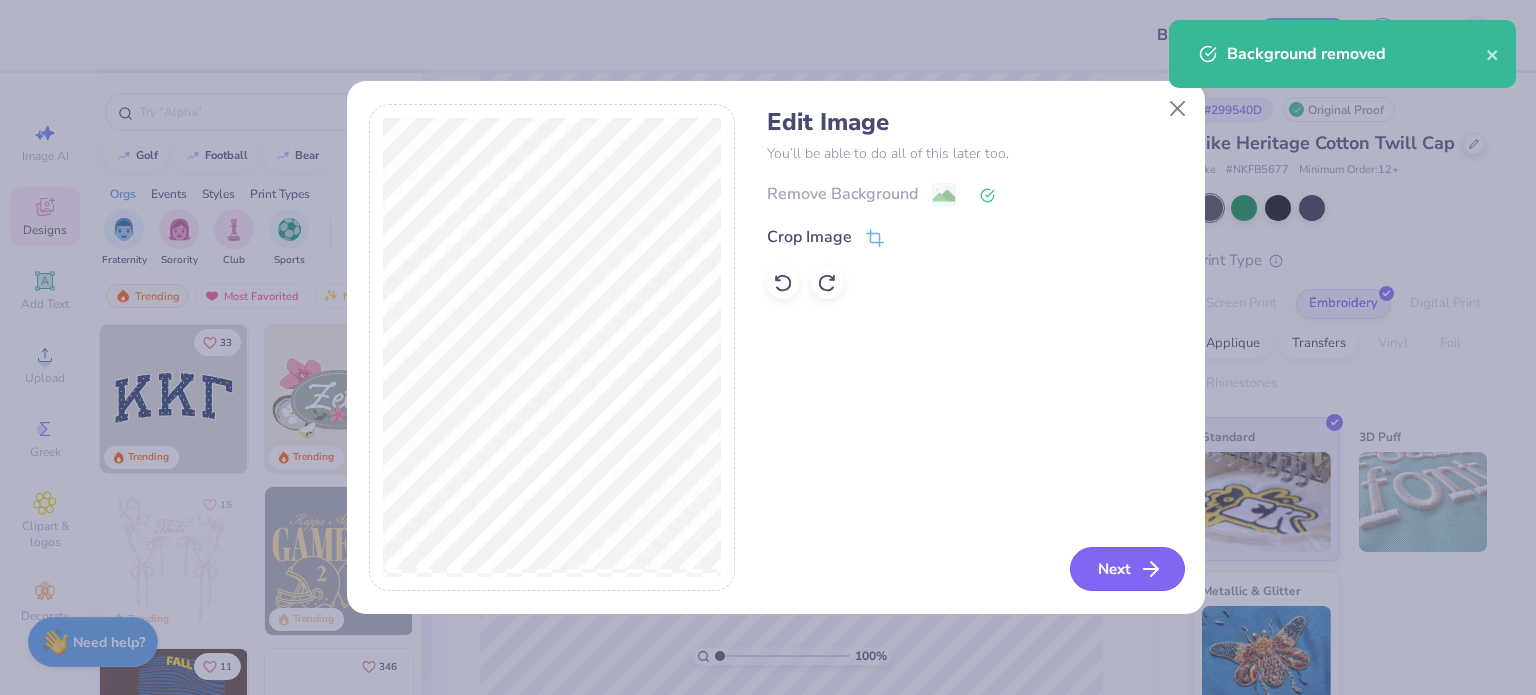 click on "Next" at bounding box center (1127, 569) 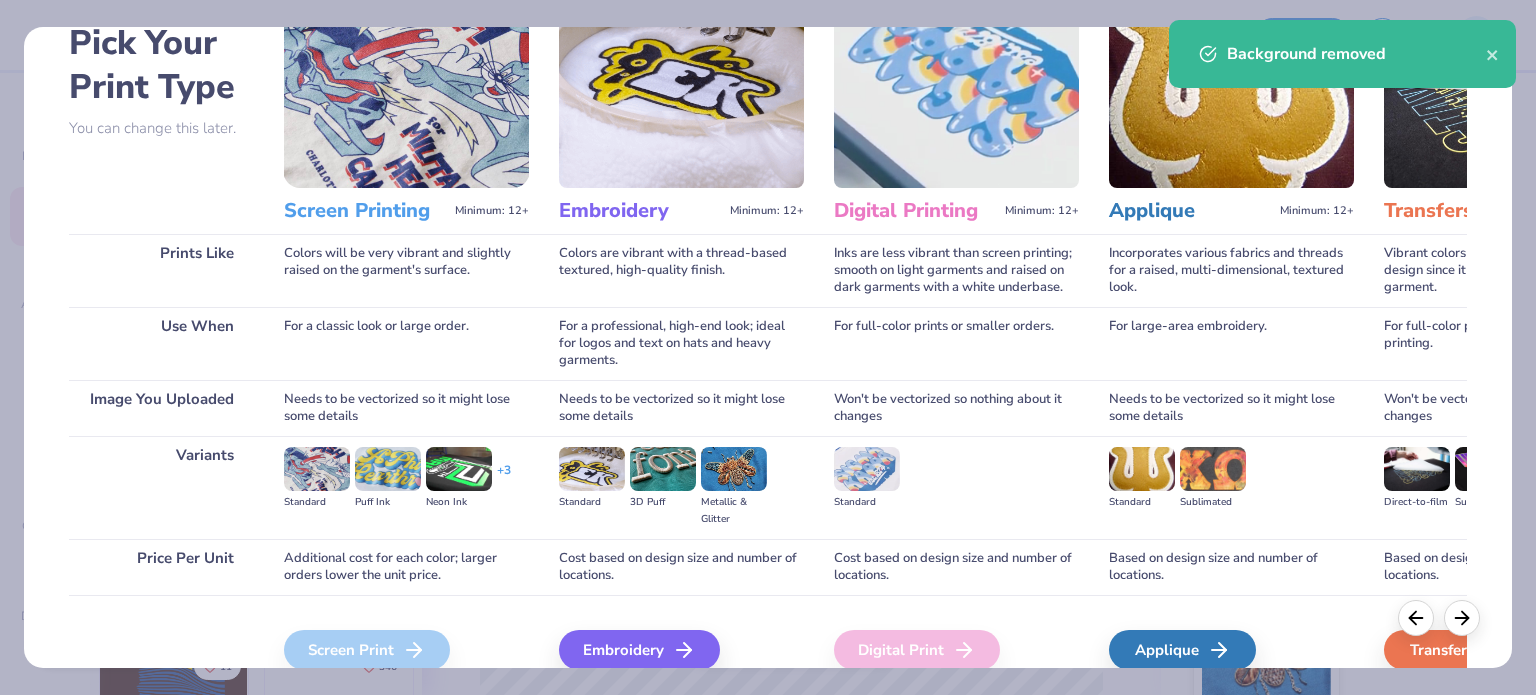 scroll, scrollTop: 201, scrollLeft: 0, axis: vertical 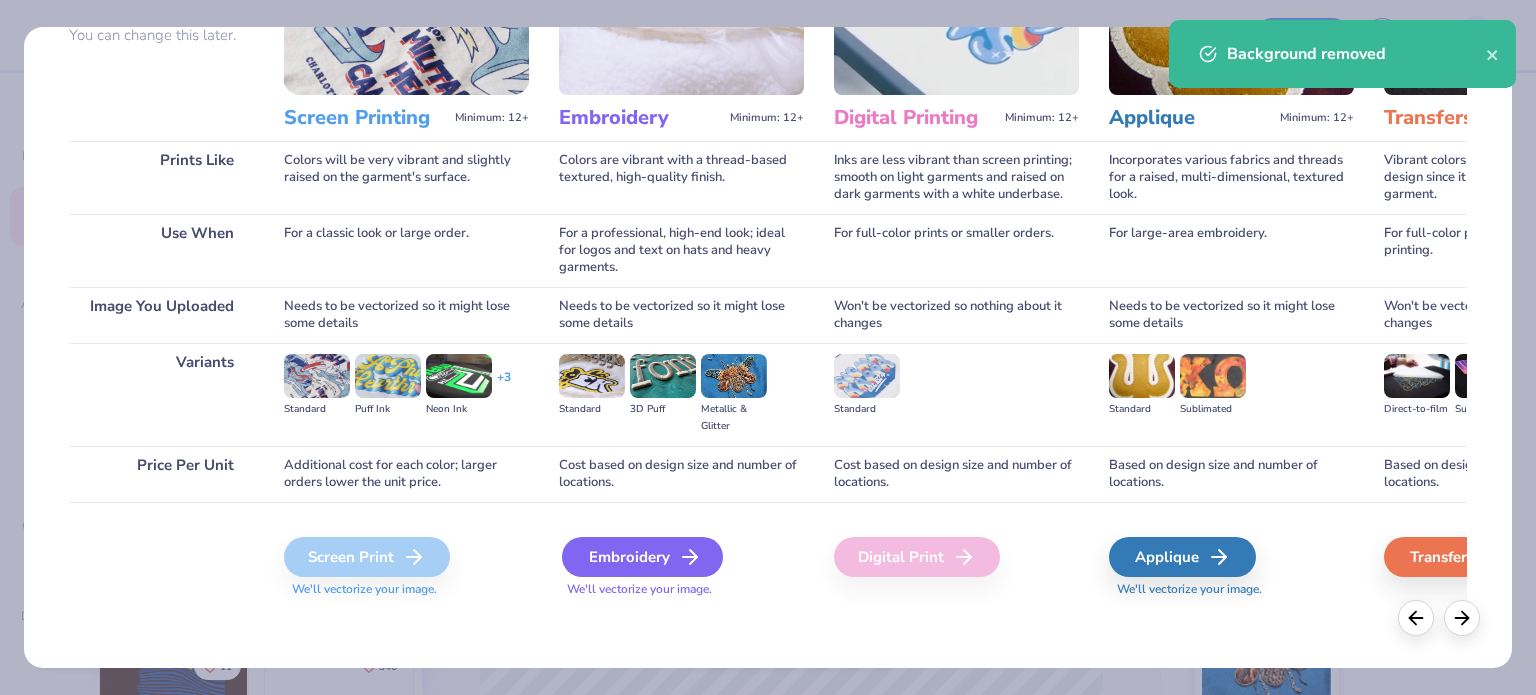 click on "Embroidery" at bounding box center (642, 557) 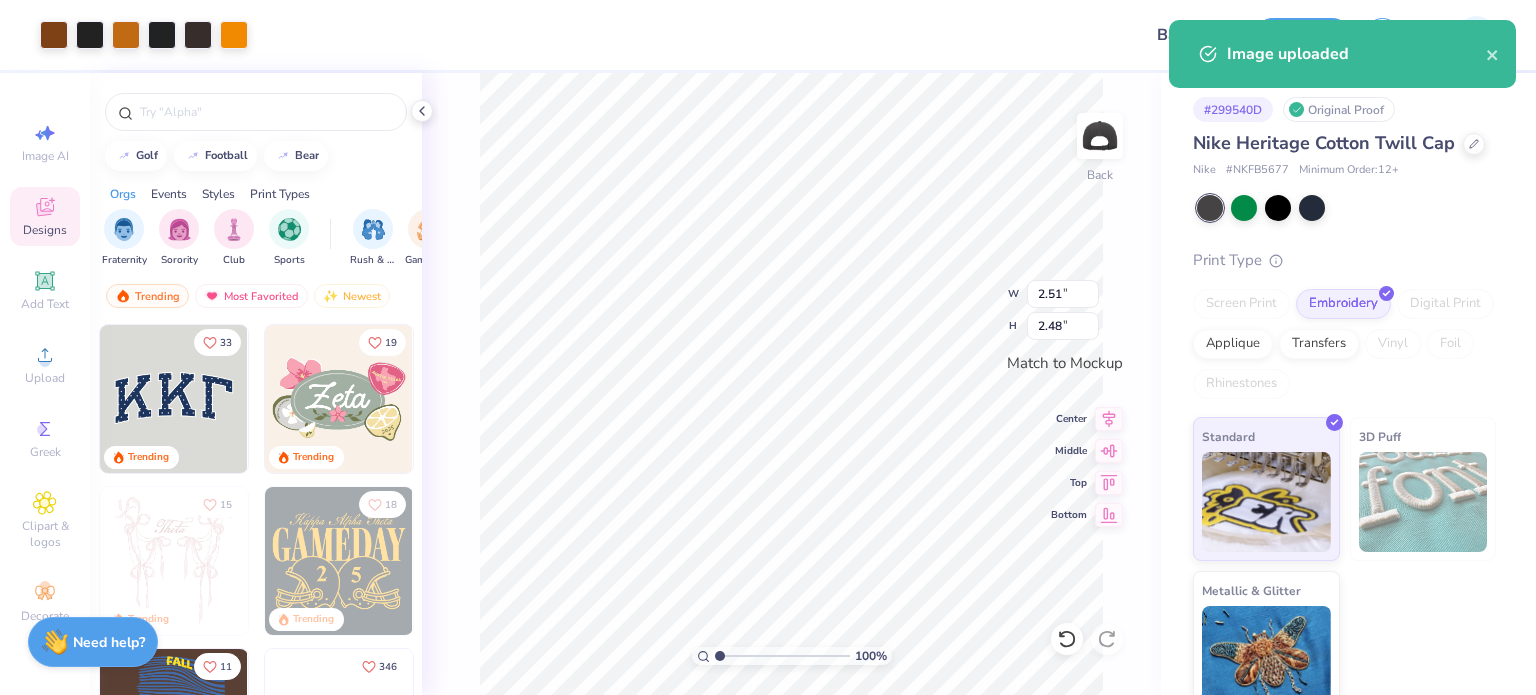 drag, startPoint x: 422, startPoint y: 104, endPoint x: 412, endPoint y: 107, distance: 10.440307 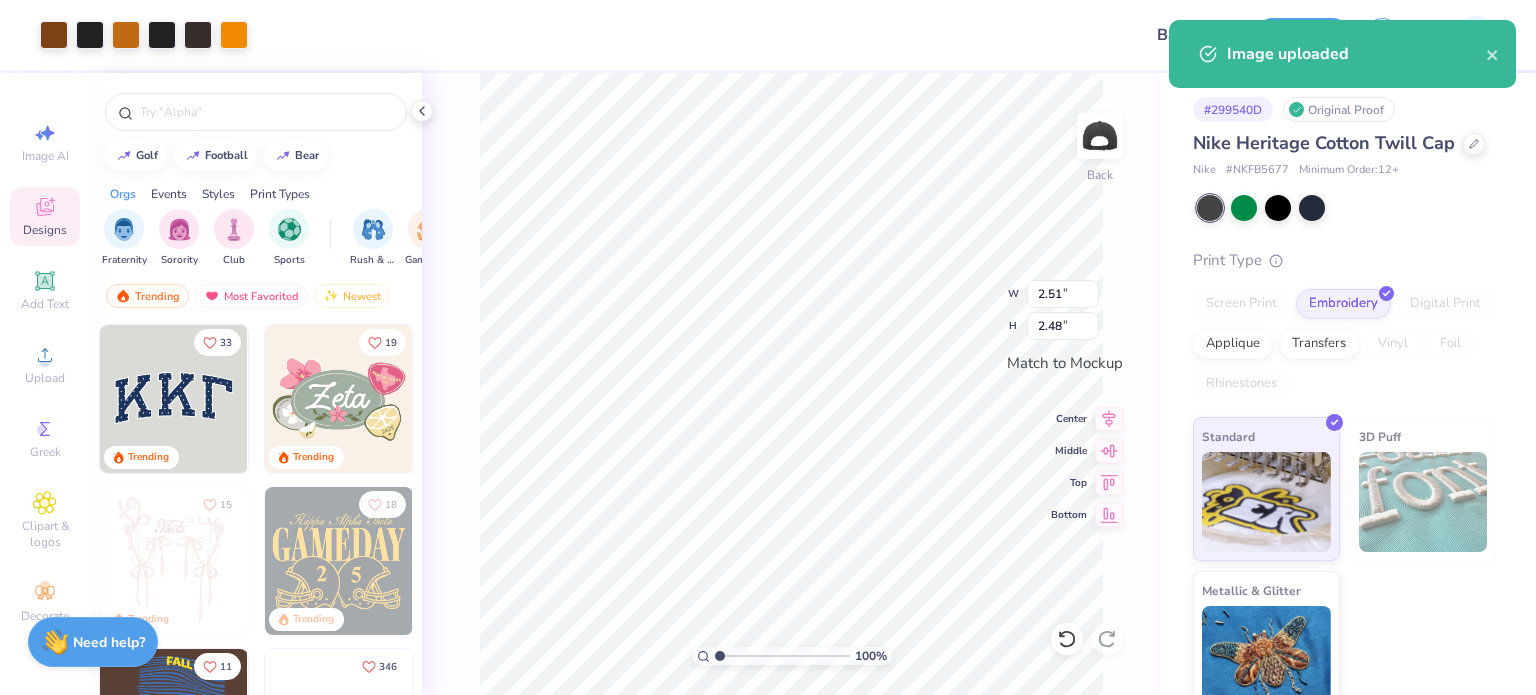 click 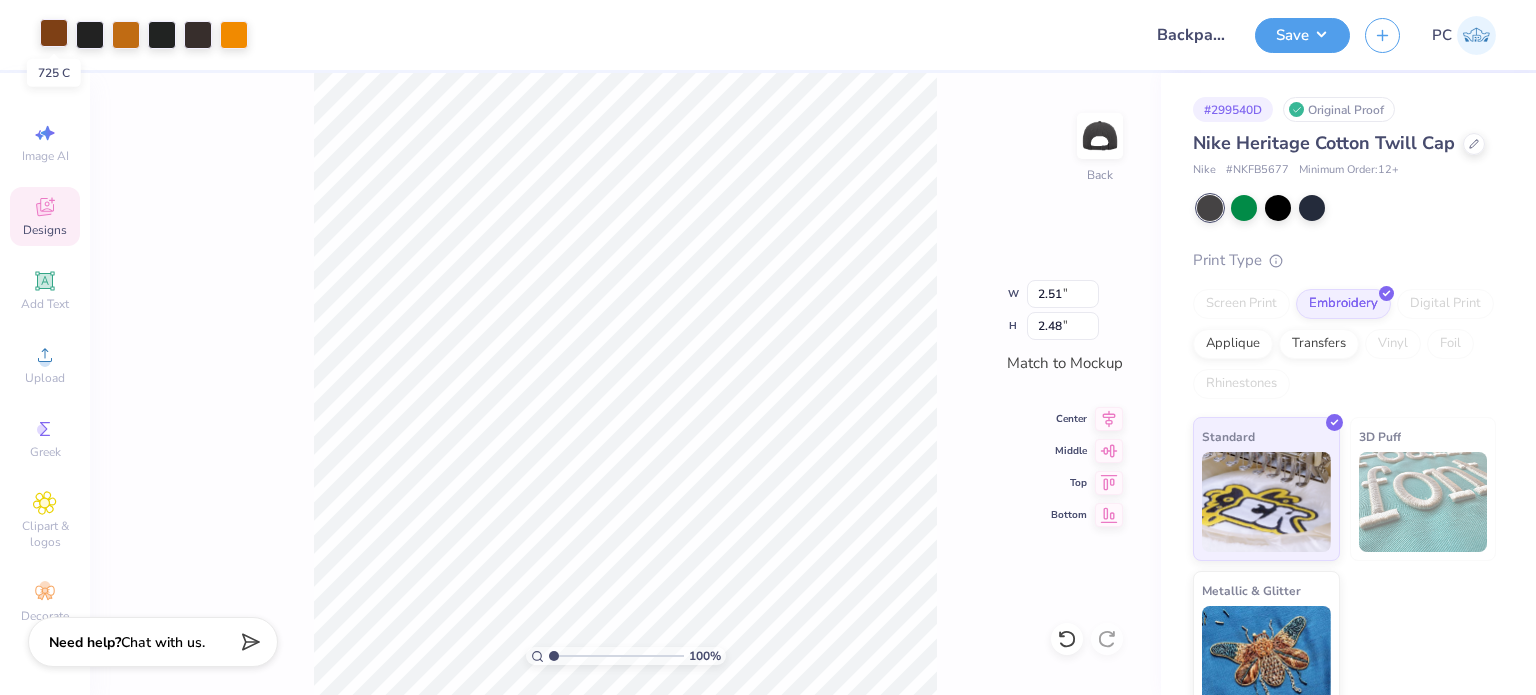 click at bounding box center [54, 33] 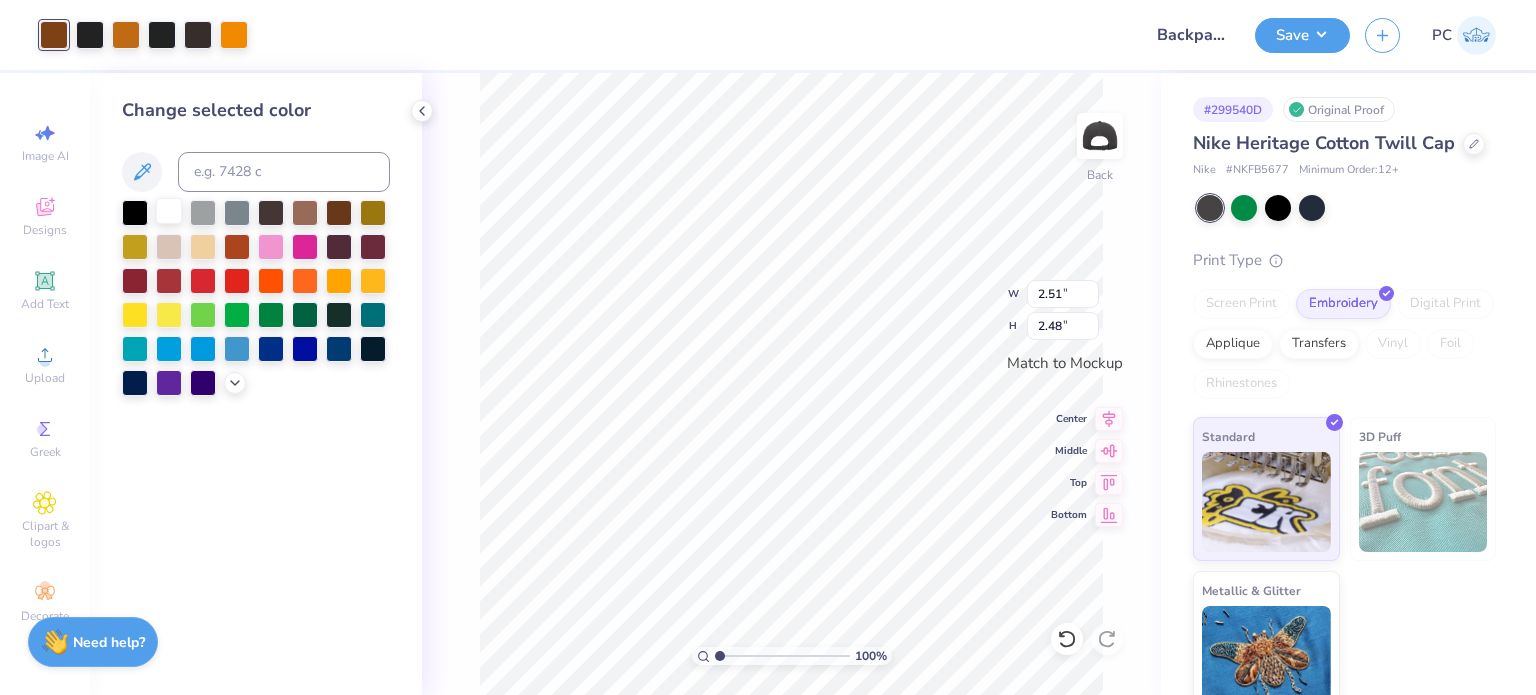 click at bounding box center (169, 211) 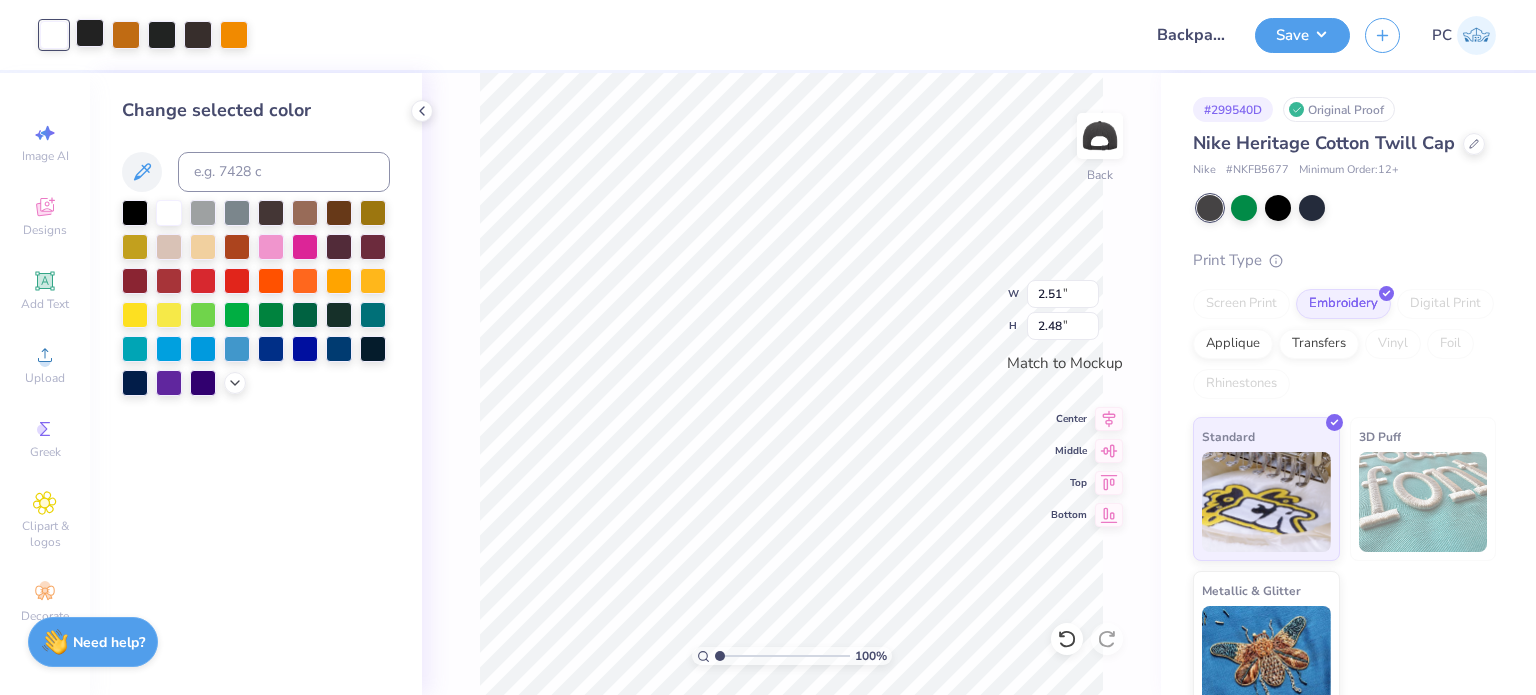 click at bounding box center (90, 33) 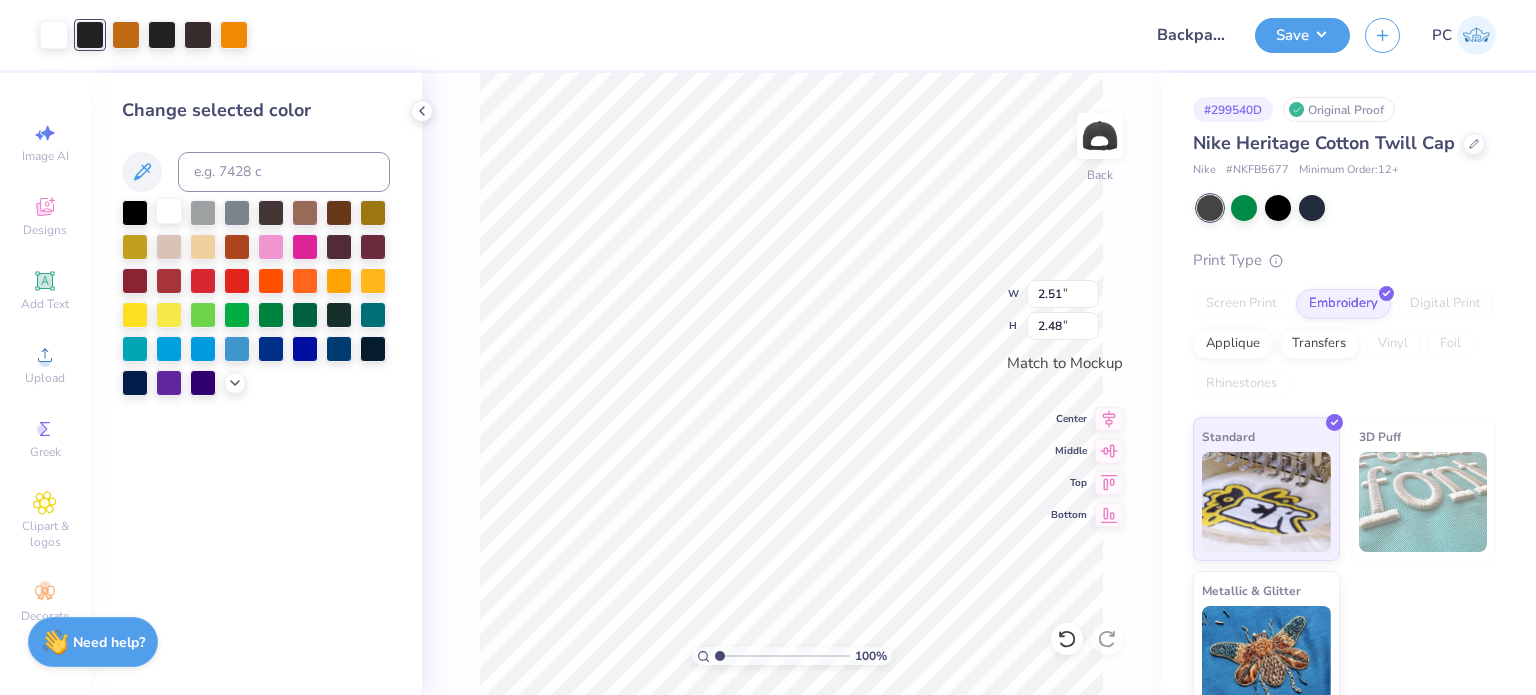 click at bounding box center [169, 211] 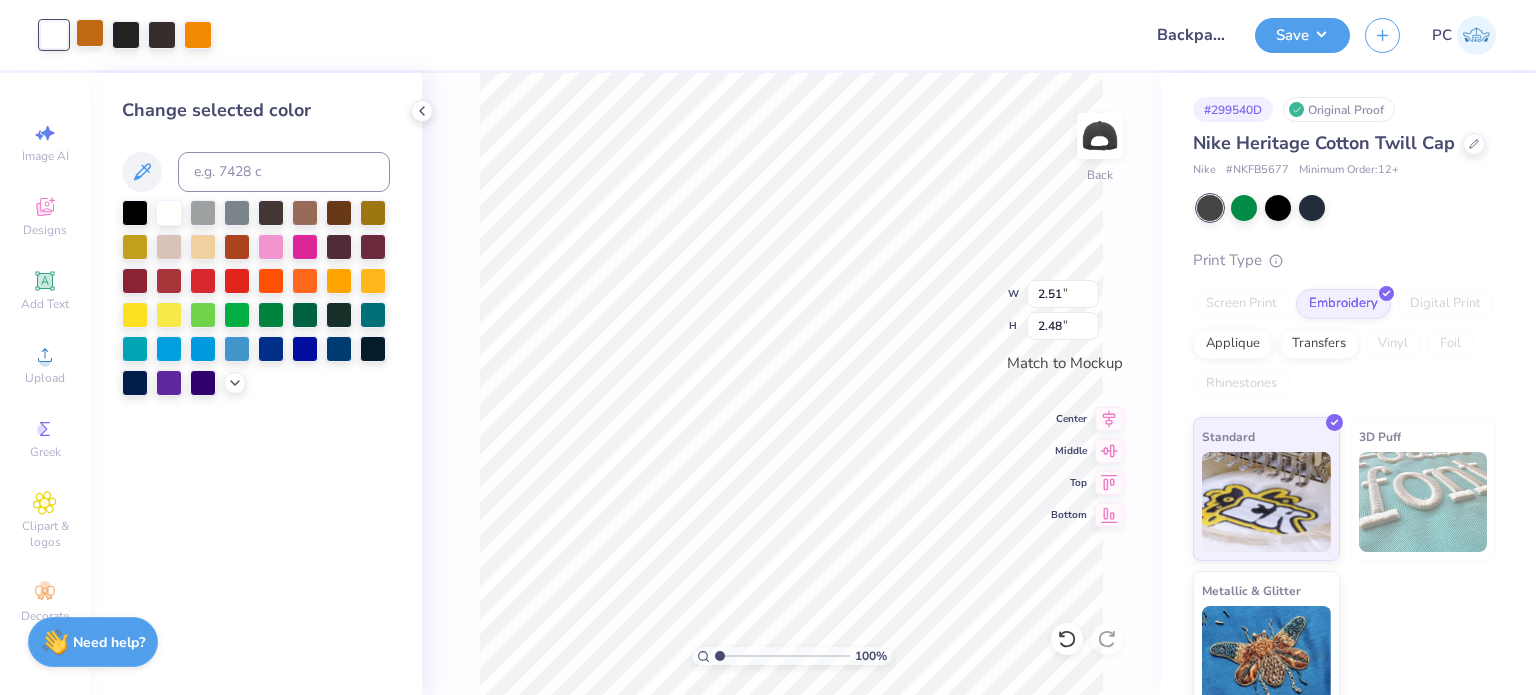 click at bounding box center (90, 33) 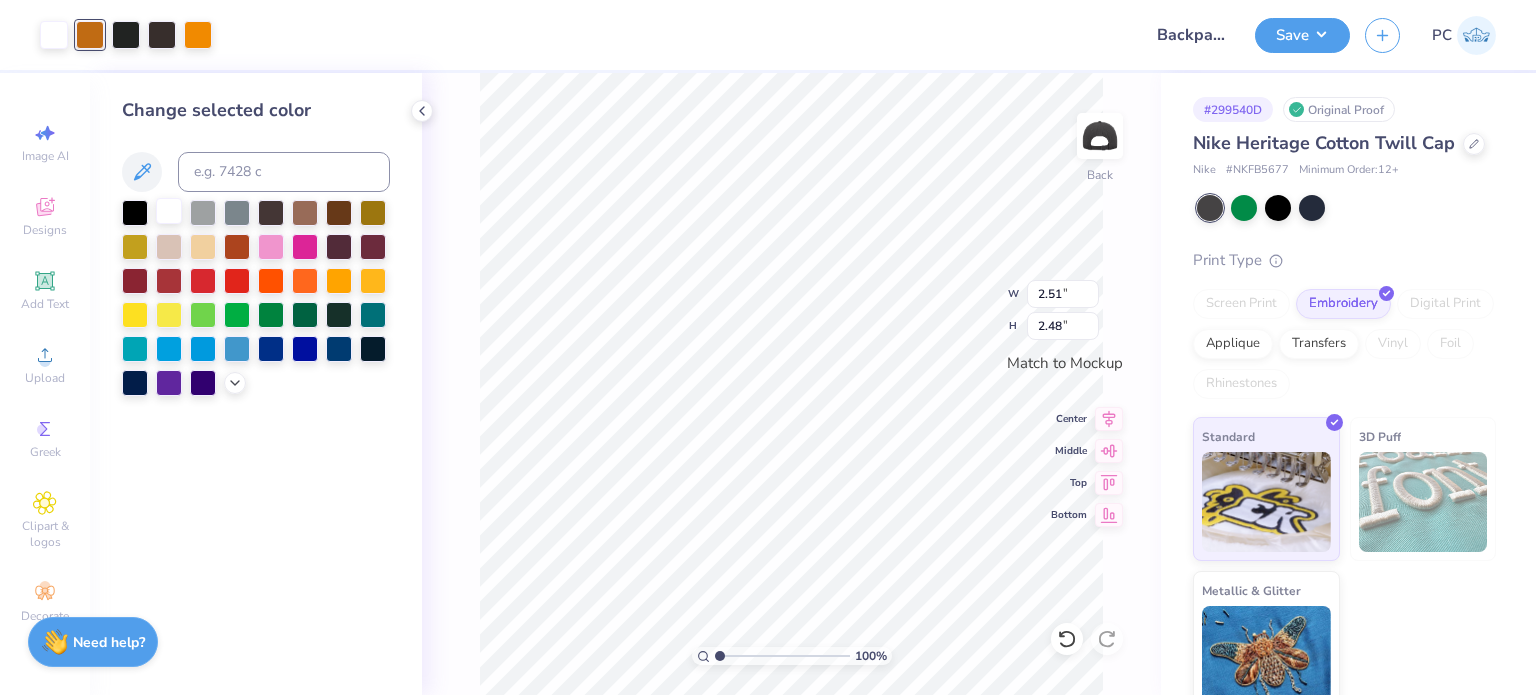click at bounding box center (169, 211) 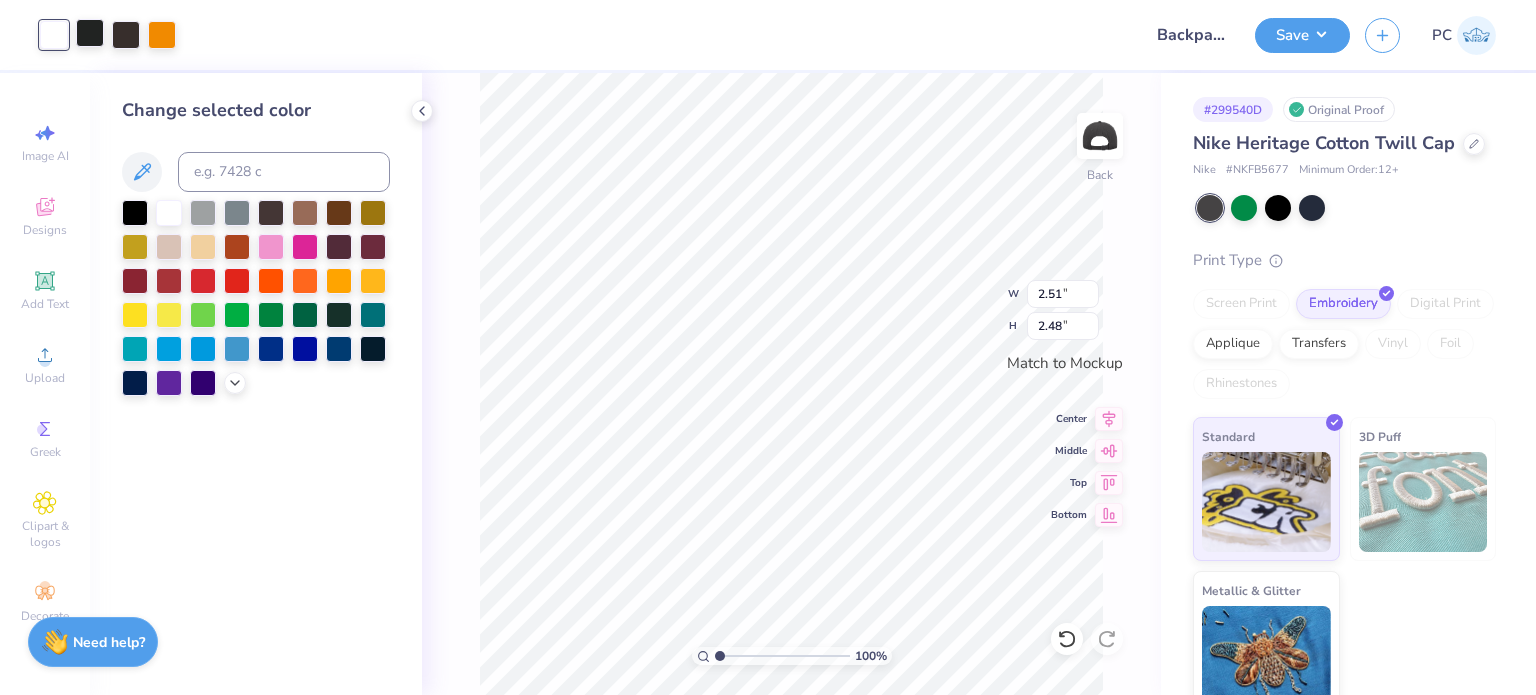 click at bounding box center (90, 33) 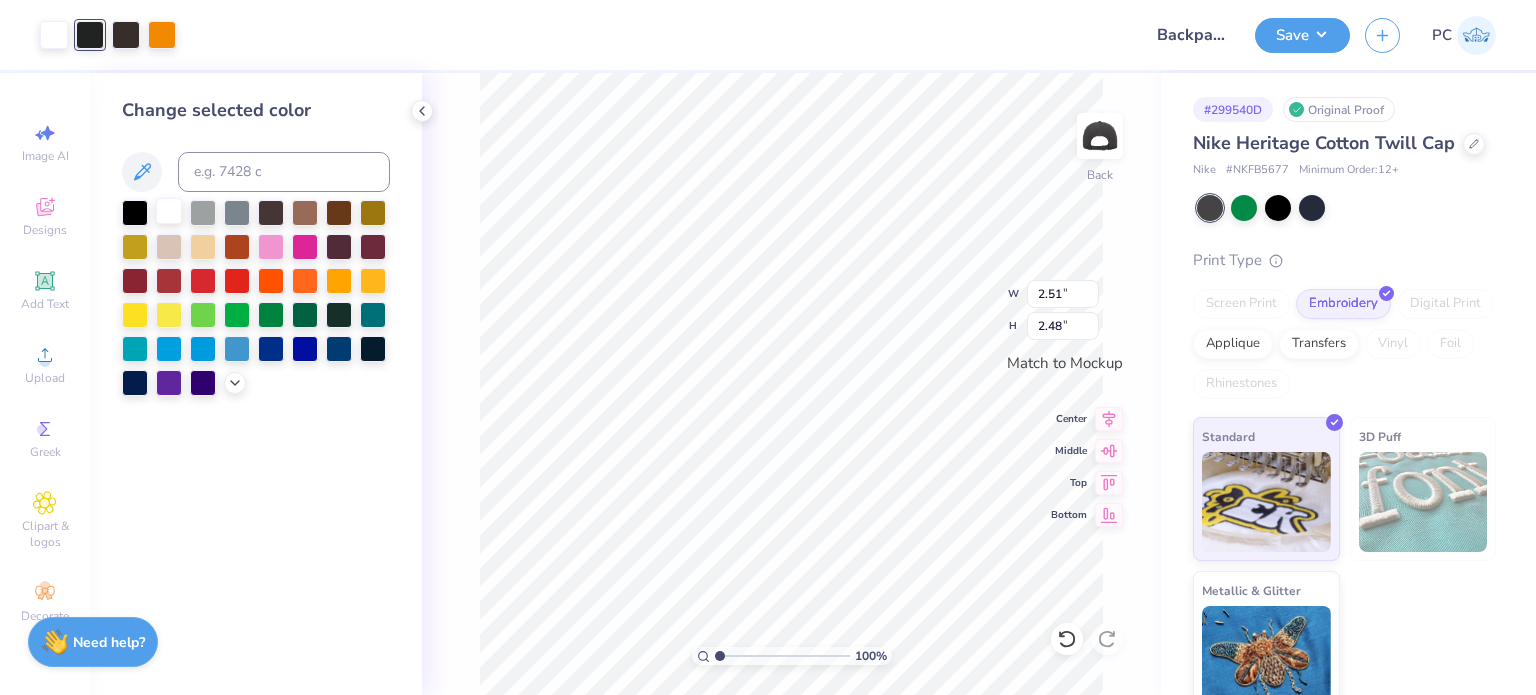click at bounding box center (169, 211) 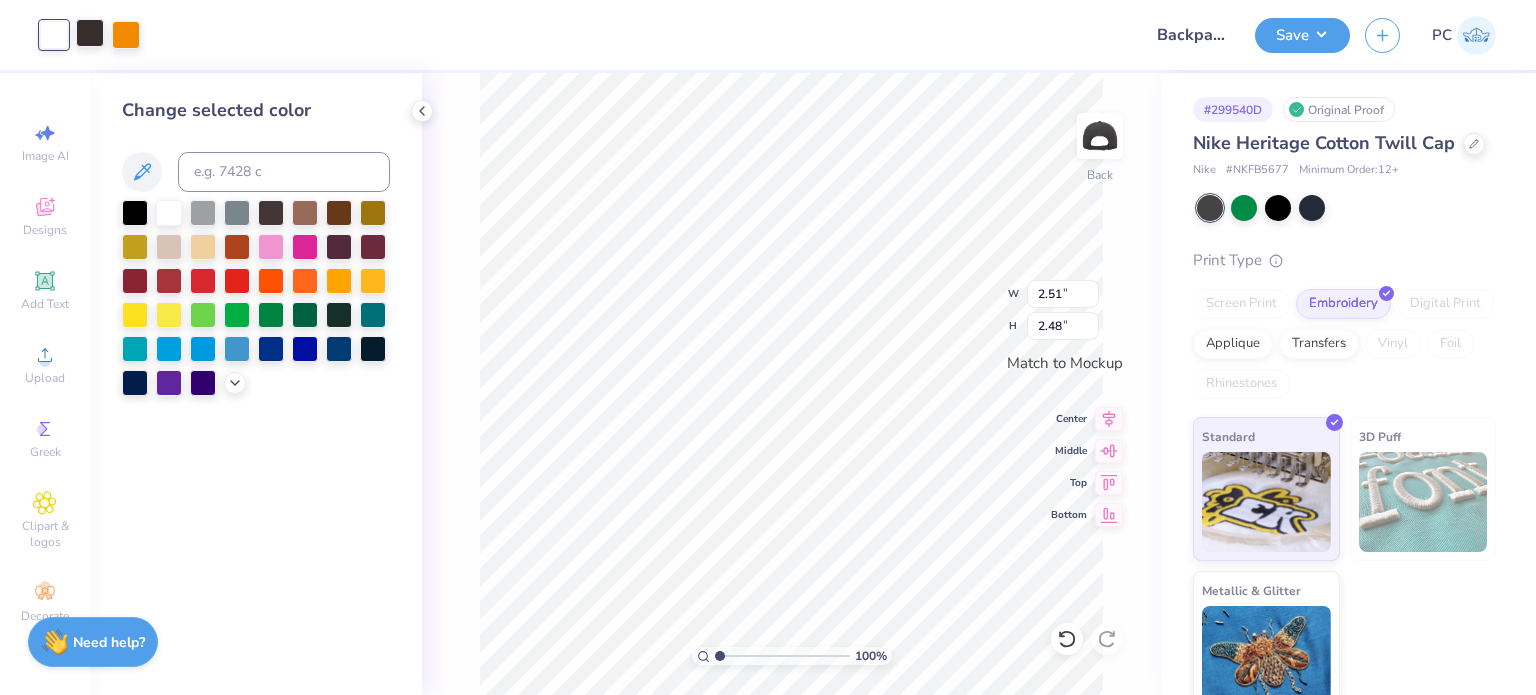 click at bounding box center [90, 33] 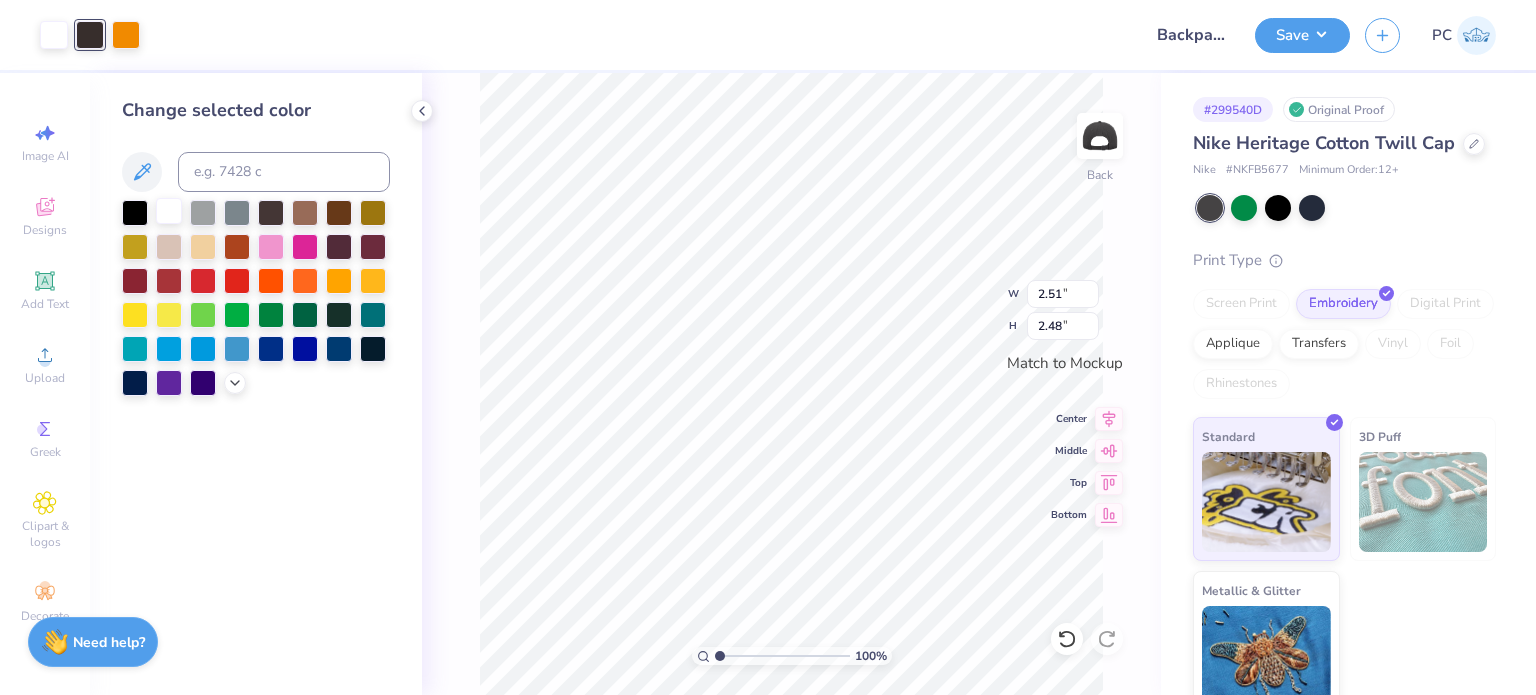 drag, startPoint x: 172, startPoint y: 219, endPoint x: 164, endPoint y: 209, distance: 12.806249 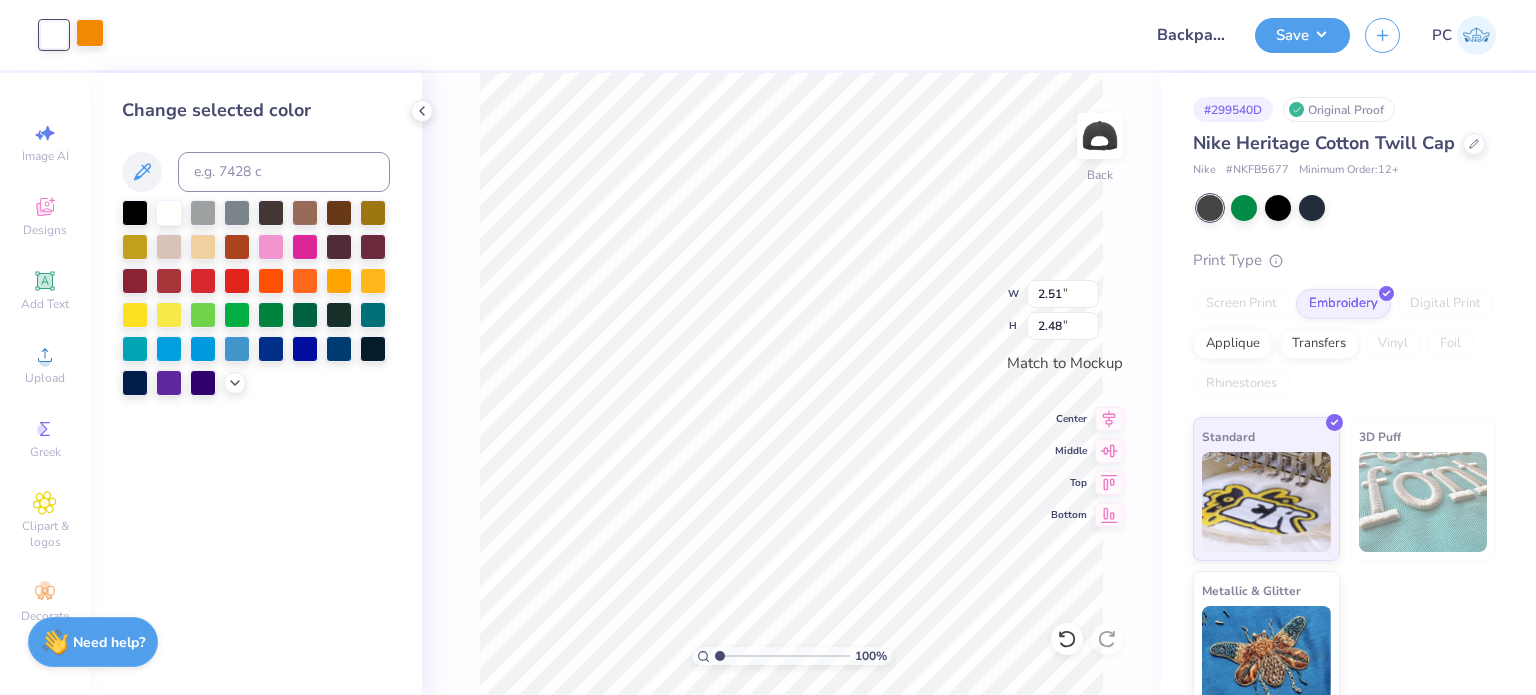 click at bounding box center [90, 33] 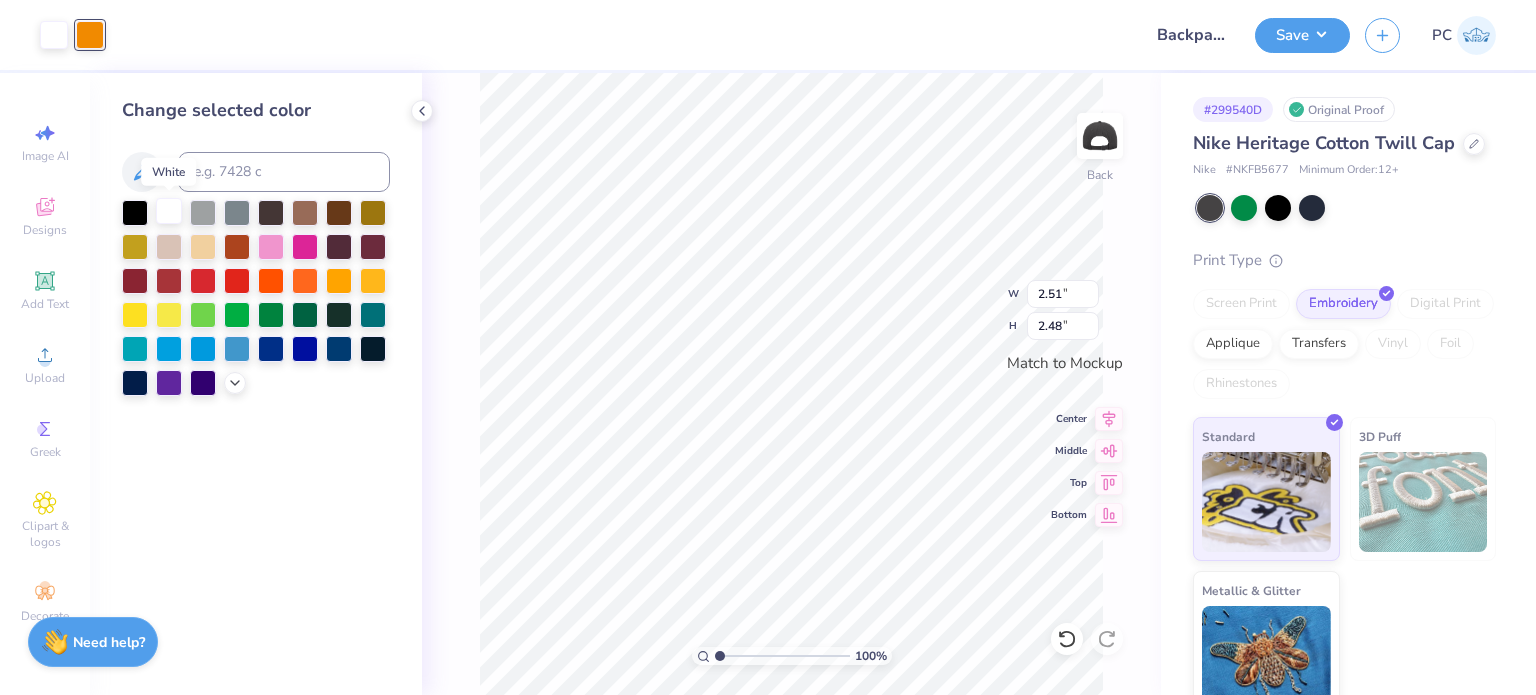 click at bounding box center (169, 211) 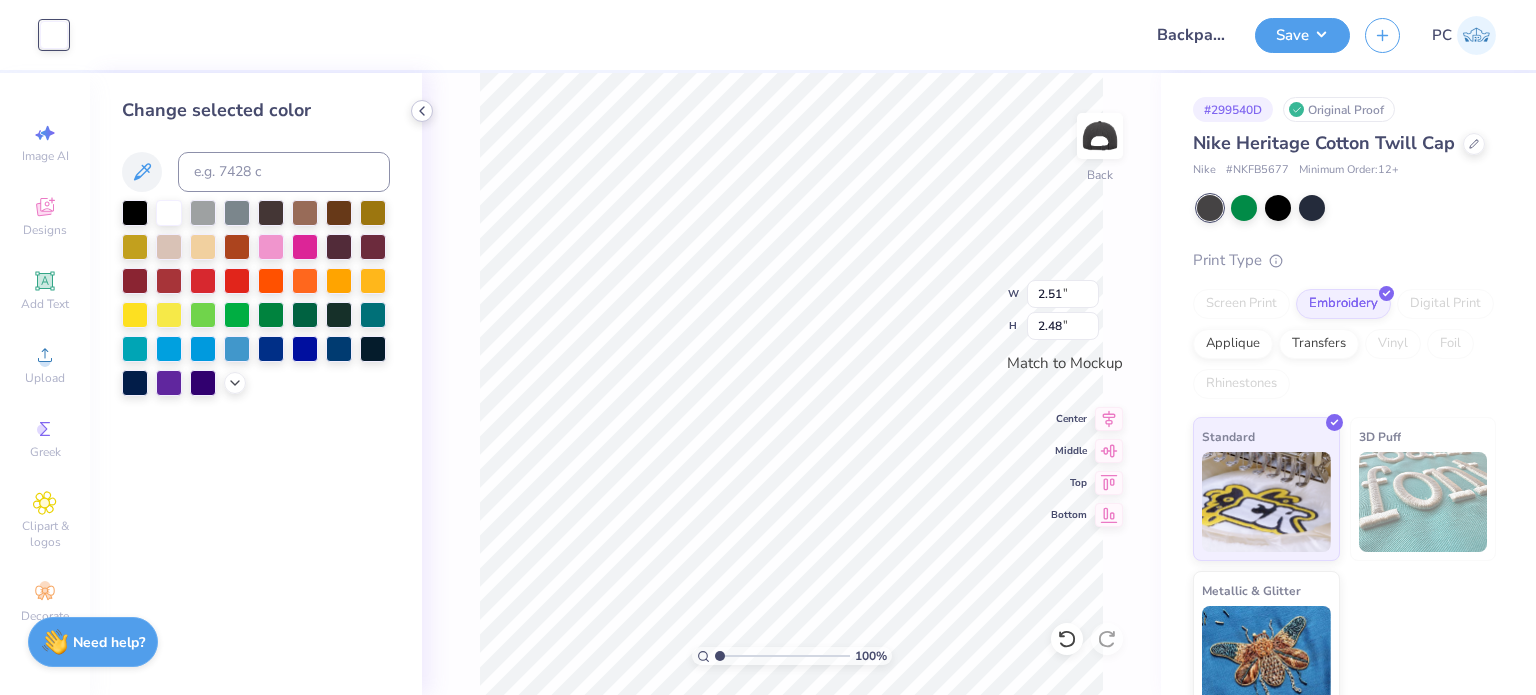 click 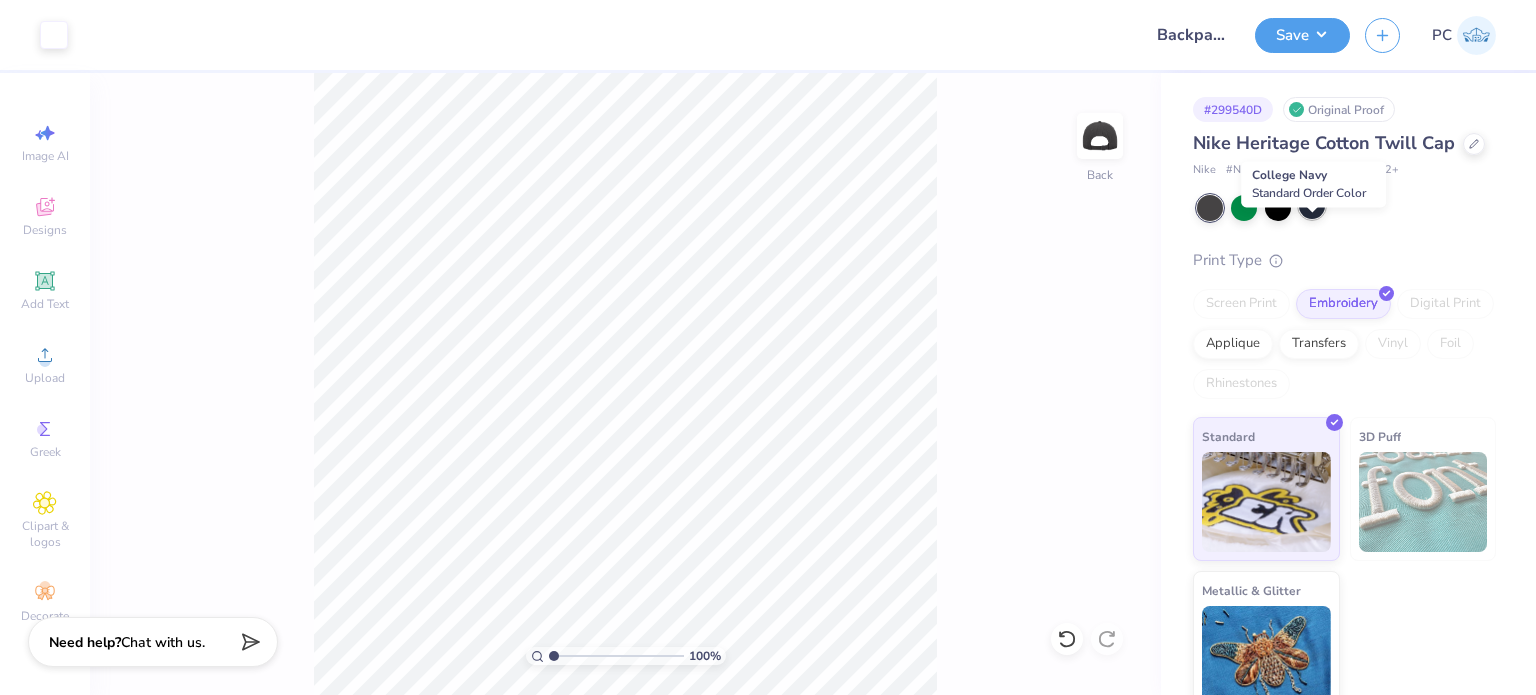 click at bounding box center [1312, 206] 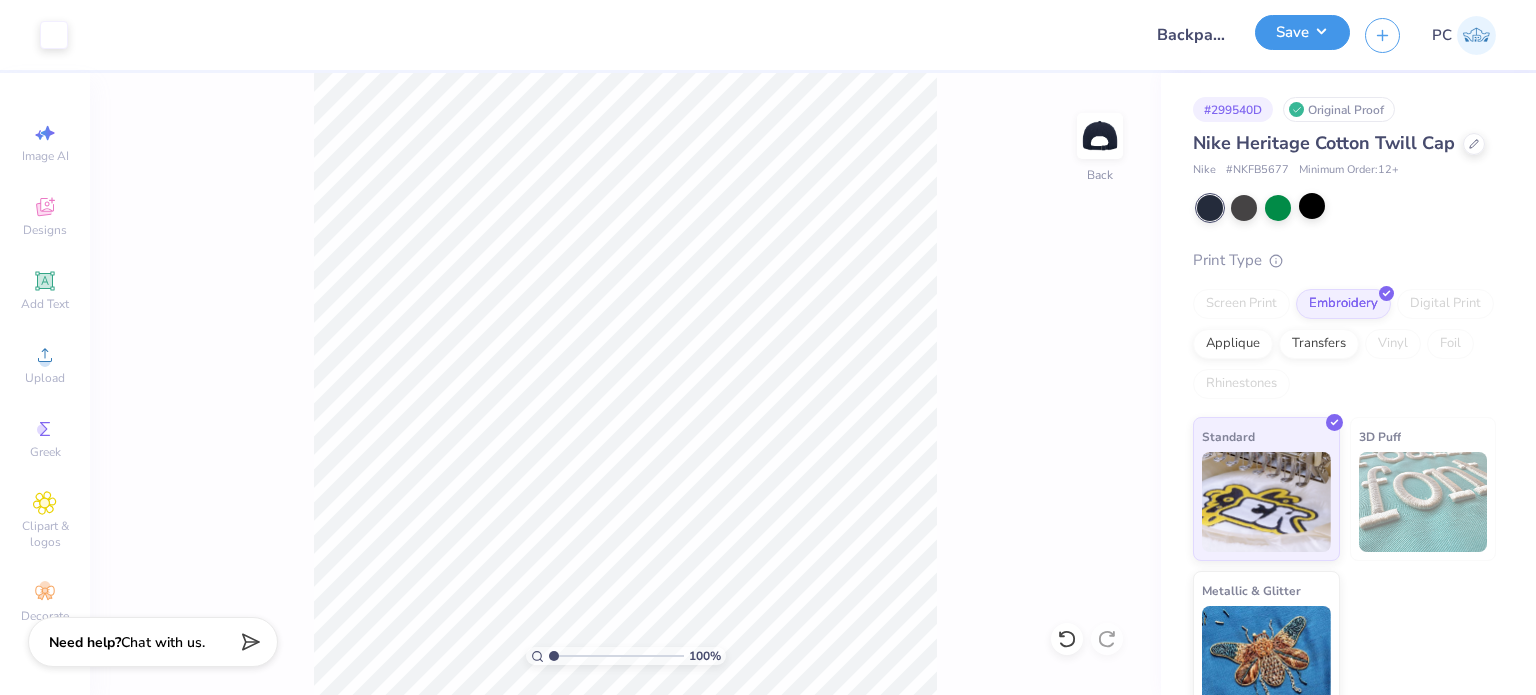 click on "Save" at bounding box center (1302, 32) 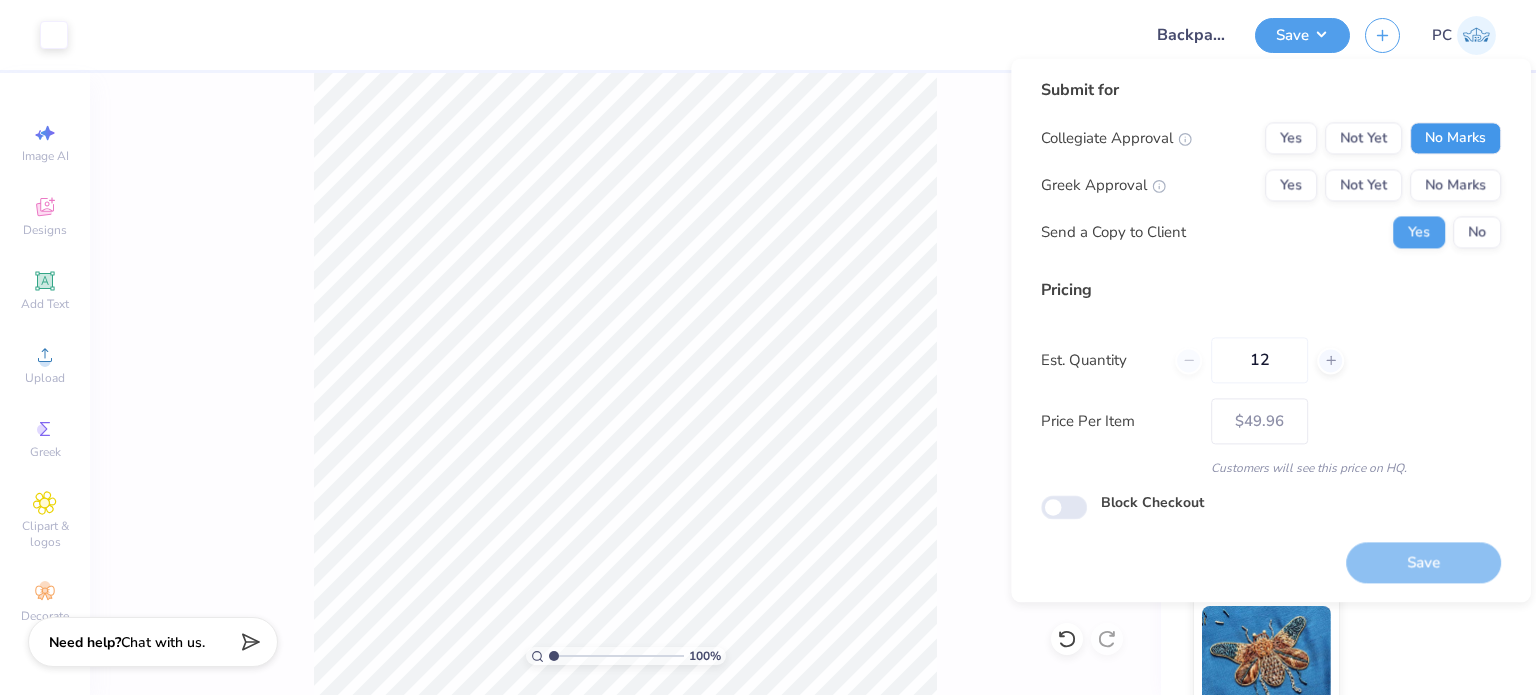 click on "No Marks" at bounding box center (1455, 138) 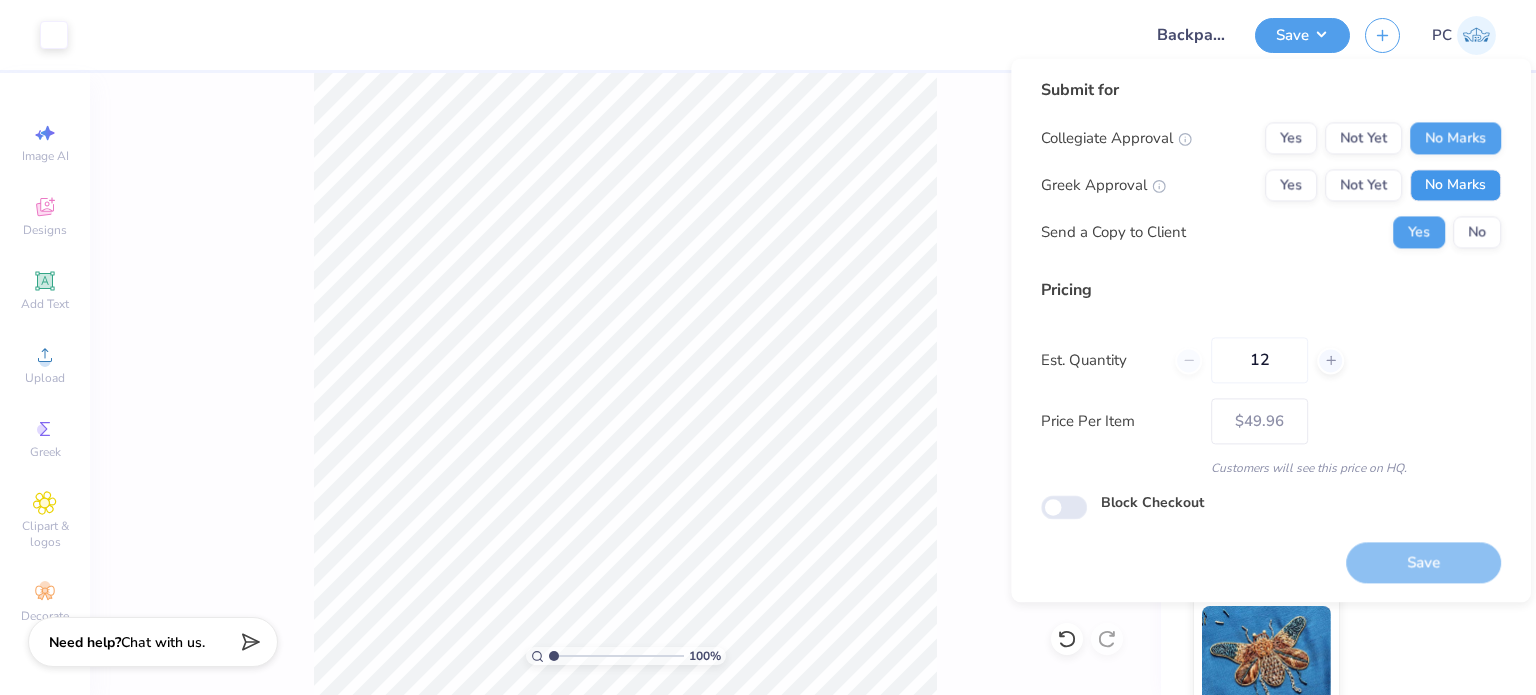 click on "No Marks" at bounding box center (1455, 185) 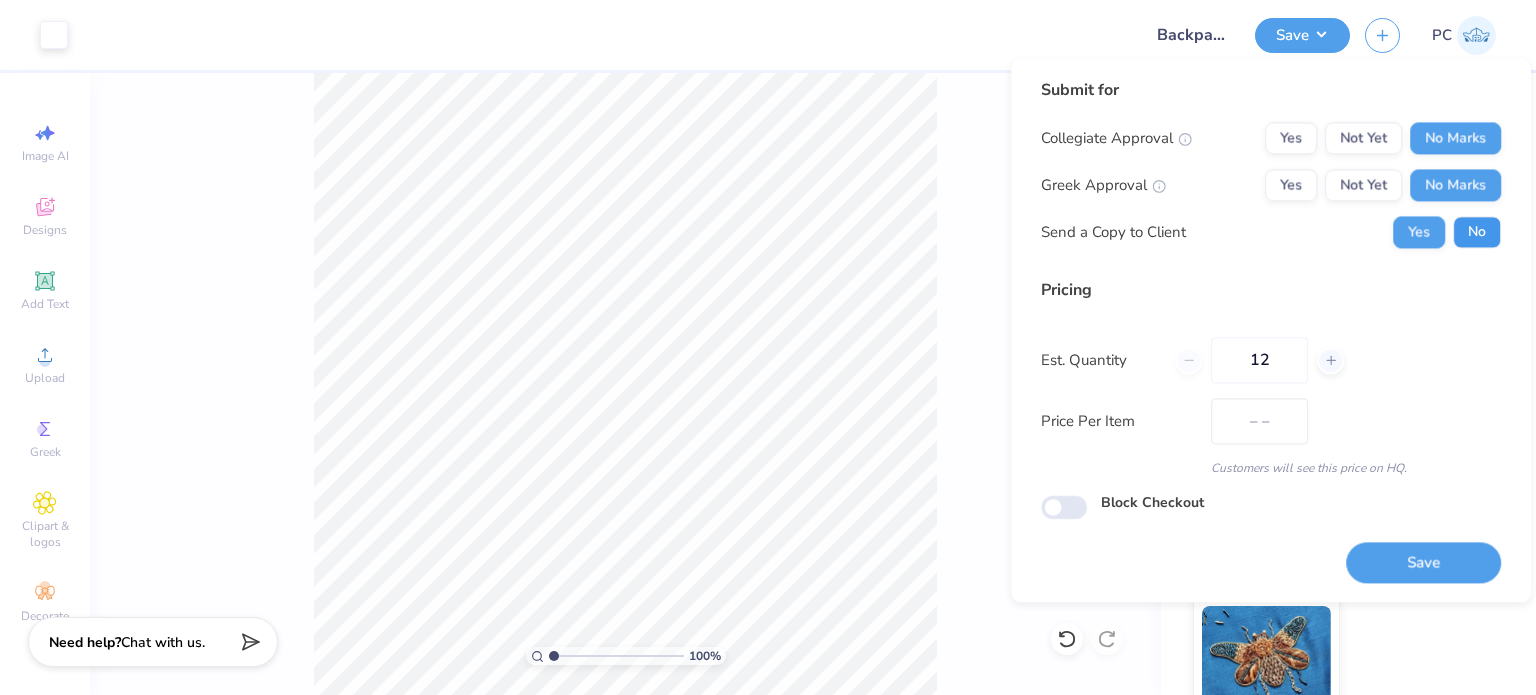 click on "No" at bounding box center (1477, 232) 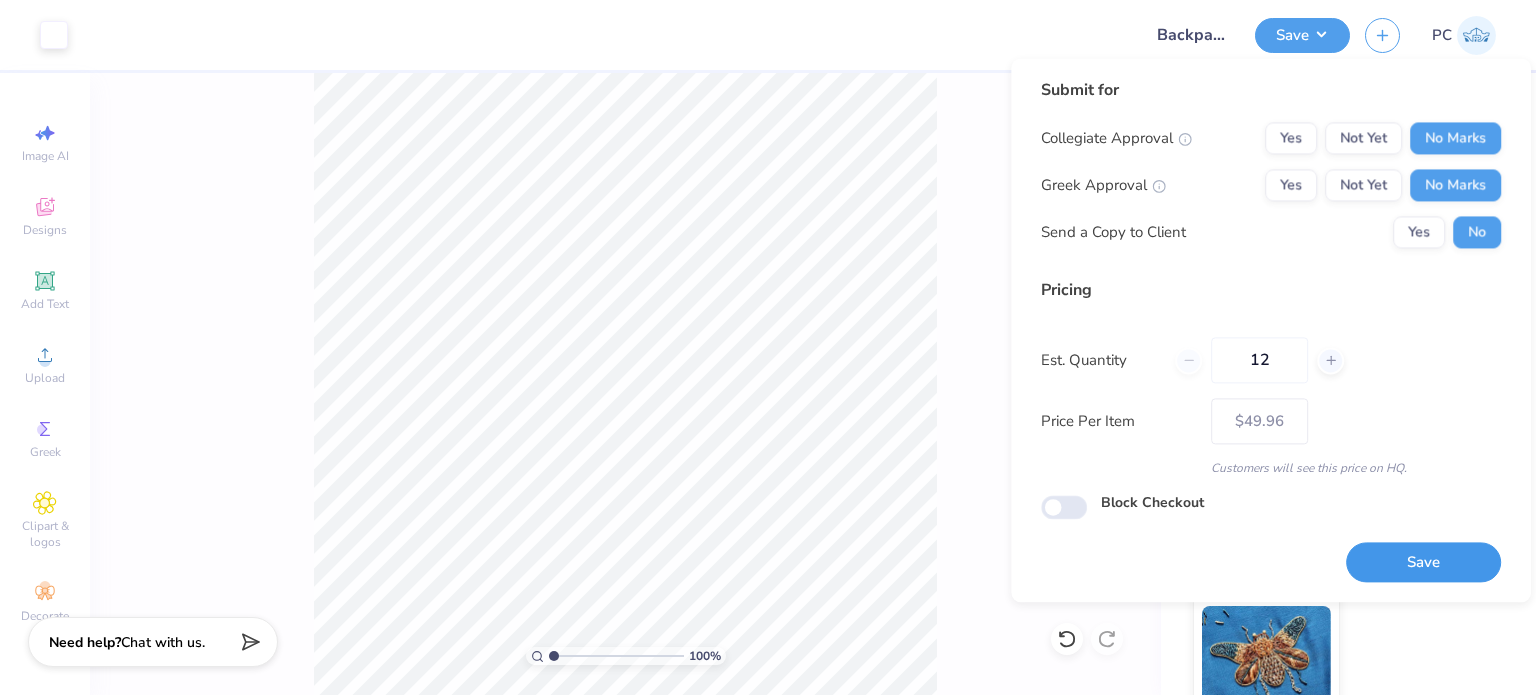 click on "Save" at bounding box center (1423, 562) 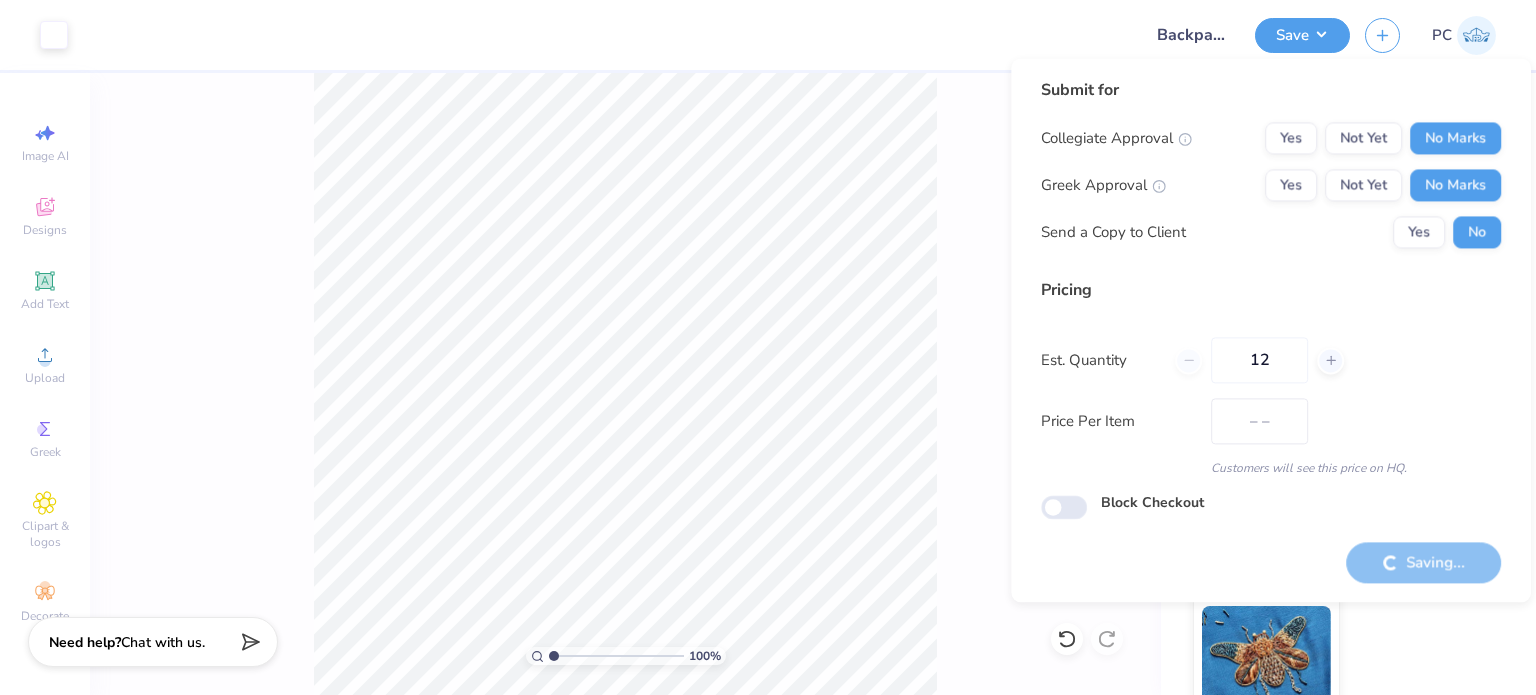type on "$49.96" 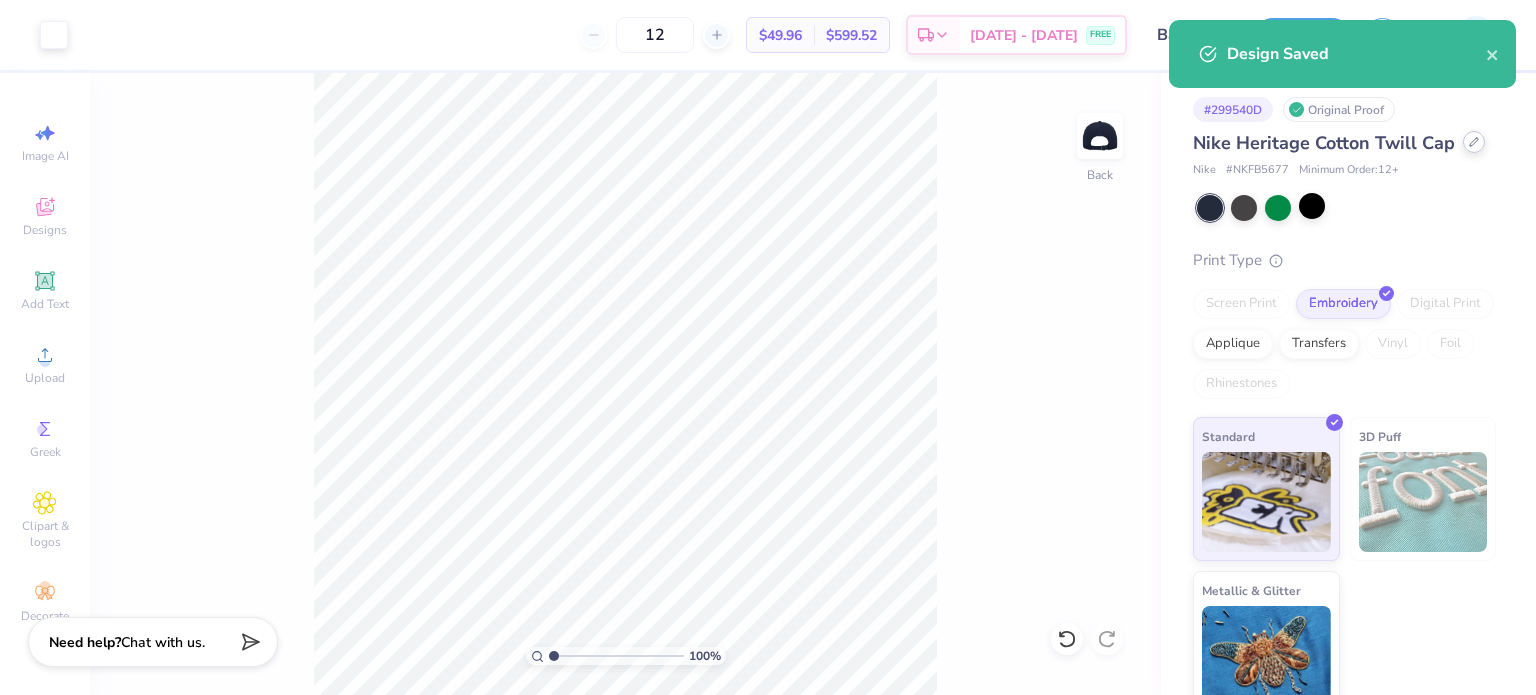 click 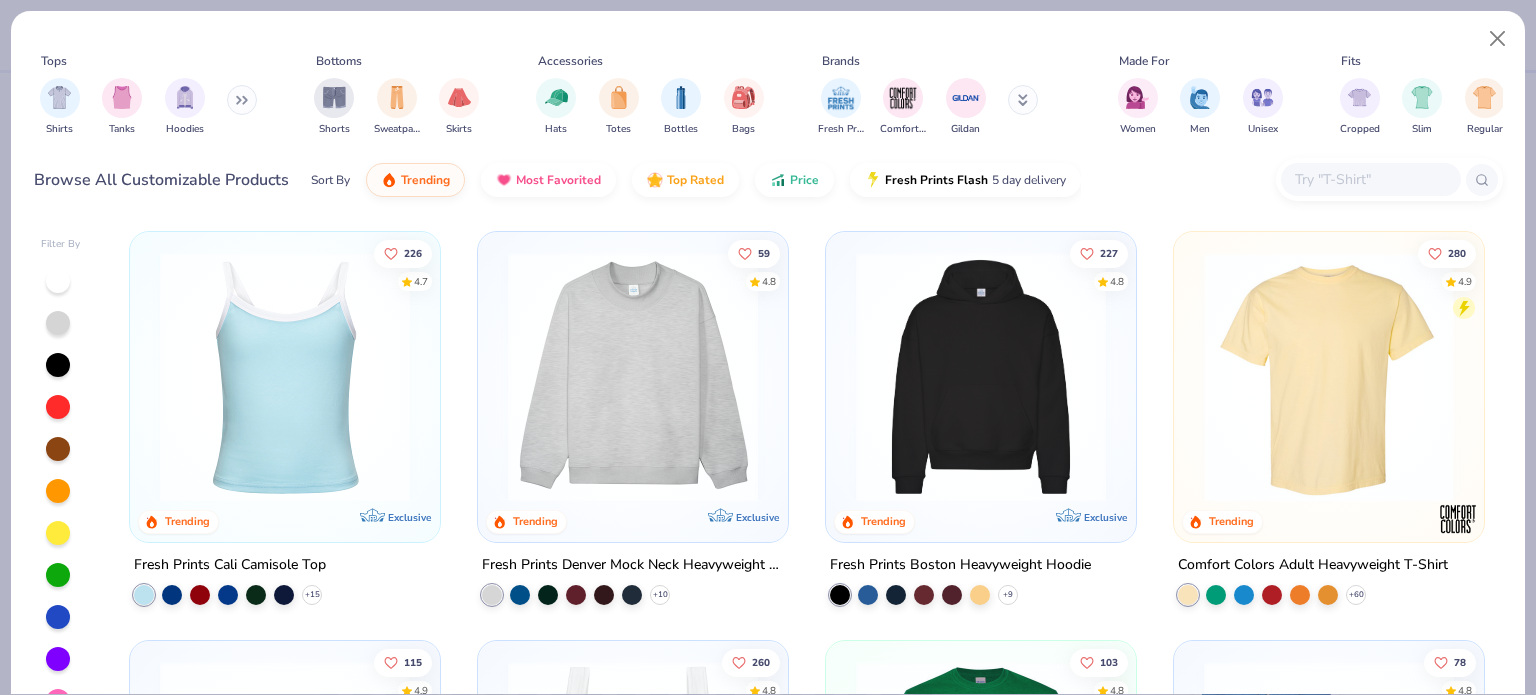 click at bounding box center (1370, 179) 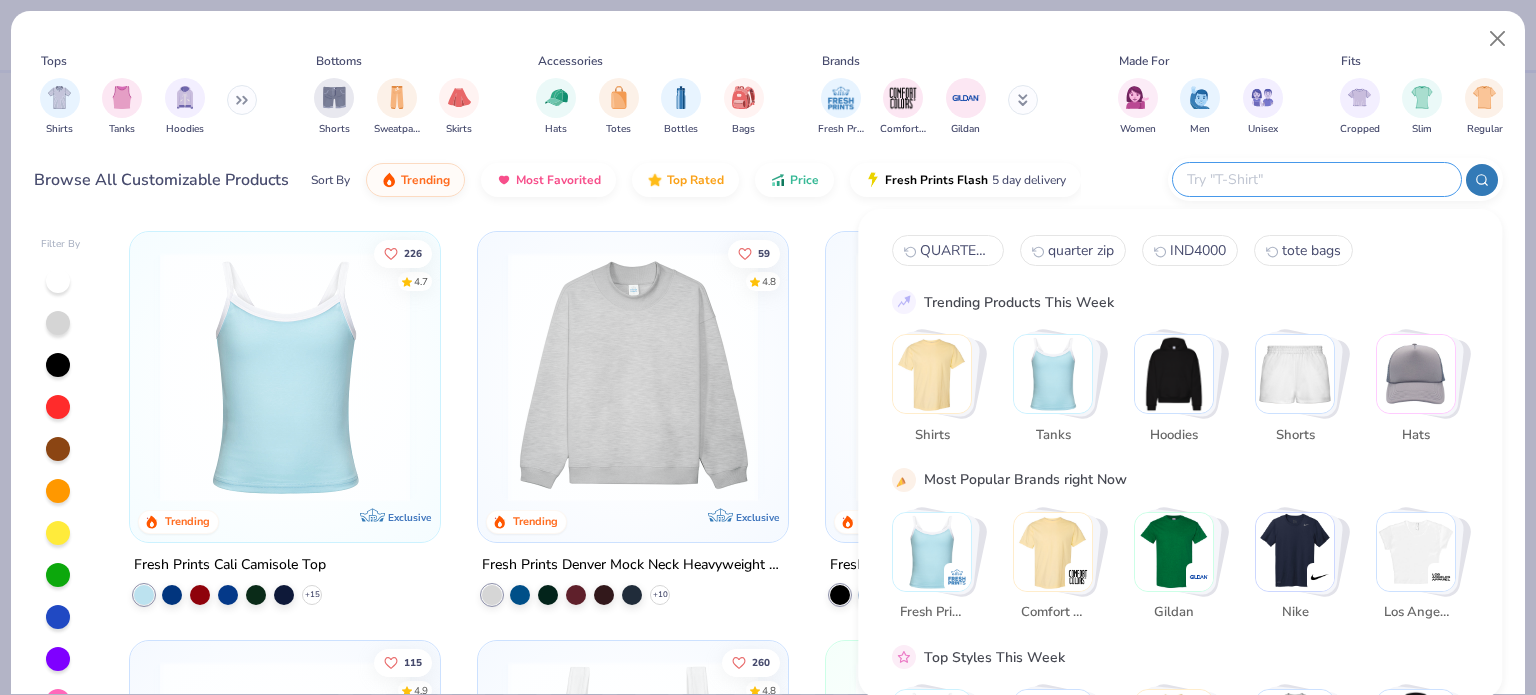 paste on "EB204" 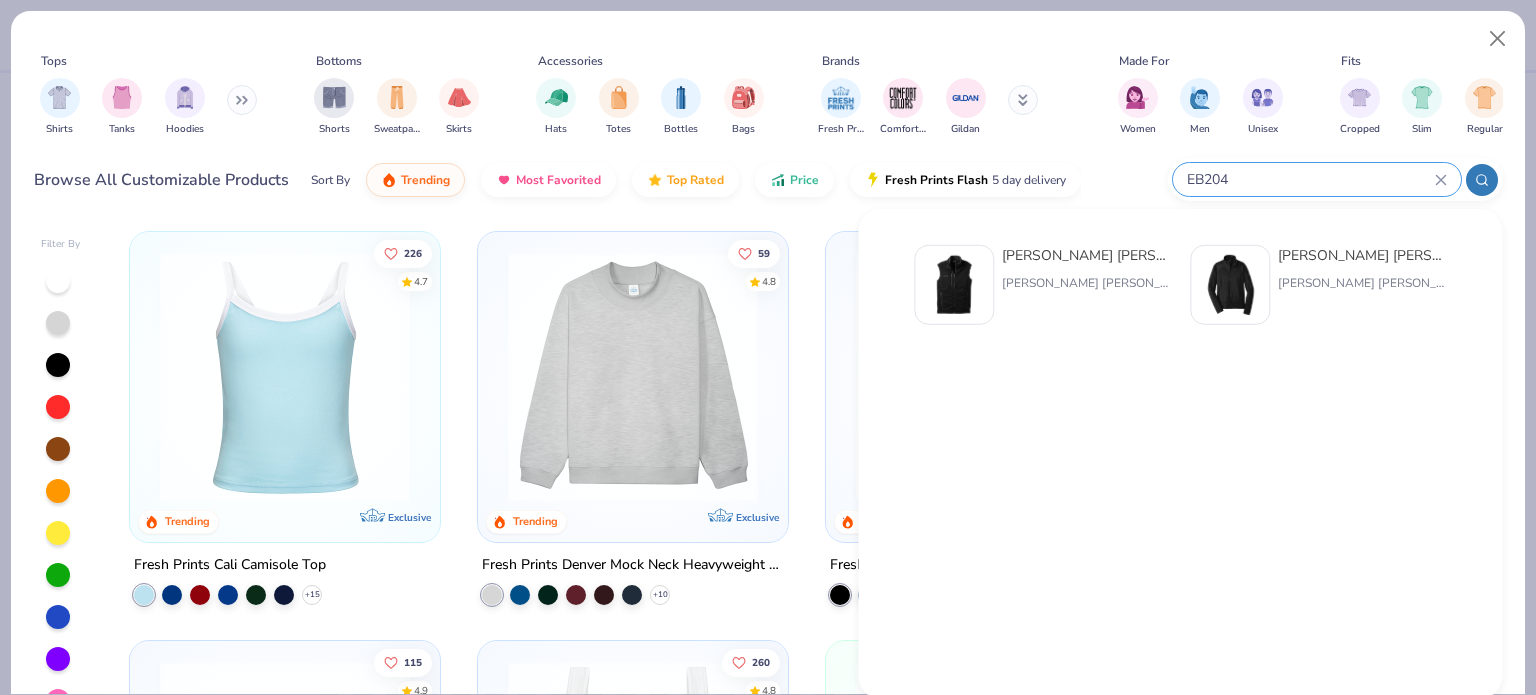 type on "EB204" 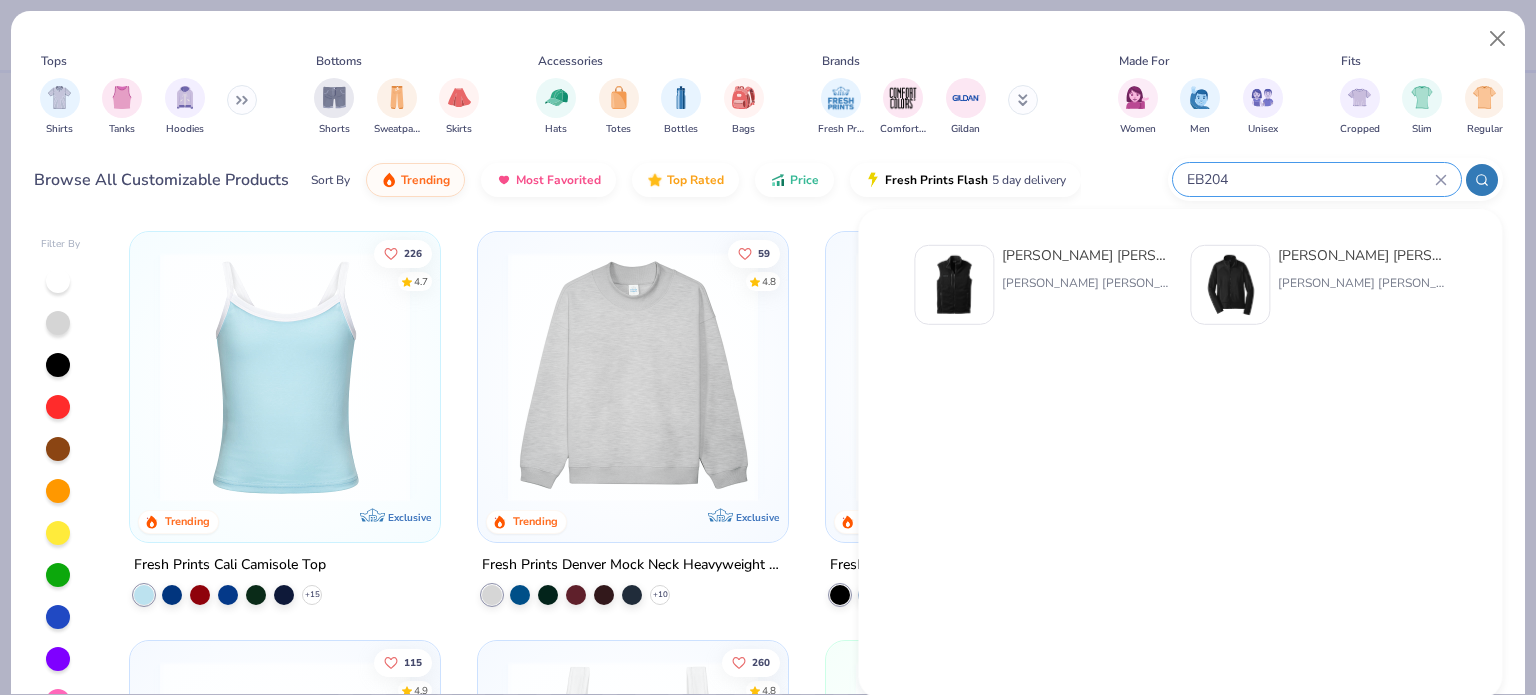 click at bounding box center [954, 285] 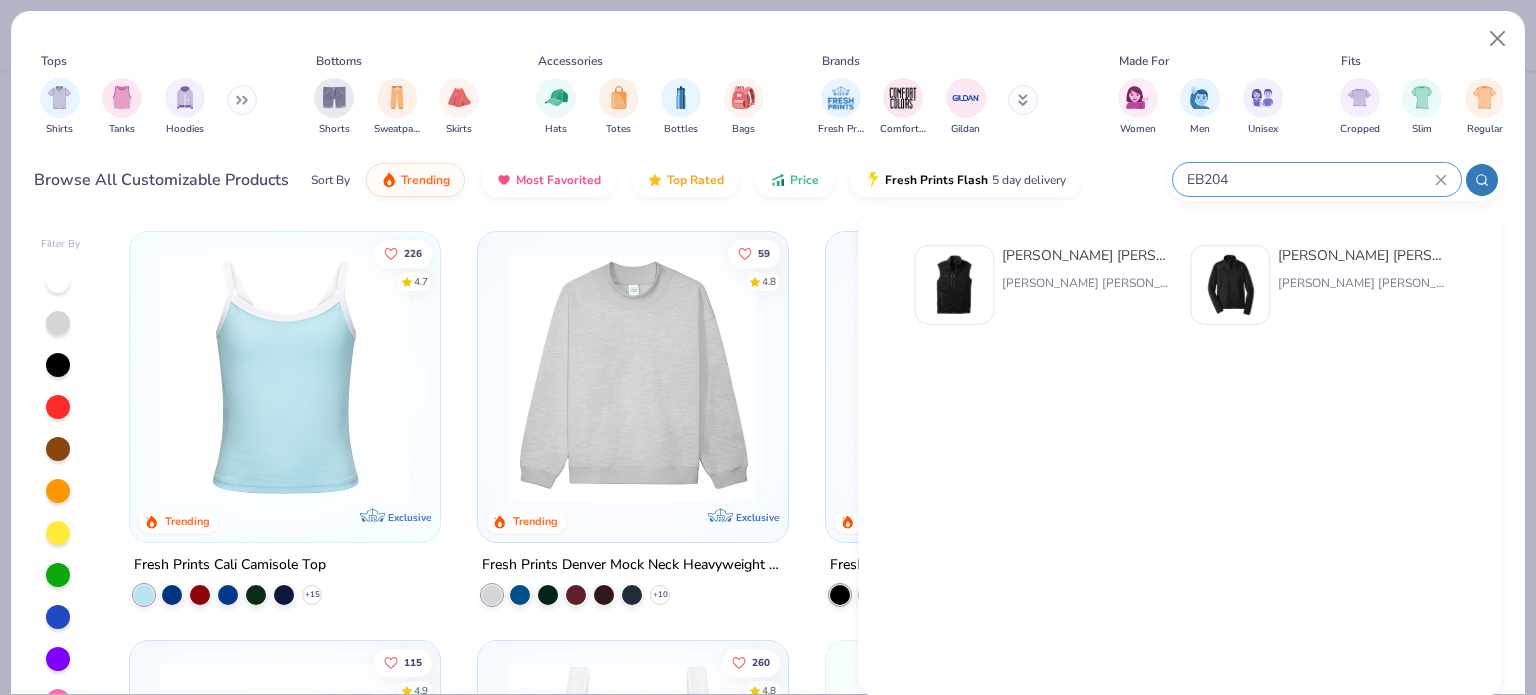 type 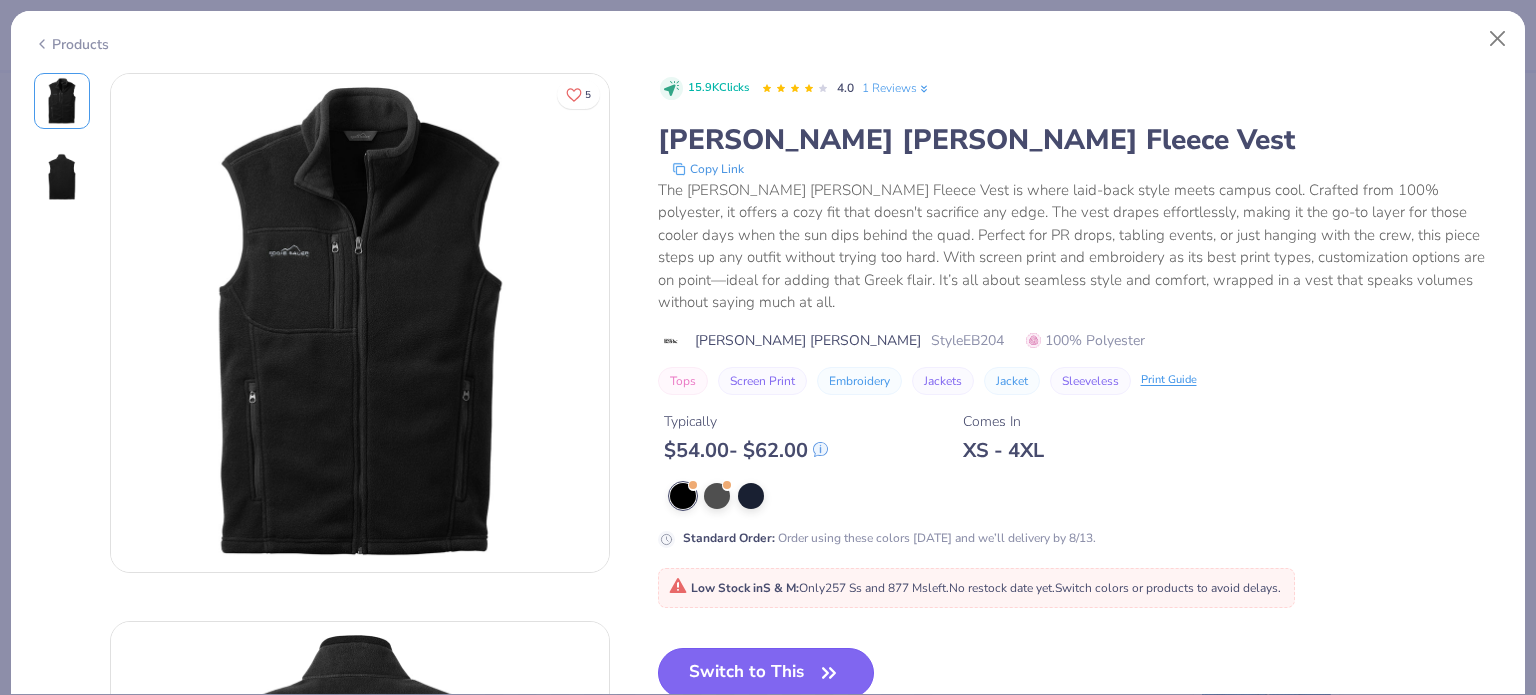 click on "Switch to This" at bounding box center [766, 673] 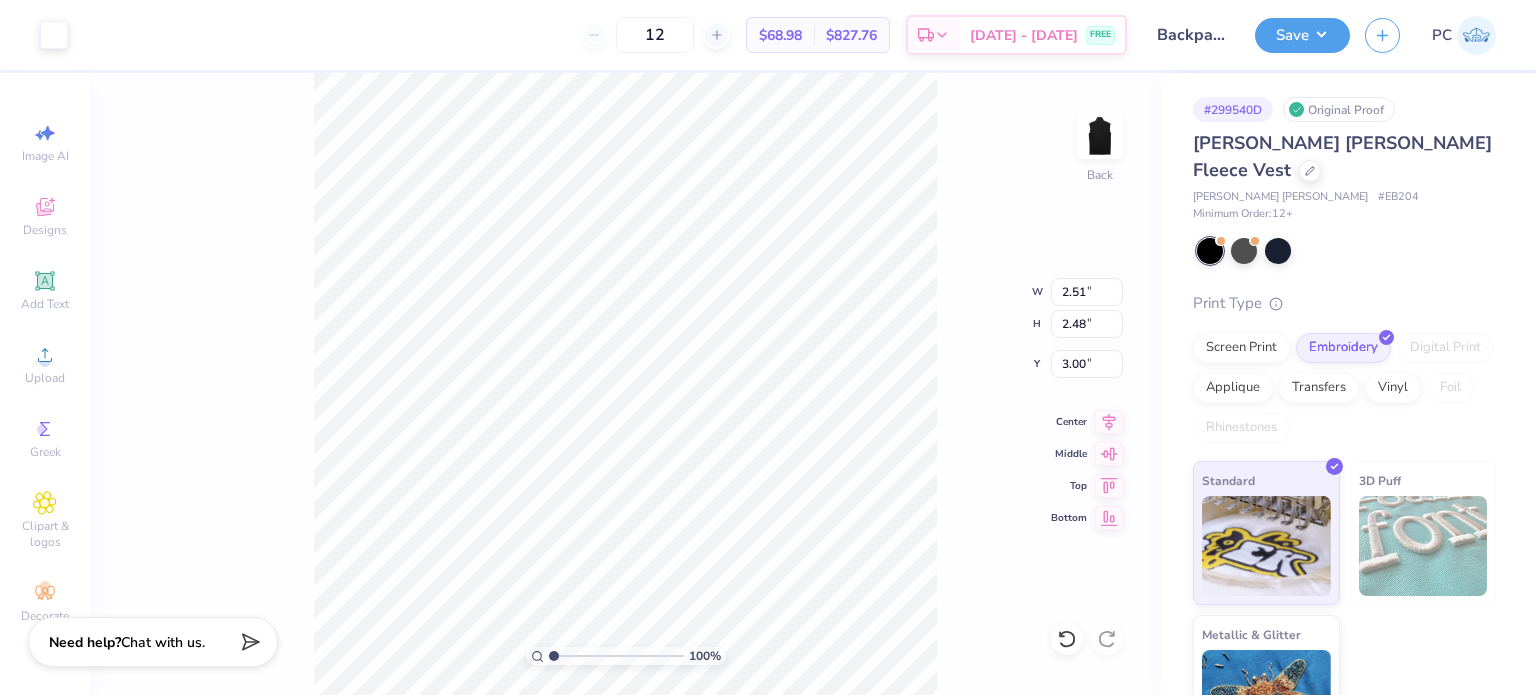 type on "3.00" 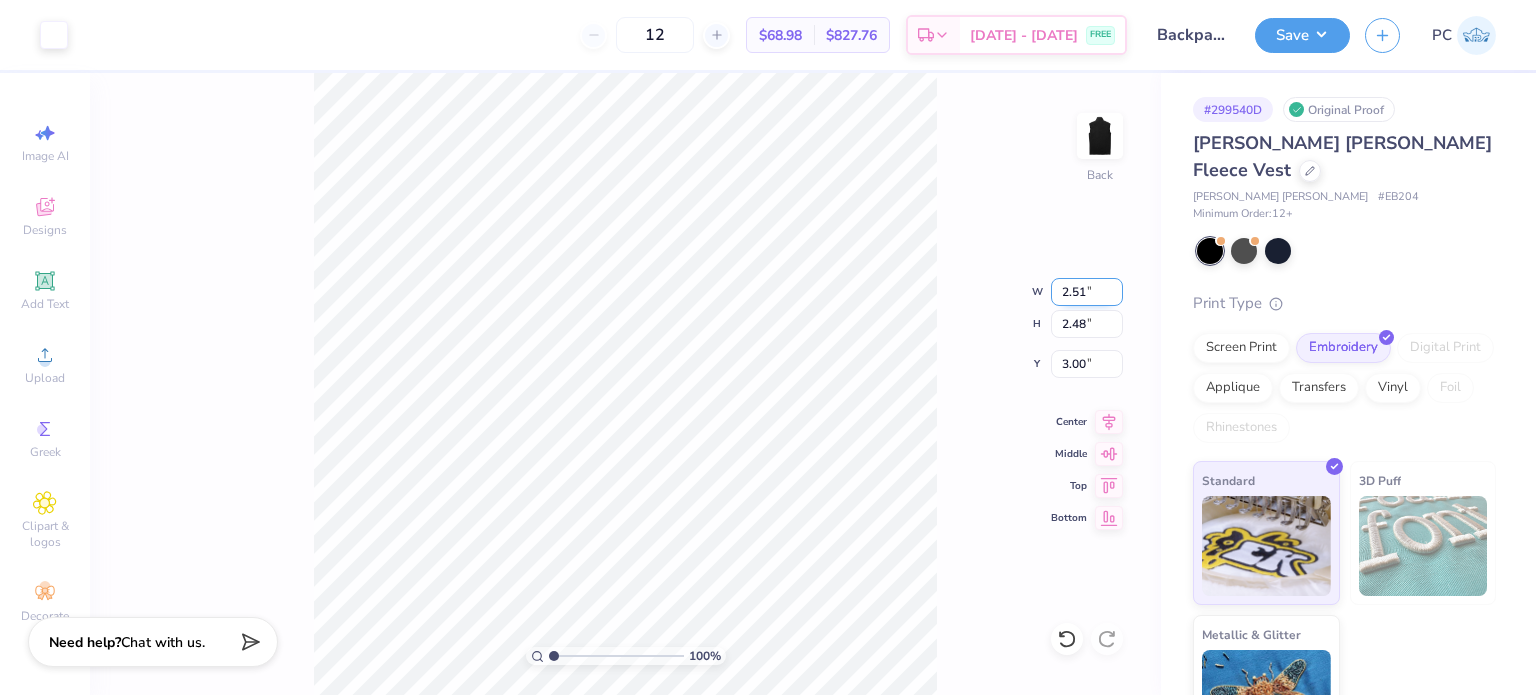 drag, startPoint x: 1083, startPoint y: 297, endPoint x: 1064, endPoint y: 296, distance: 19.026299 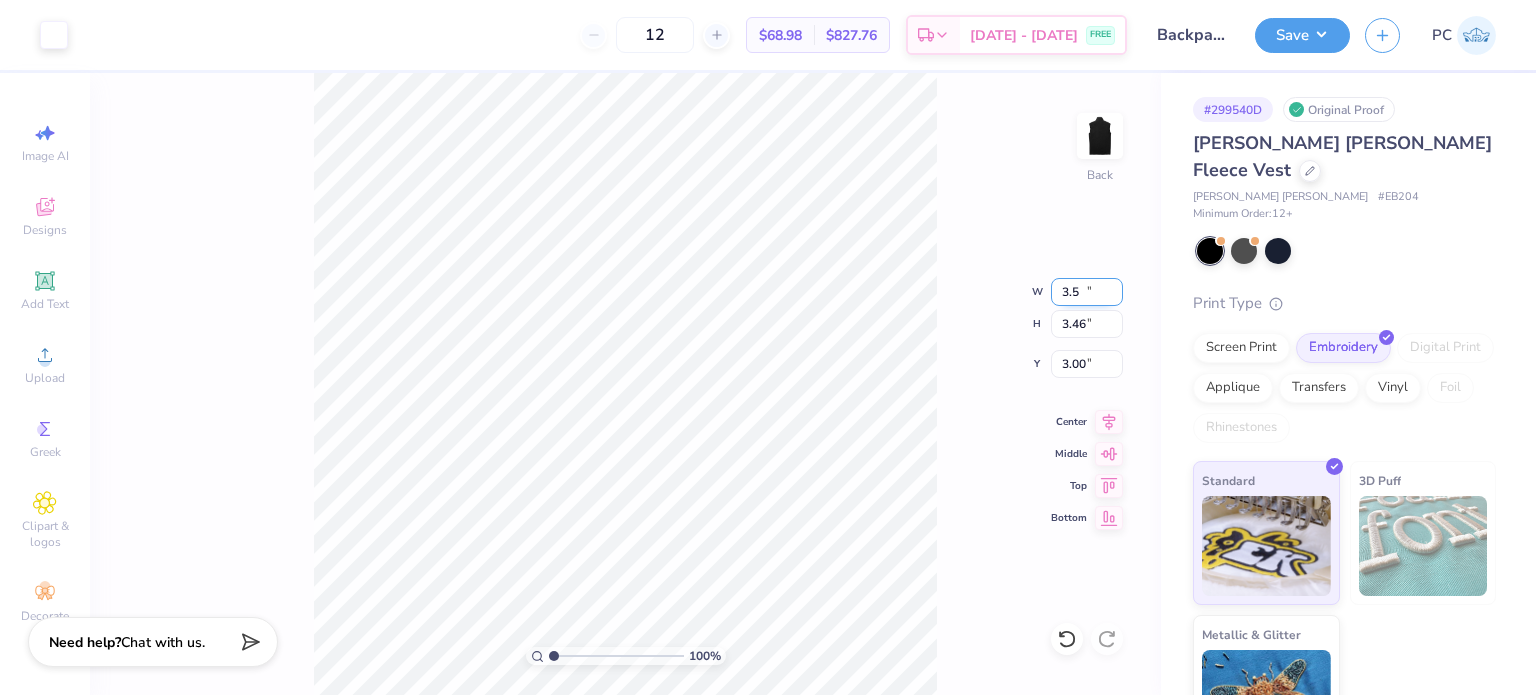 type on "3.50" 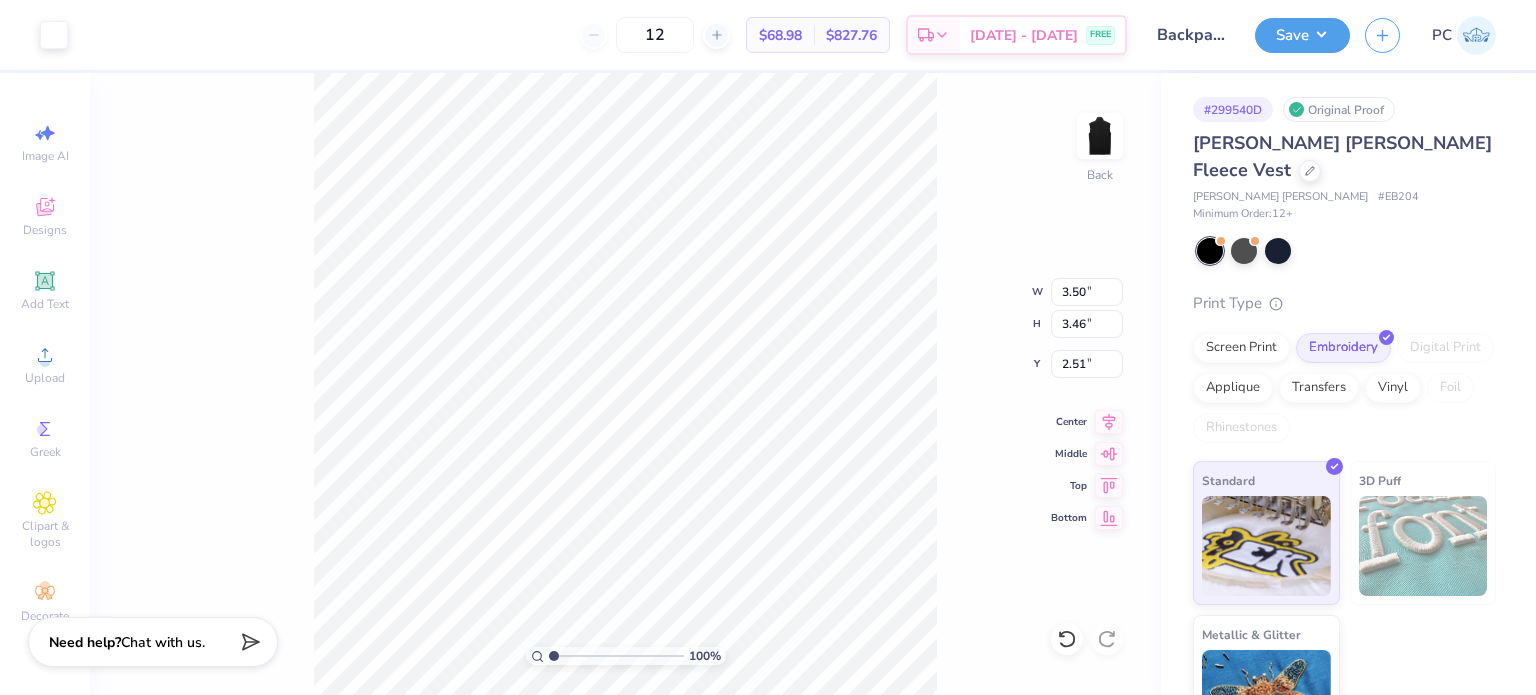 type on "3.00" 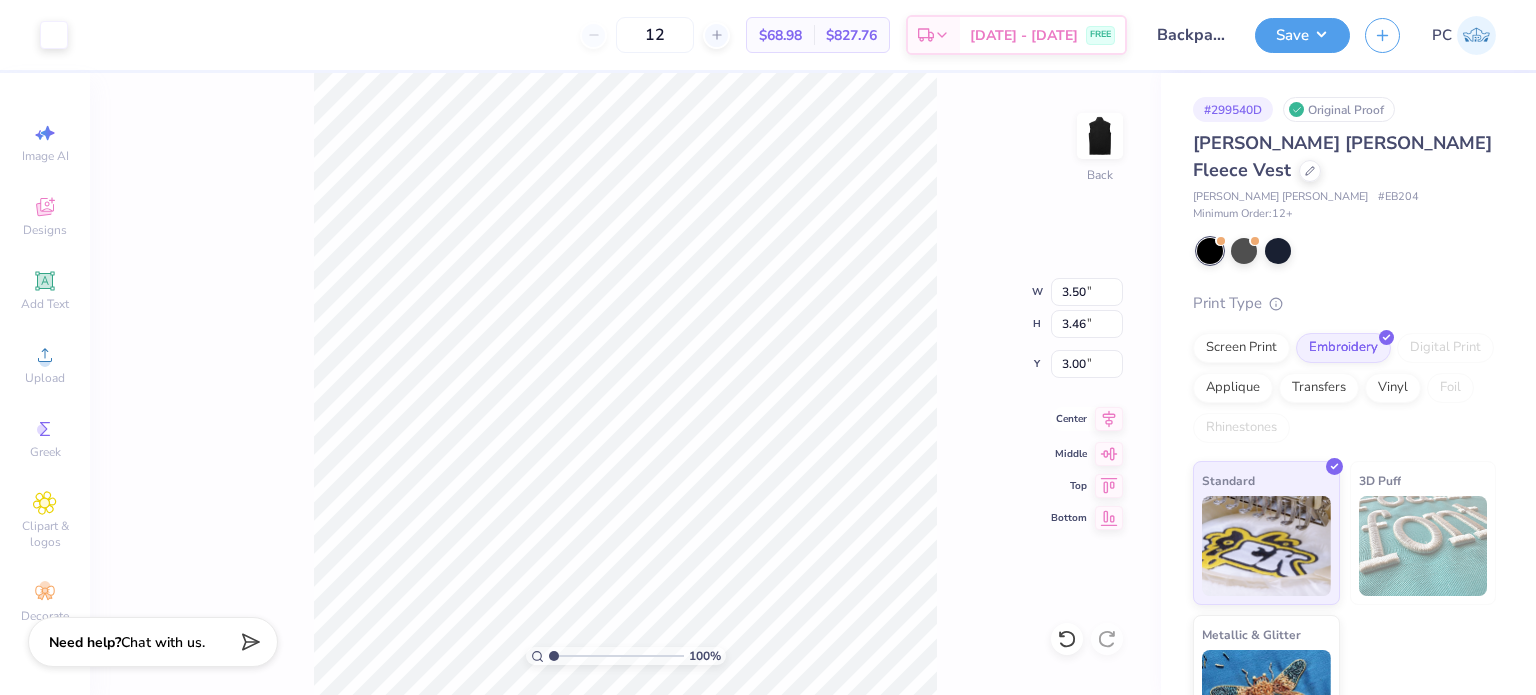 click 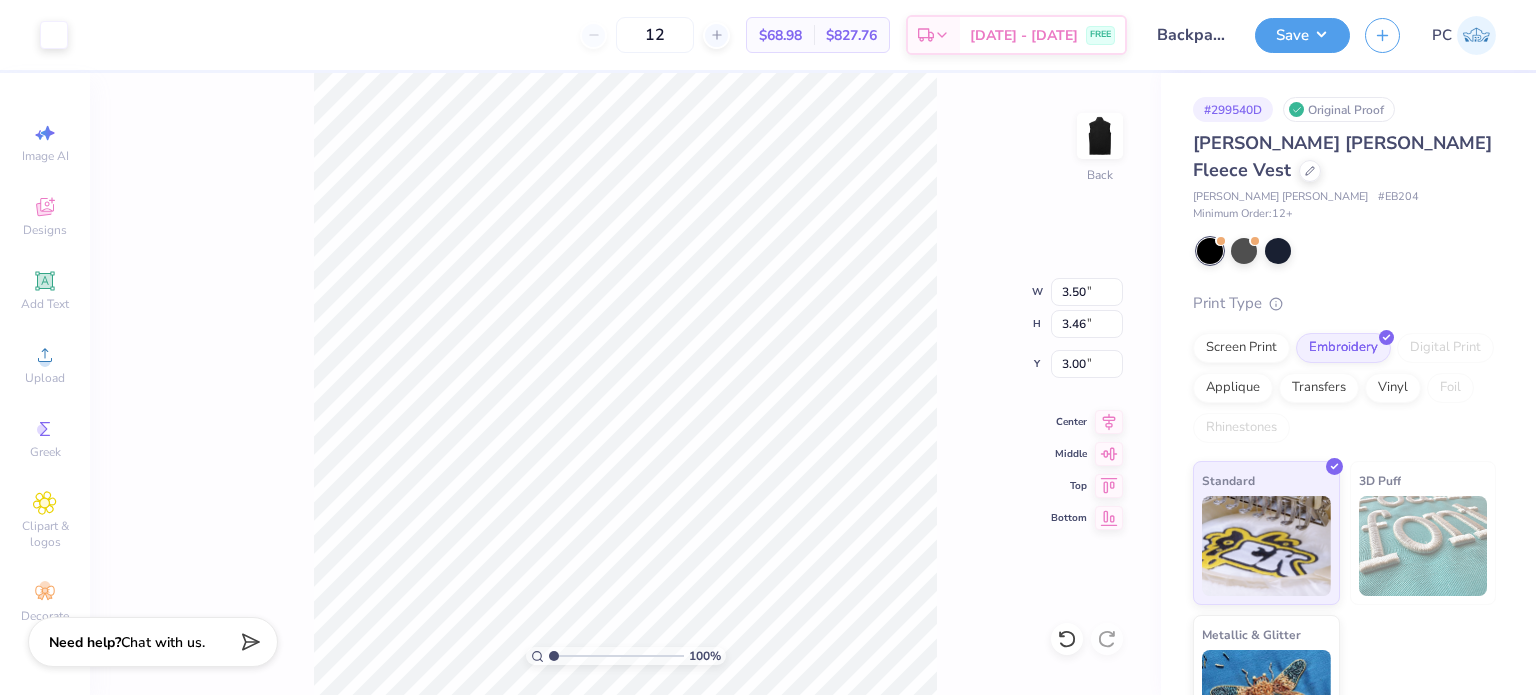 click on "100  % Back W 3.50 3.50 " H 3.46 3.46 " Y 3.00 3.00 " Center Middle Top Bottom" at bounding box center [625, 384] 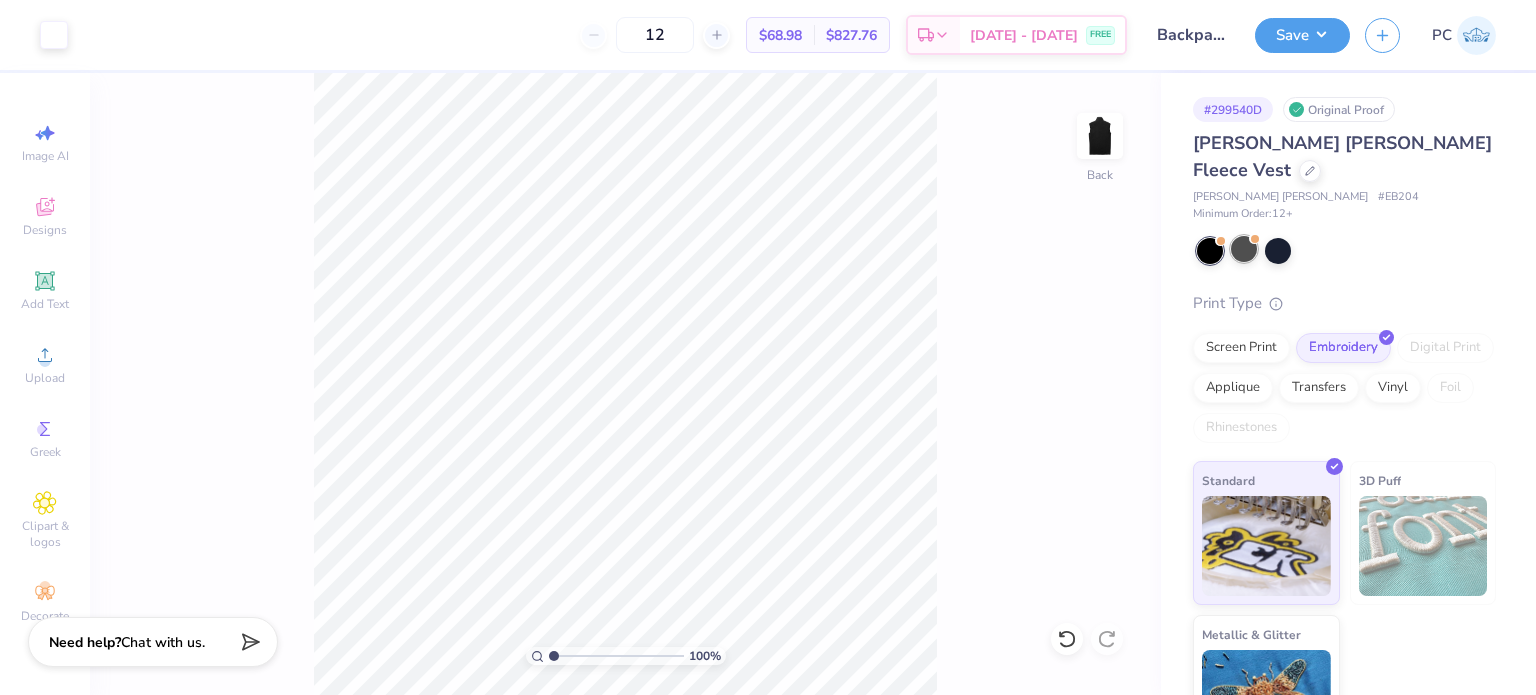 click at bounding box center [1244, 249] 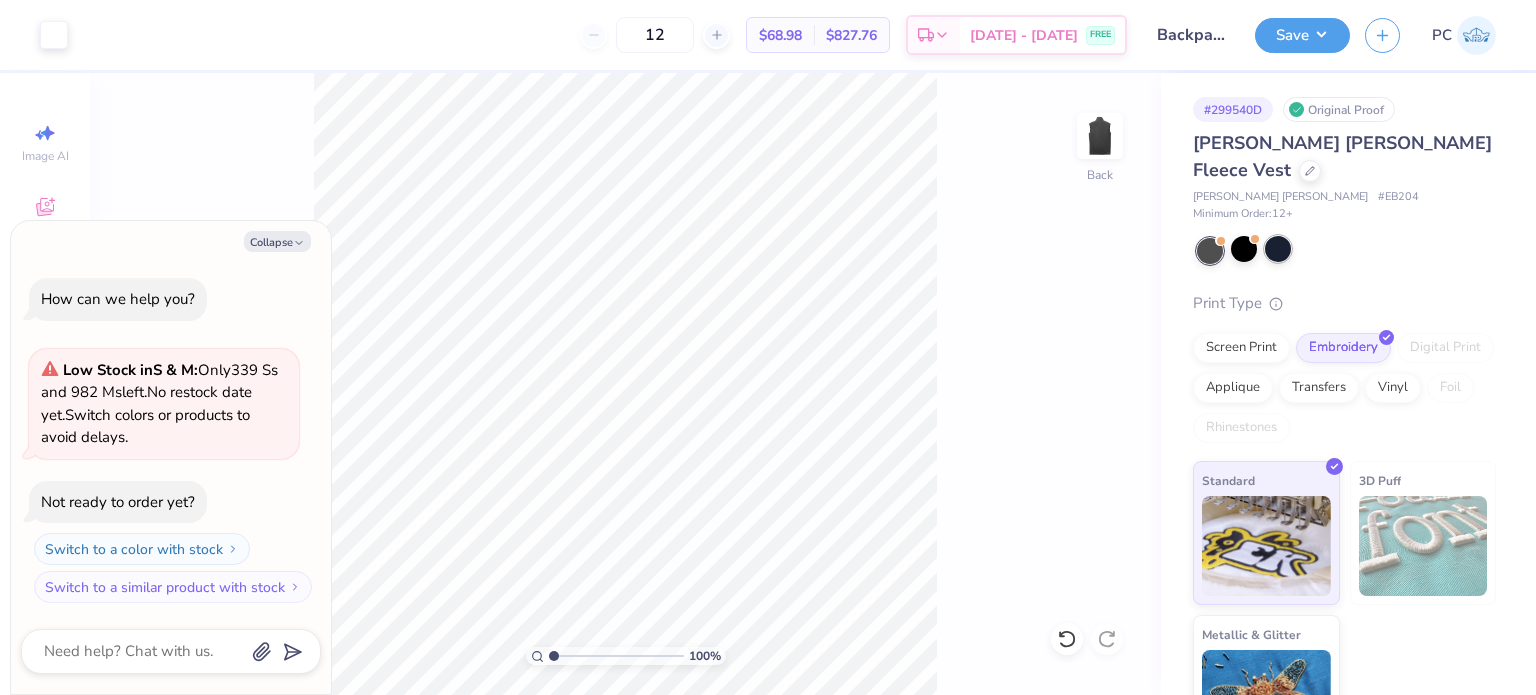 click at bounding box center [1346, 251] 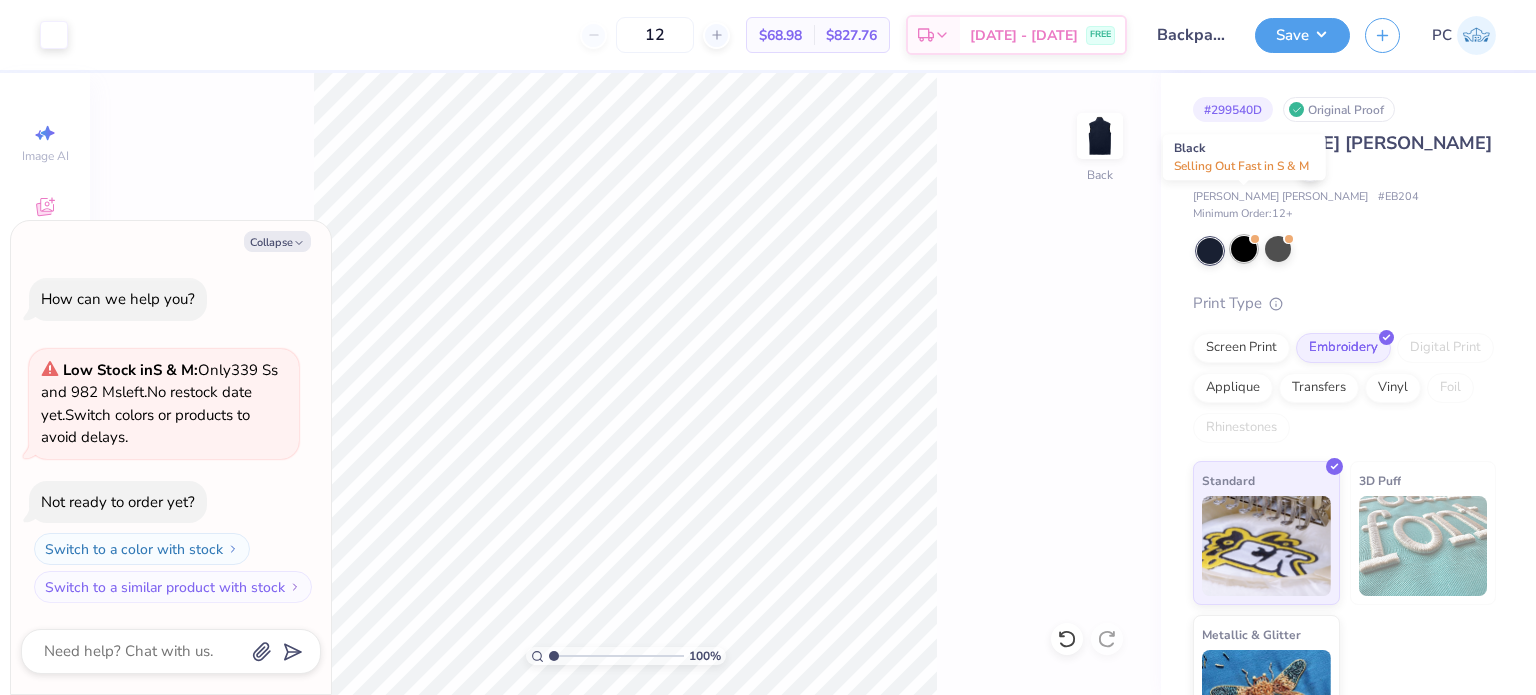 click at bounding box center [1244, 249] 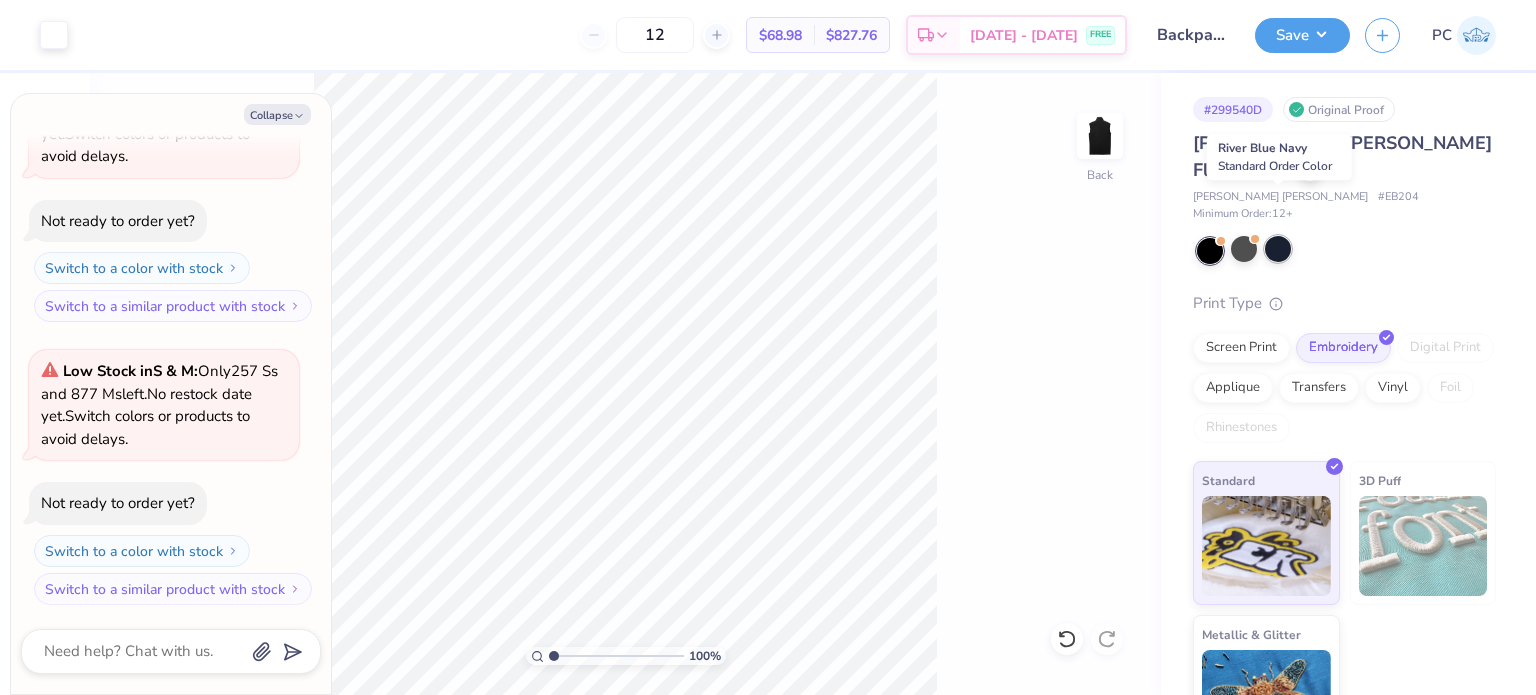 click at bounding box center (1278, 249) 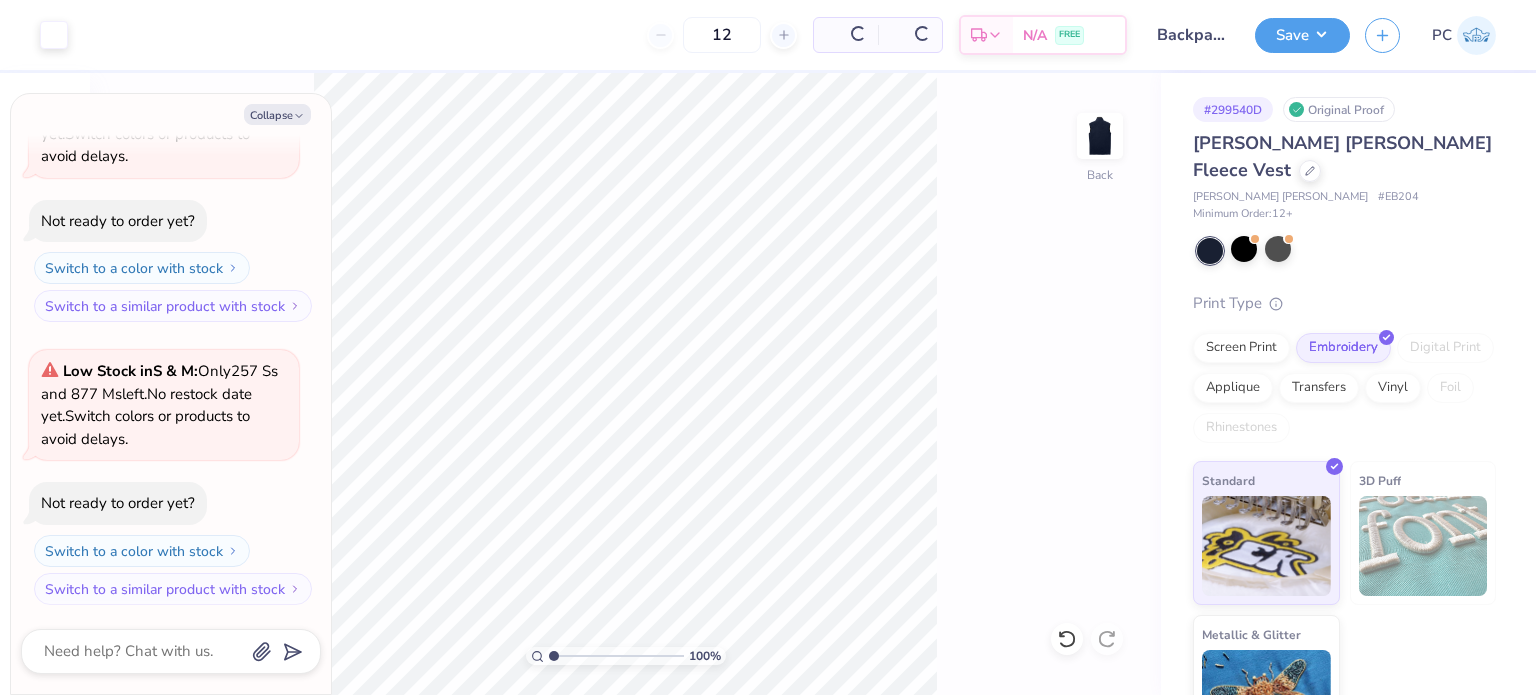 drag, startPoint x: 1319, startPoint y: 30, endPoint x: 1340, endPoint y: 55, distance: 32.649654 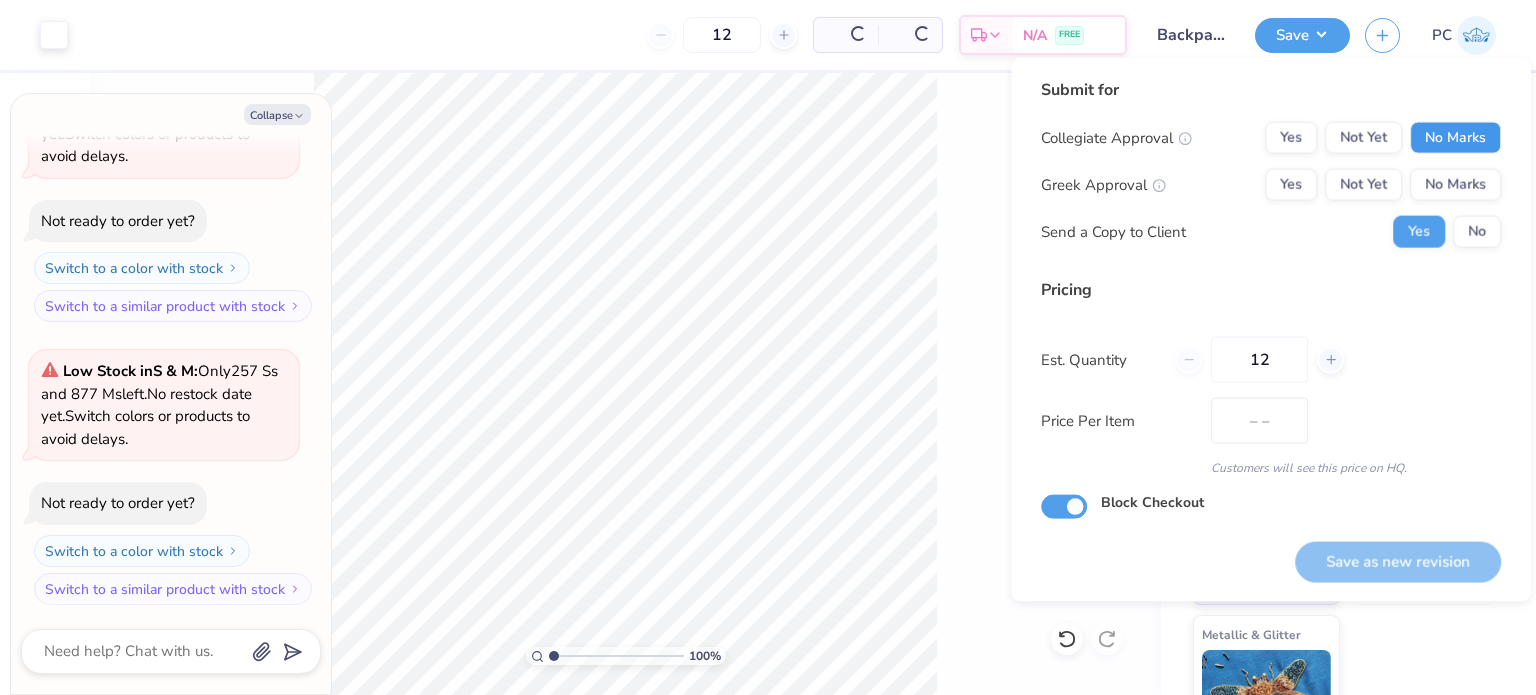 type on "$68.98" 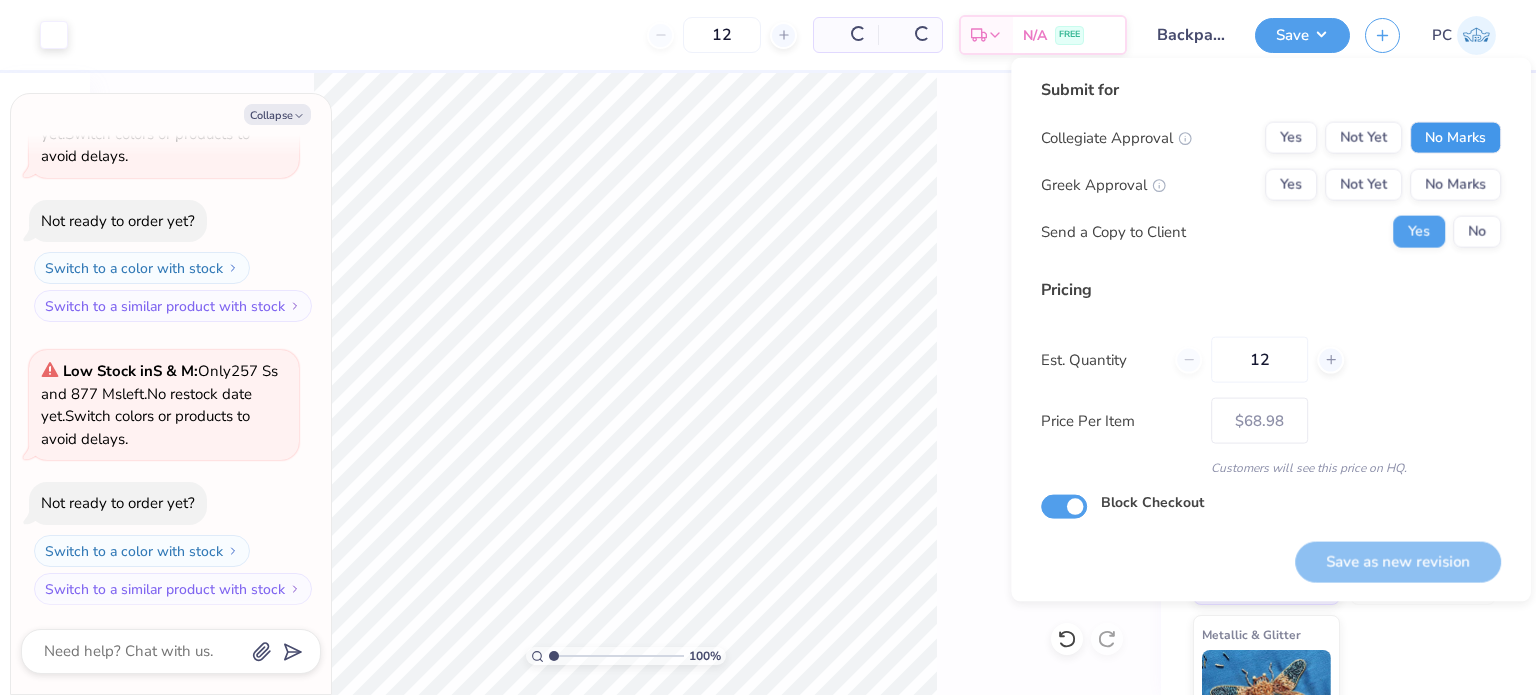 click on "No Marks" at bounding box center [1455, 138] 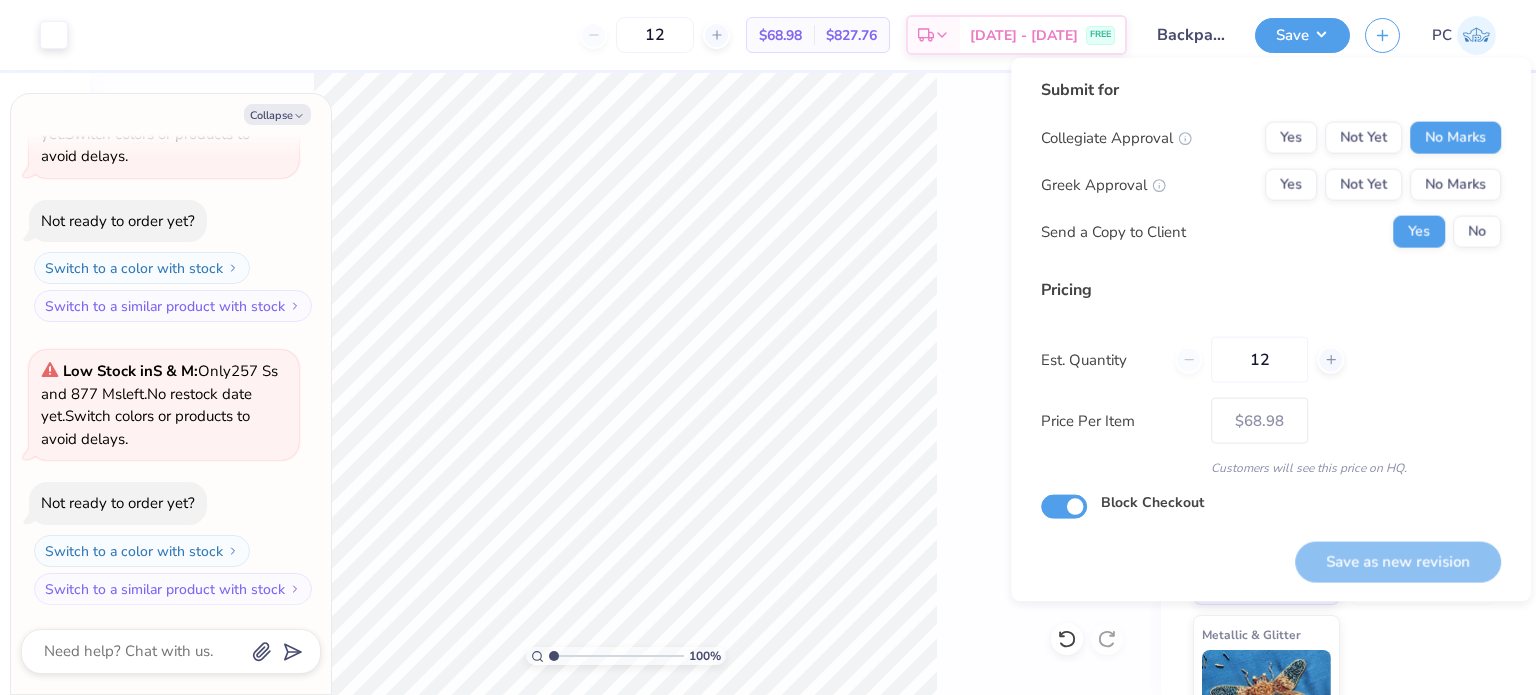 click on "No Marks" at bounding box center (1455, 185) 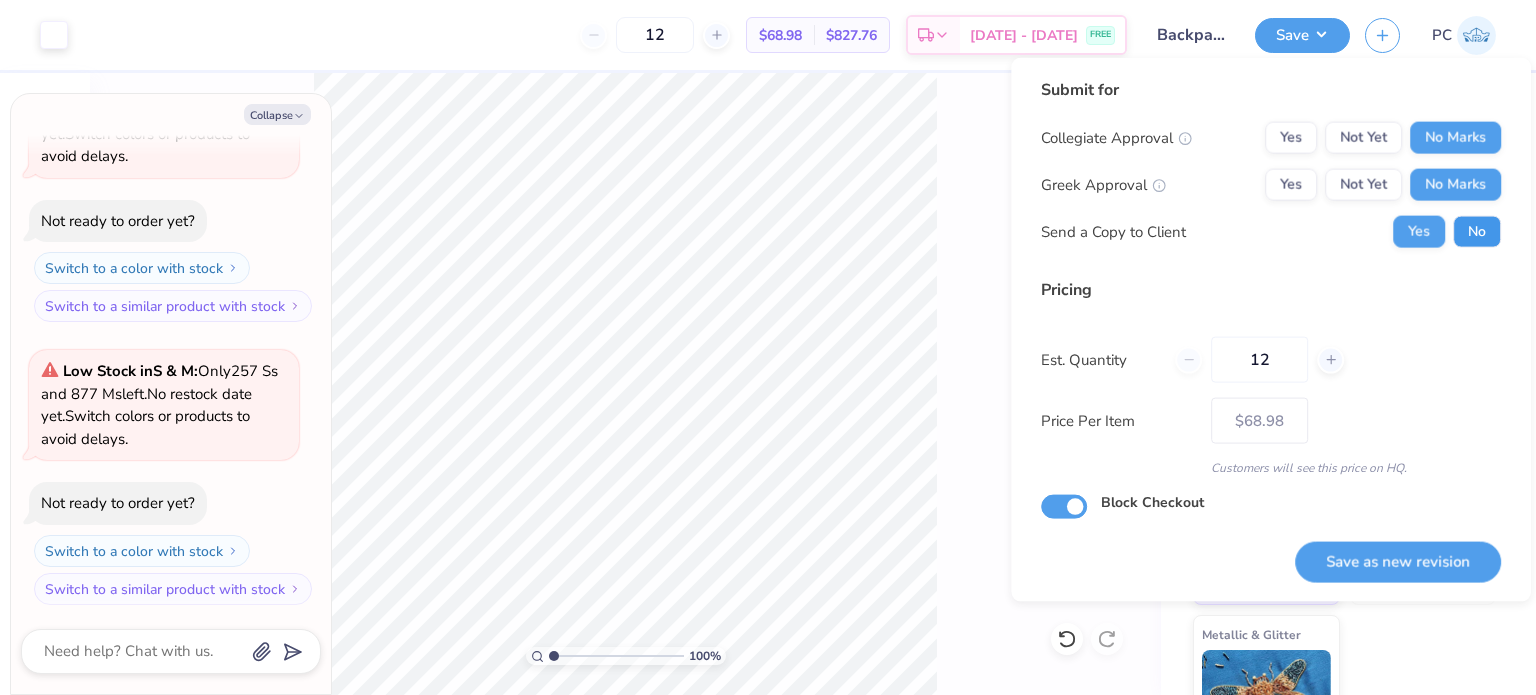 click on "No" at bounding box center (1477, 232) 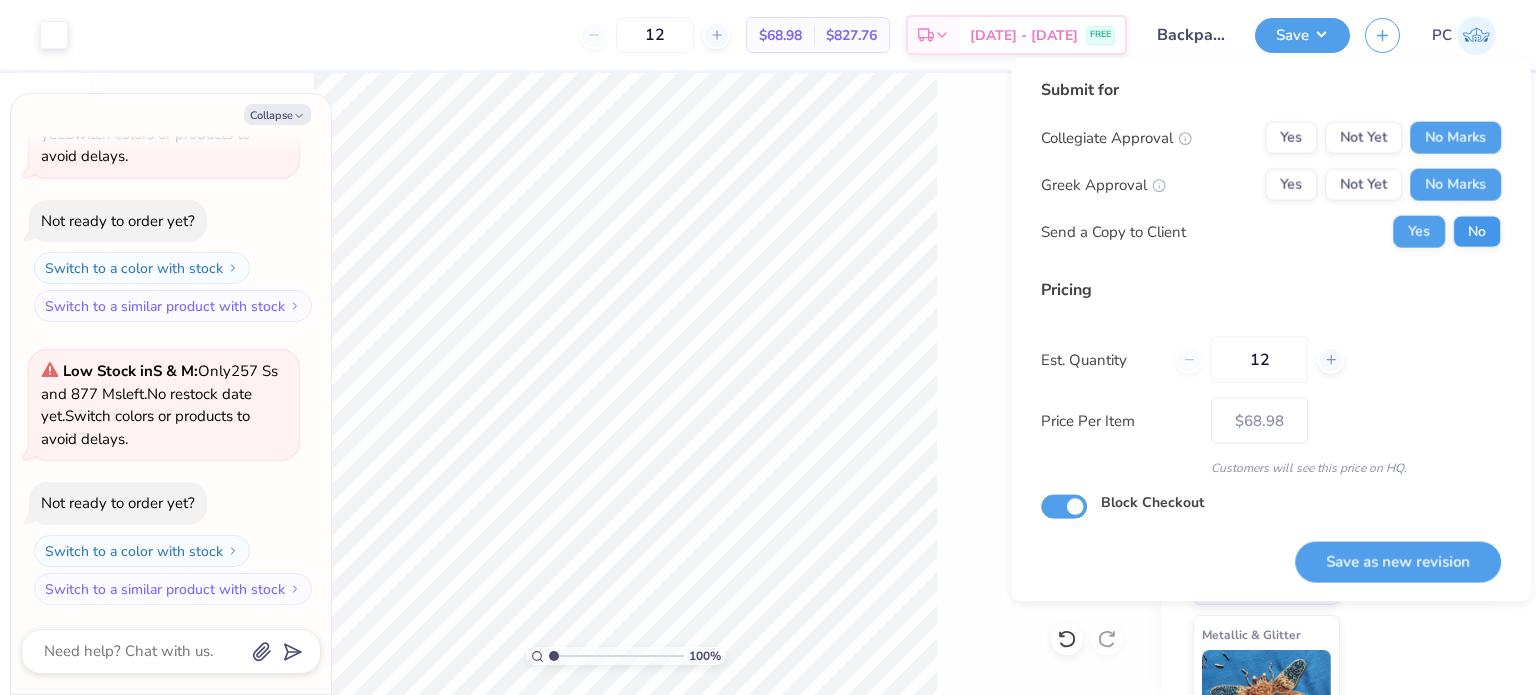 type on "x" 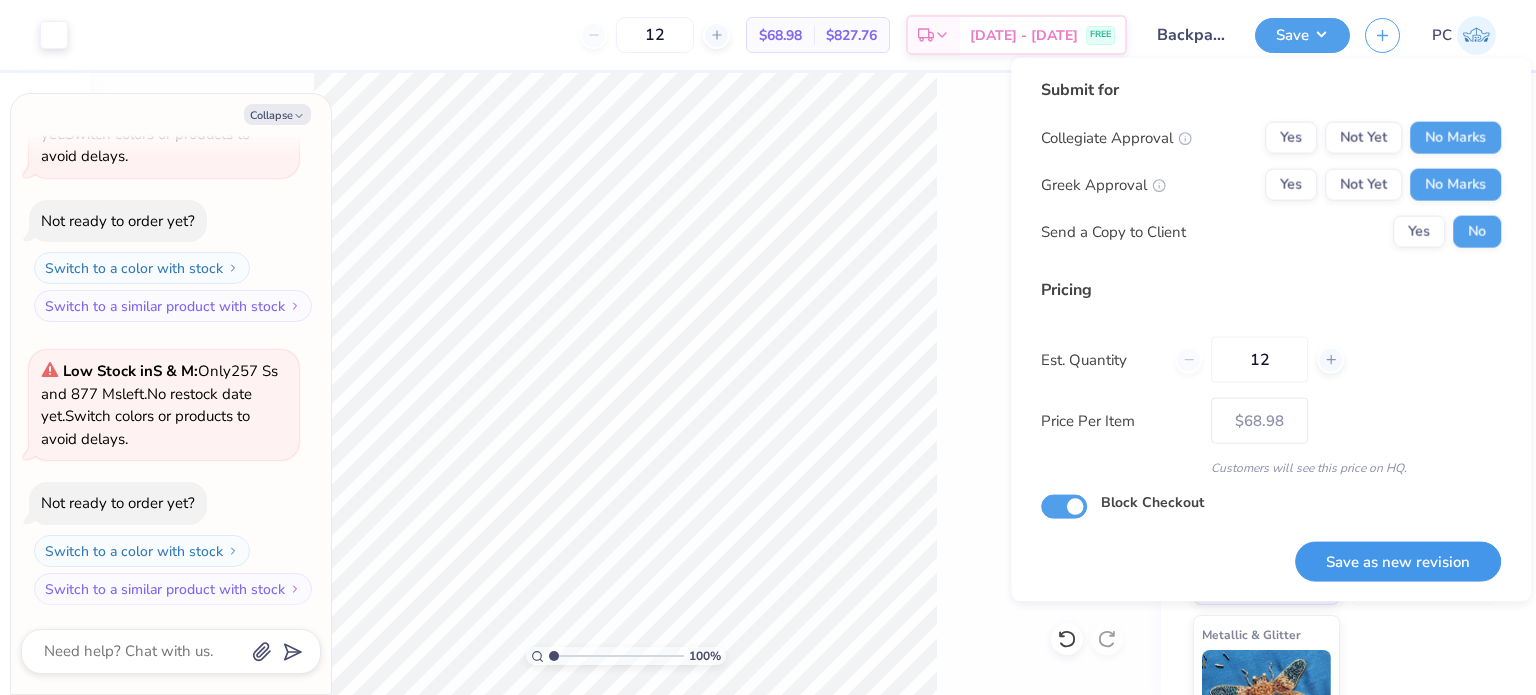 click on "Save as new revision" at bounding box center (1398, 561) 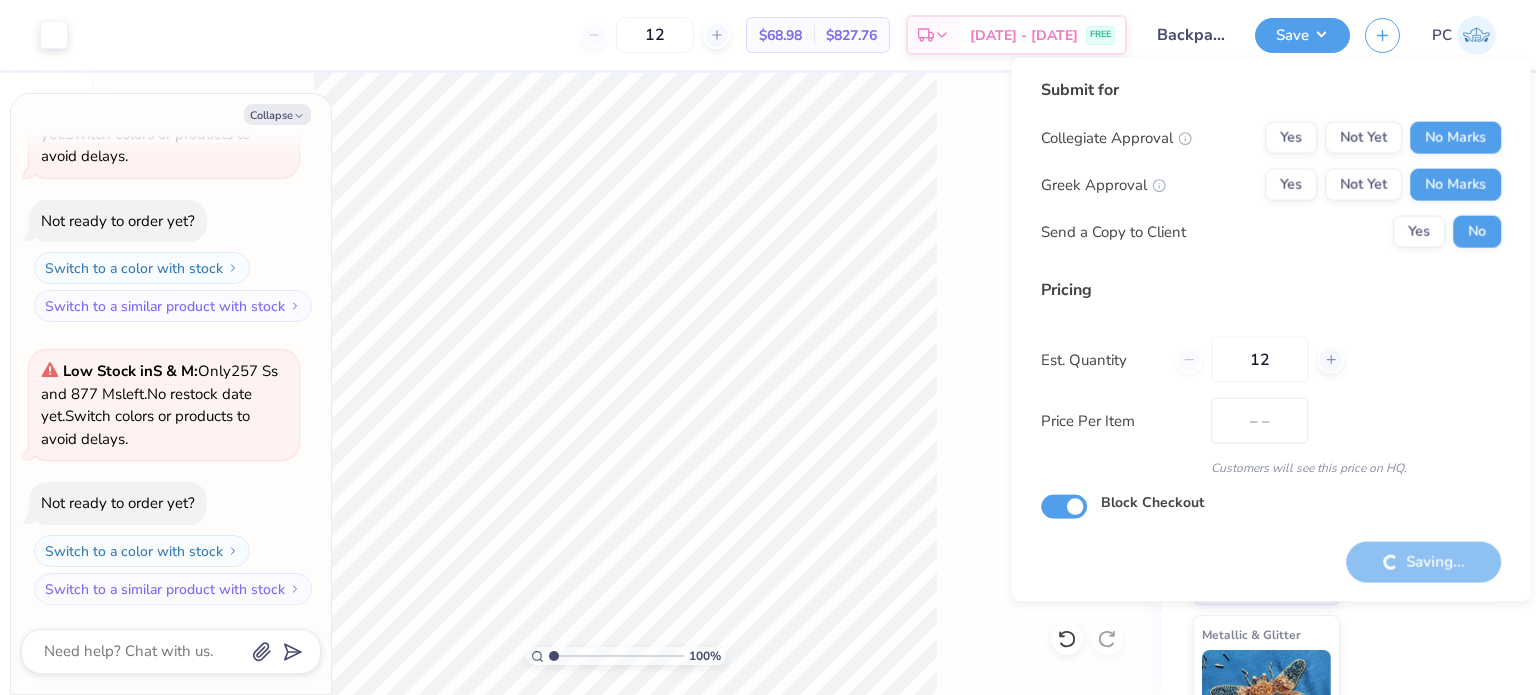 type on "$68.98" 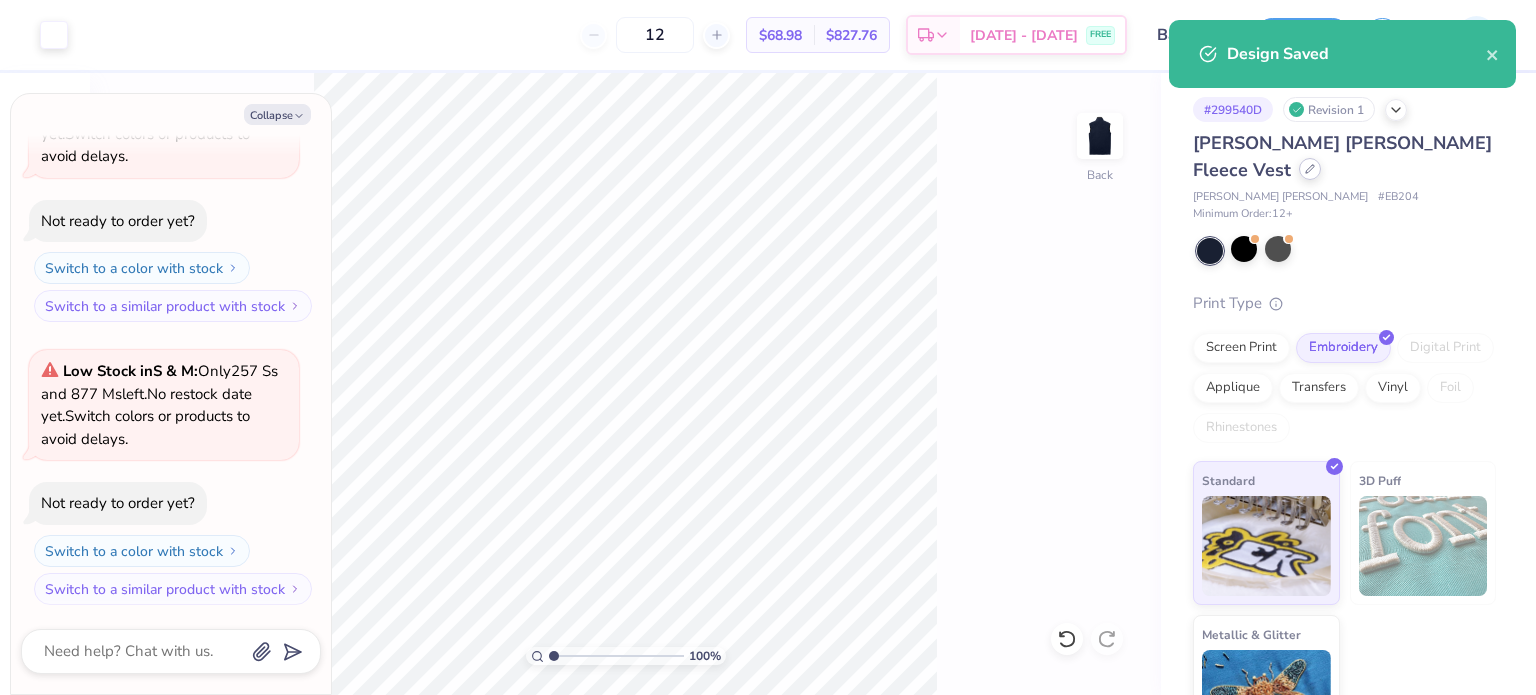 click at bounding box center (1310, 169) 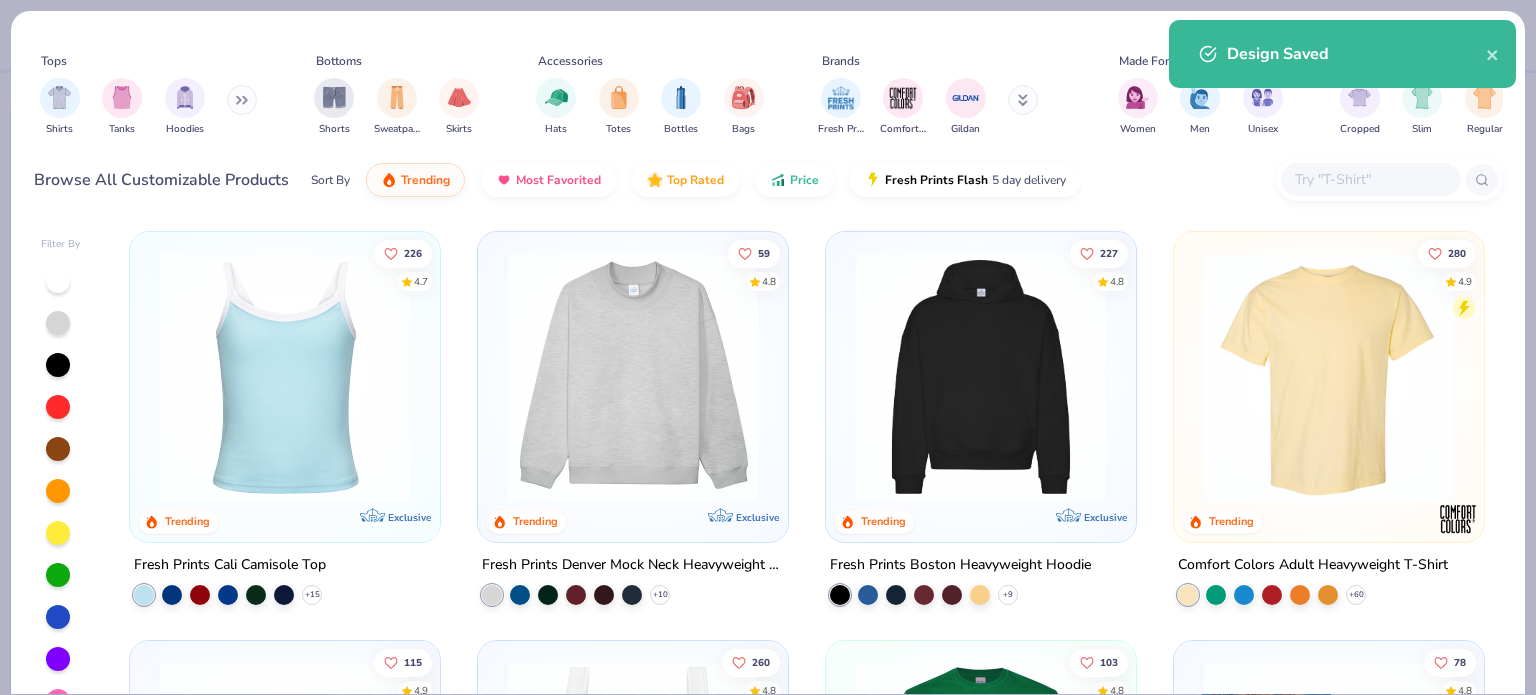click at bounding box center [1370, 179] 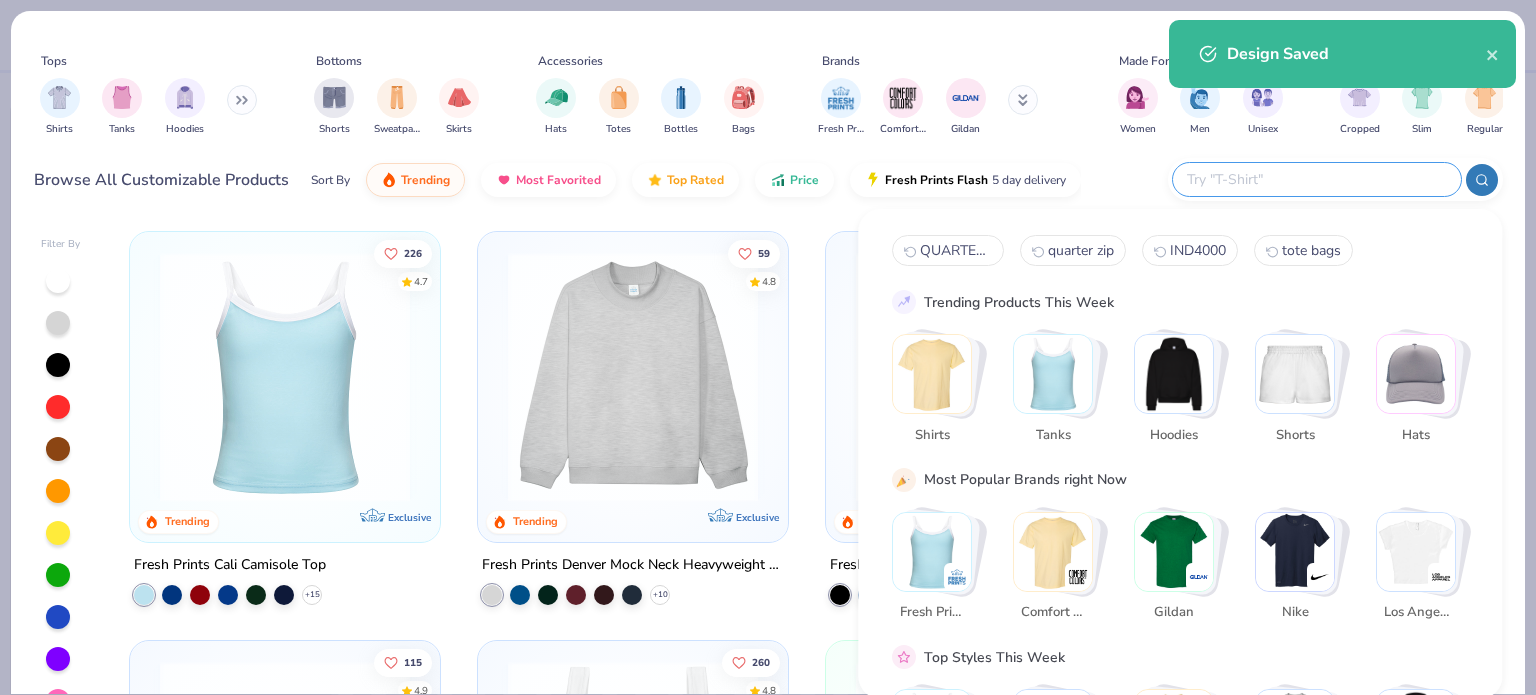 paste on "CJ1611" 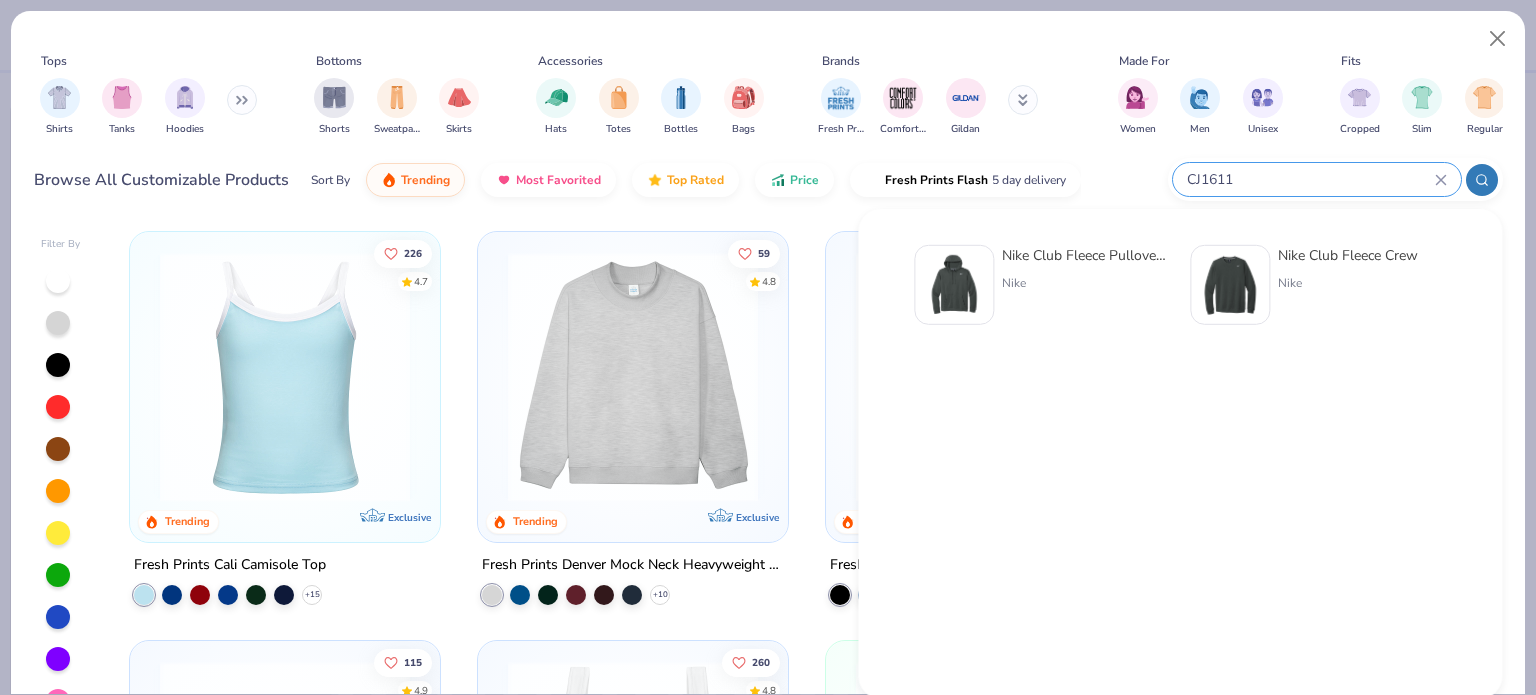 type on "CJ1611" 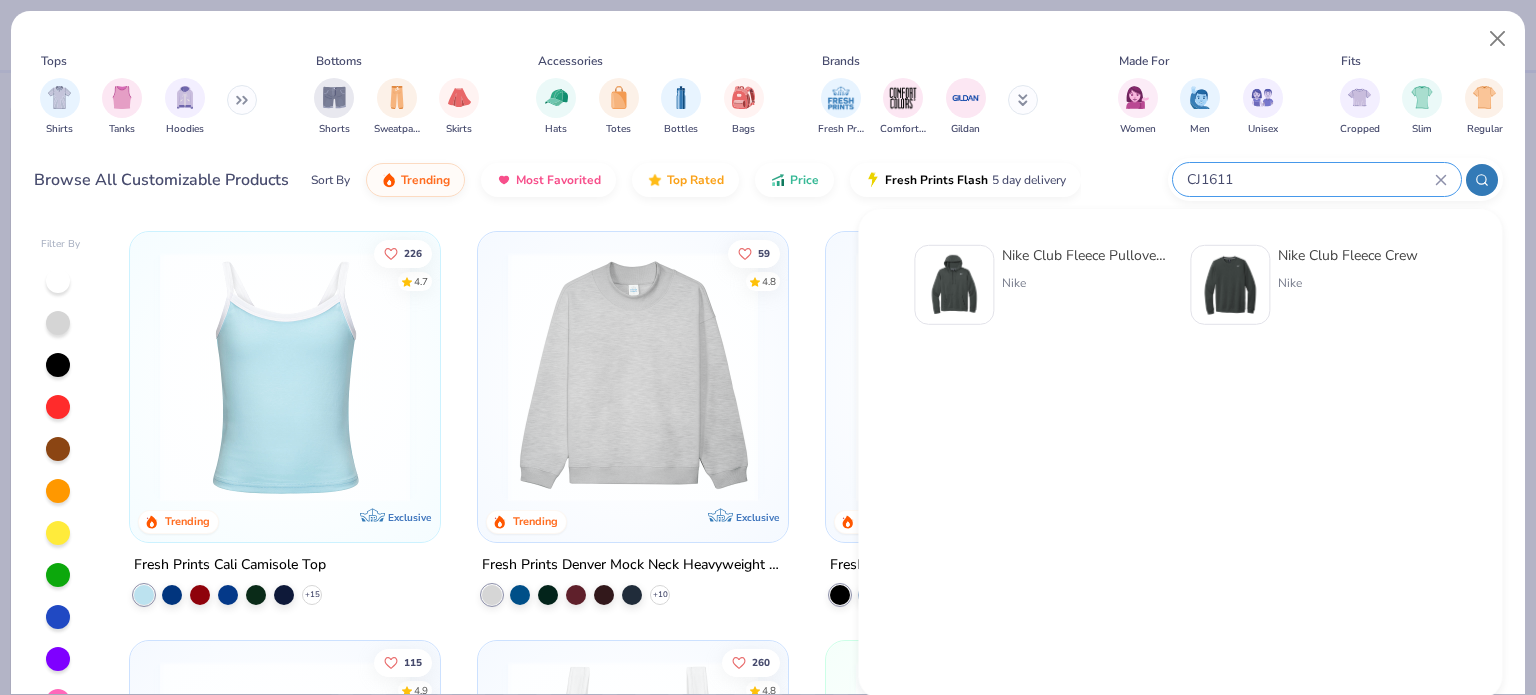 click at bounding box center [954, 285] 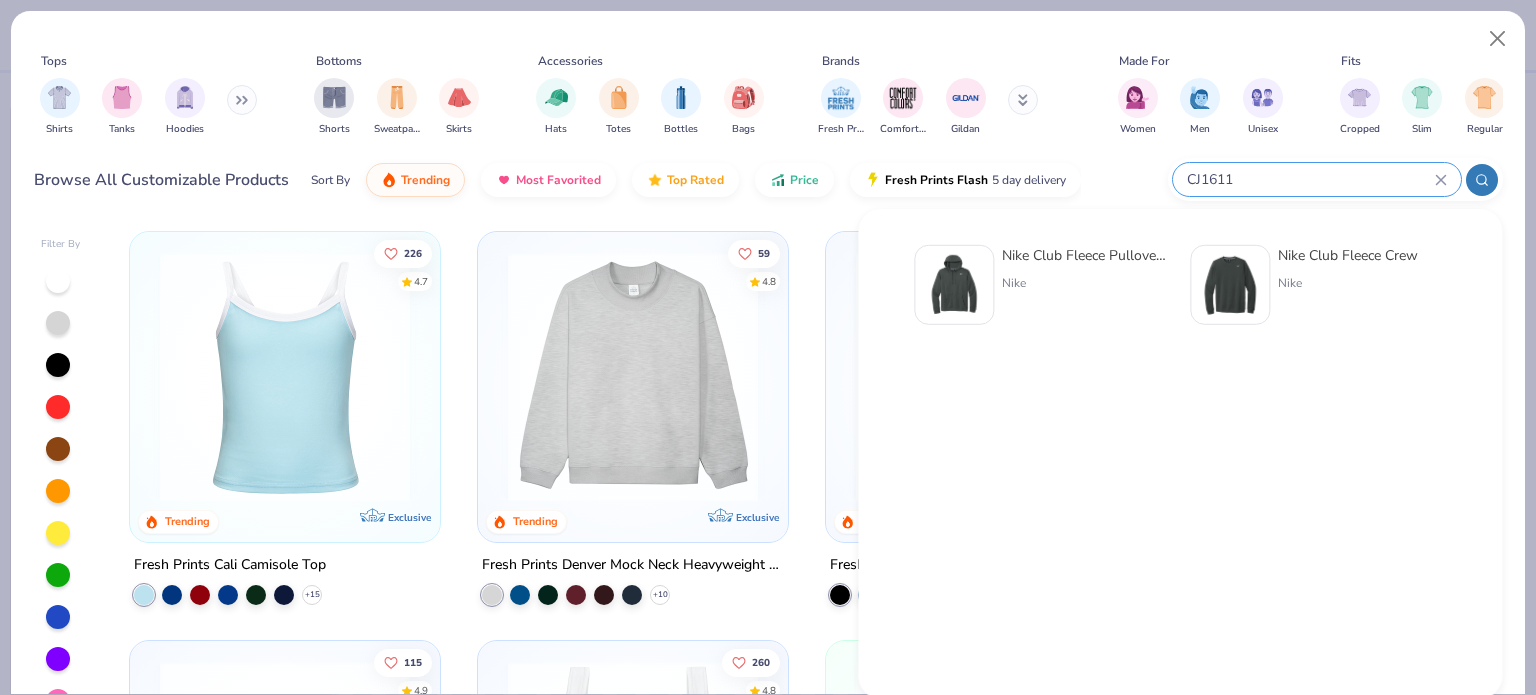type 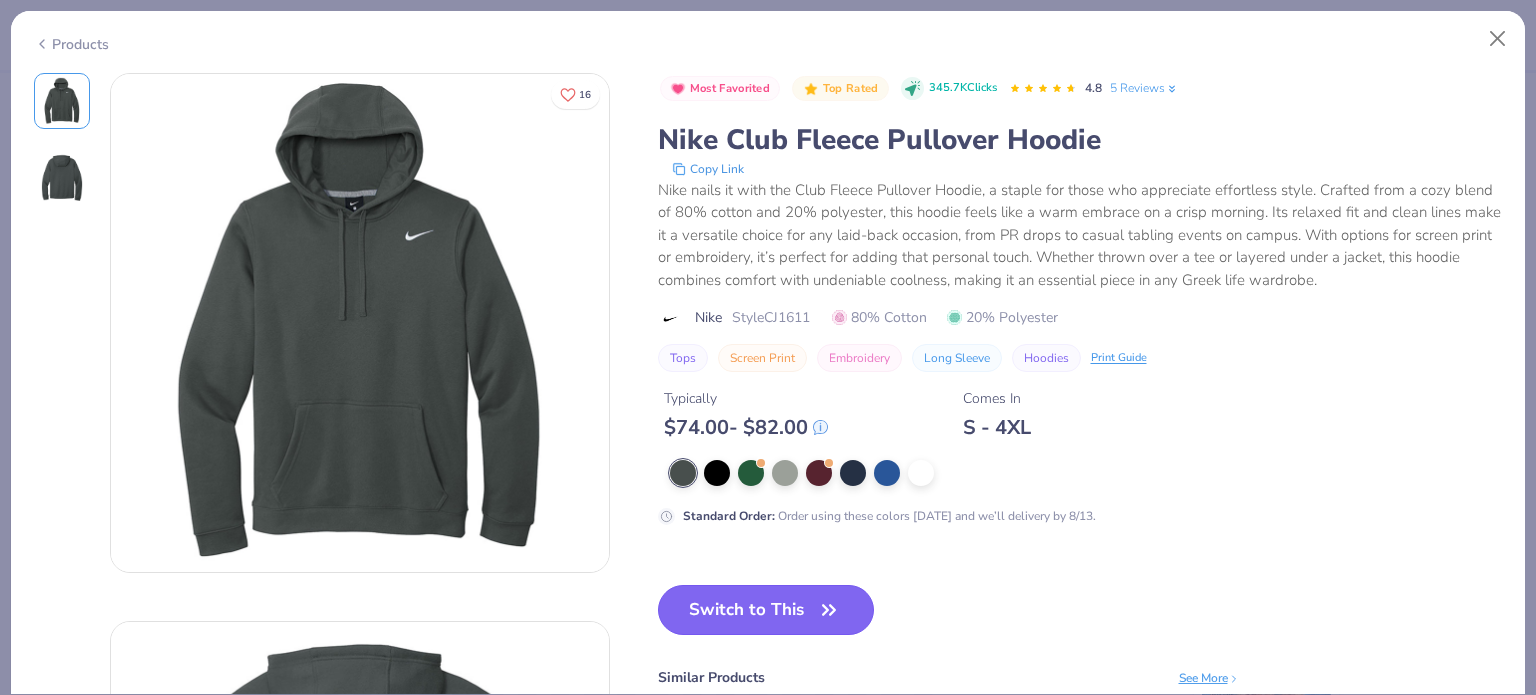 click on "Switch to This" at bounding box center [766, 610] 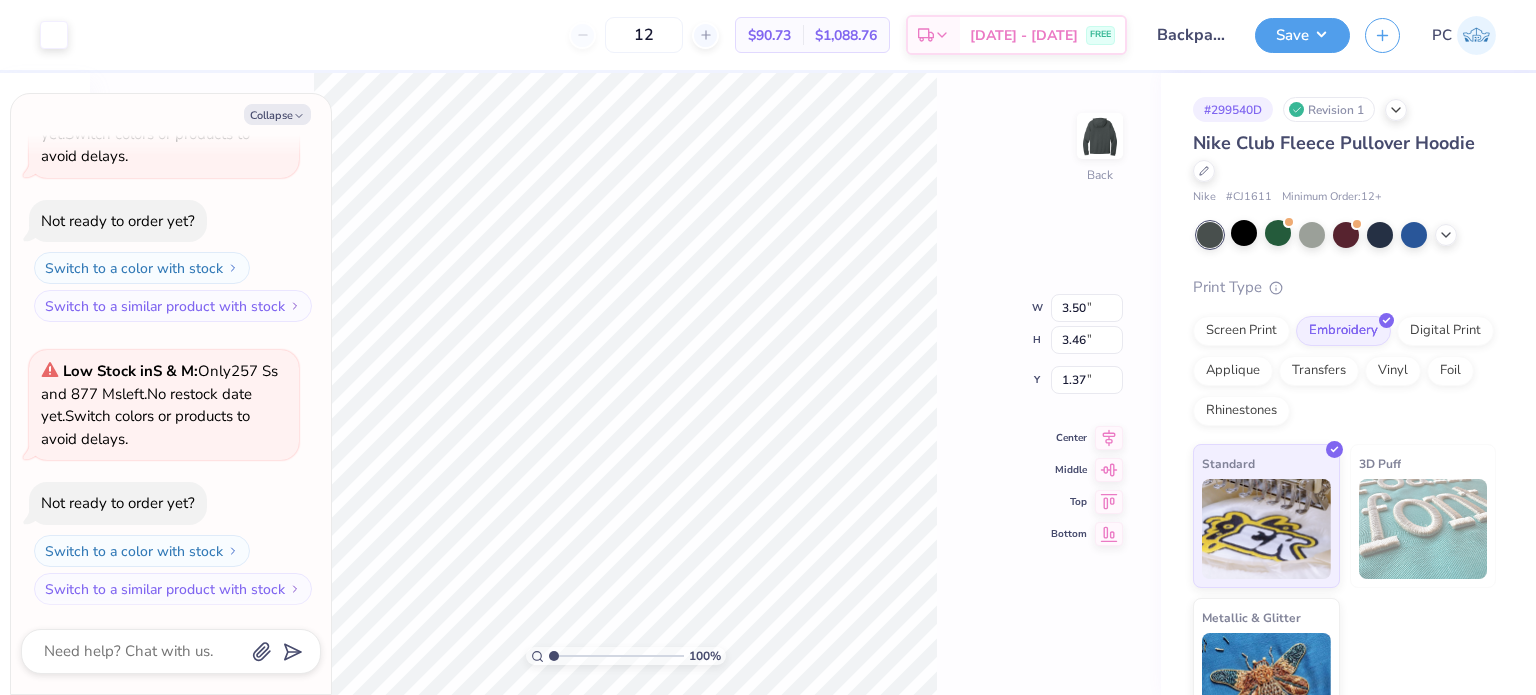 type on "x" 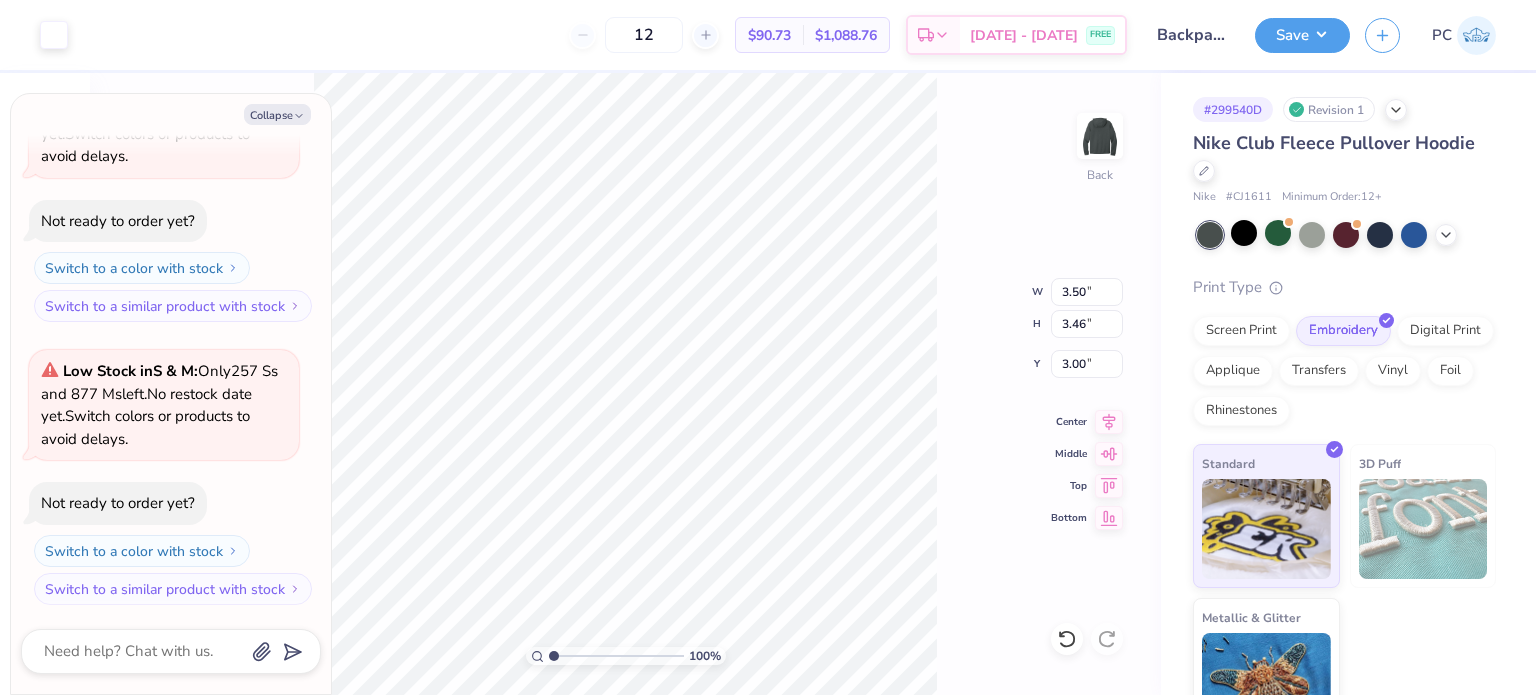 click on "100  % Back W 3.50 3.50 " H 3.46 3.46 " Y 3.00 3.00 " Center Middle Top Bottom" at bounding box center (625, 384) 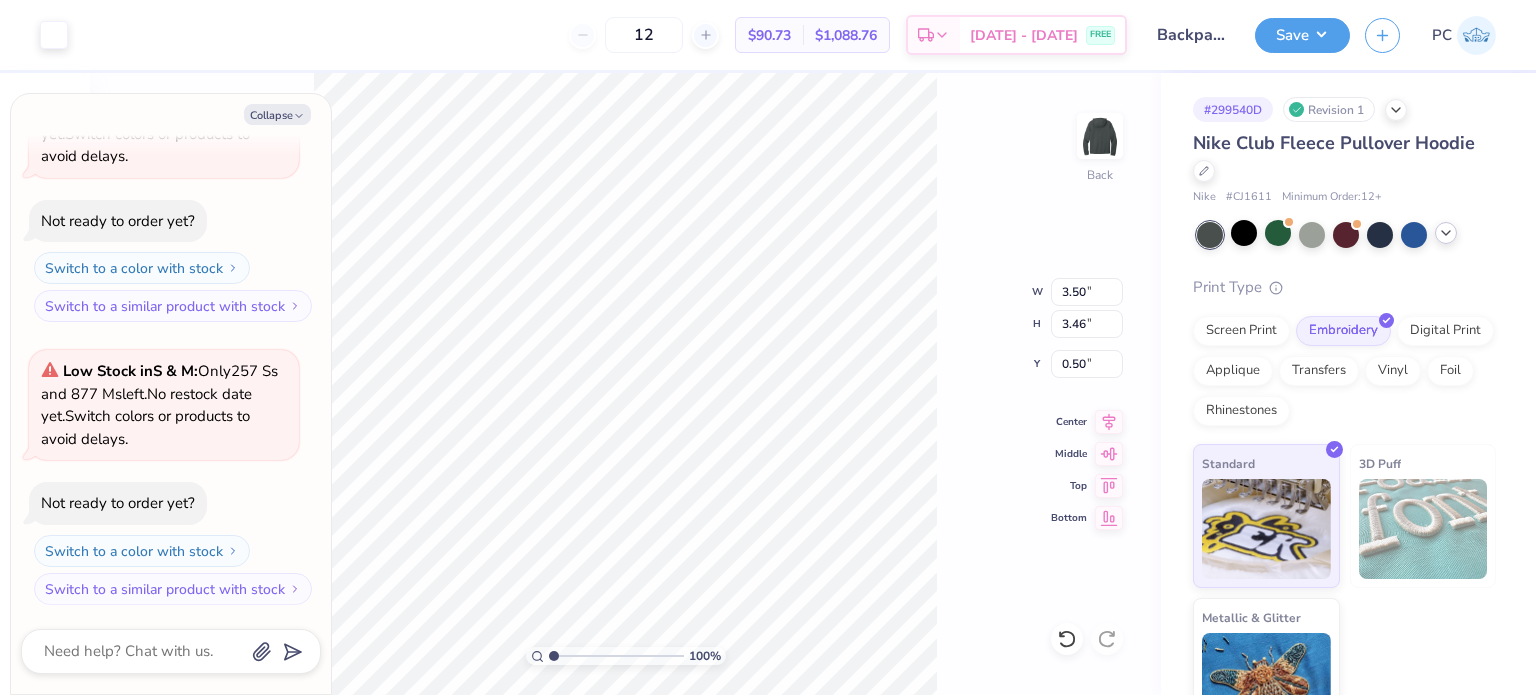 click 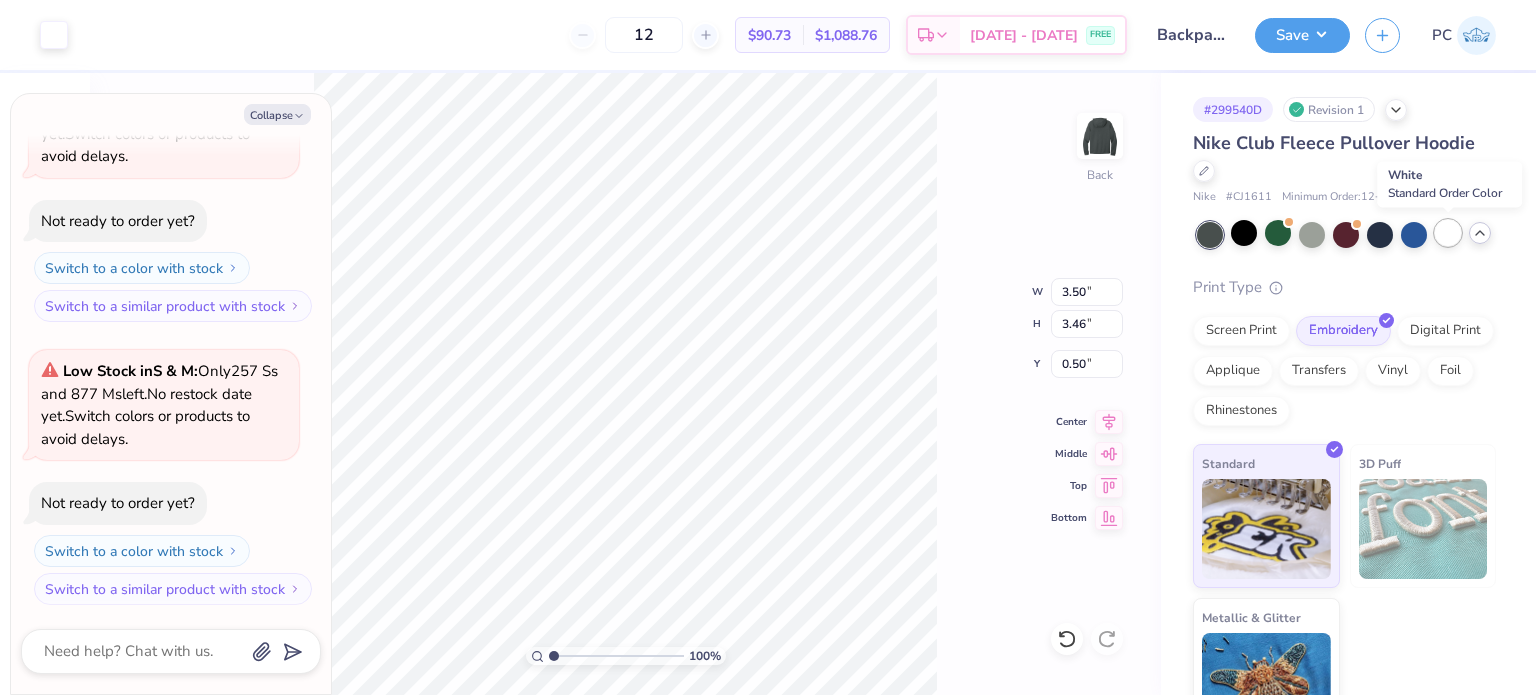 click at bounding box center (1448, 233) 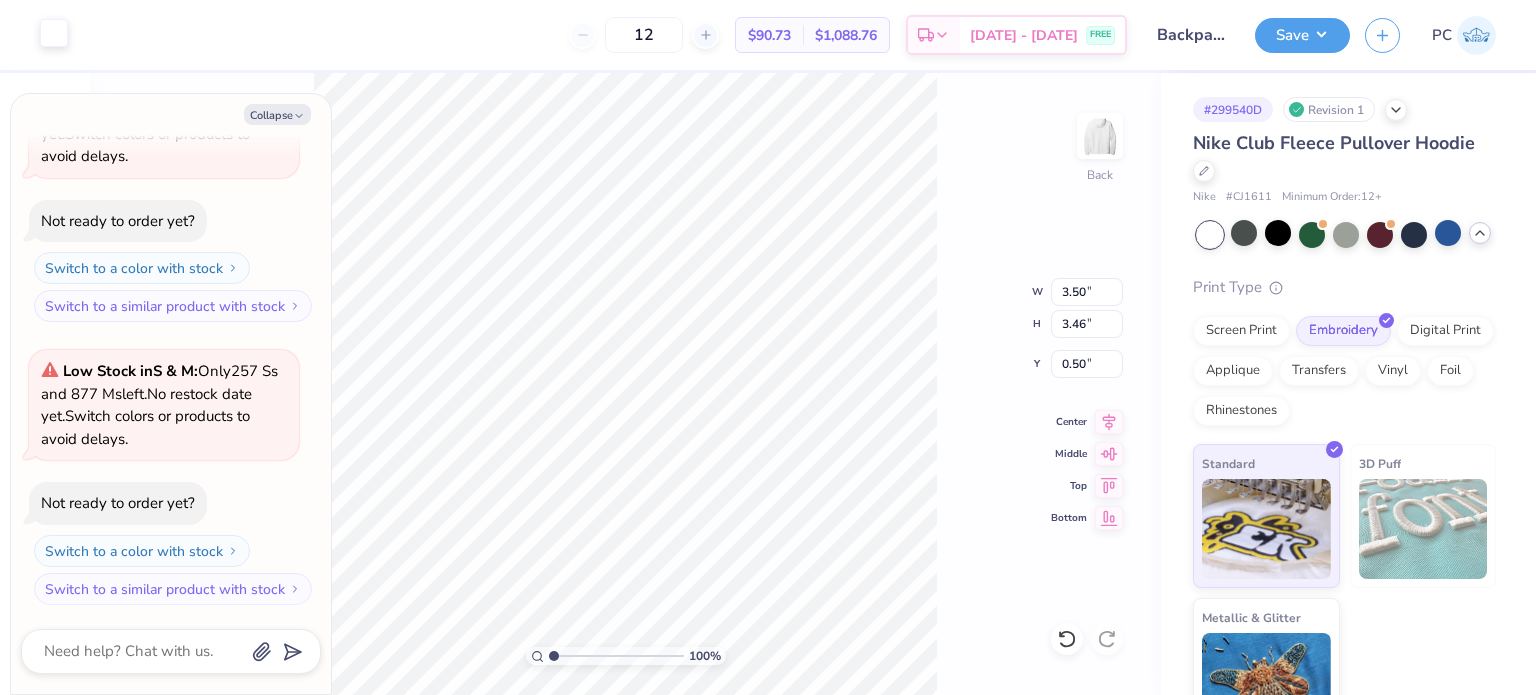 click at bounding box center (54, 33) 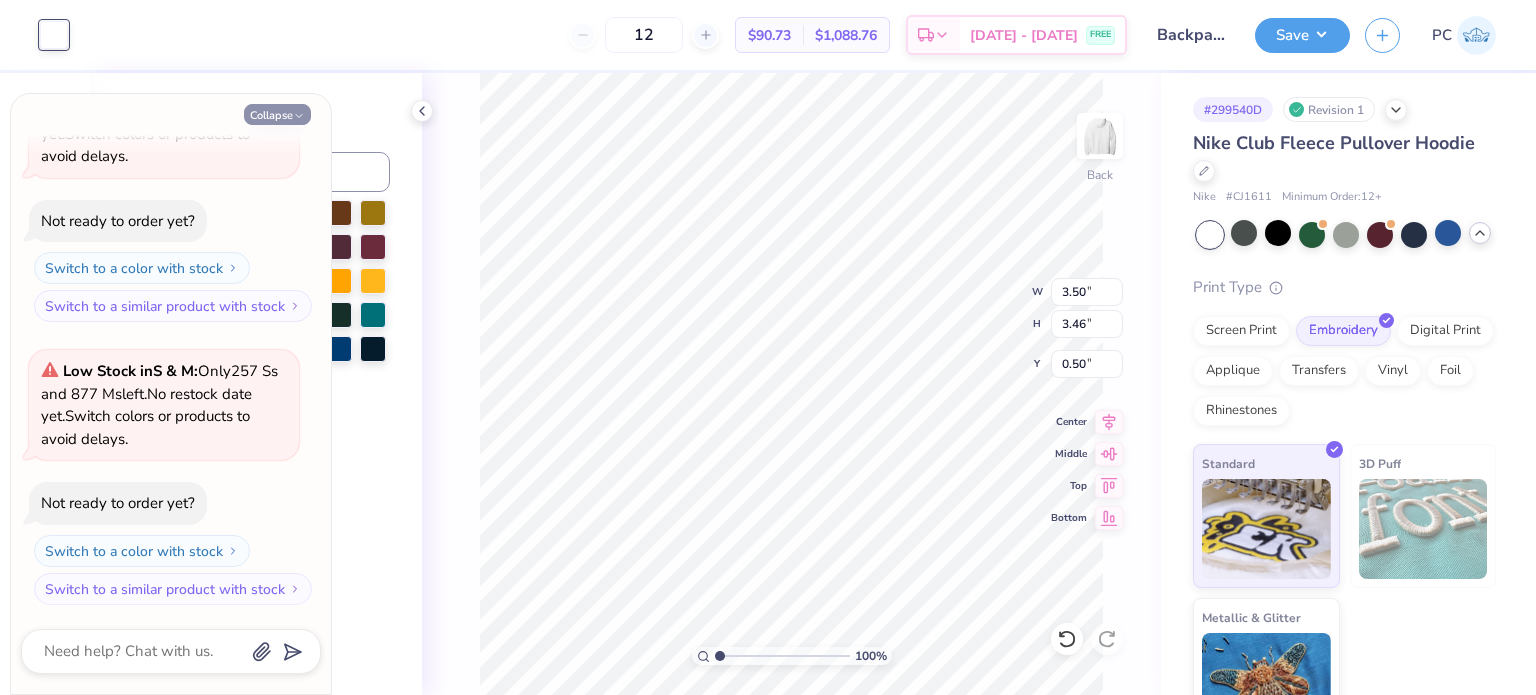 click on "Collapse" at bounding box center (277, 114) 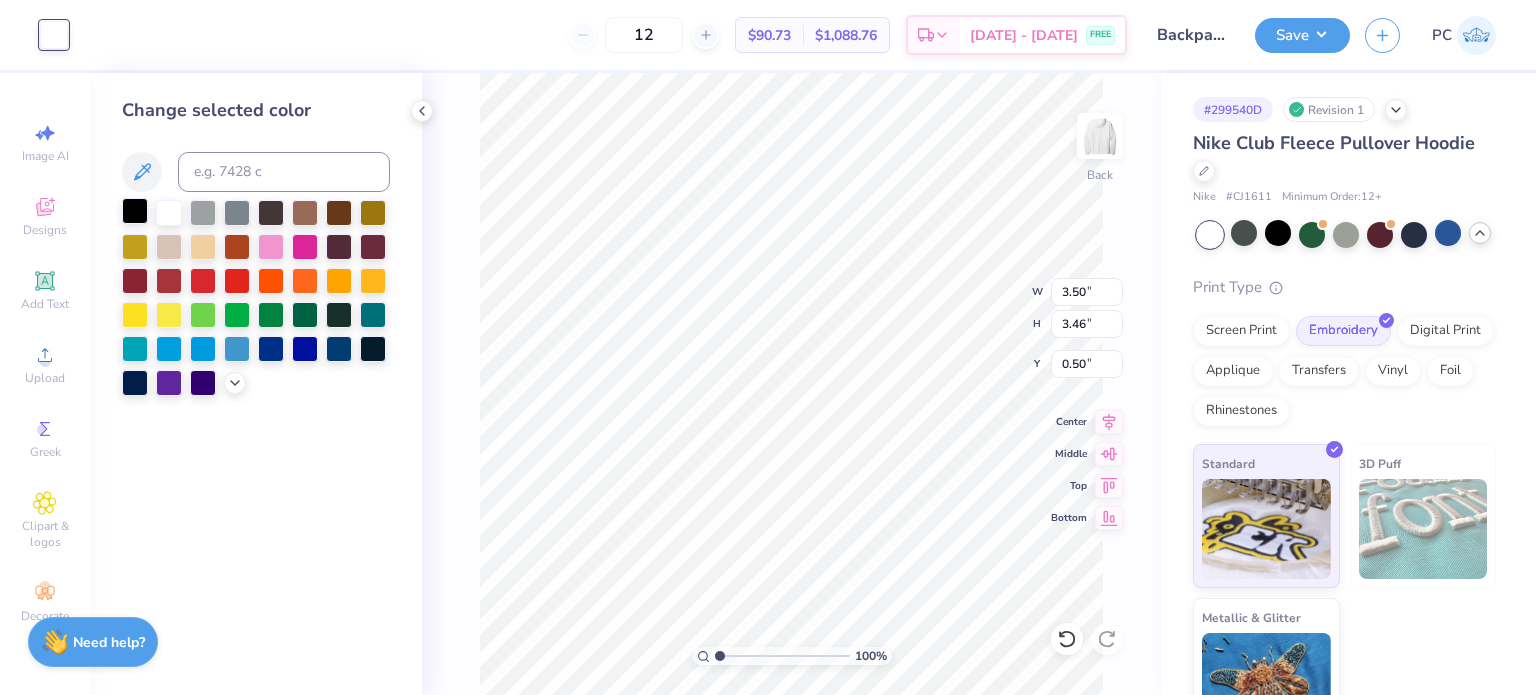click at bounding box center [135, 211] 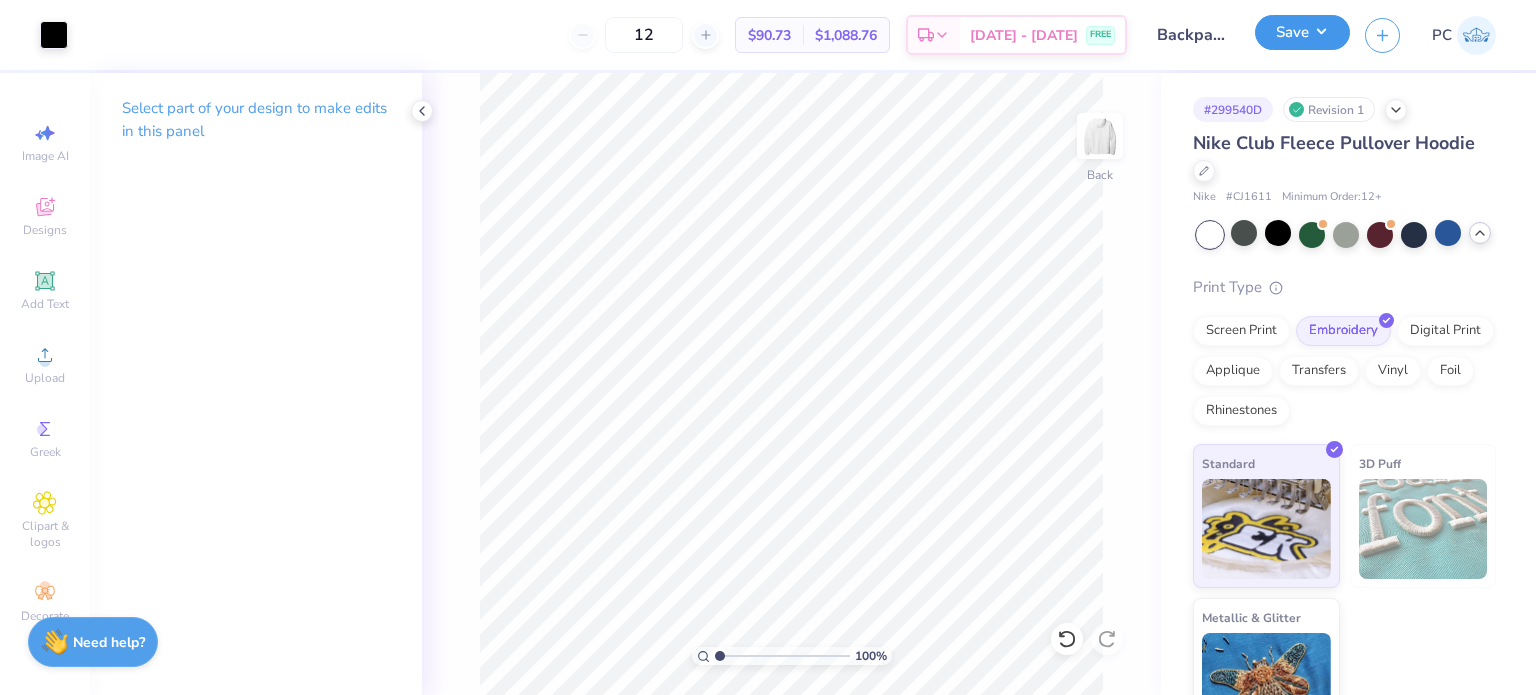 click on "Save" at bounding box center [1302, 32] 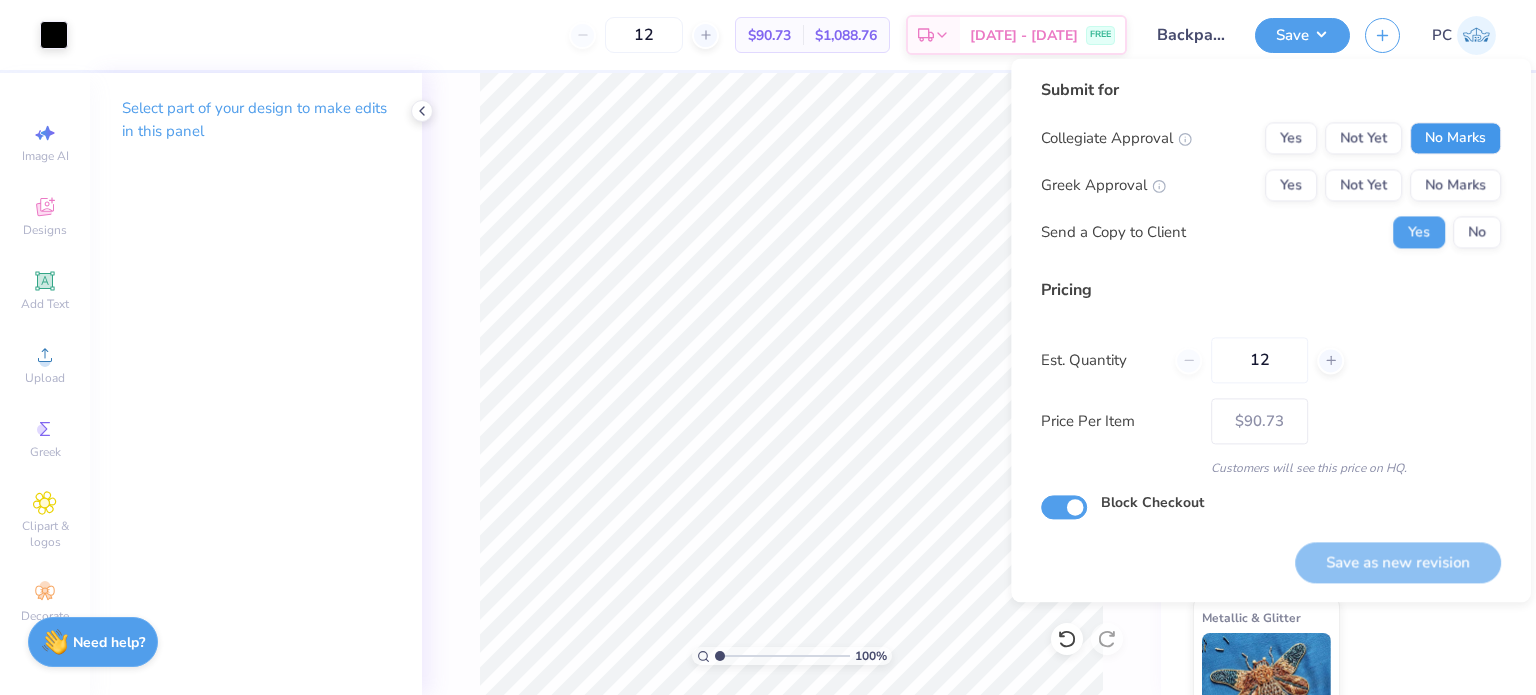 click on "No Marks" at bounding box center (1455, 138) 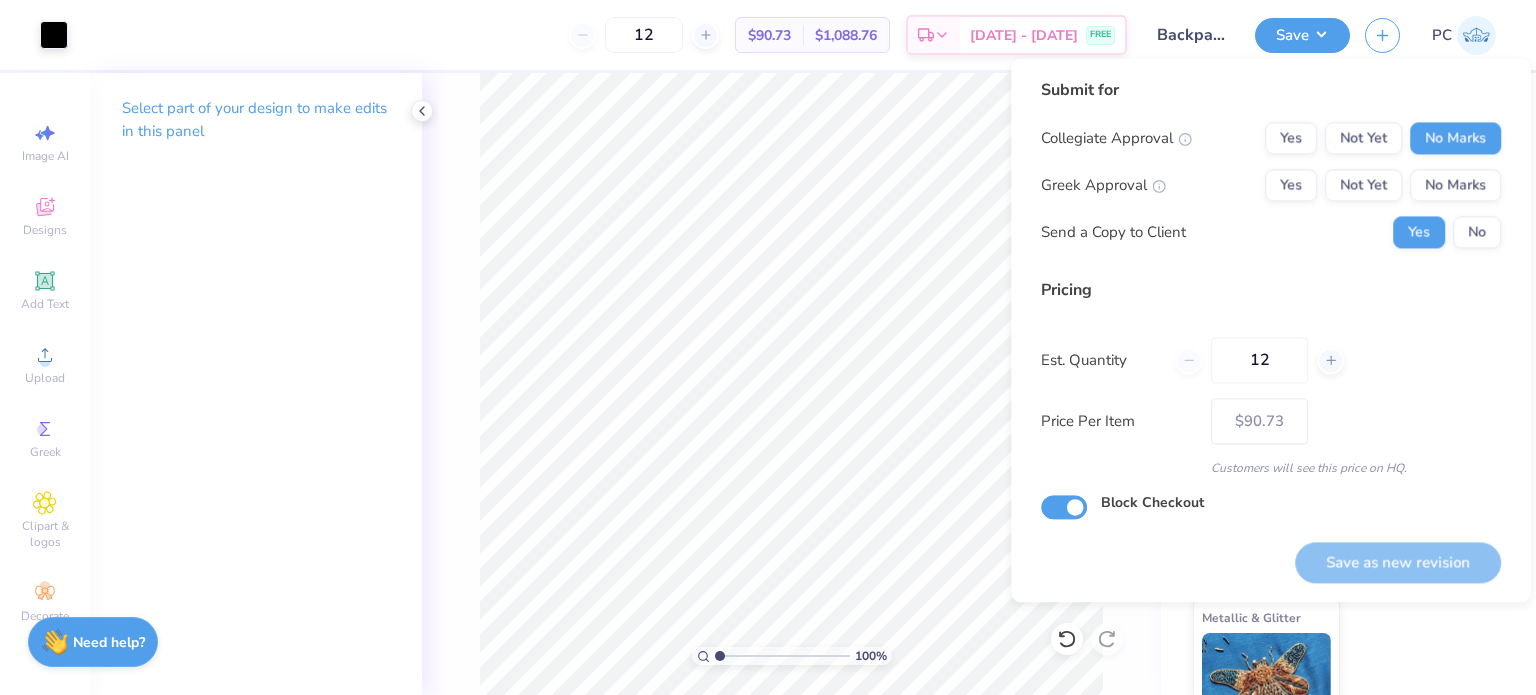 click on "No Marks" at bounding box center [1455, 185] 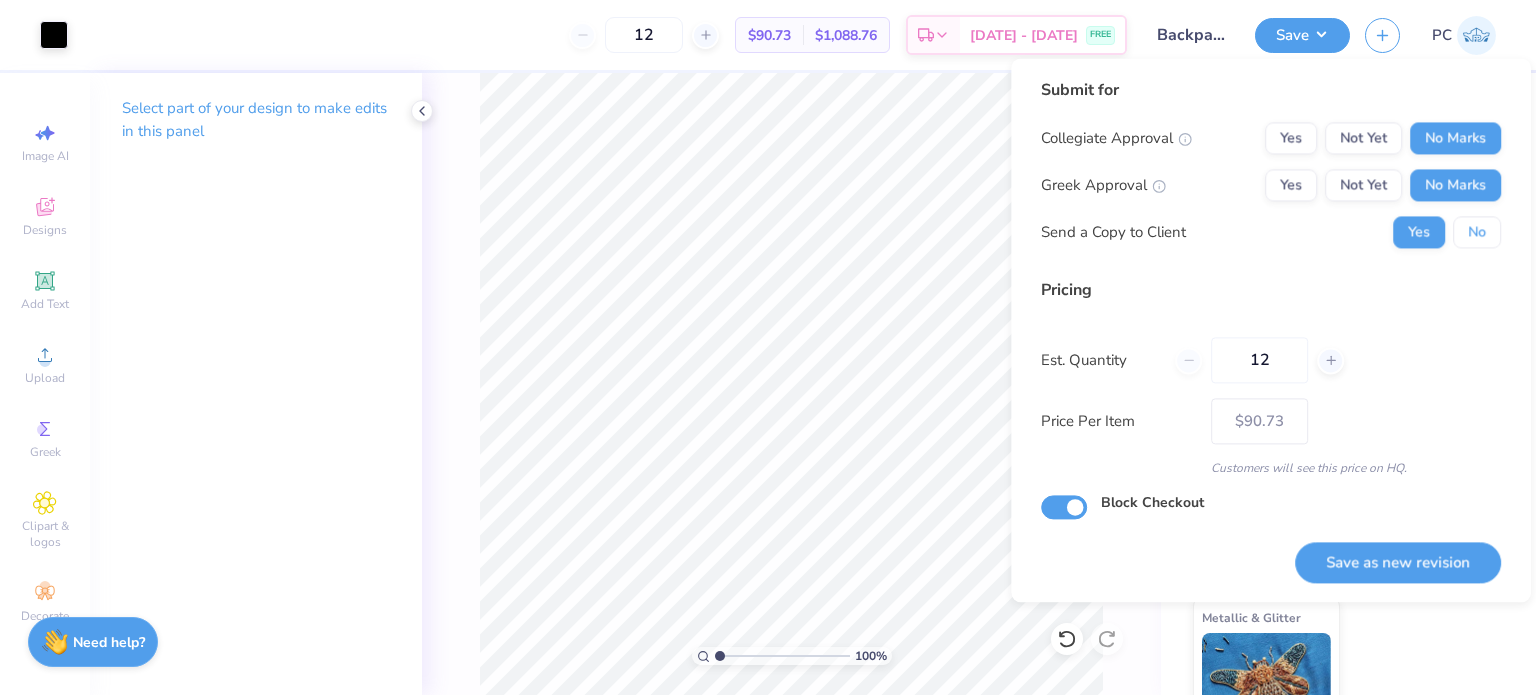 click on "No" at bounding box center (1477, 232) 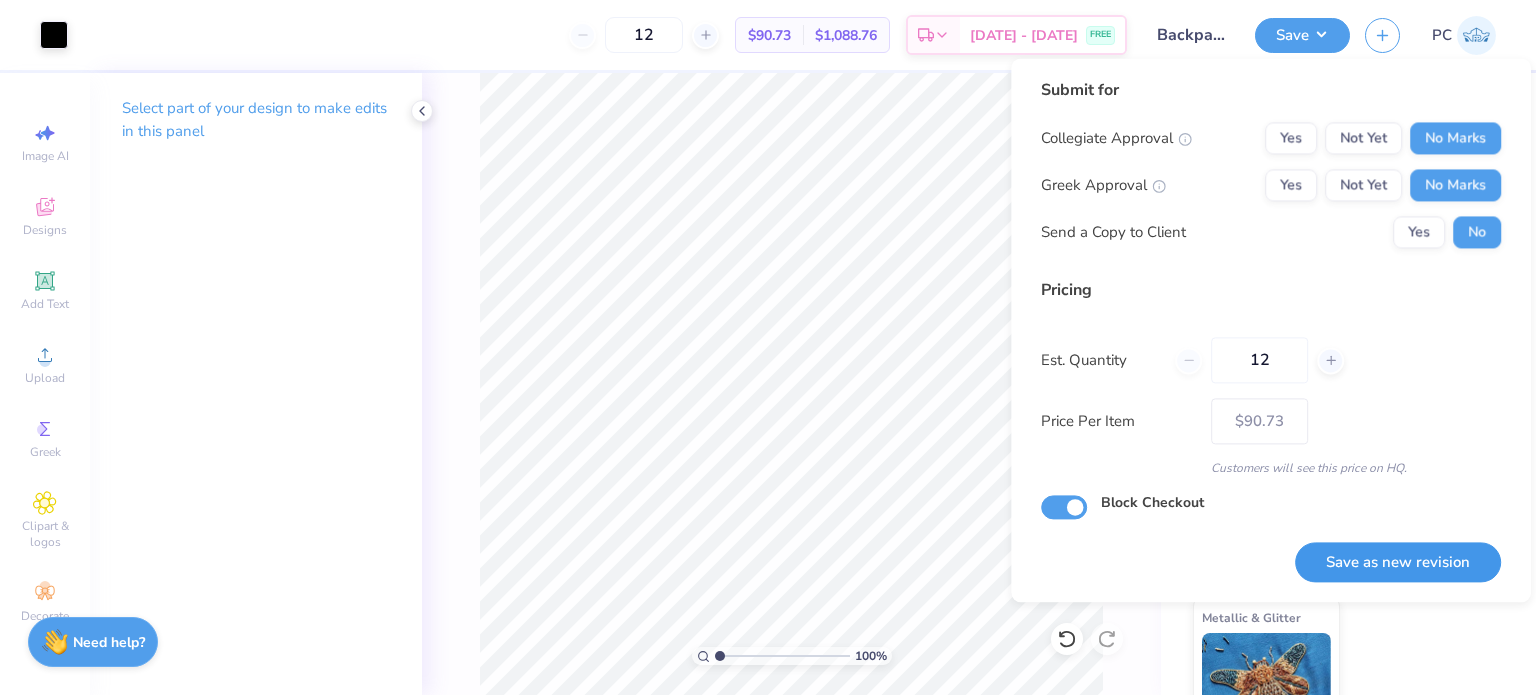 click on "Save as new revision" at bounding box center (1398, 562) 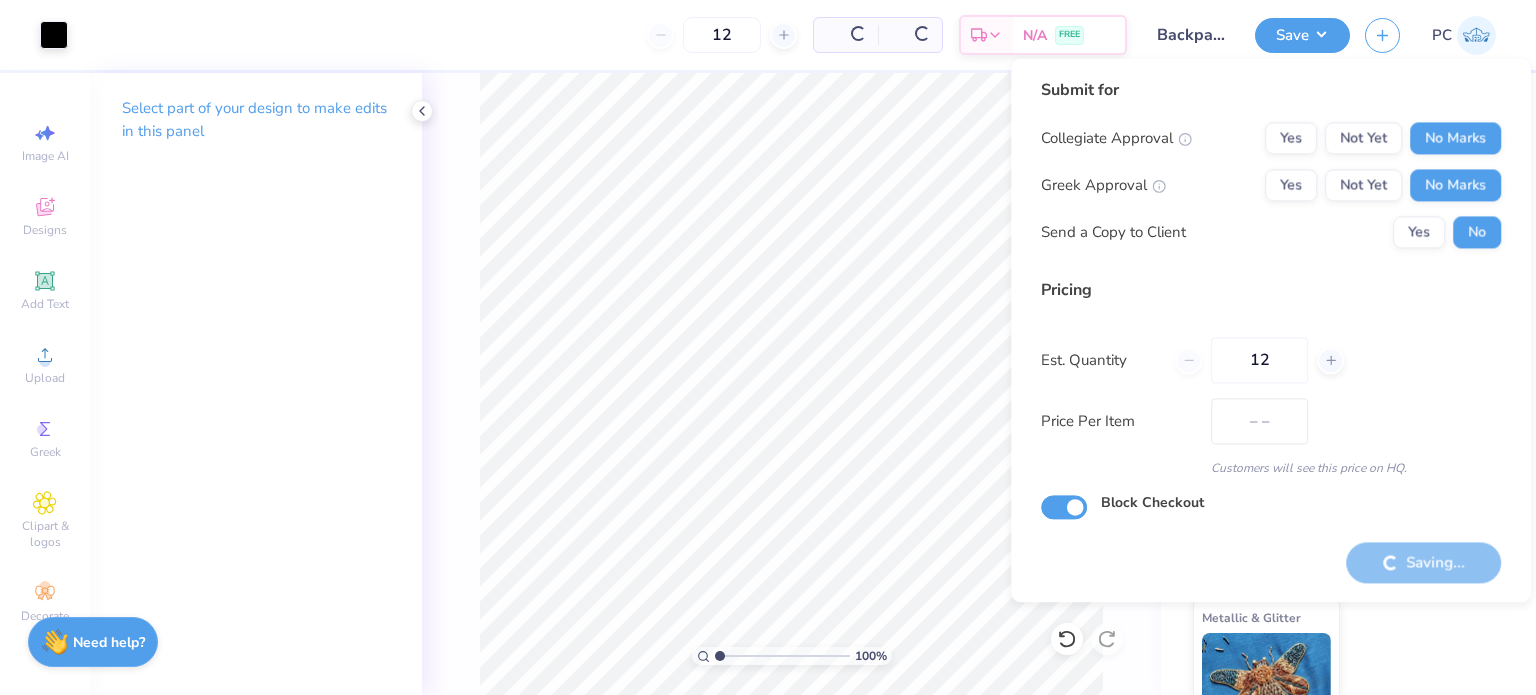 type on "$90.73" 